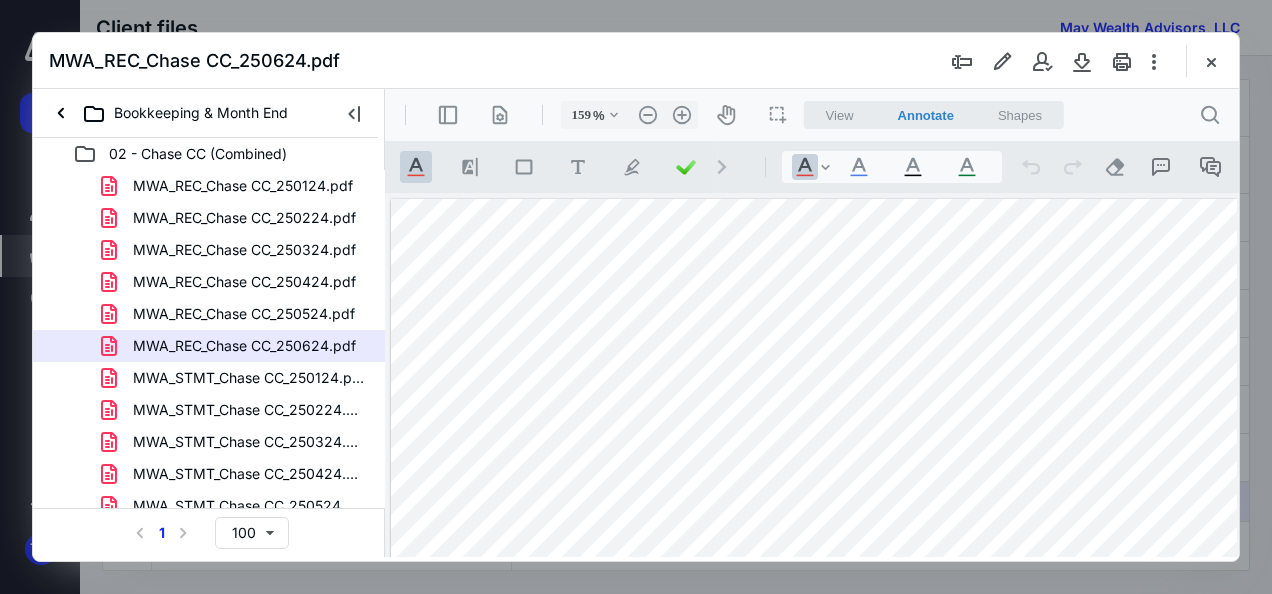 scroll, scrollTop: 0, scrollLeft: 0, axis: both 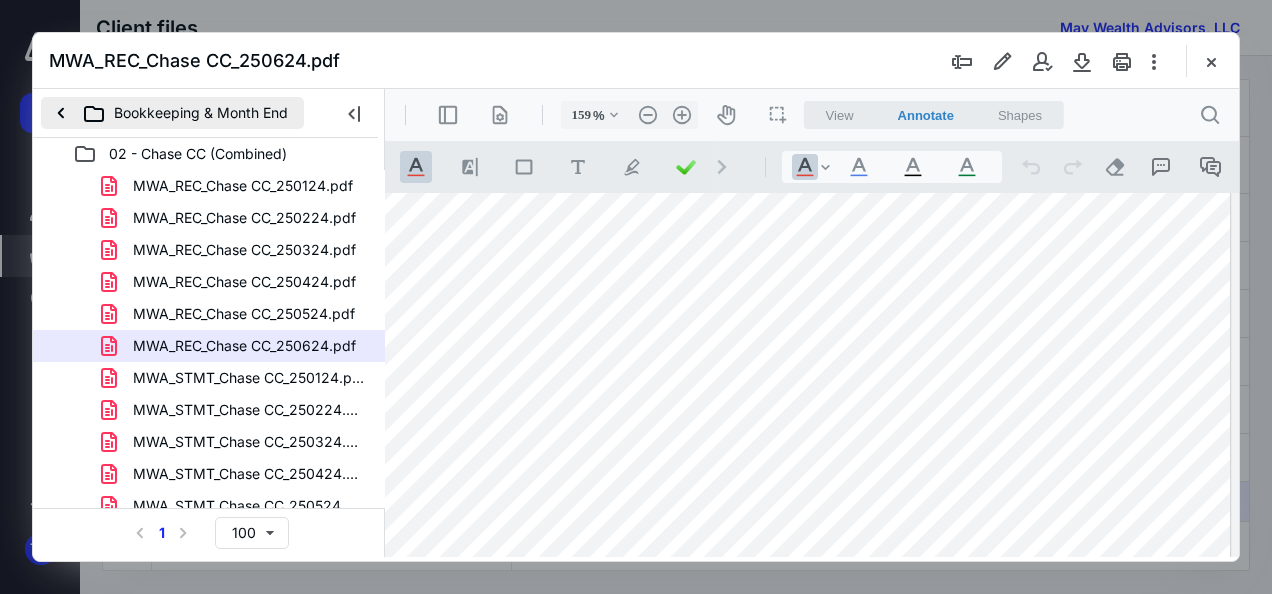 click on "Bookkeeping & Month End" at bounding box center [172, 113] 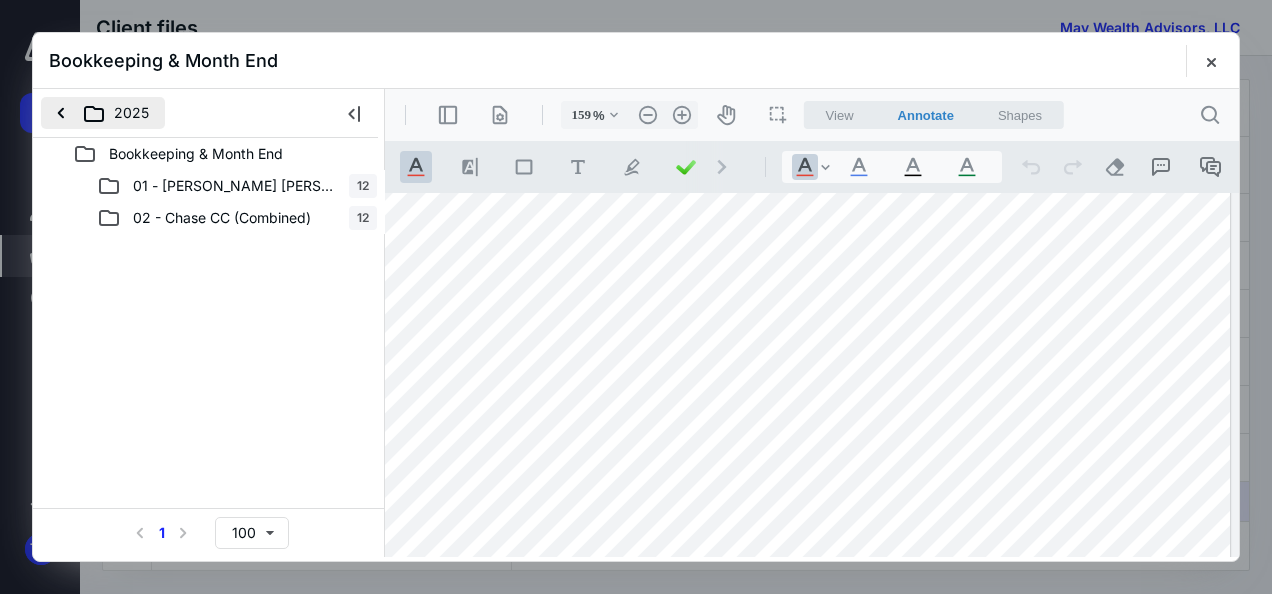 click on "2025" at bounding box center [103, 113] 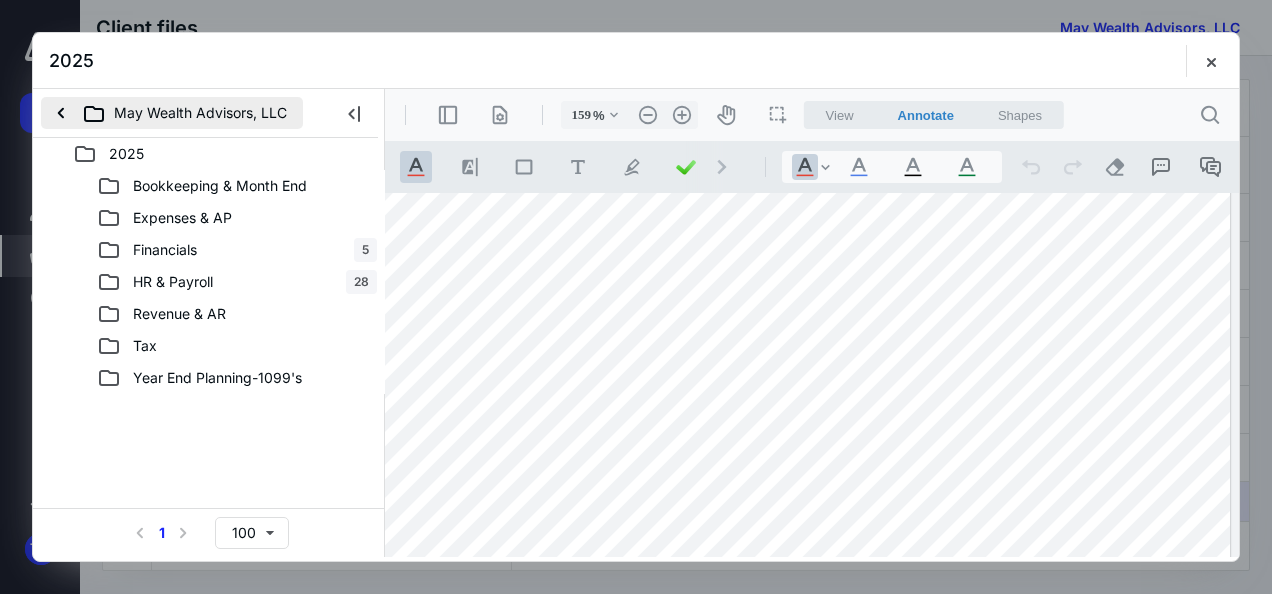 click on "May Wealth Advisors, LLC" at bounding box center (172, 113) 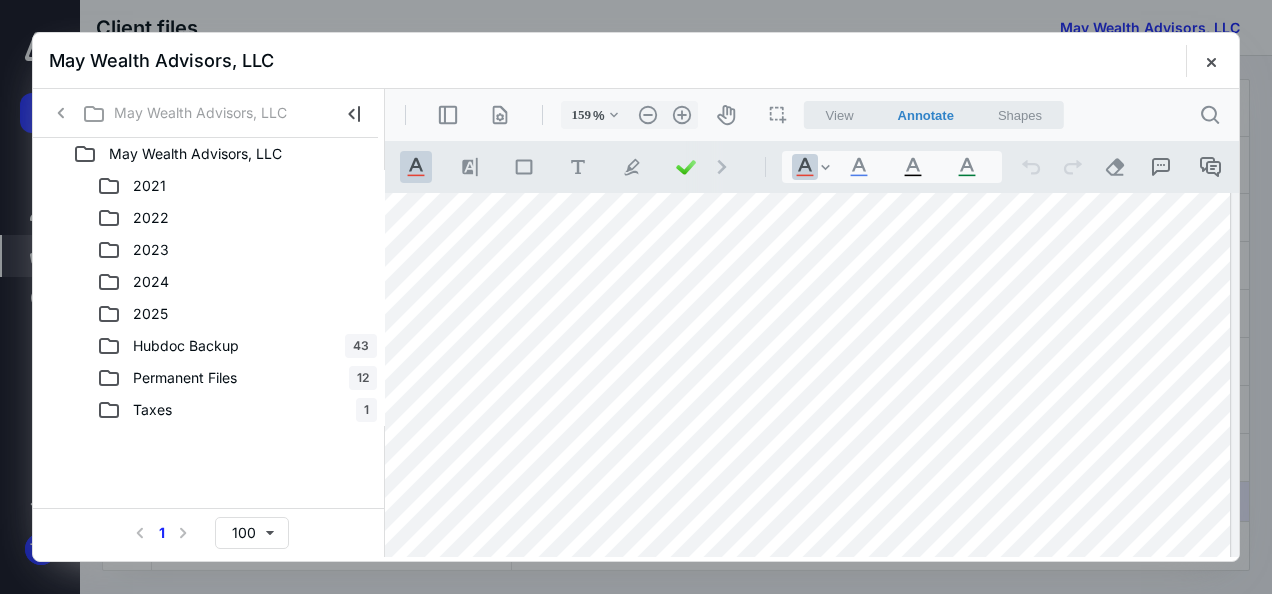click 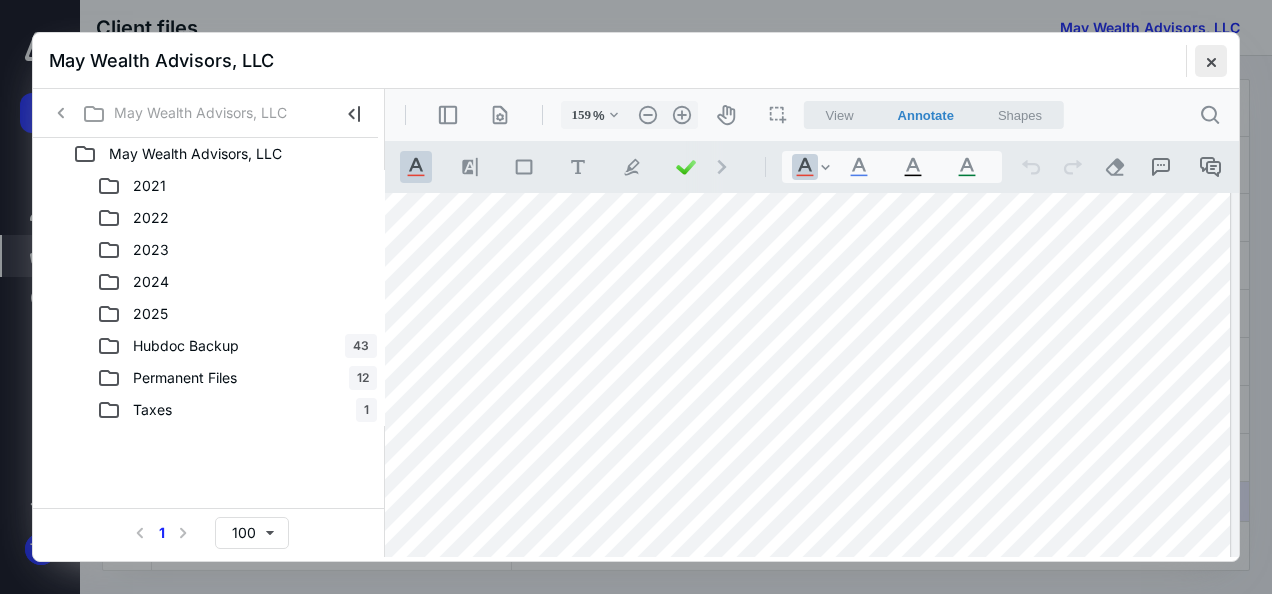 click at bounding box center [1211, 61] 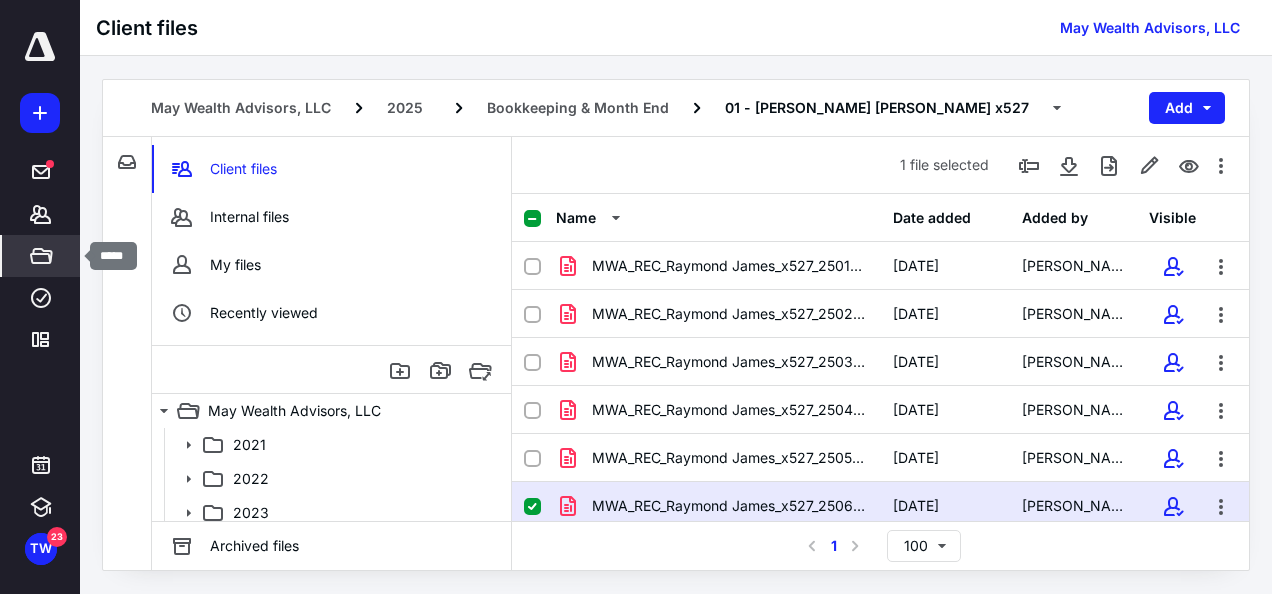 click 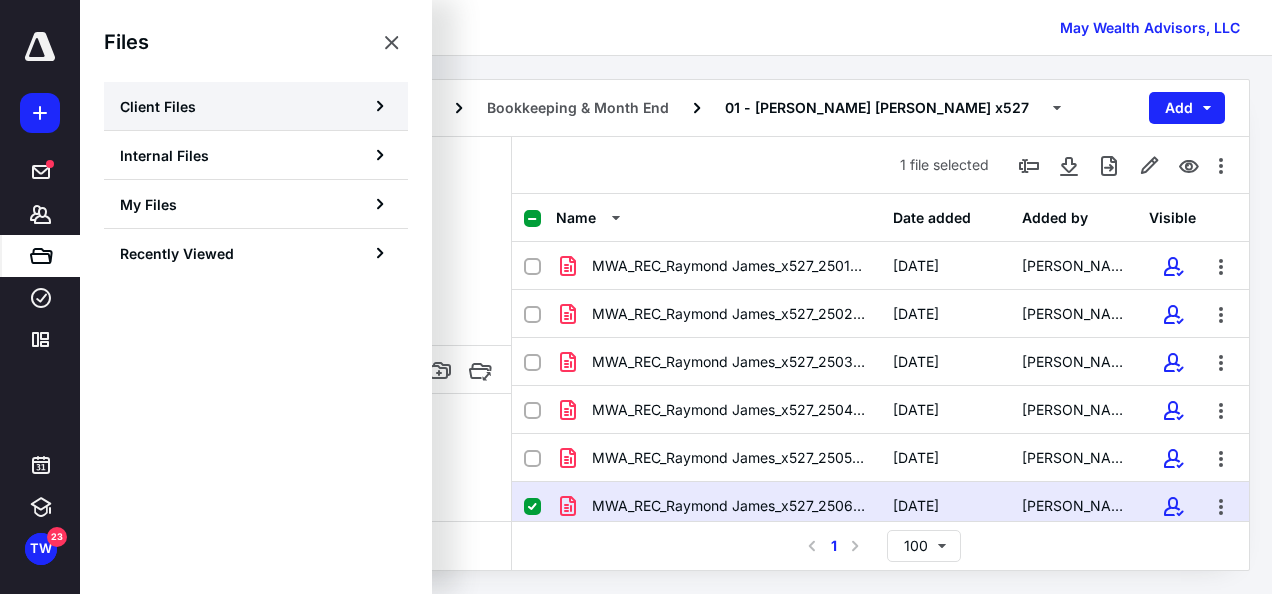 click on "Client Files" at bounding box center (158, 106) 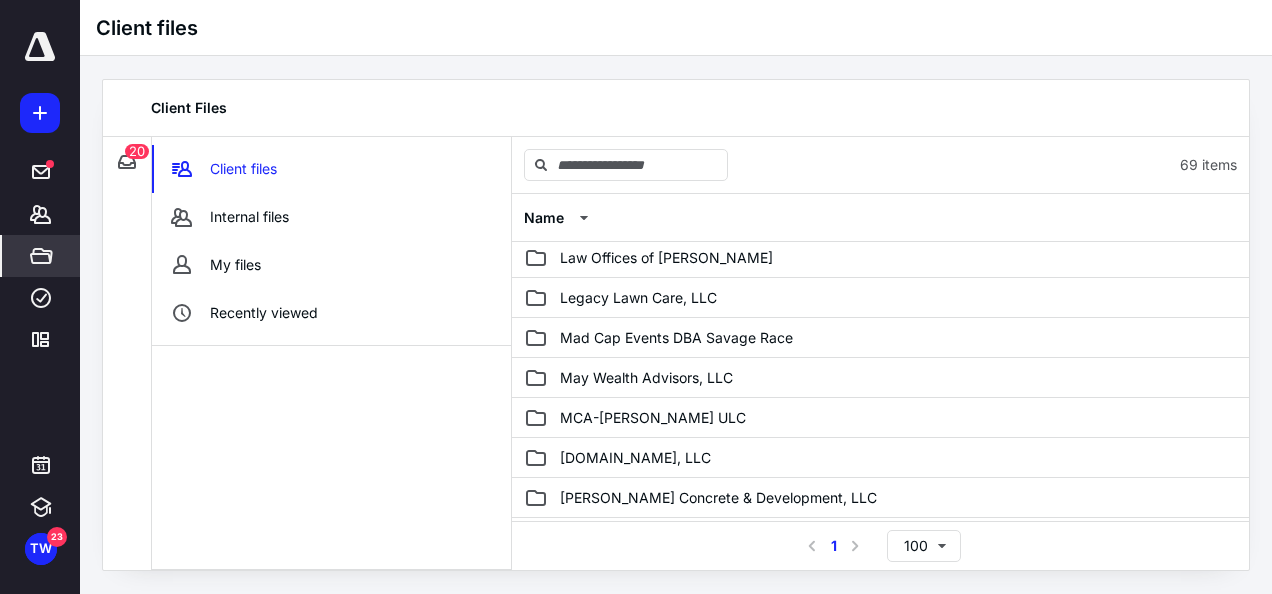 scroll, scrollTop: 1400, scrollLeft: 0, axis: vertical 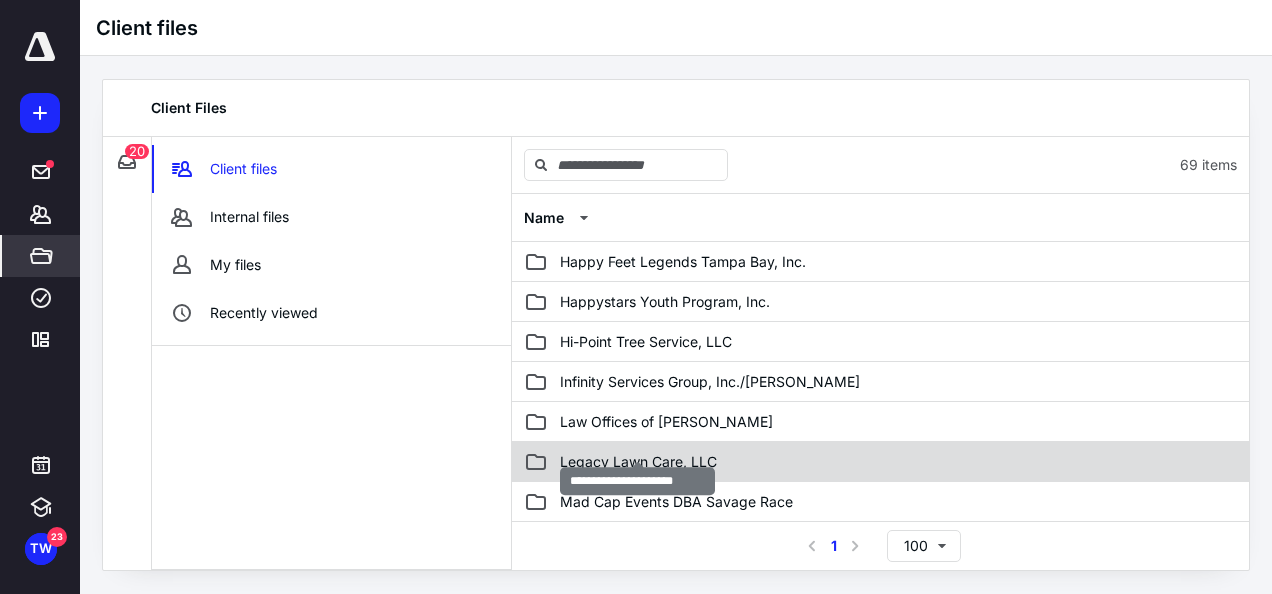 click on "Legacy Lawn Care, LLC" at bounding box center [638, 462] 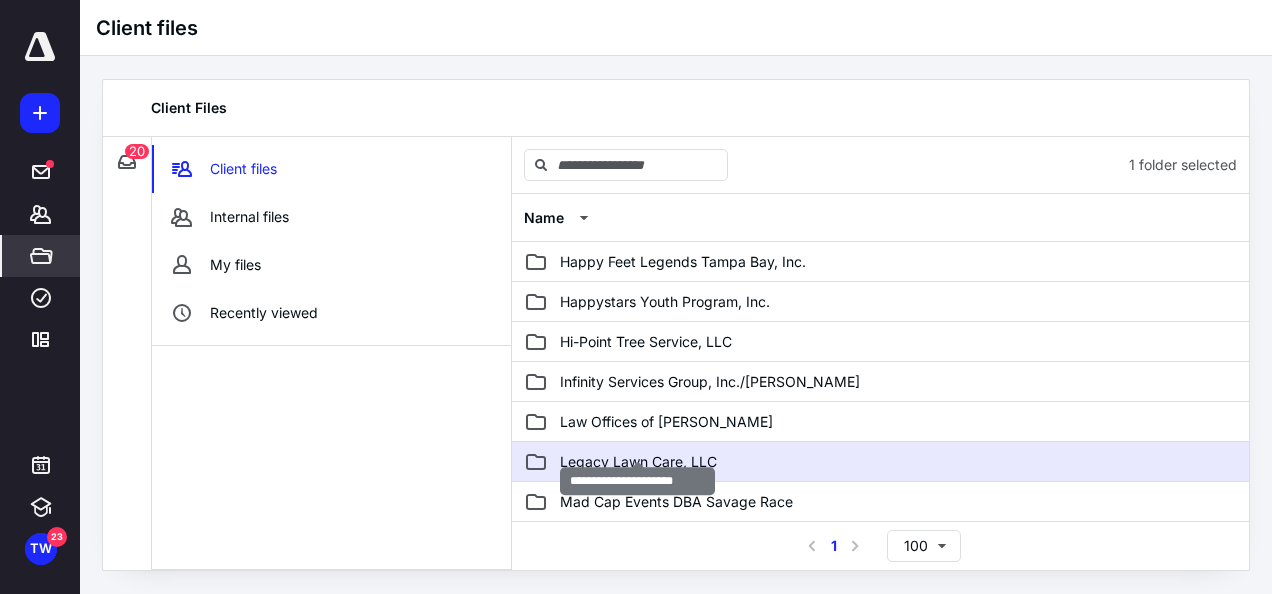 click on "Legacy Lawn Care, LLC" at bounding box center [638, 462] 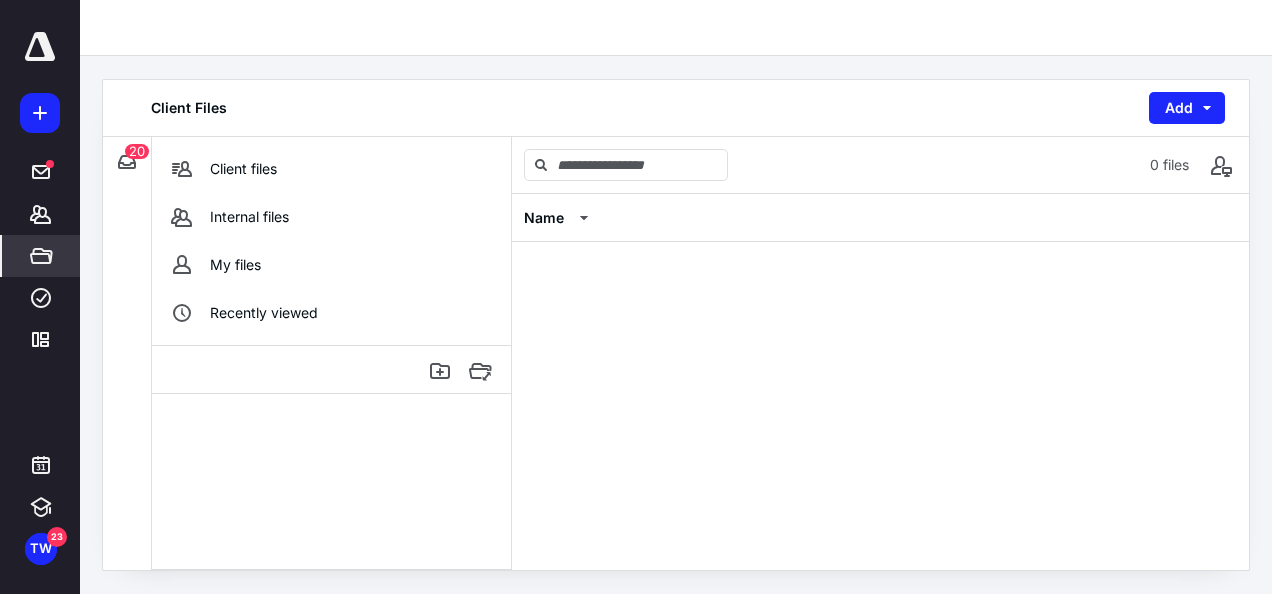 scroll, scrollTop: 0, scrollLeft: 0, axis: both 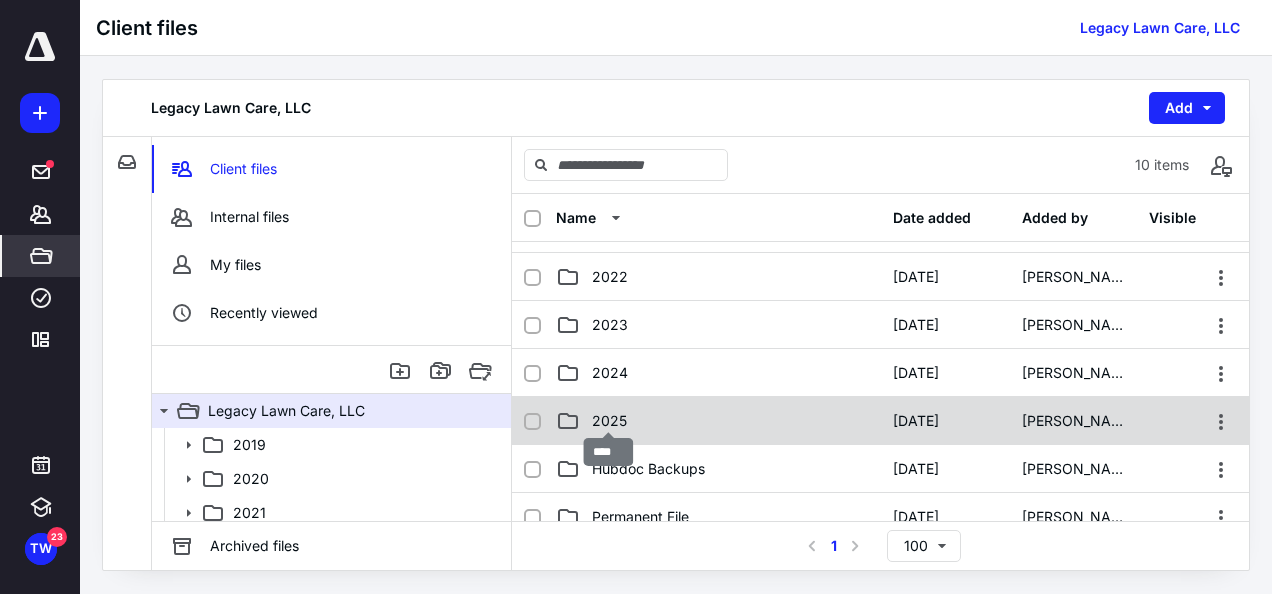 click on "2025" at bounding box center [609, 421] 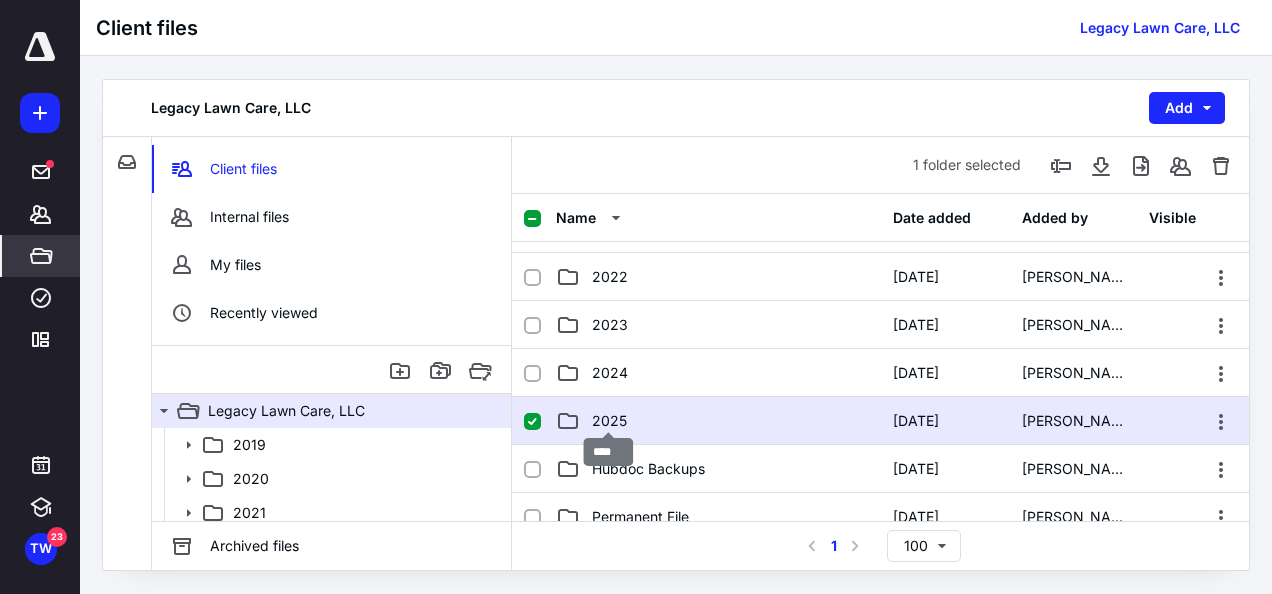 click on "2025" at bounding box center (609, 421) 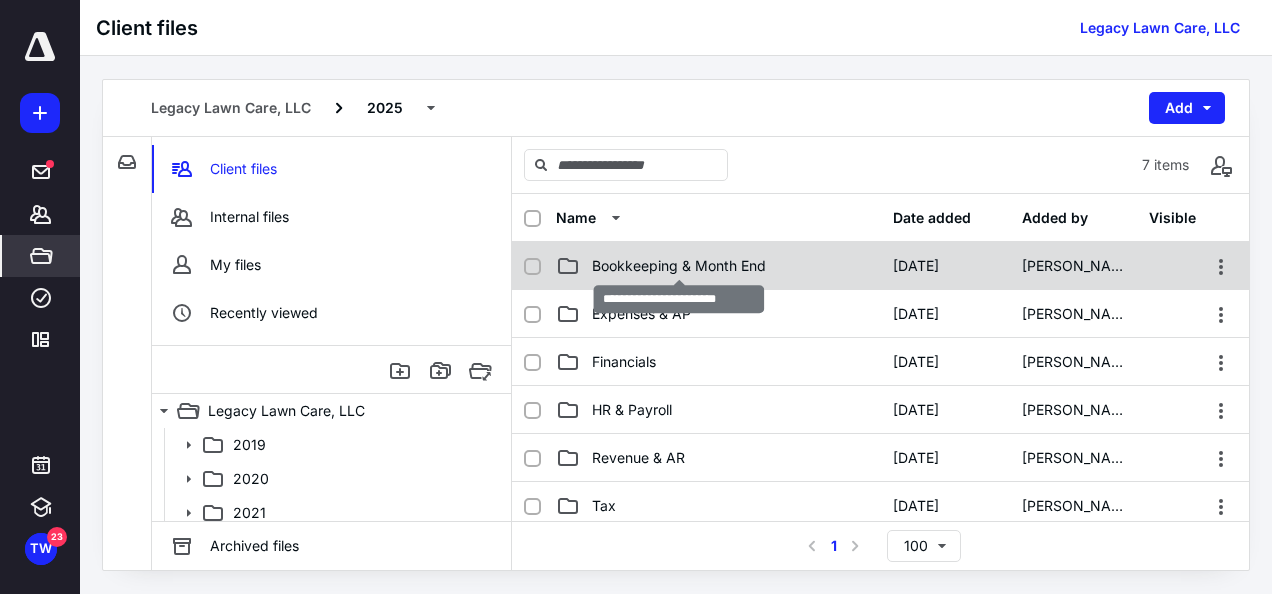 click on "Bookkeeping & Month End" at bounding box center (679, 266) 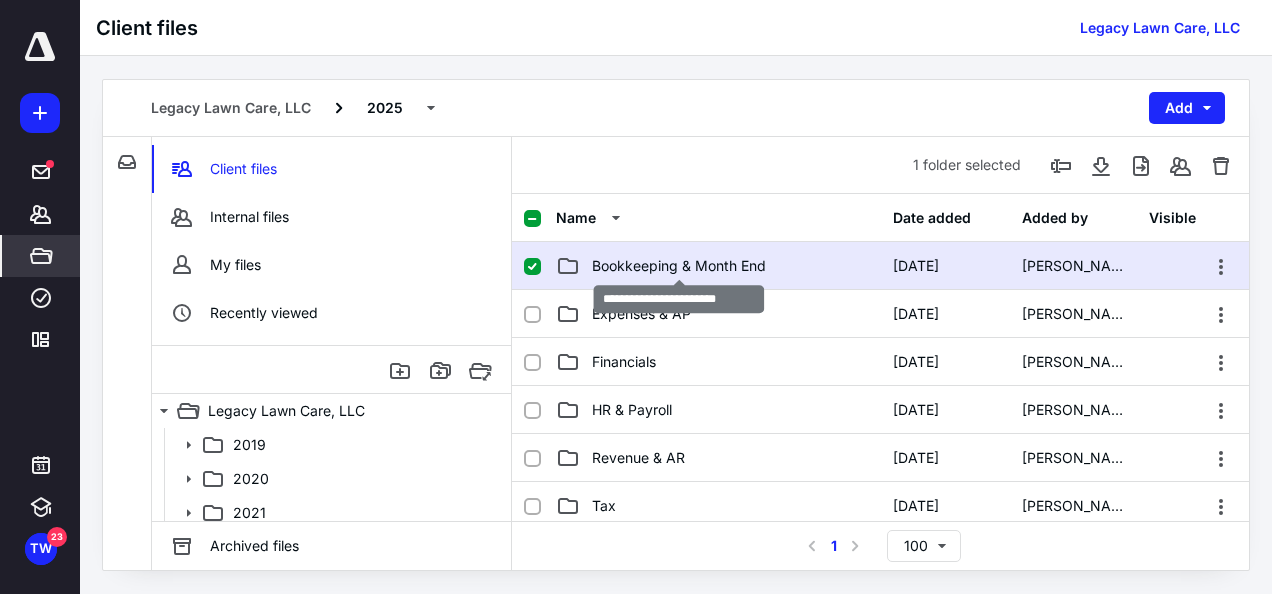 click on "Bookkeeping & Month End" at bounding box center (679, 266) 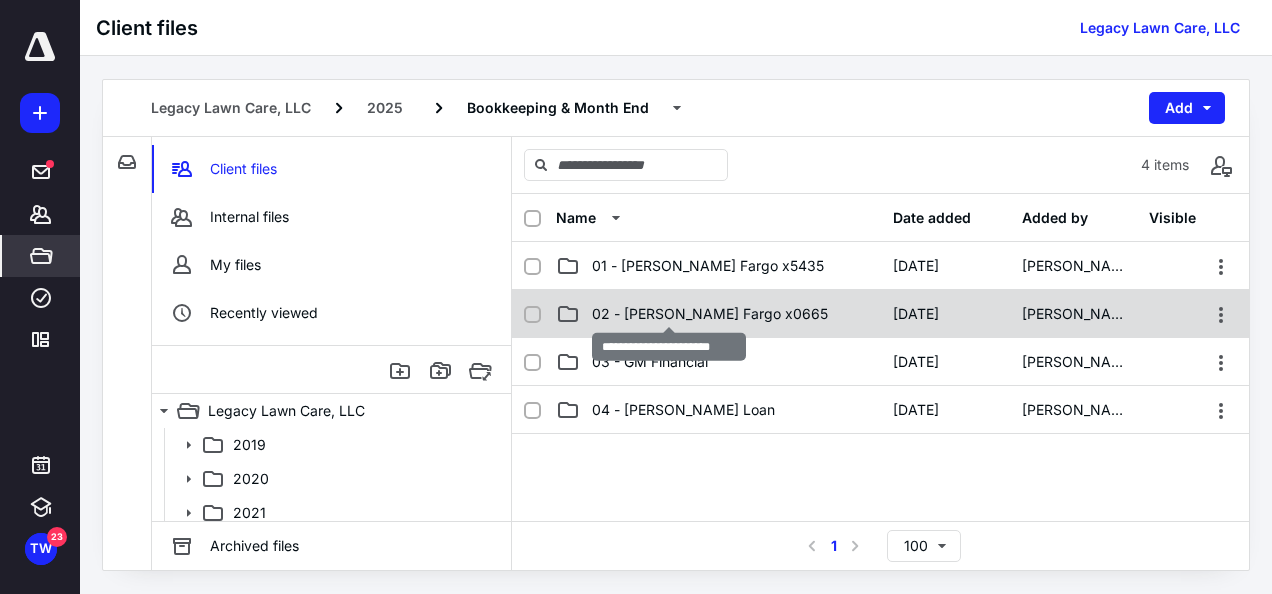 click on "02 - Wells Fargo x0665" at bounding box center [710, 314] 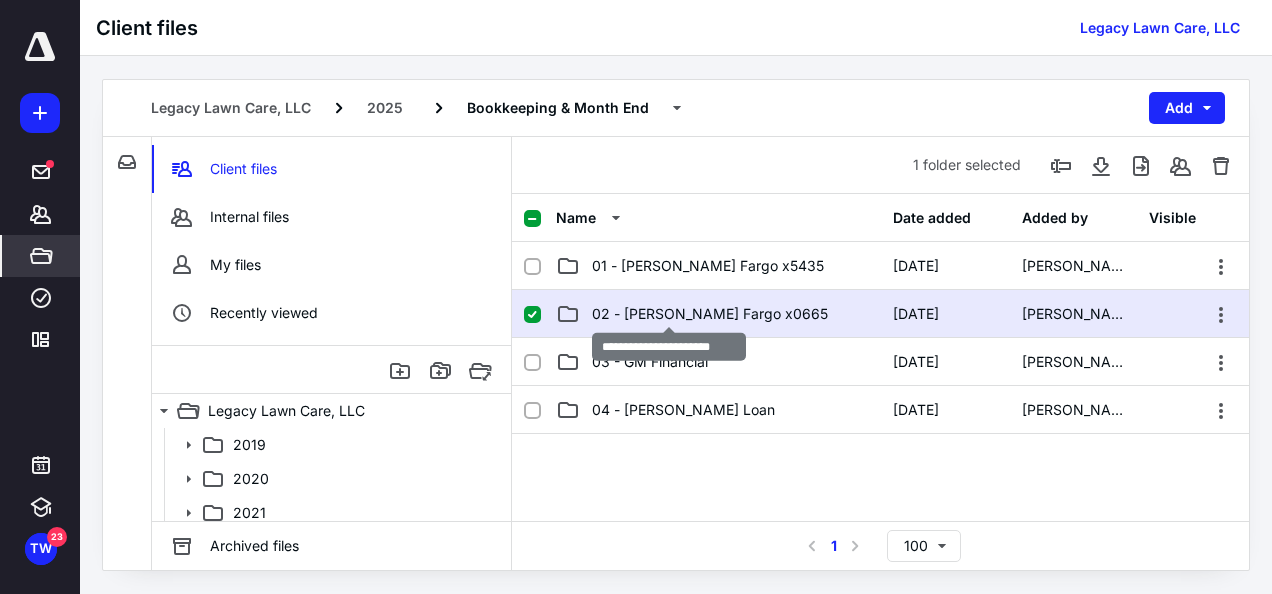 click on "02 - Wells Fargo x0665" at bounding box center [710, 314] 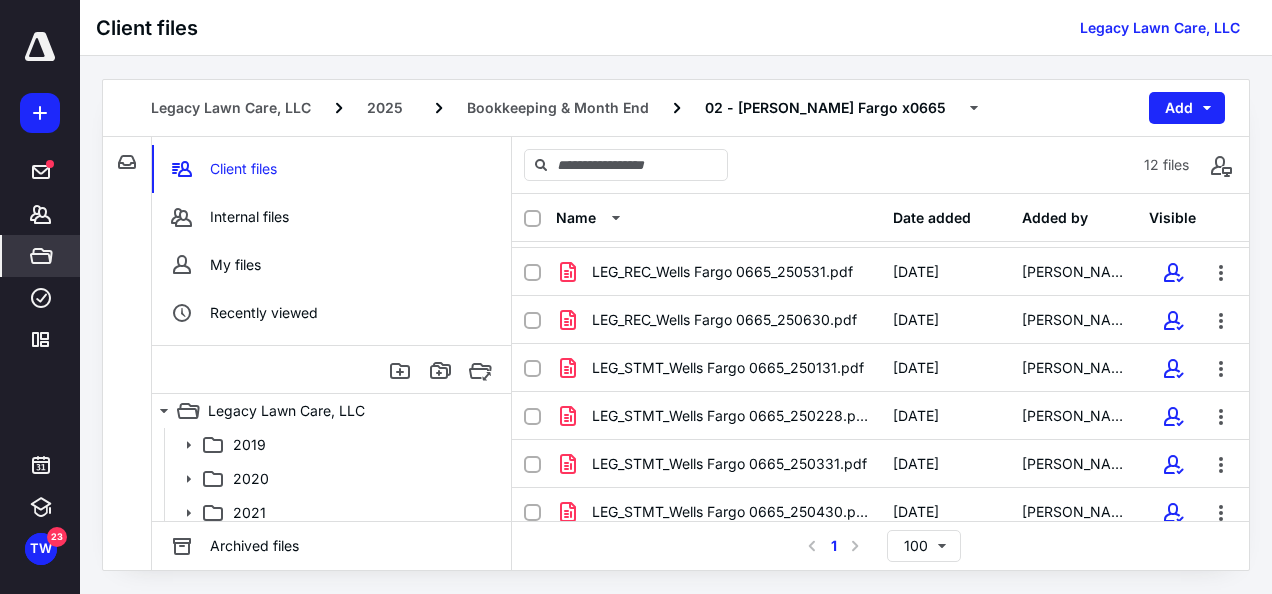 scroll, scrollTop: 291, scrollLeft: 0, axis: vertical 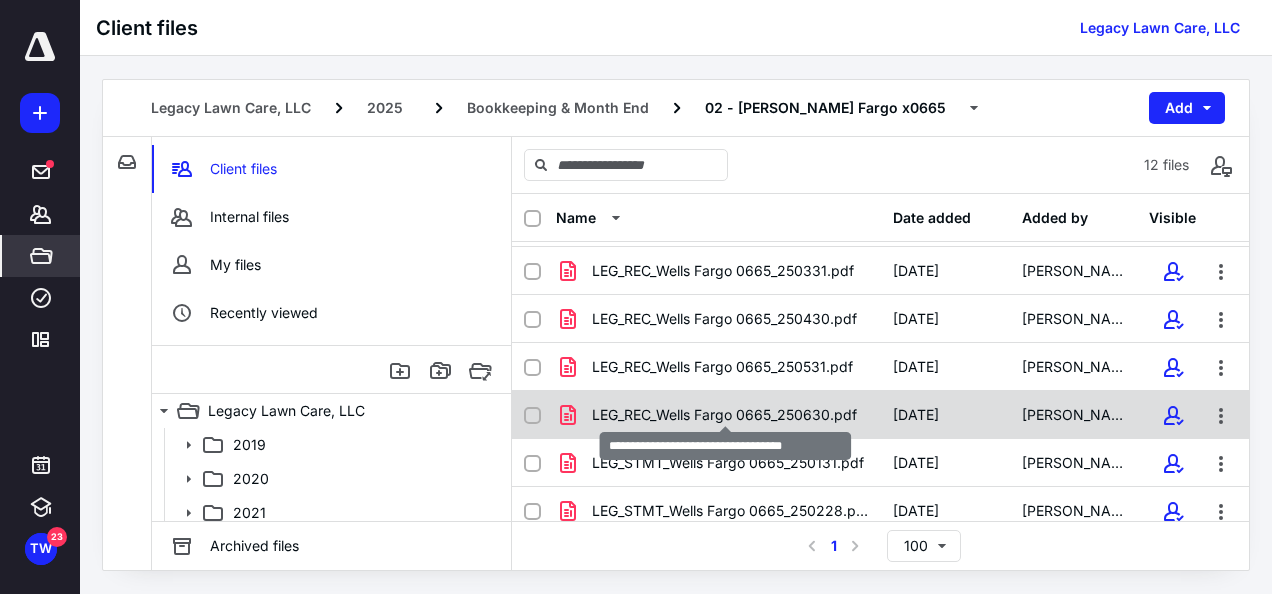 click on "LEG_REC_Wells Fargo 0665_250630.pdf" at bounding box center (724, 415) 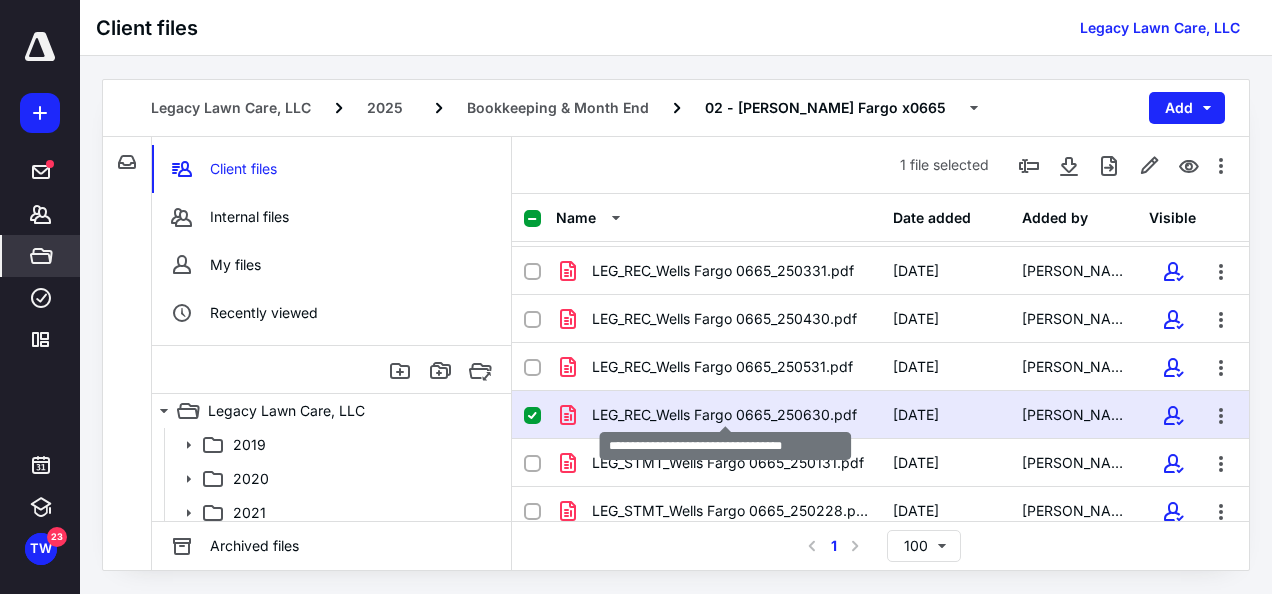 click on "LEG_REC_Wells Fargo 0665_250630.pdf" at bounding box center [724, 415] 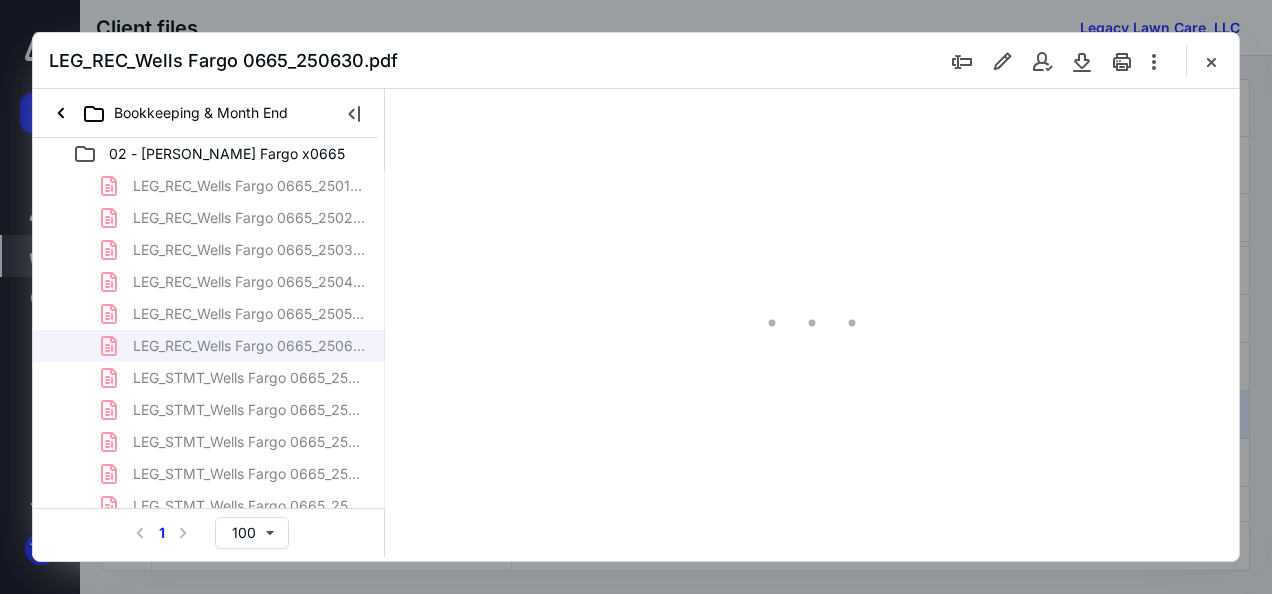 scroll, scrollTop: 0, scrollLeft: 0, axis: both 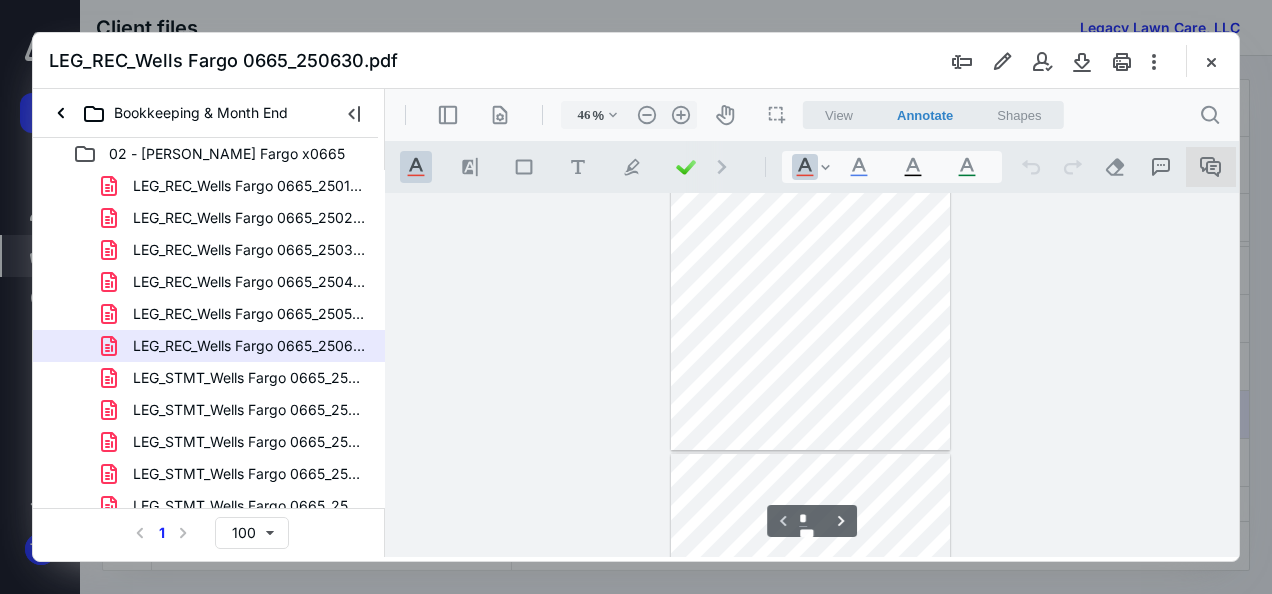 drag, startPoint x: 1228, startPoint y: 269, endPoint x: 1227, endPoint y: 181, distance: 88.005684 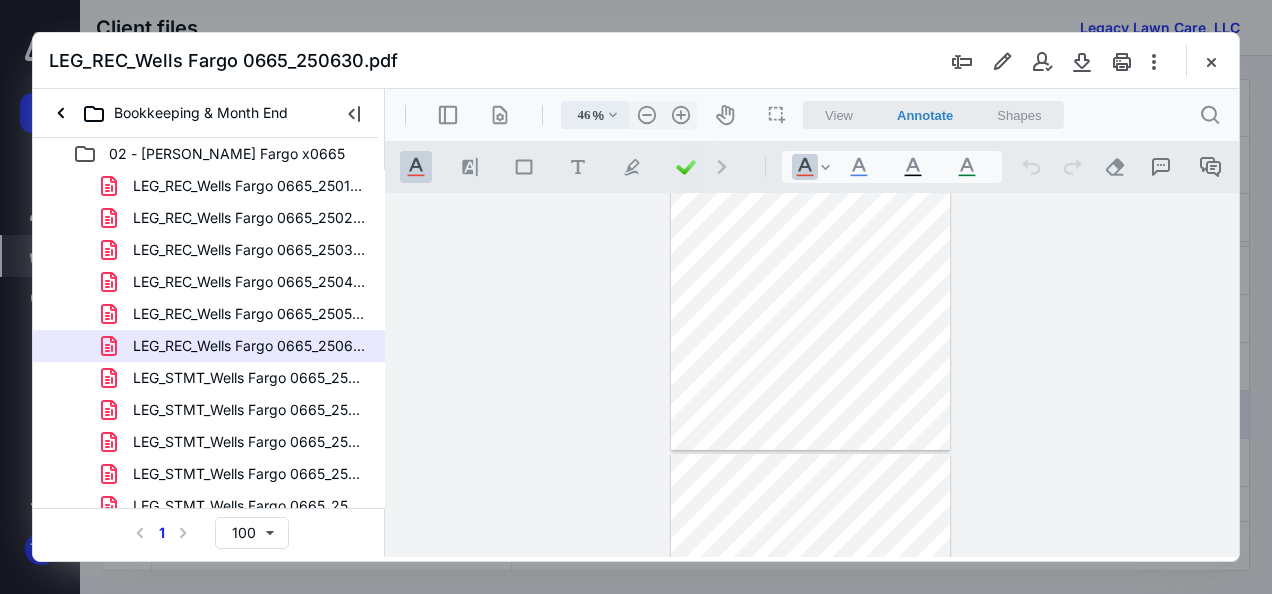 click on ".cls-1{fill:#abb0c4;} icon - chevron - down" at bounding box center [613, 115] 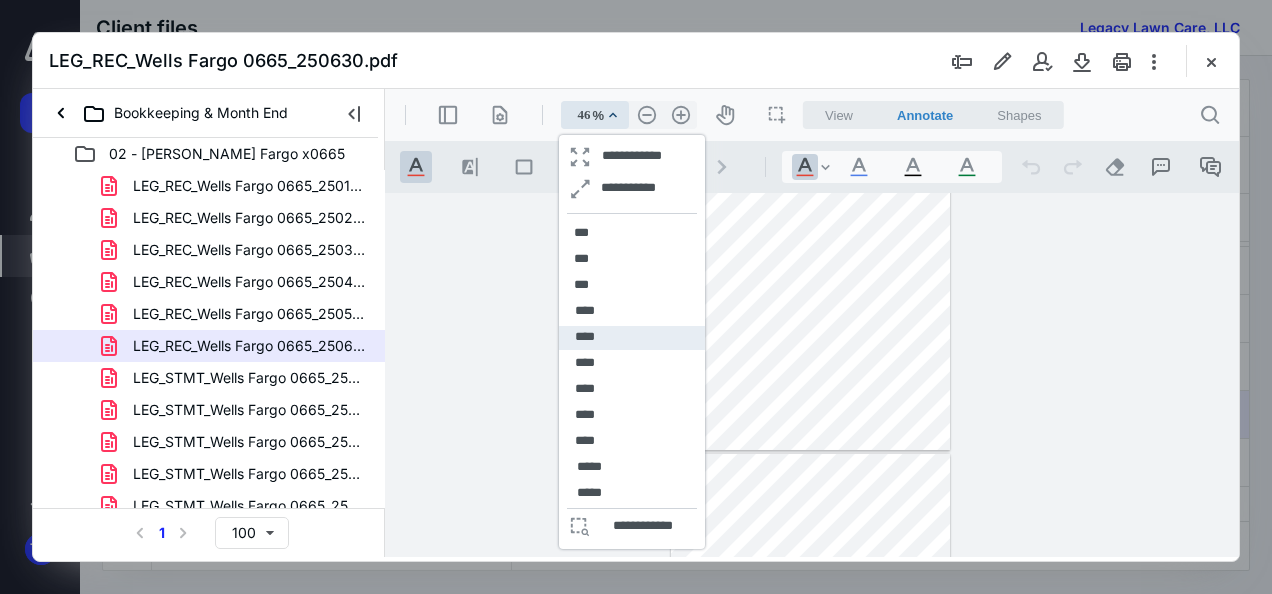 click on "****" at bounding box center [585, 337] 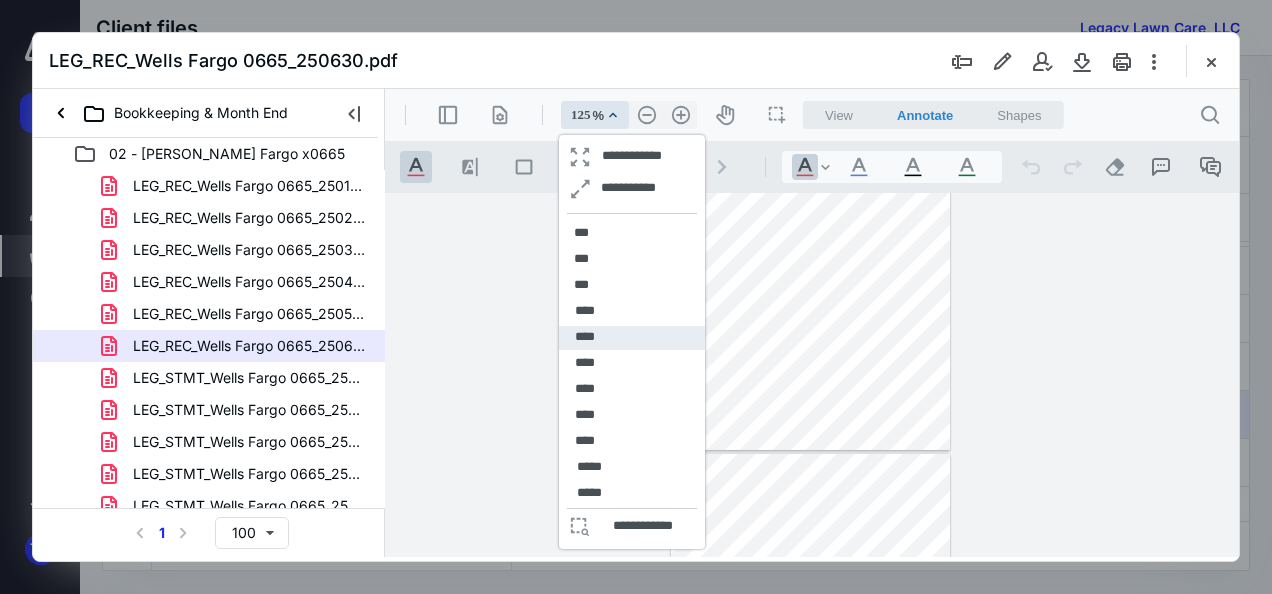 scroll, scrollTop: 517, scrollLeft: 0, axis: vertical 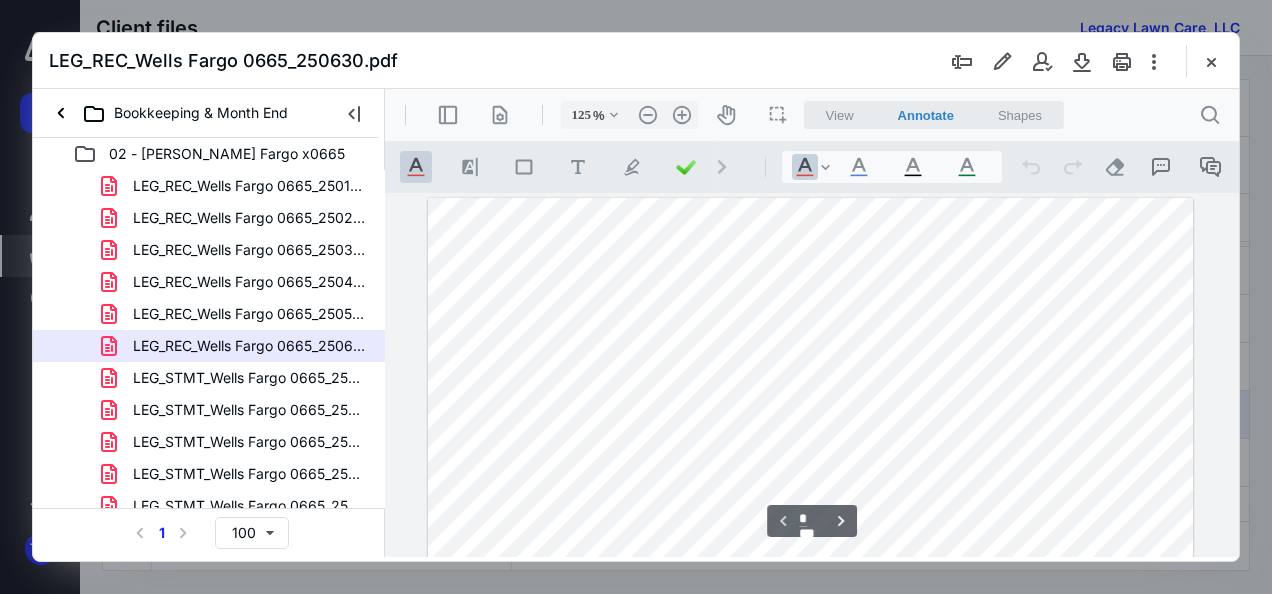 drag, startPoint x: 1233, startPoint y: 270, endPoint x: 1626, endPoint y: 245, distance: 393.79437 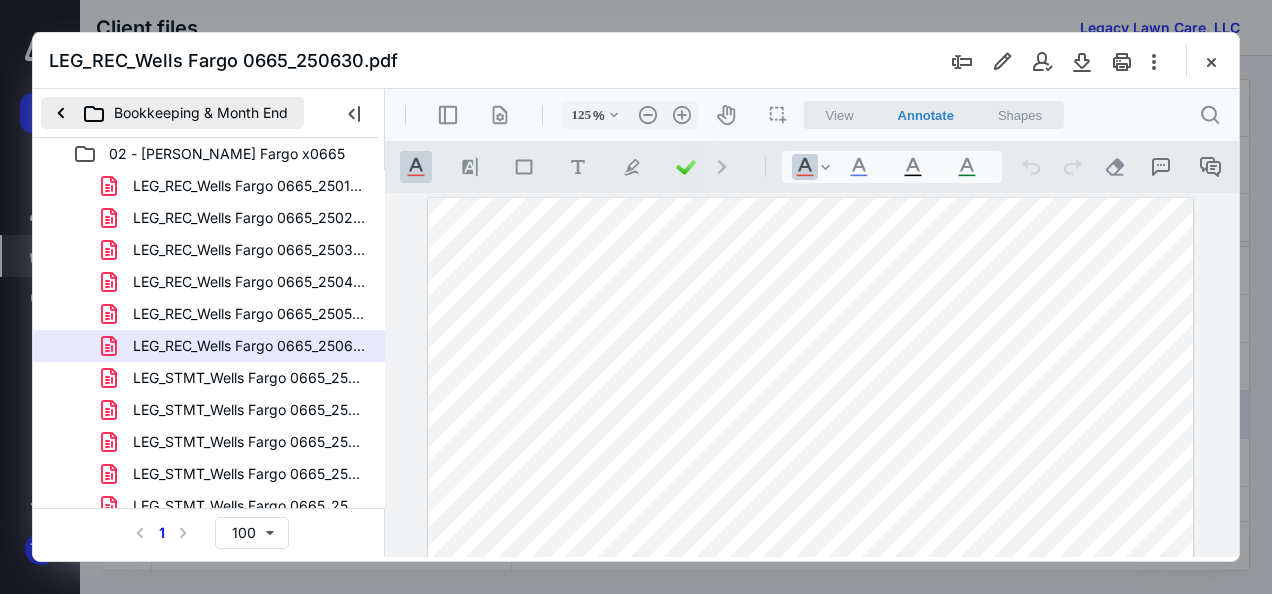 click on "Bookkeeping & Month End" at bounding box center (172, 113) 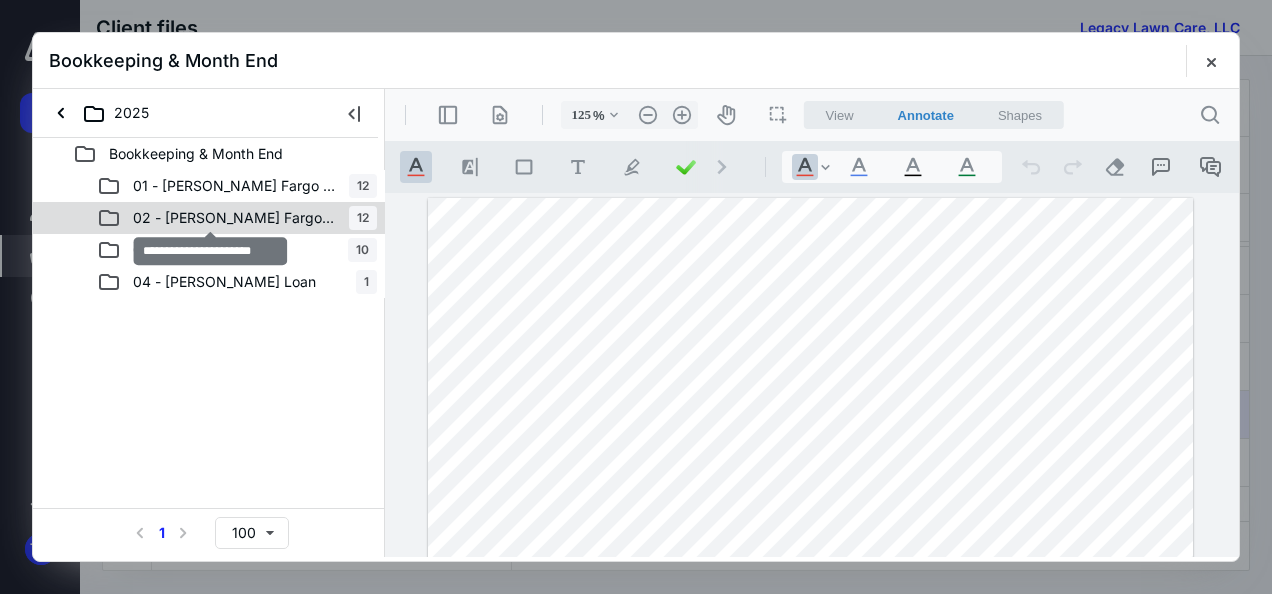 click on "02 - Wells Fargo x0665" at bounding box center (235, 218) 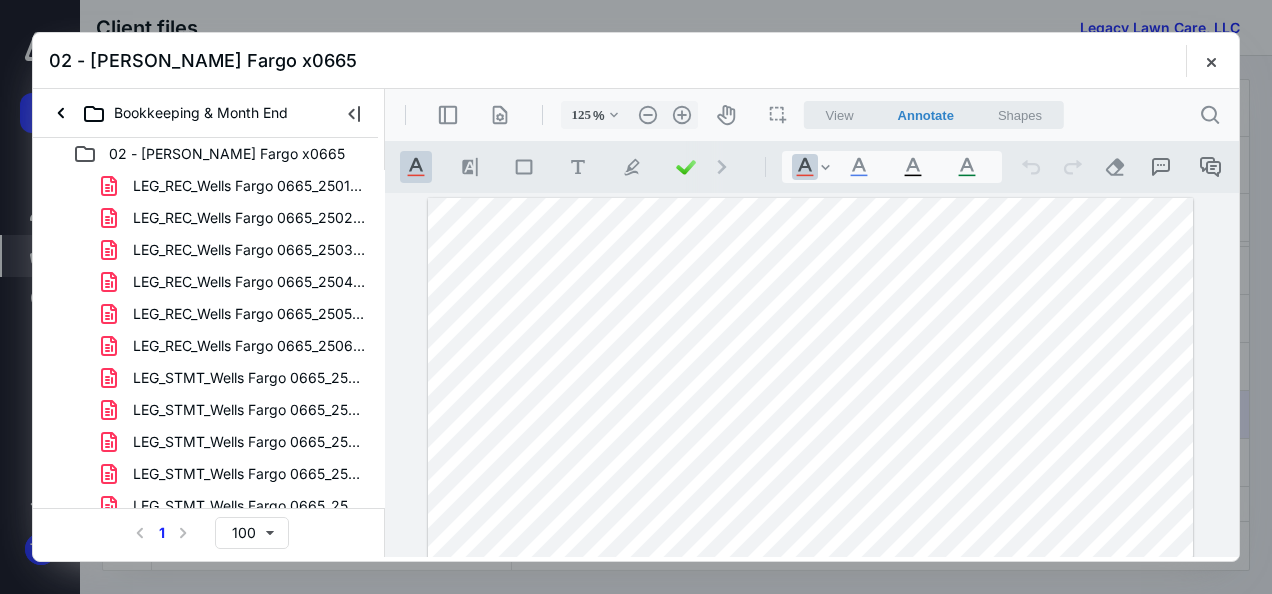 click on "LEG_REC_Wells Fargo 0665_250228.pdf" at bounding box center (249, 218) 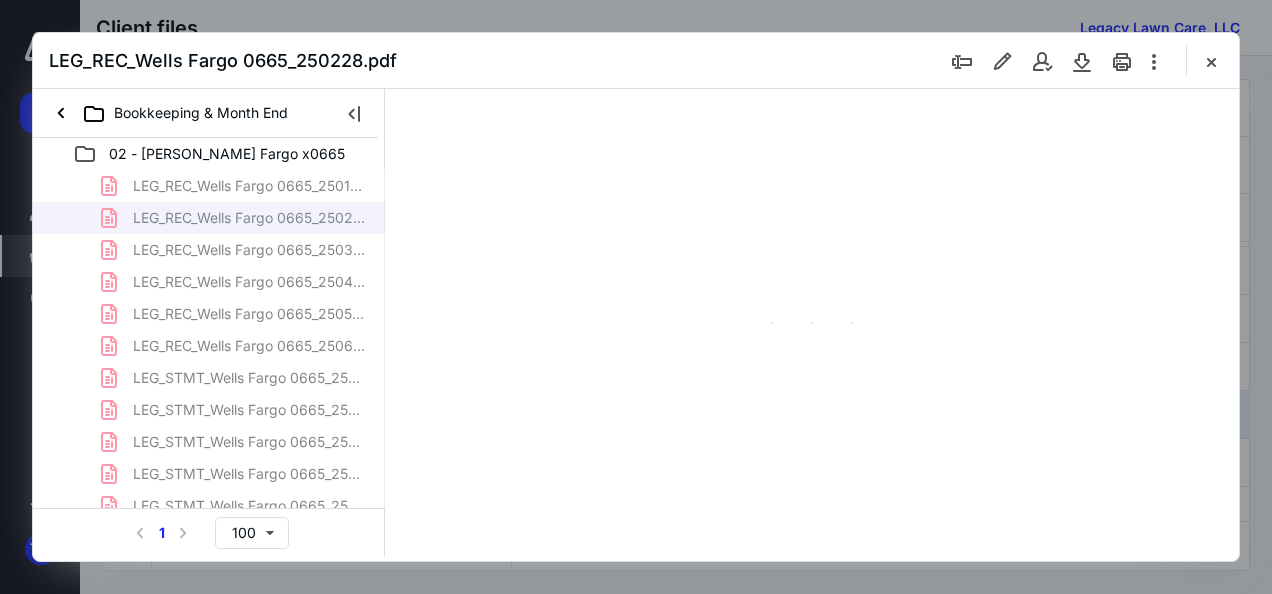 scroll, scrollTop: 106, scrollLeft: 0, axis: vertical 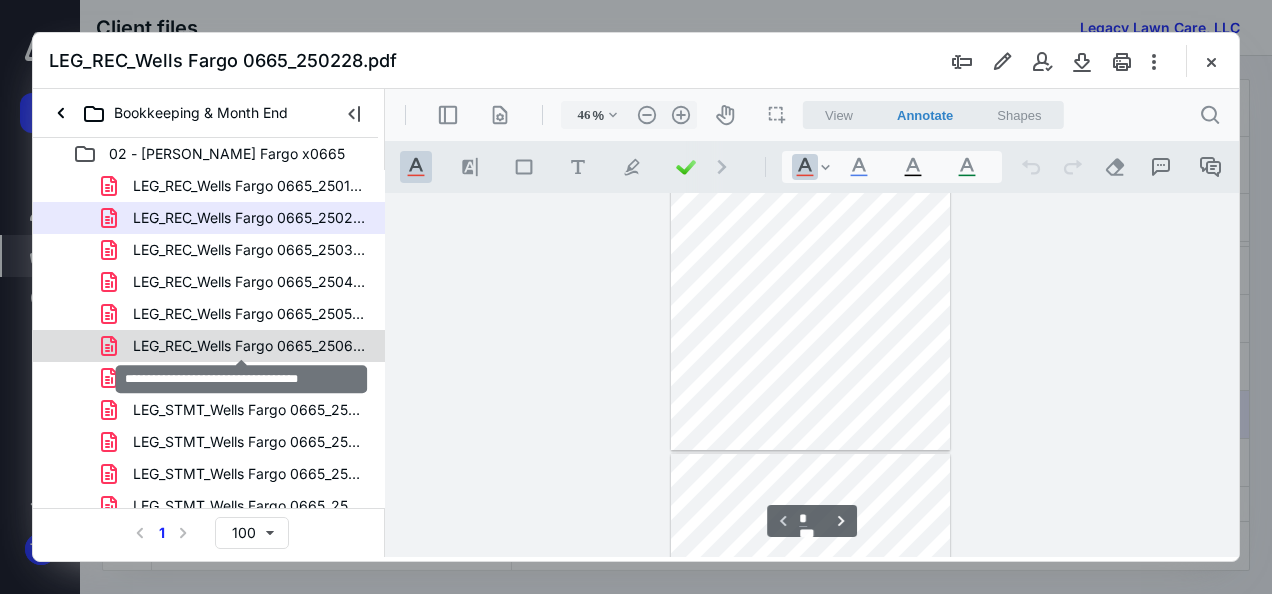 click on "LEG_REC_Wells Fargo 0665_250630.pdf" at bounding box center (249, 346) 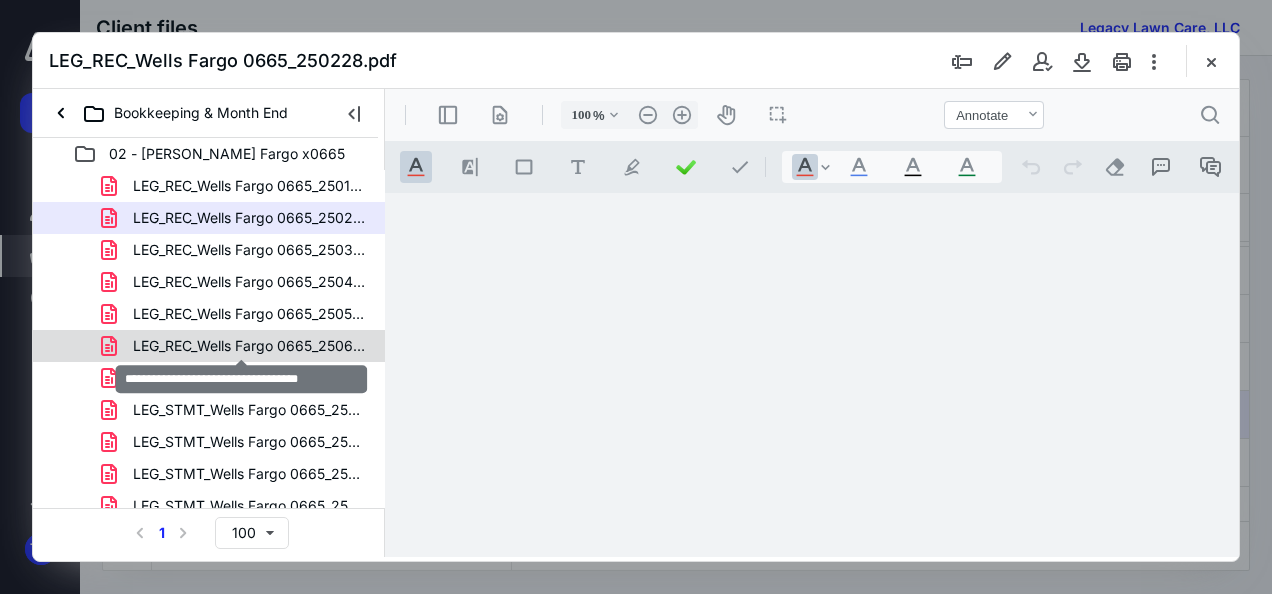 click on "LEG_REC_Wells Fargo 0665_250131.pdf LEG_REC_Wells Fargo 0665_250228.pdf LEG_REC_Wells Fargo 0665_250331.pdf LEG_REC_Wells Fargo 0665_250430.pdf LEG_REC_Wells Fargo 0665_250531.pdf LEG_REC_Wells Fargo 0665_250630.pdf LEG_STMT_Wells Fargo 0665_250131.pdf LEG_STMT_Wells Fargo 0665_250228.pdf LEG_STMT_Wells Fargo 0665_250331.pdf LEG_STMT_Wells Fargo 0665_250430.pdf LEG_STMT_Wells Fargo 0665_250531.pdf LEG_STMT_Wells Fargo 0665_250630.pdf" at bounding box center [209, 362] 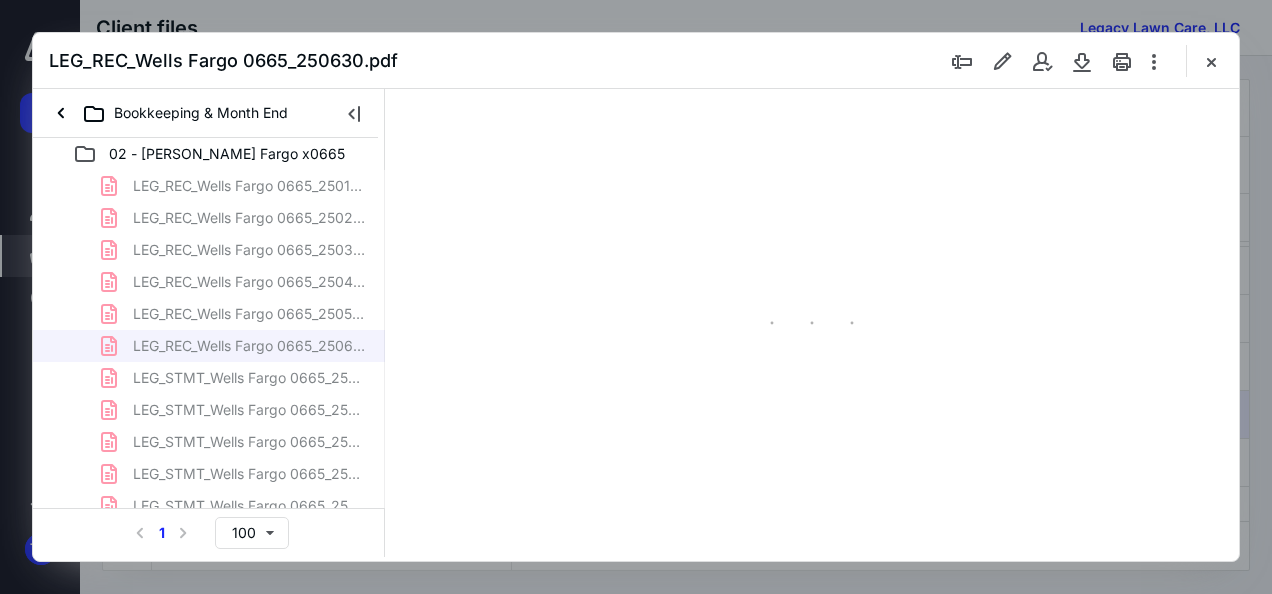 scroll, scrollTop: 106, scrollLeft: 0, axis: vertical 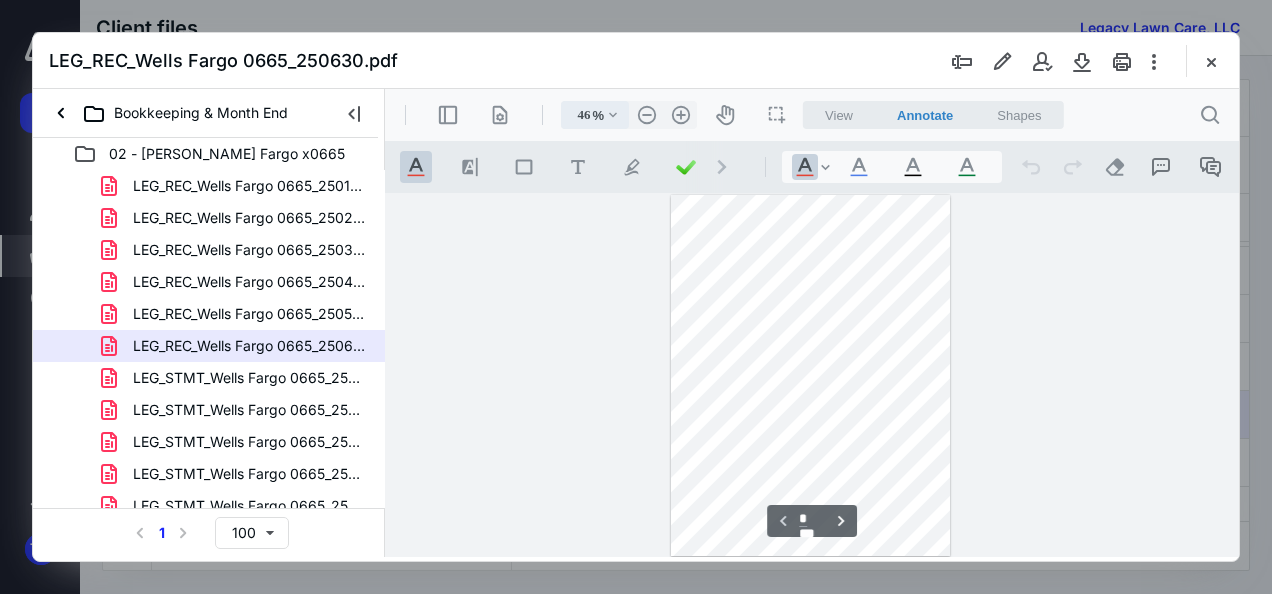 click on ".cls-1{fill:#abb0c4;} icon - chevron - down" at bounding box center [613, 115] 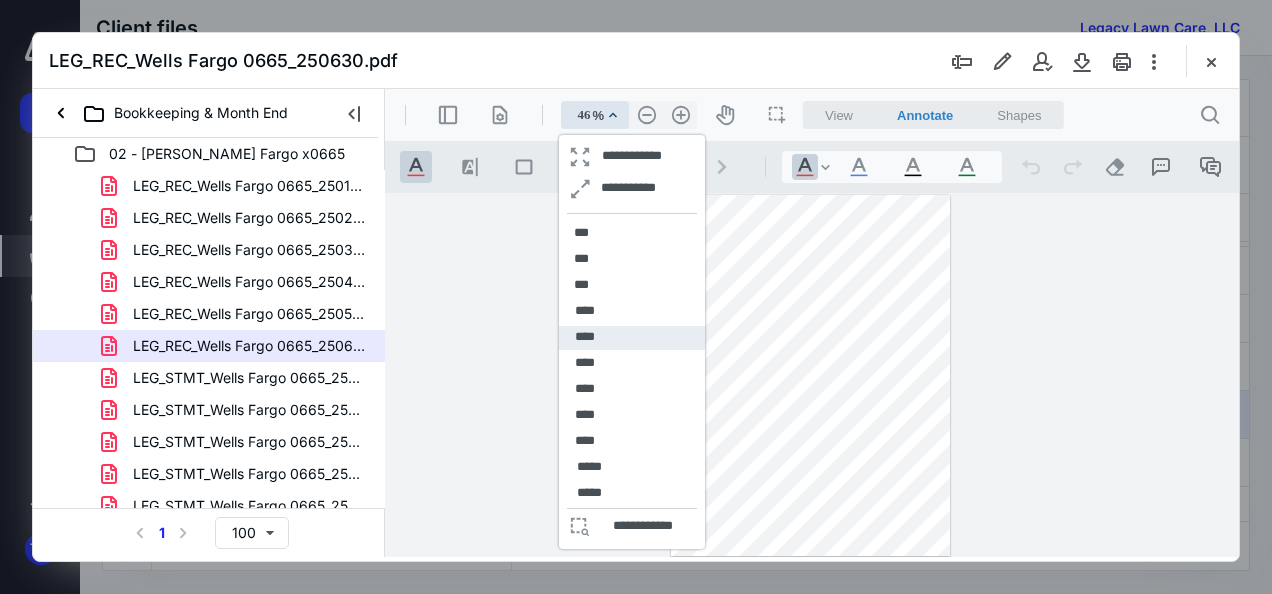 click on "****" at bounding box center (632, 338) 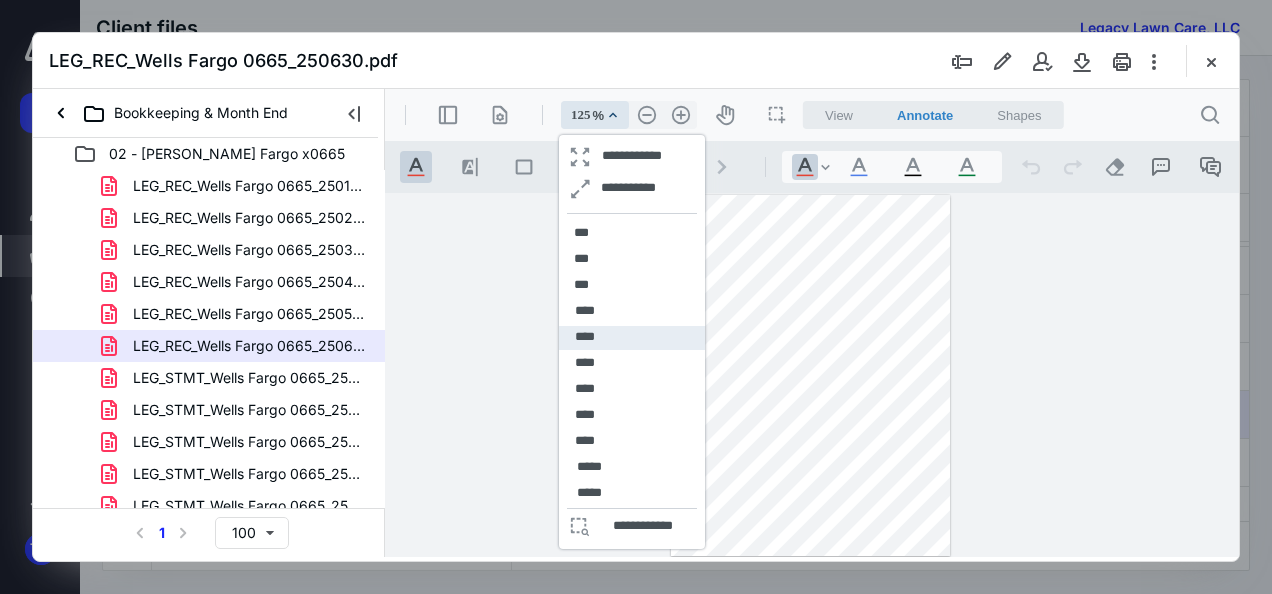 scroll, scrollTop: 227, scrollLeft: 0, axis: vertical 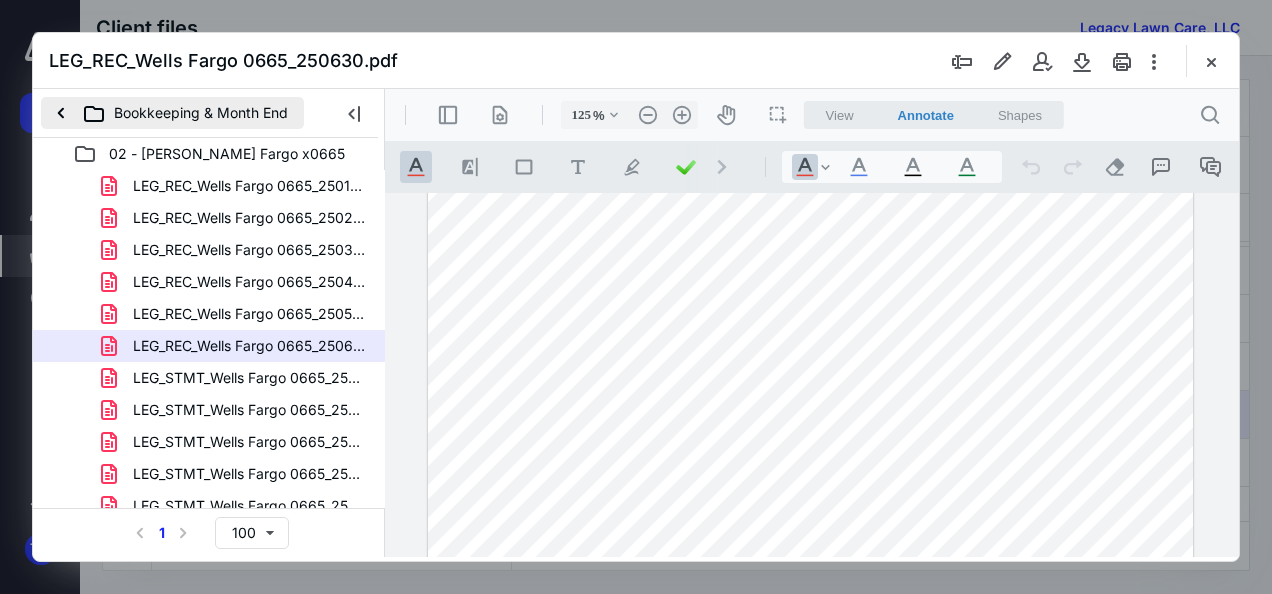 click on "Bookkeeping & Month End" at bounding box center [172, 113] 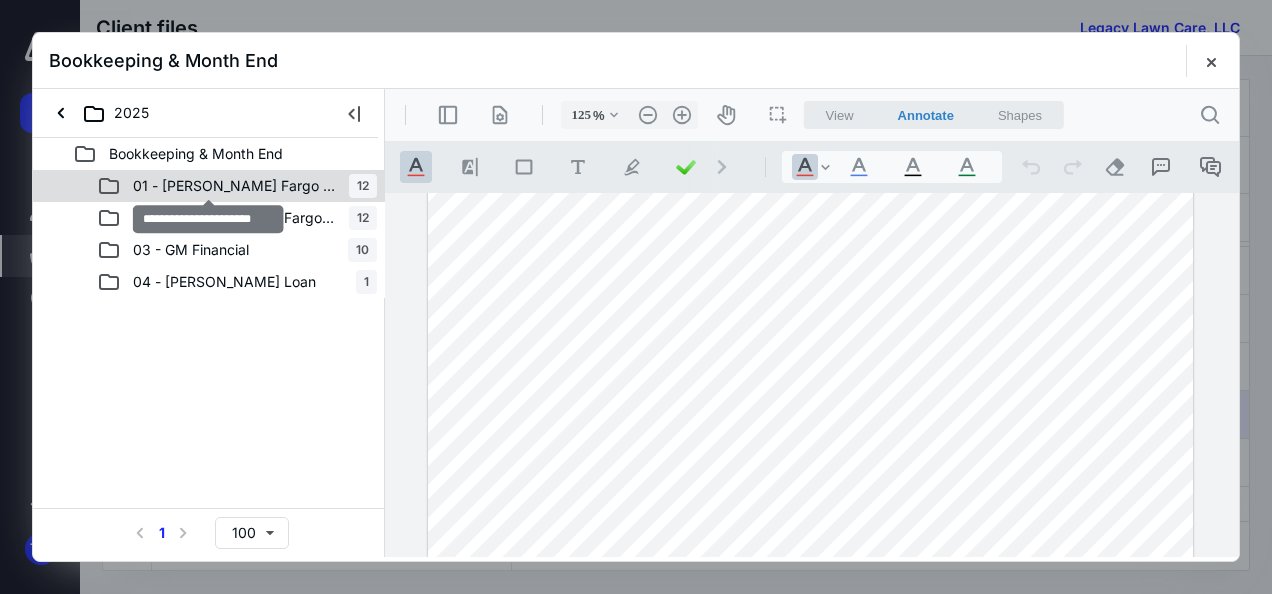 click on "01 - Wells Fargo x5435" at bounding box center [235, 186] 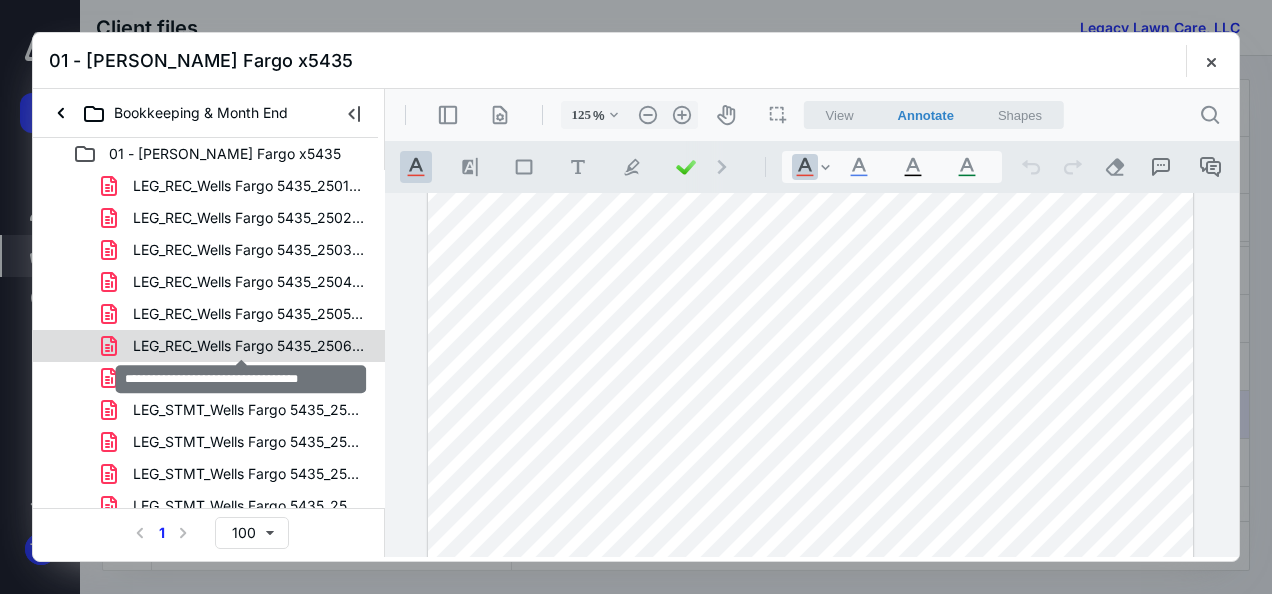 click on "LEG_REC_Wells Fargo 5435_250630.pdf" at bounding box center (249, 346) 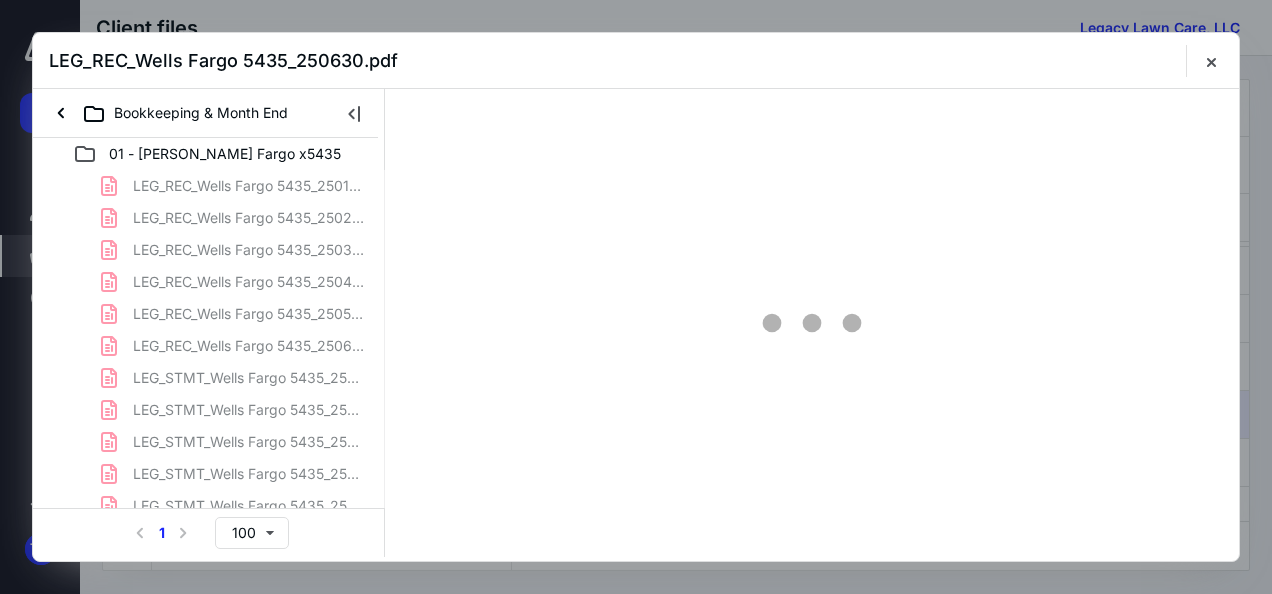 click on "LEG_REC_Wells Fargo 5435_250131.pdf LEG_REC_Wells Fargo 5435_250228.pdf LEG_REC_Wells Fargo 5435_250331.pdf LEG_REC_Wells Fargo 5435_250430.pdf LEG_REC_Wells Fargo 5435_250531.pdf LEG_REC_Wells Fargo 5435_250630.pdf LEG_STMT_Wells Fargo 5435_250131.pdf LEG_STMT_Wells Fargo 5435_250228.pdf LEG_STMT_Wells Fargo 5435_250331.pdf LEG_STMT_Wells Fargo 5435_250430.pdf LEG_STMT_Wells Fargo 5435_250531.pdf LEG_STMT_Wells Fargo 5435_250630.pdf" at bounding box center (209, 362) 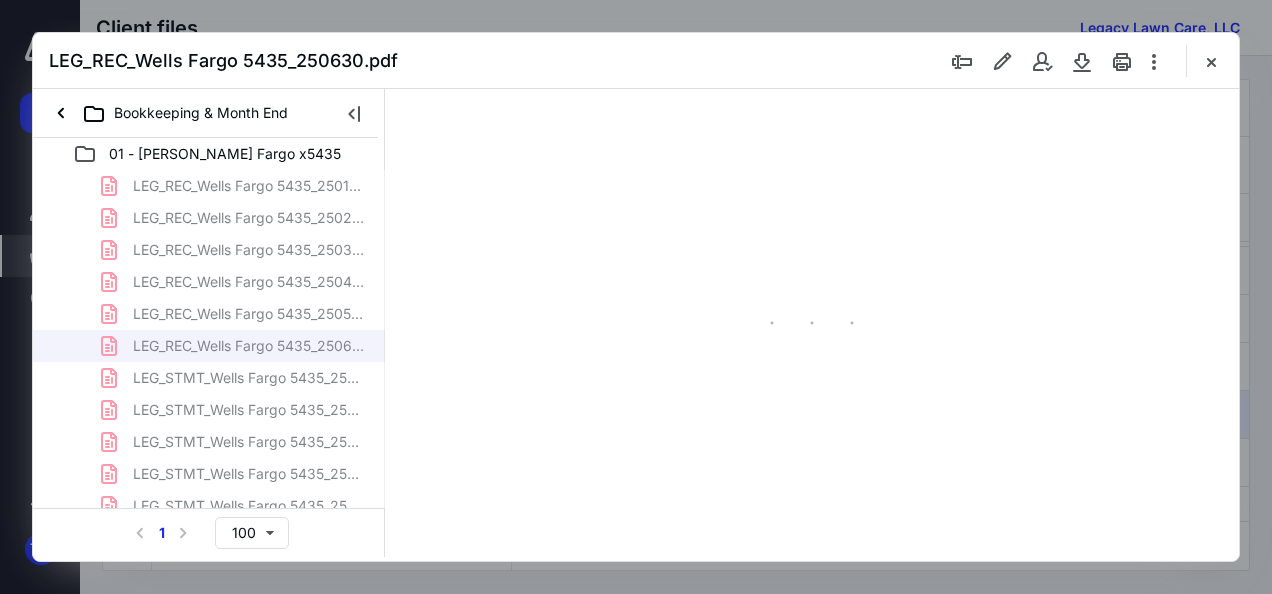 scroll, scrollTop: 0, scrollLeft: 0, axis: both 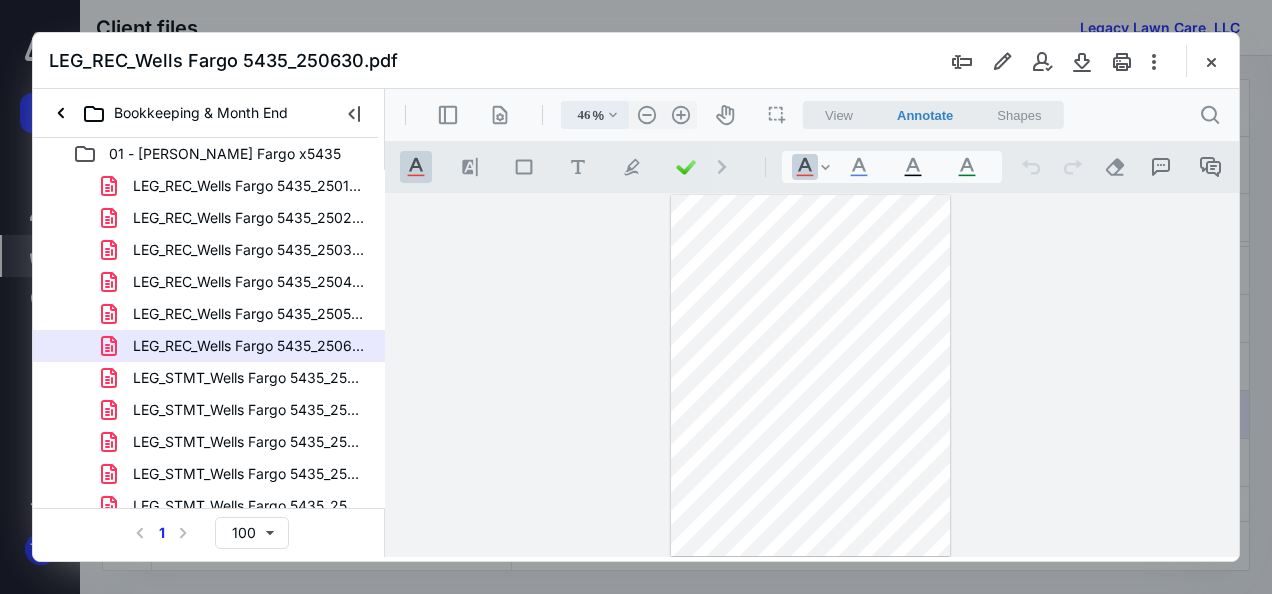 click on ".cls-1{fill:#abb0c4;} icon - chevron - down" at bounding box center (613, 115) 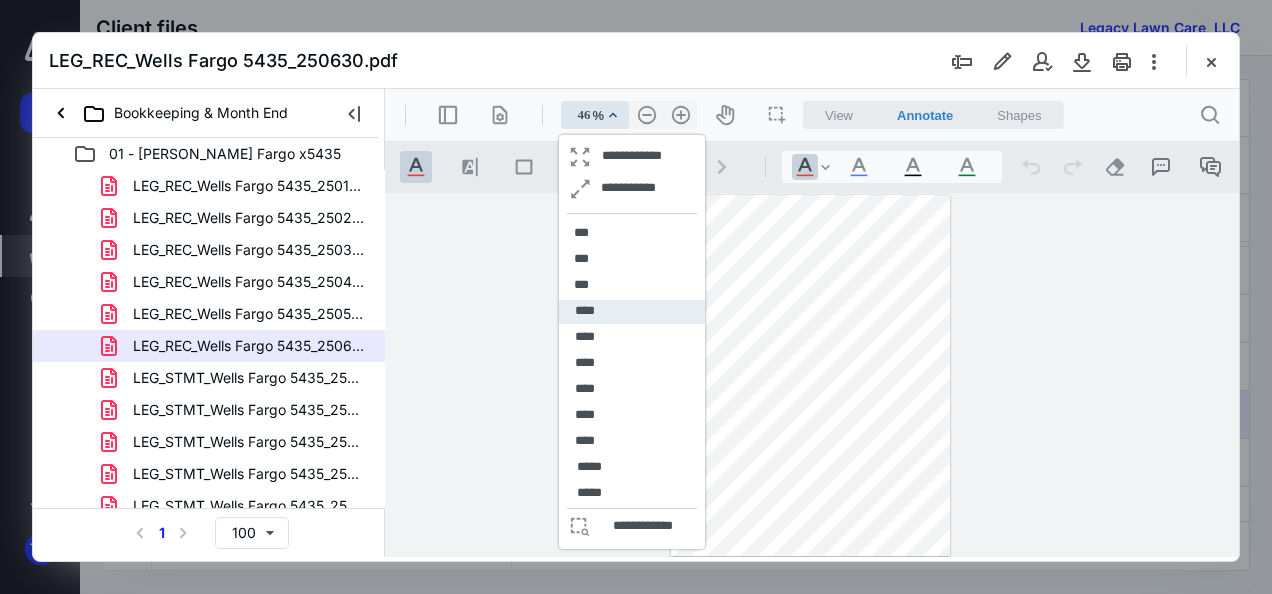click on "****" at bounding box center (632, 312) 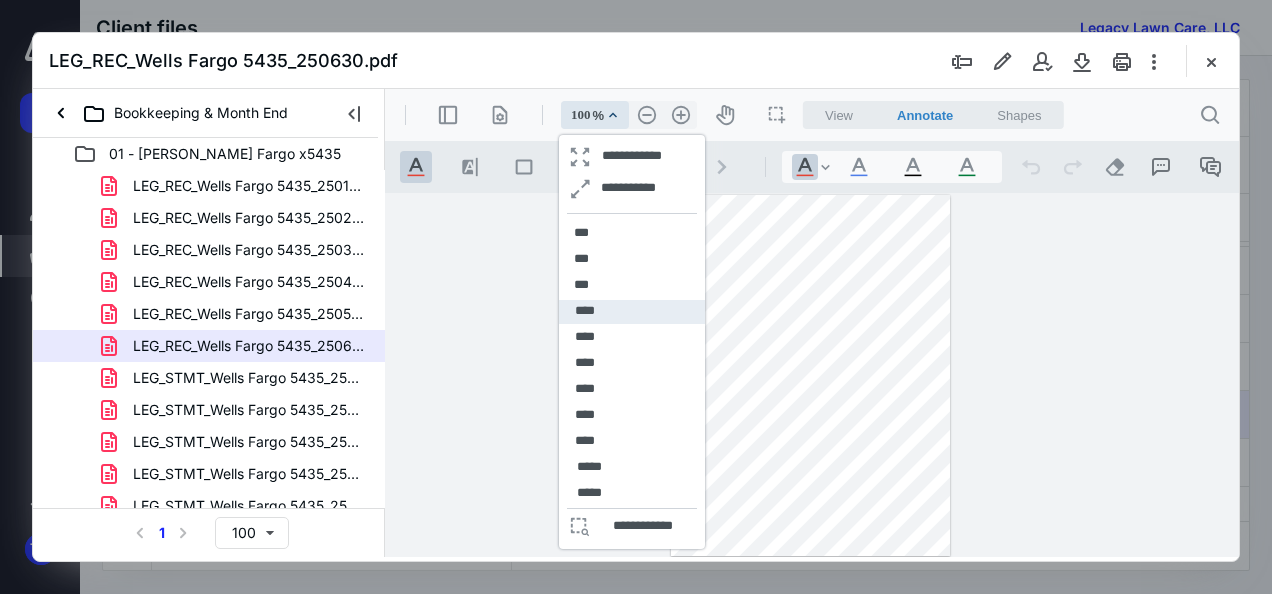 scroll, scrollTop: 155, scrollLeft: 0, axis: vertical 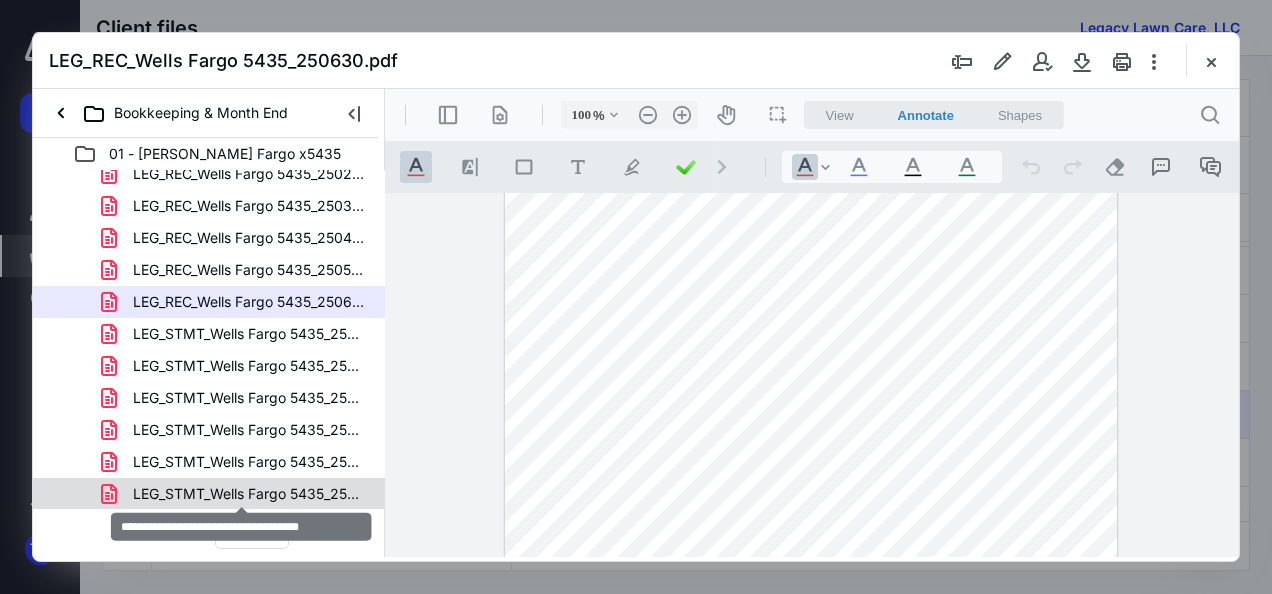 click on "LEG_STMT_Wells Fargo 5435_250630.pdf" at bounding box center (249, 494) 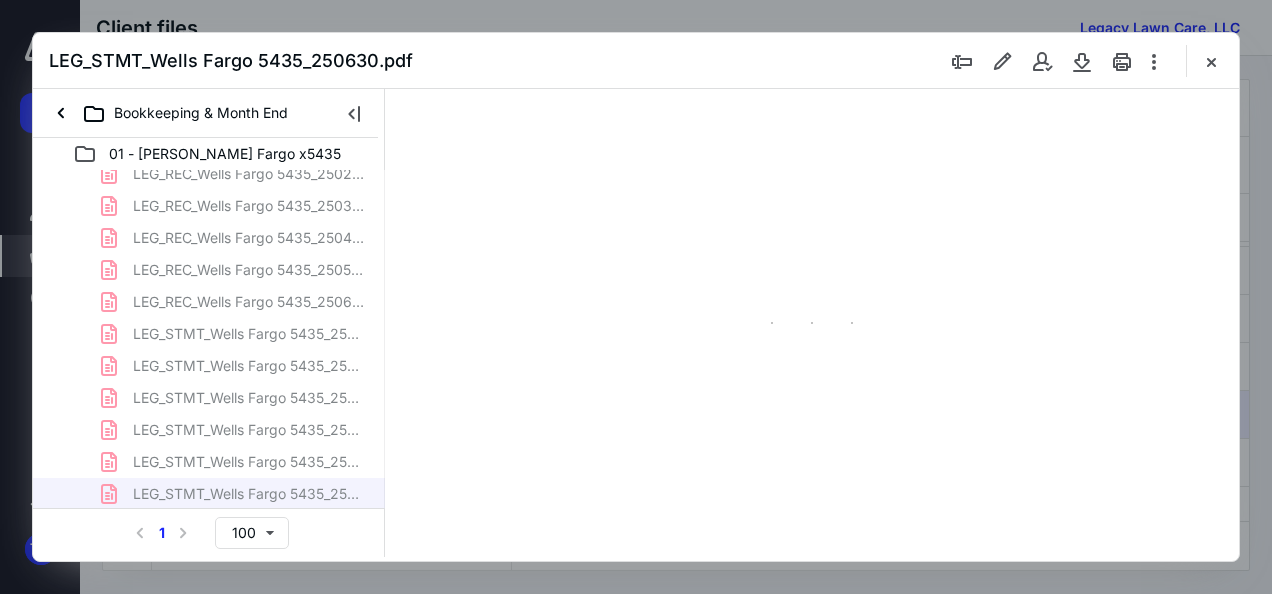 scroll, scrollTop: 106, scrollLeft: 0, axis: vertical 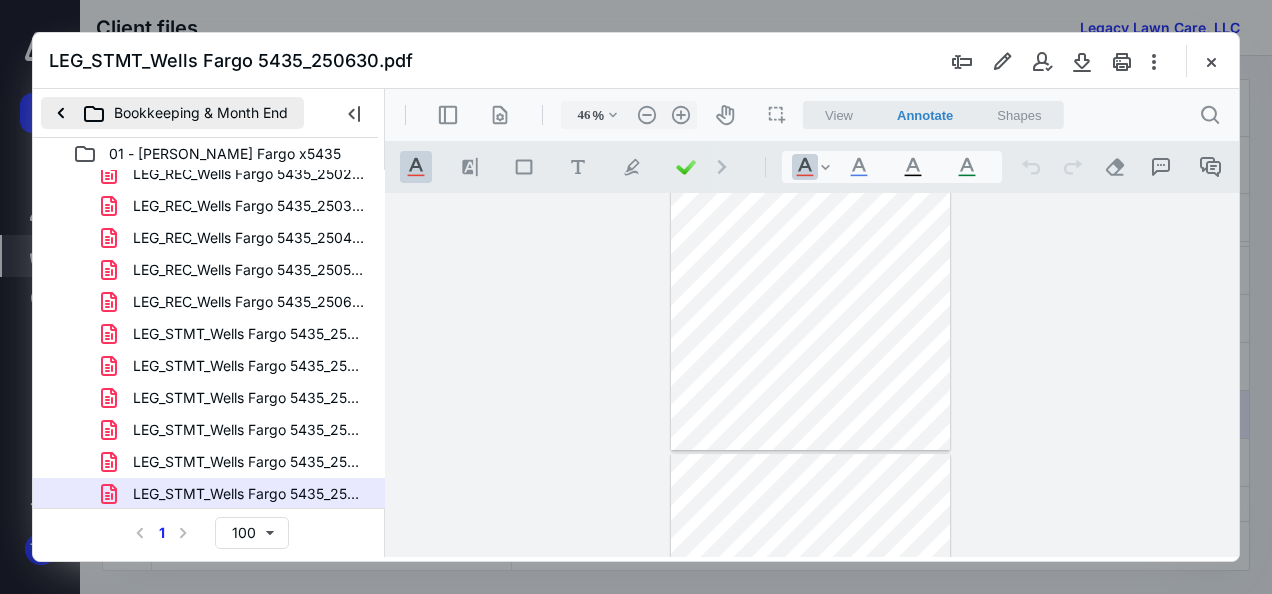 click on "Bookkeeping & Month End" at bounding box center (172, 113) 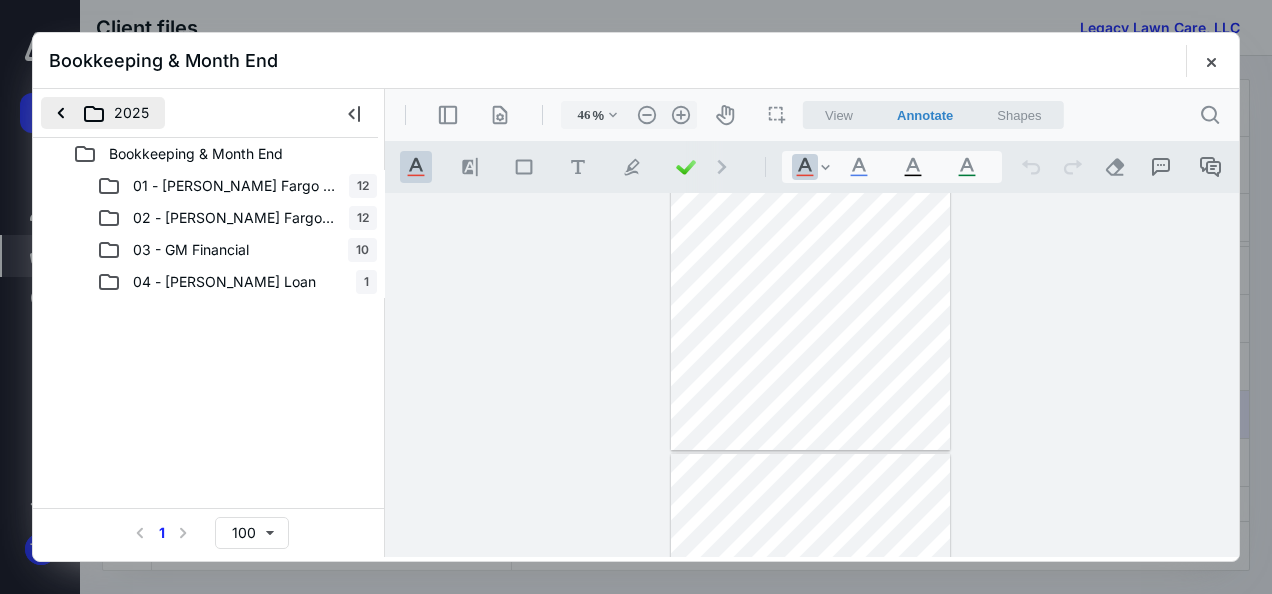 click on "2025" at bounding box center [103, 113] 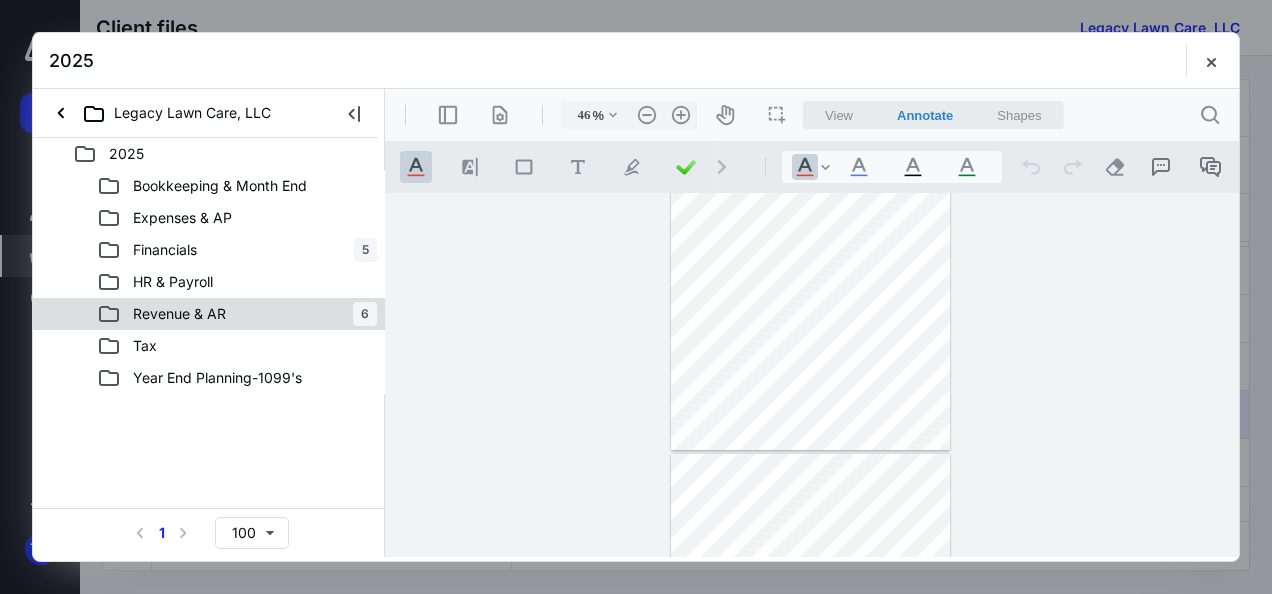 click on "Revenue & AR" at bounding box center [179, 314] 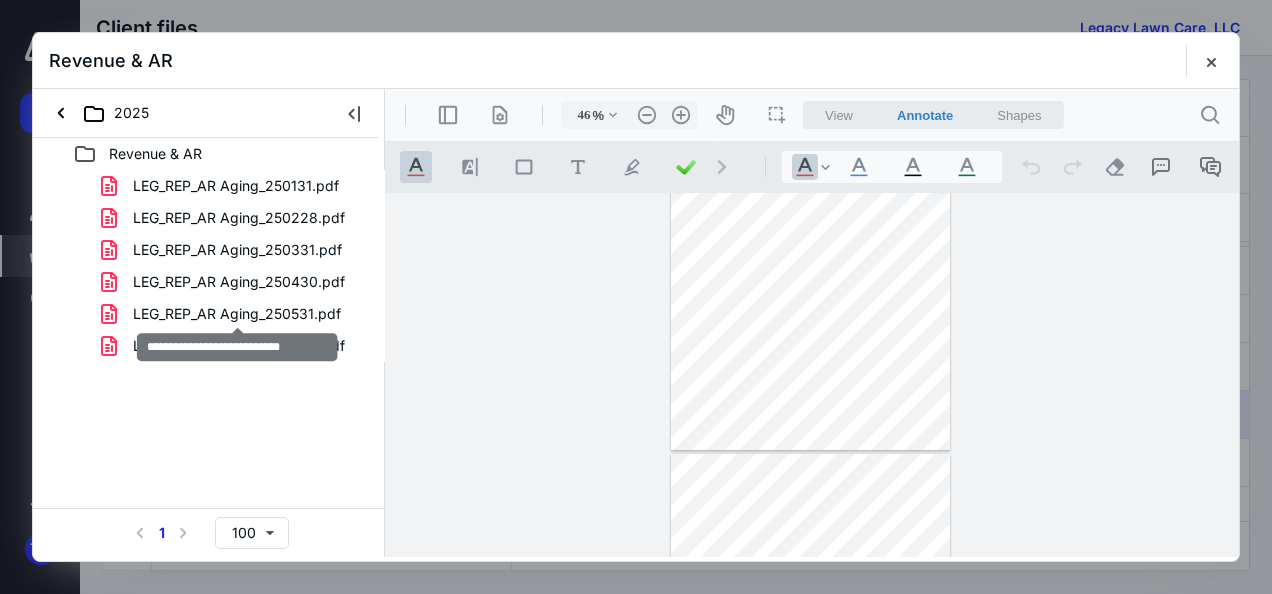 drag, startPoint x: 188, startPoint y: 313, endPoint x: 347, endPoint y: 346, distance: 162.38843 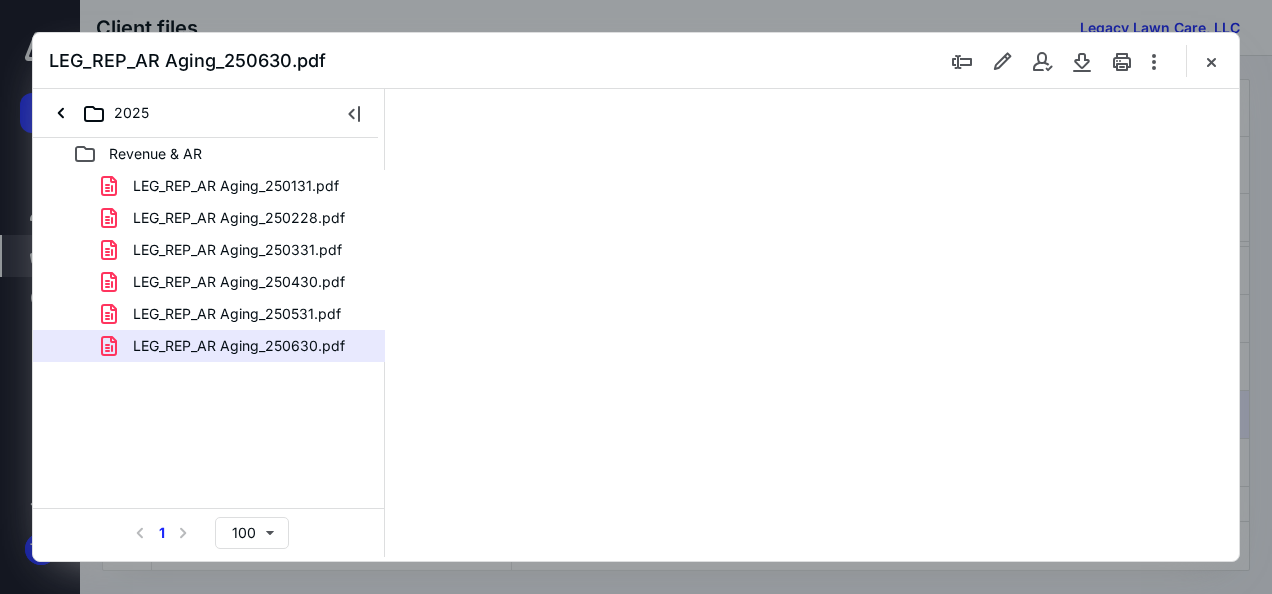 scroll, scrollTop: 0, scrollLeft: 0, axis: both 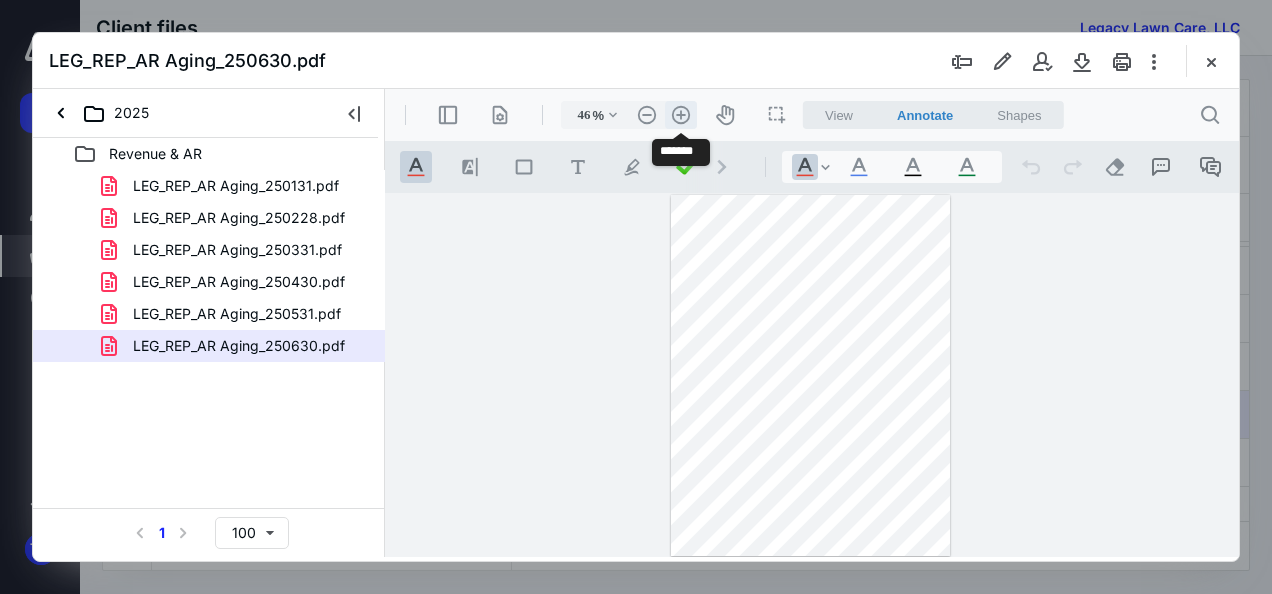 click on ".cls-1{fill:#abb0c4;} icon - header - zoom - in - line" at bounding box center [681, 115] 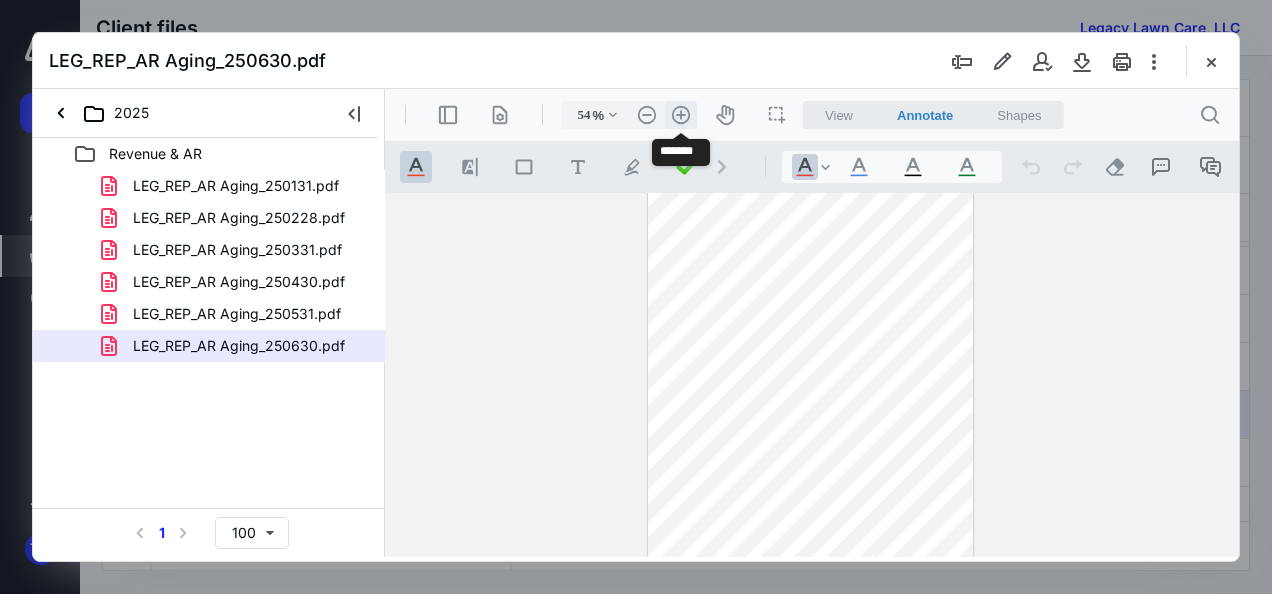 click on ".cls-1{fill:#abb0c4;} icon - header - zoom - in - line" at bounding box center [681, 115] 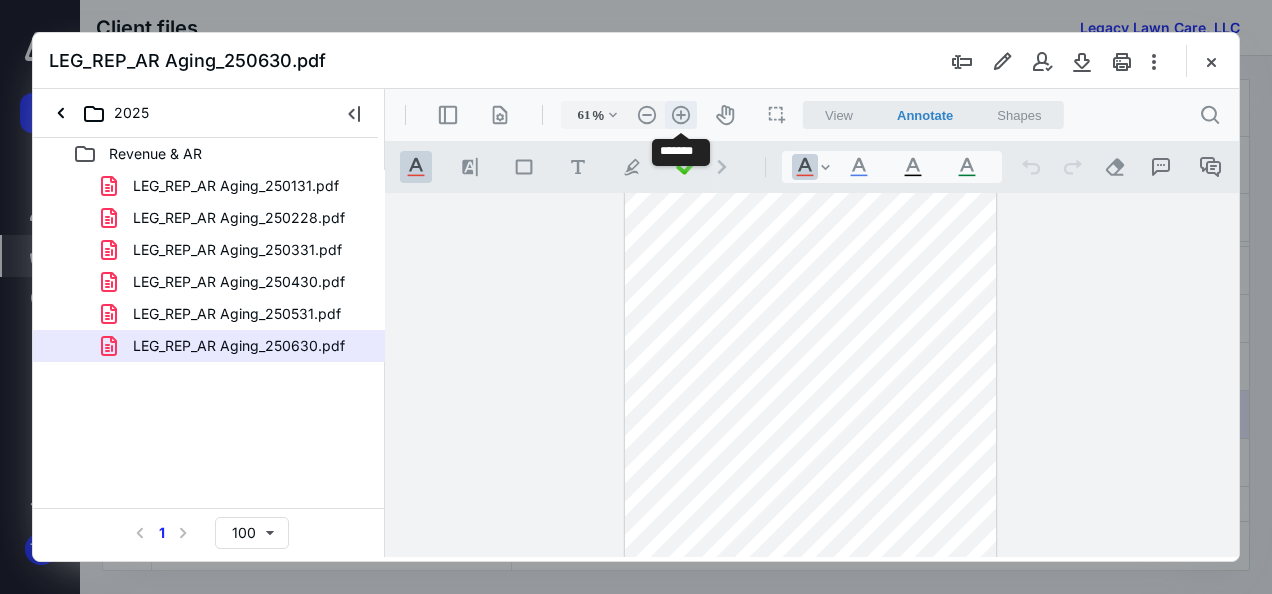 click on ".cls-1{fill:#abb0c4;} icon - header - zoom - in - line" at bounding box center [681, 115] 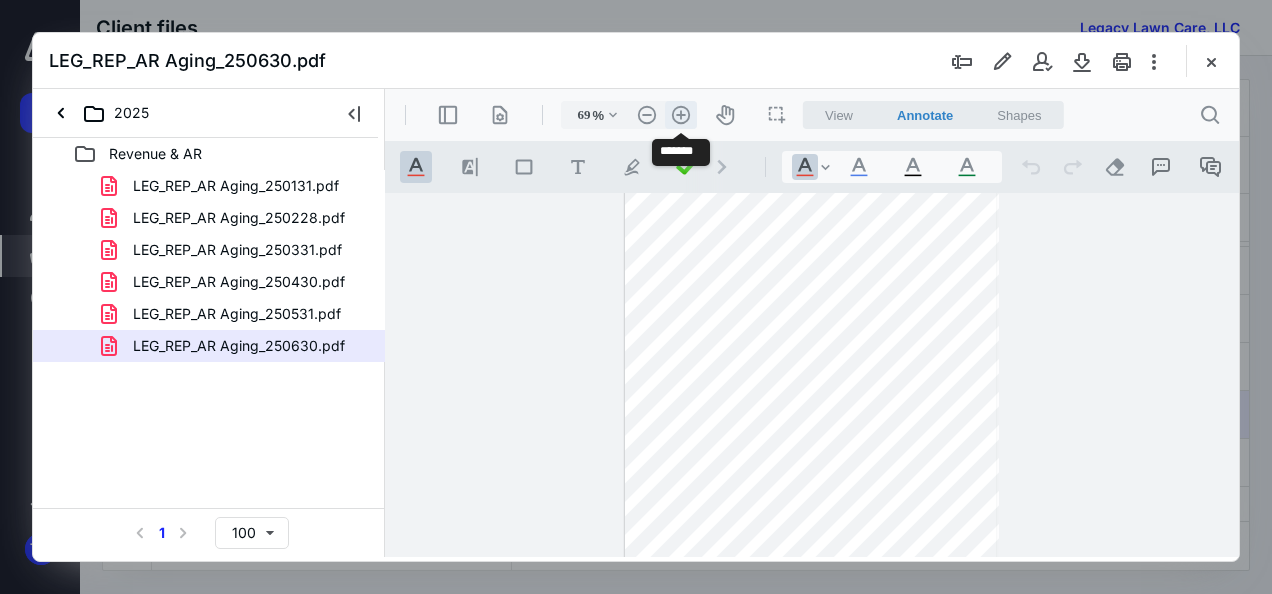 scroll, scrollTop: 64, scrollLeft: 0, axis: vertical 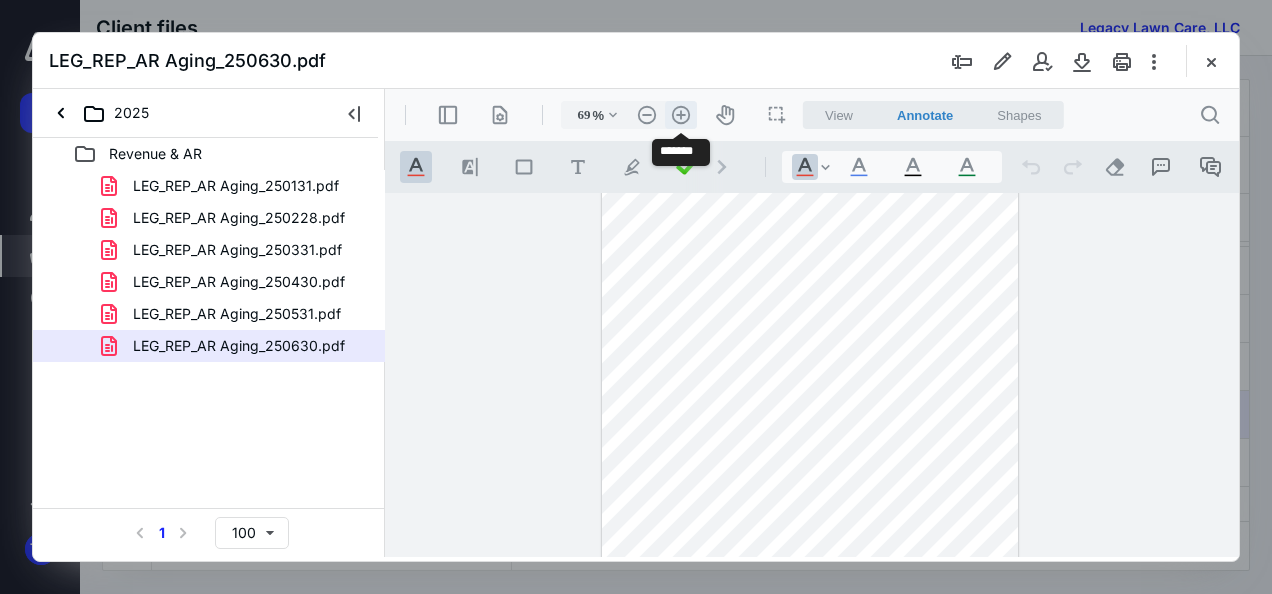 click on ".cls-1{fill:#abb0c4;} icon - header - zoom - in - line" at bounding box center [681, 115] 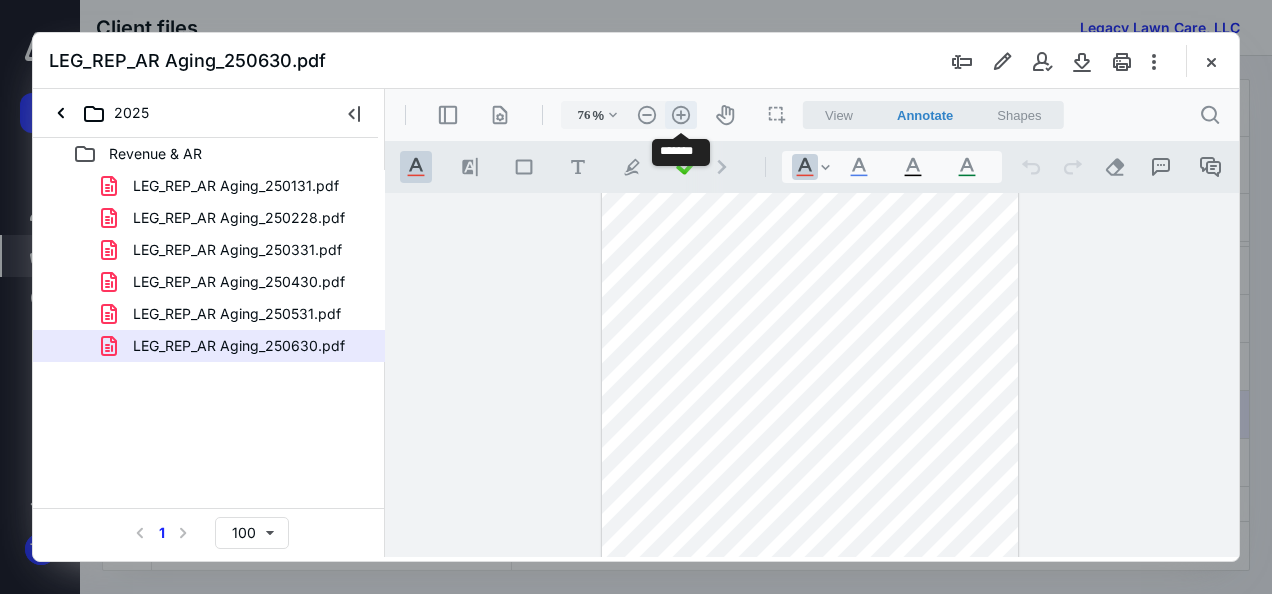 scroll, scrollTop: 85, scrollLeft: 0, axis: vertical 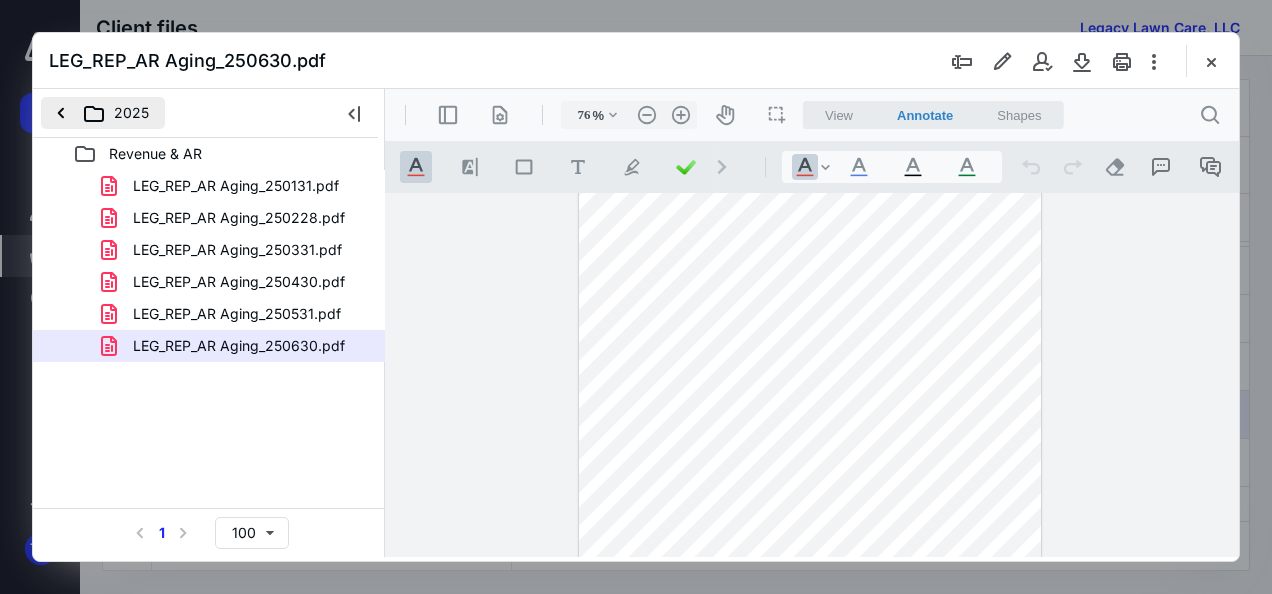 click on "2025" at bounding box center [103, 113] 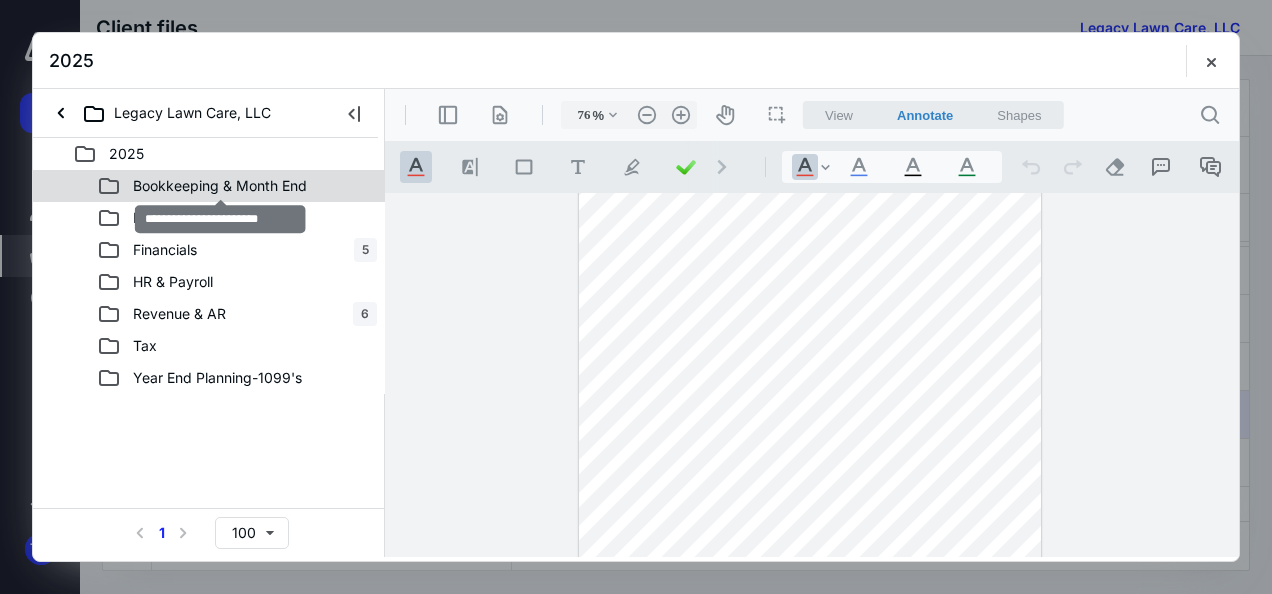 click on "Bookkeeping & Month End" at bounding box center (220, 186) 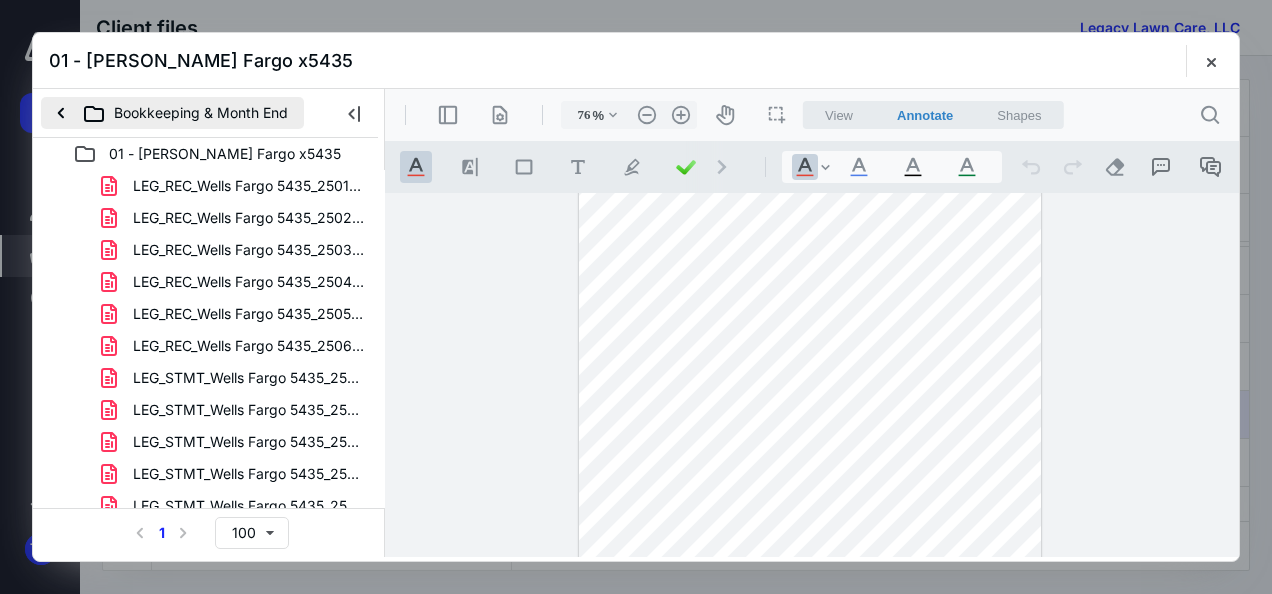 click on "Bookkeeping & Month End" at bounding box center [172, 113] 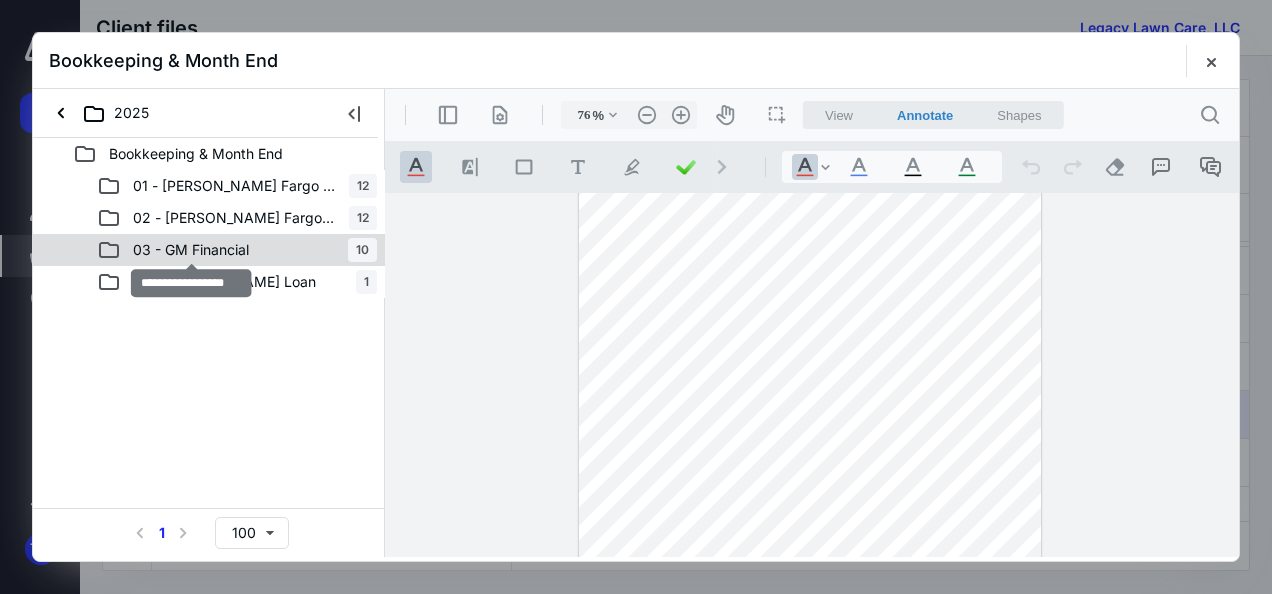 click on "03 - GM Financial" at bounding box center [191, 250] 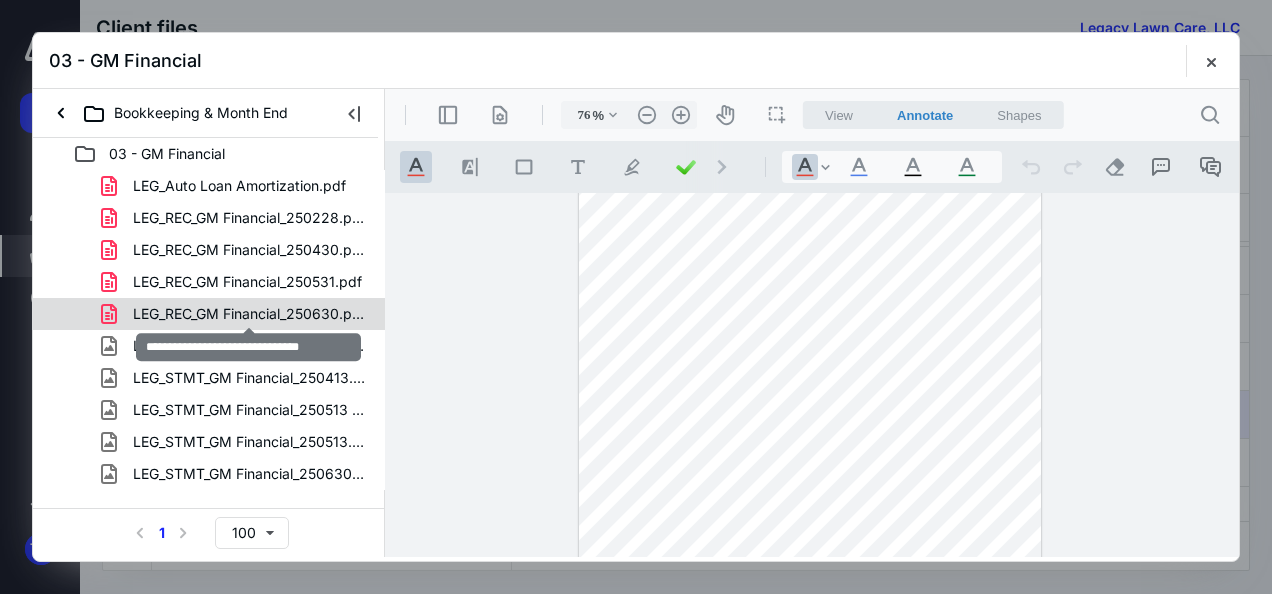 click on "LEG_REC_GM Financial_250630.pdf" at bounding box center (249, 314) 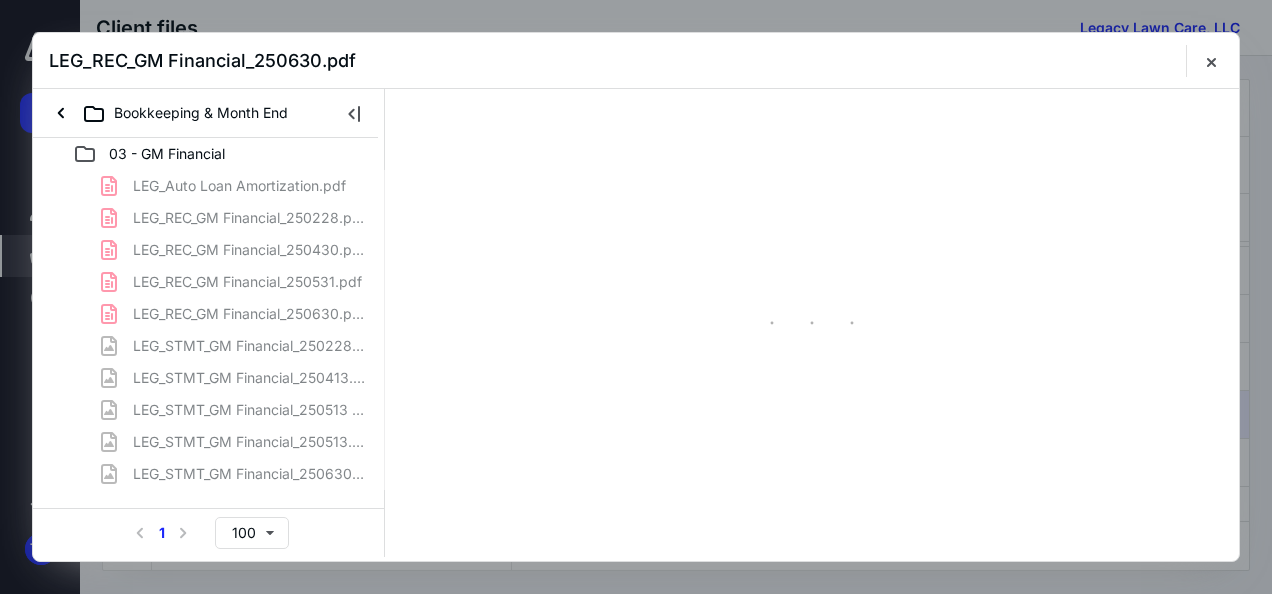 click on "LEG_Auto Loan Amortization.pdf LEG_REC_GM Financial_250228.pdf LEG_REC_GM Financial_250430.pdf LEG_REC_GM Financial_250531.pdf LEG_REC_GM Financial_250630.pdf LEG_STMT_GM Financial_250228.jpg LEG_STMT_GM Financial_250413.jpg LEG_STMT_GM Financial_250513 (2).jpg LEG_STMT_GM Financial_250513.jpg LEG_STMT_GM Financial_250630.jpg" at bounding box center (209, 330) 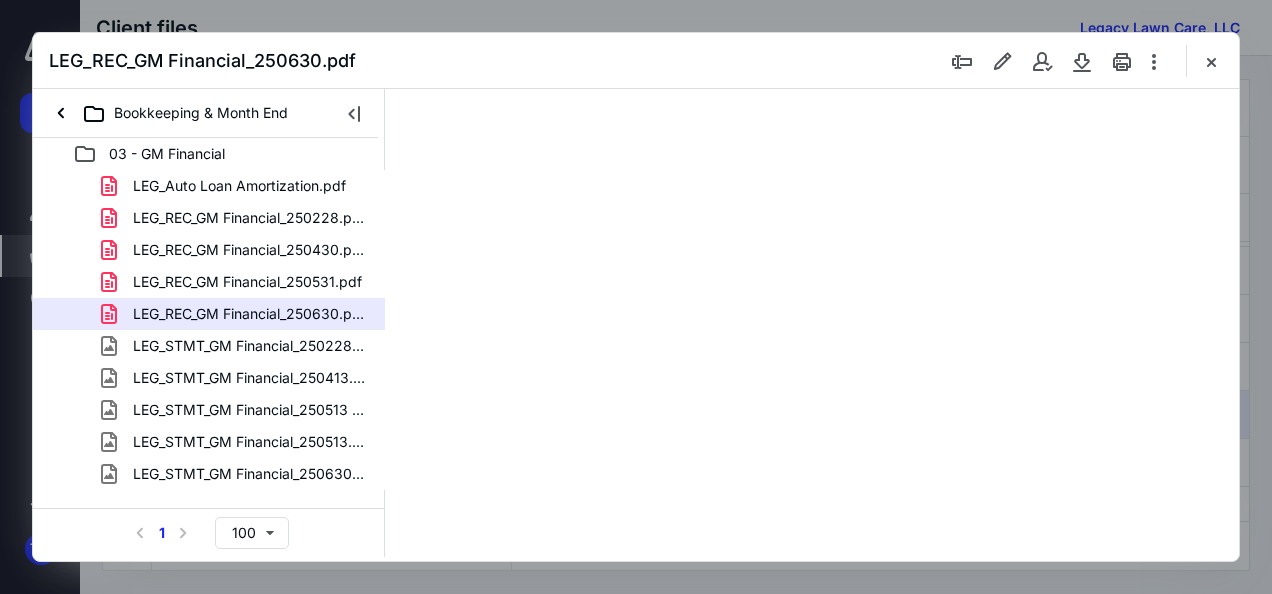 scroll, scrollTop: 0, scrollLeft: 0, axis: both 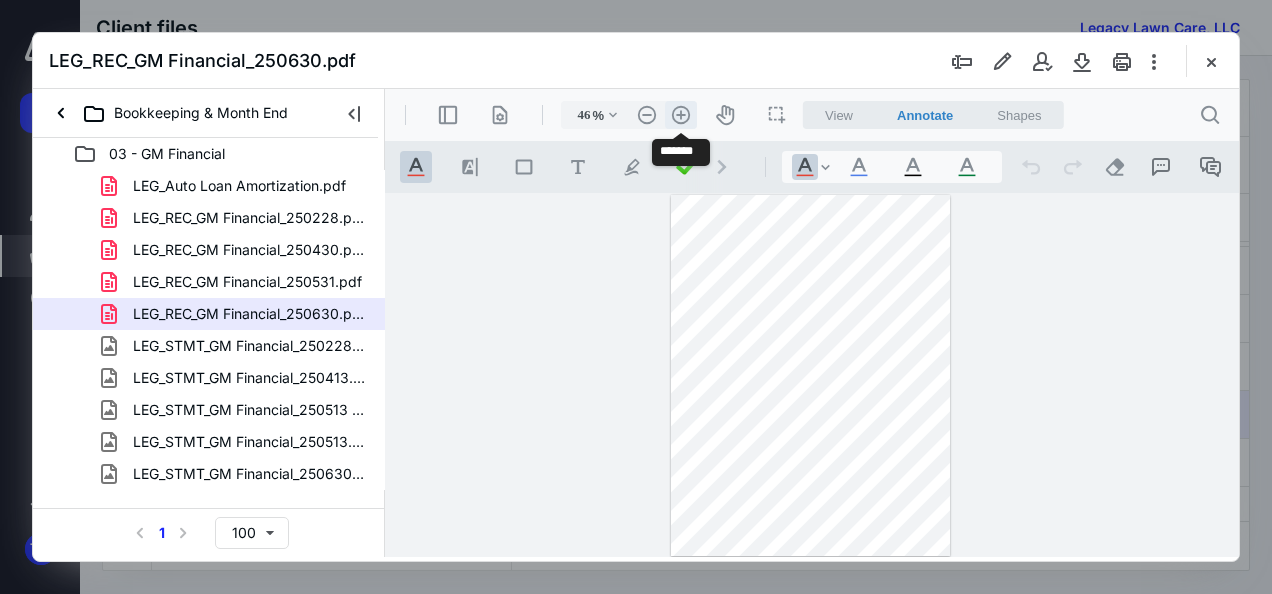 click on ".cls-1{fill:#abb0c4;} icon - header - zoom - in - line" at bounding box center (681, 115) 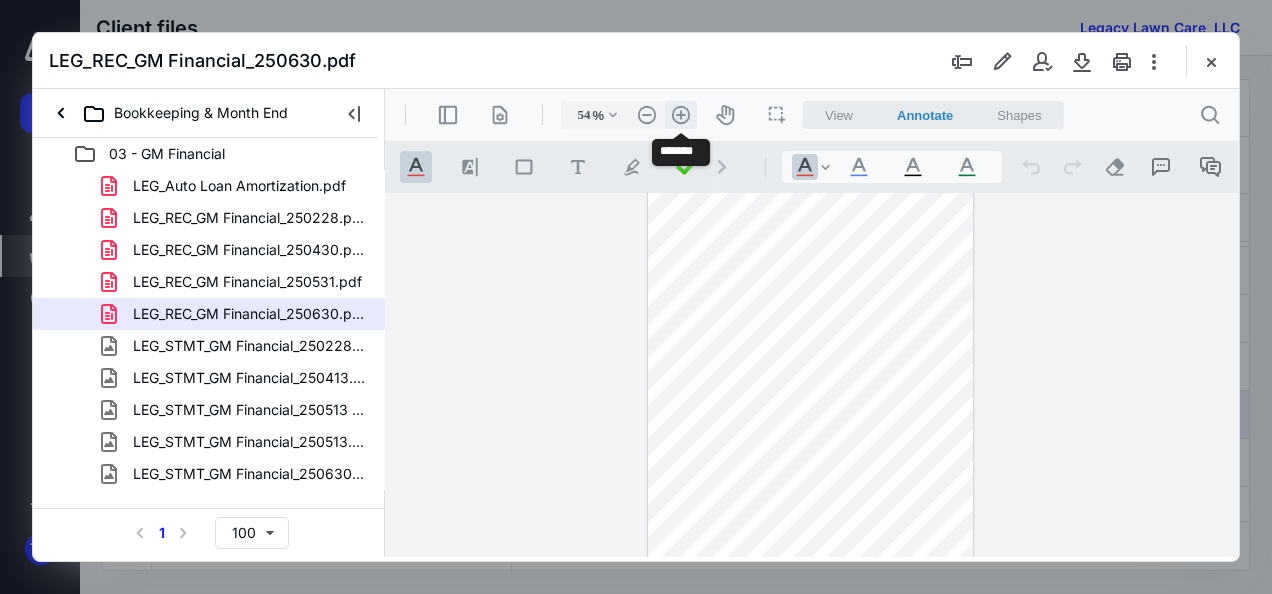 click on ".cls-1{fill:#abb0c4;} icon - header - zoom - in - line" at bounding box center (681, 115) 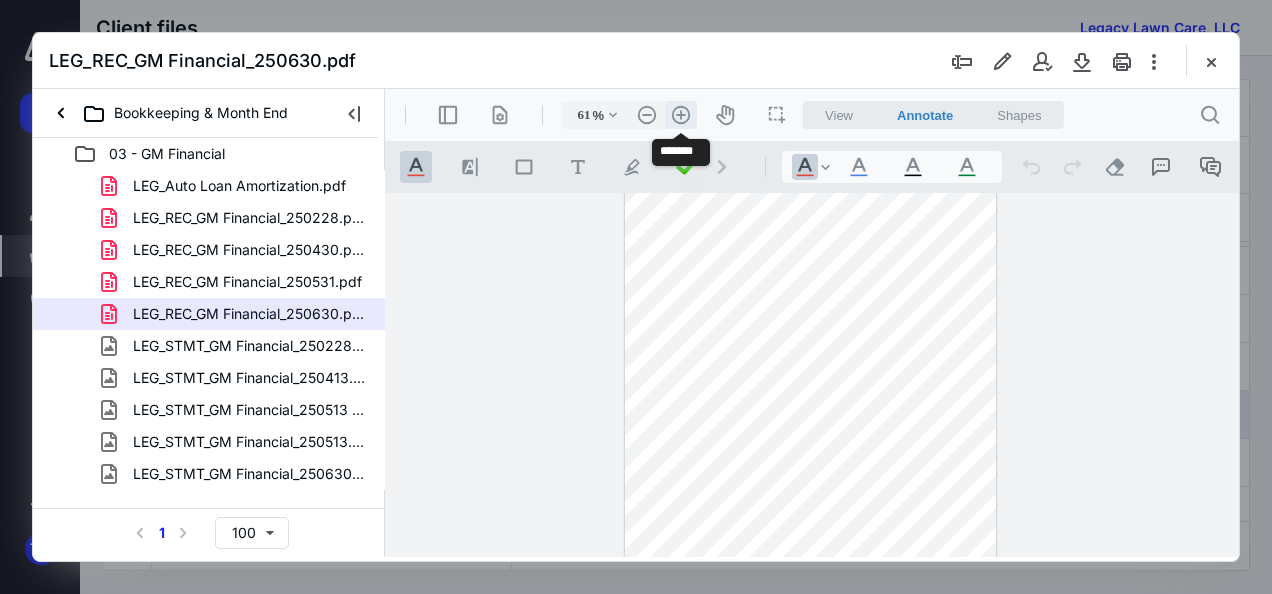 click on ".cls-1{fill:#abb0c4;} icon - header - zoom - in - line" at bounding box center (681, 115) 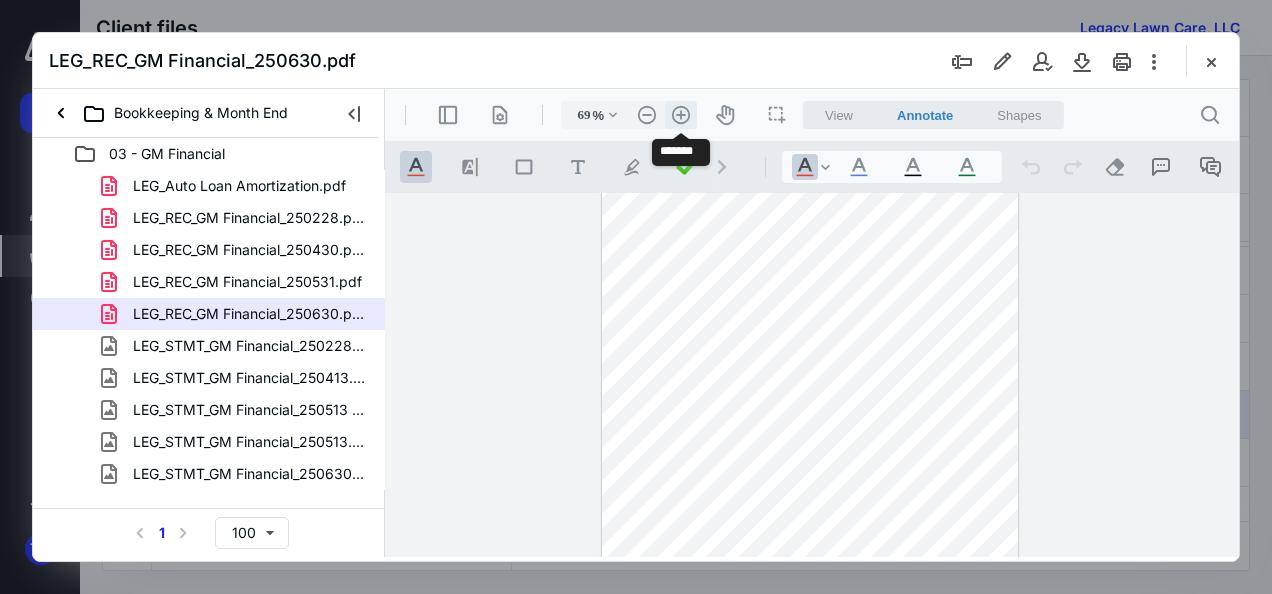 click on ".cls-1{fill:#abb0c4;} icon - header - zoom - in - line" at bounding box center (681, 115) 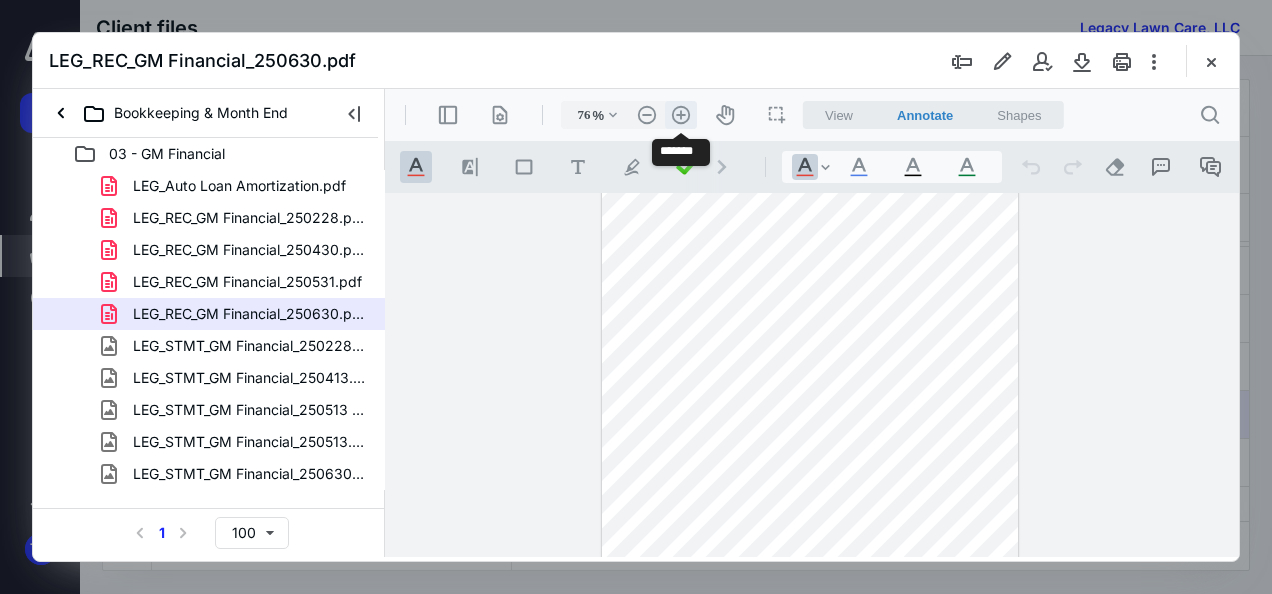 scroll, scrollTop: 85, scrollLeft: 0, axis: vertical 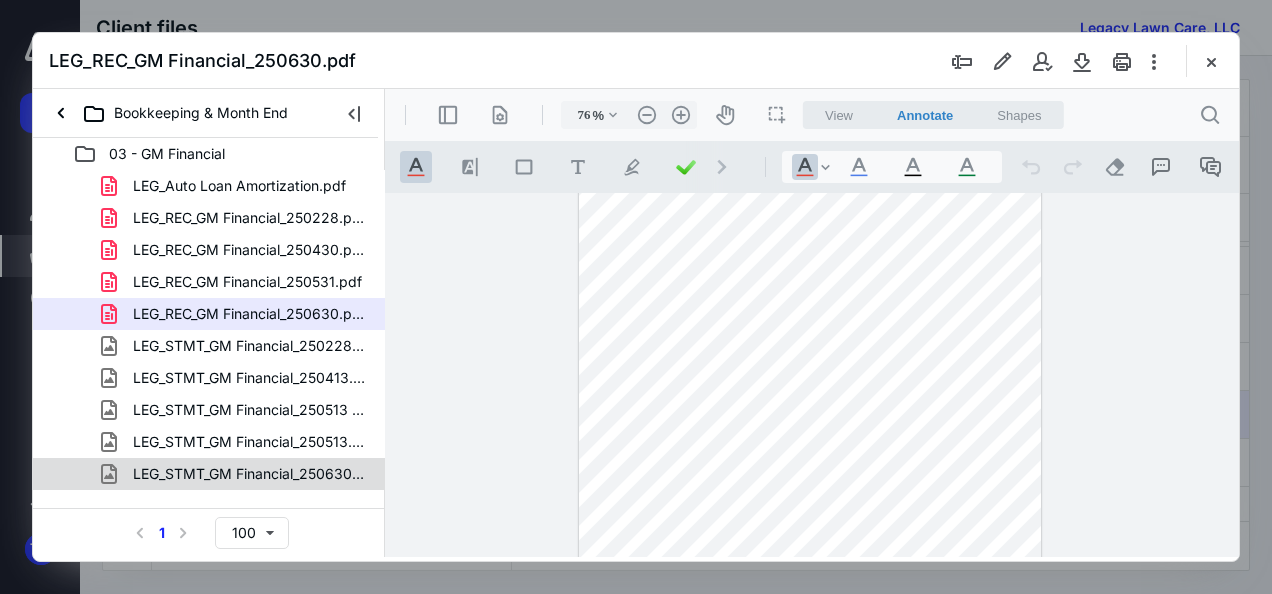 click on "LEG_STMT_GM Financial_250630.jpg" at bounding box center (209, 474) 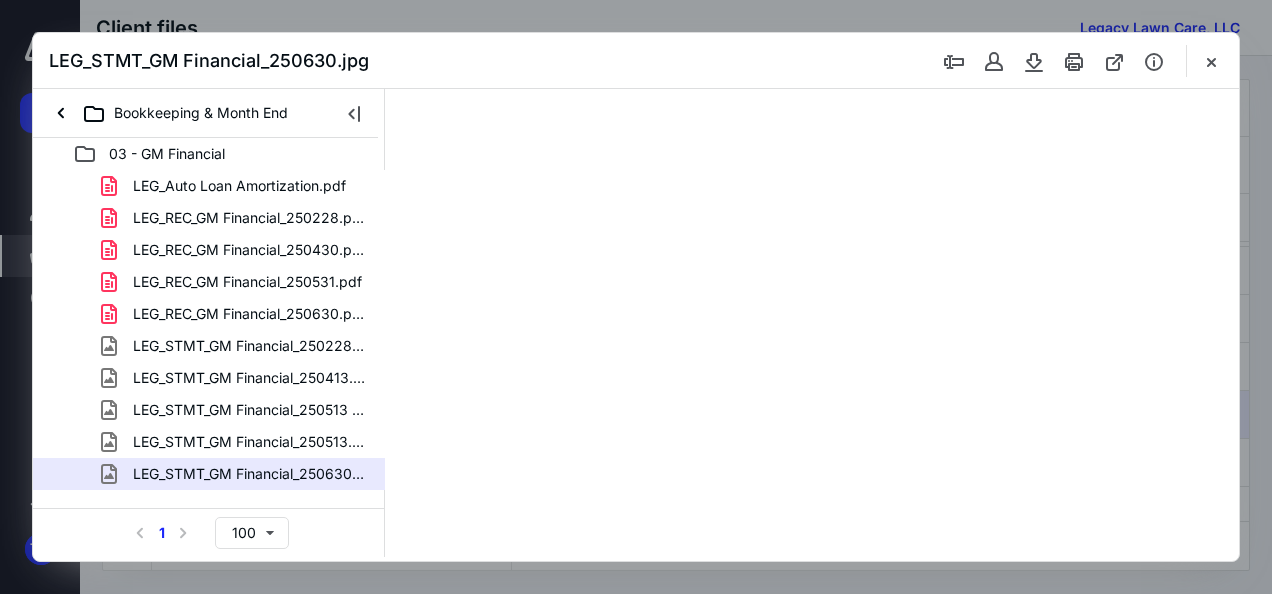 scroll, scrollTop: 0, scrollLeft: 0, axis: both 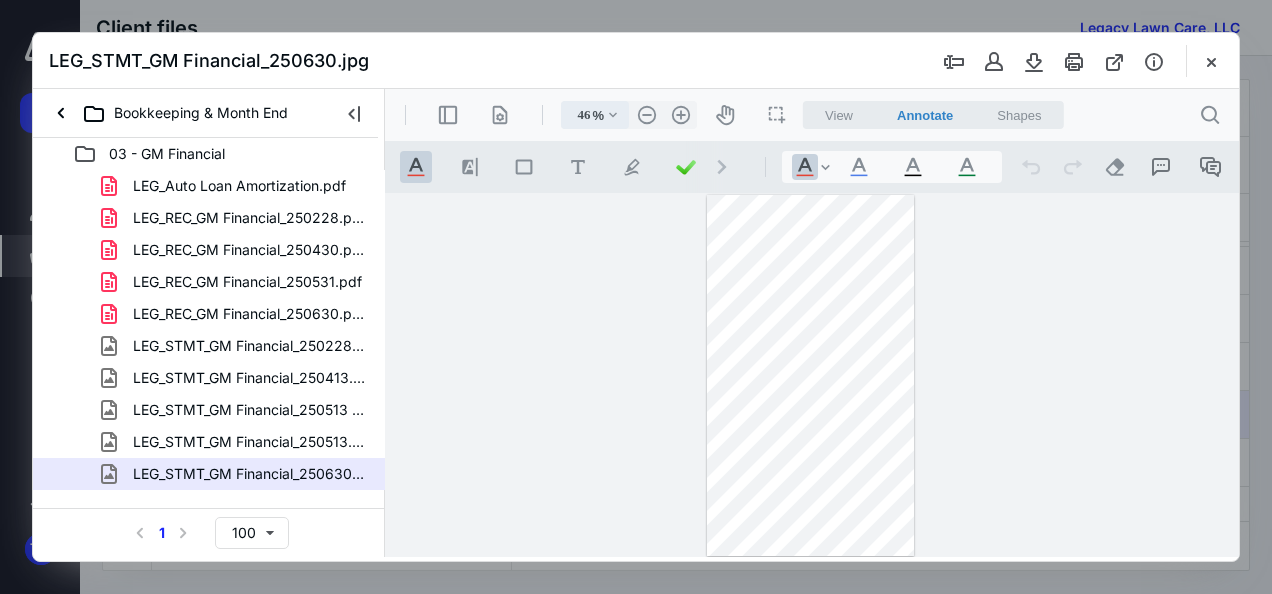 click on ".cls-1{fill:#abb0c4;} icon - chevron - down" at bounding box center [613, 115] 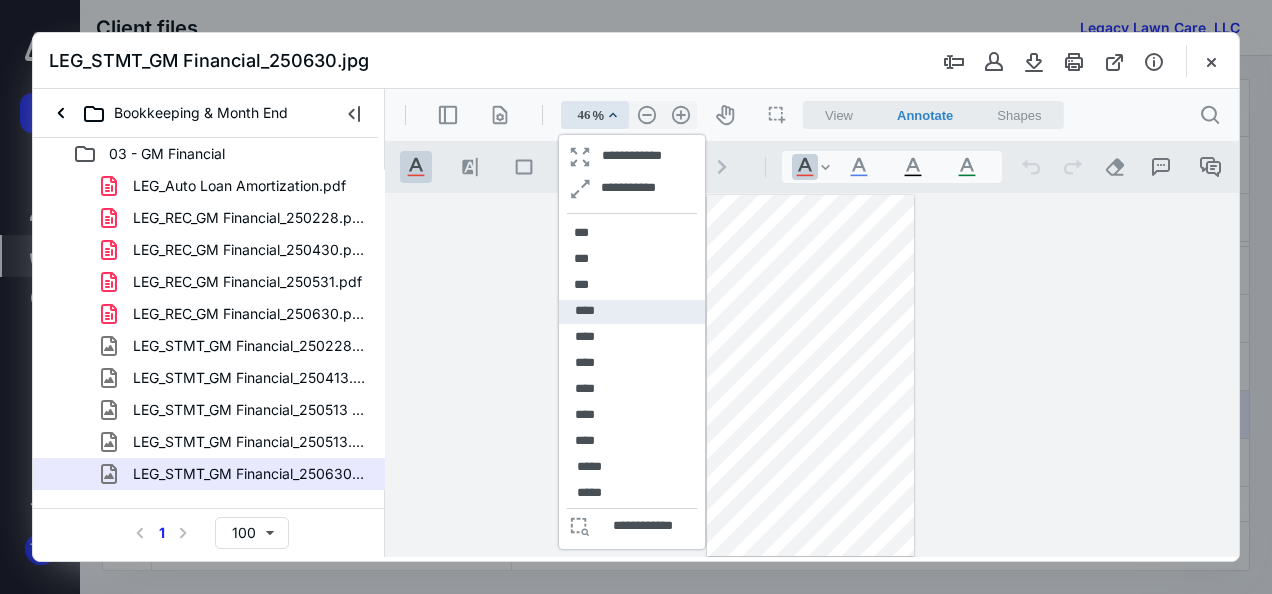 click on "****" at bounding box center [632, 312] 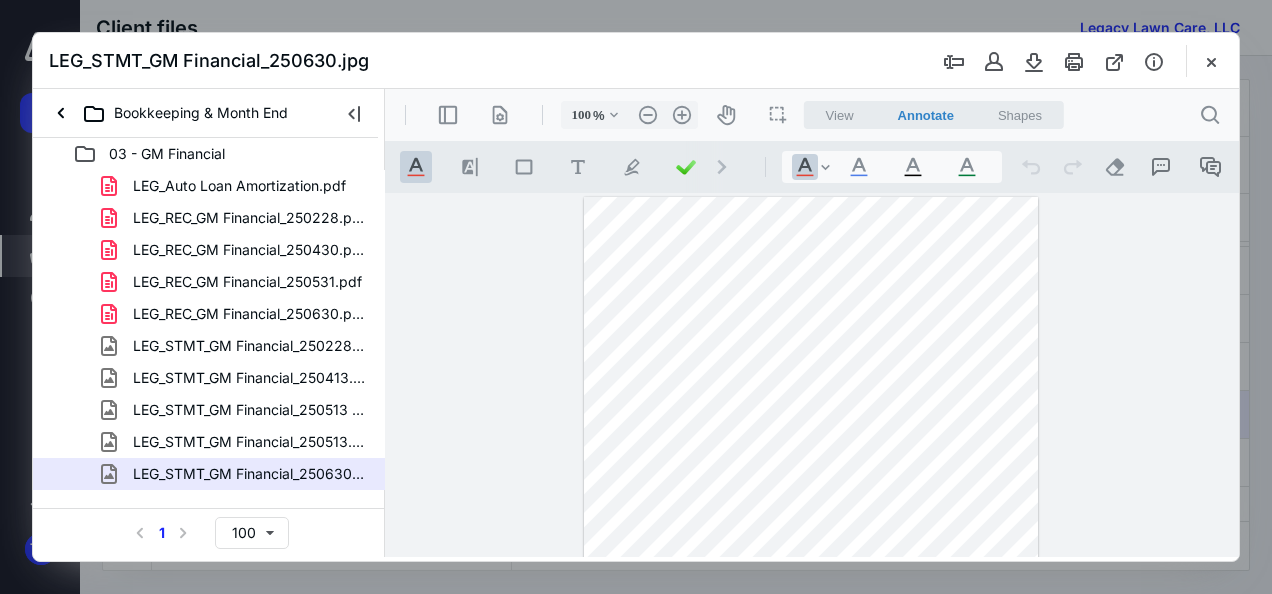scroll, scrollTop: 155, scrollLeft: 0, axis: vertical 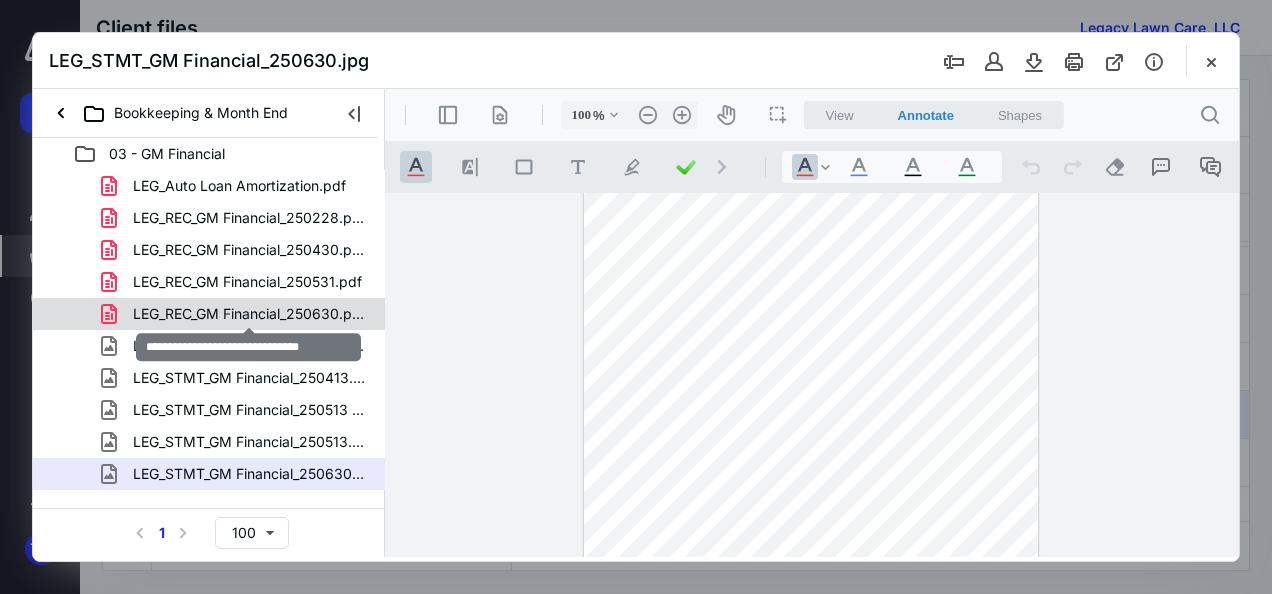 click on "LEG_REC_GM Financial_250630.pdf" at bounding box center (249, 314) 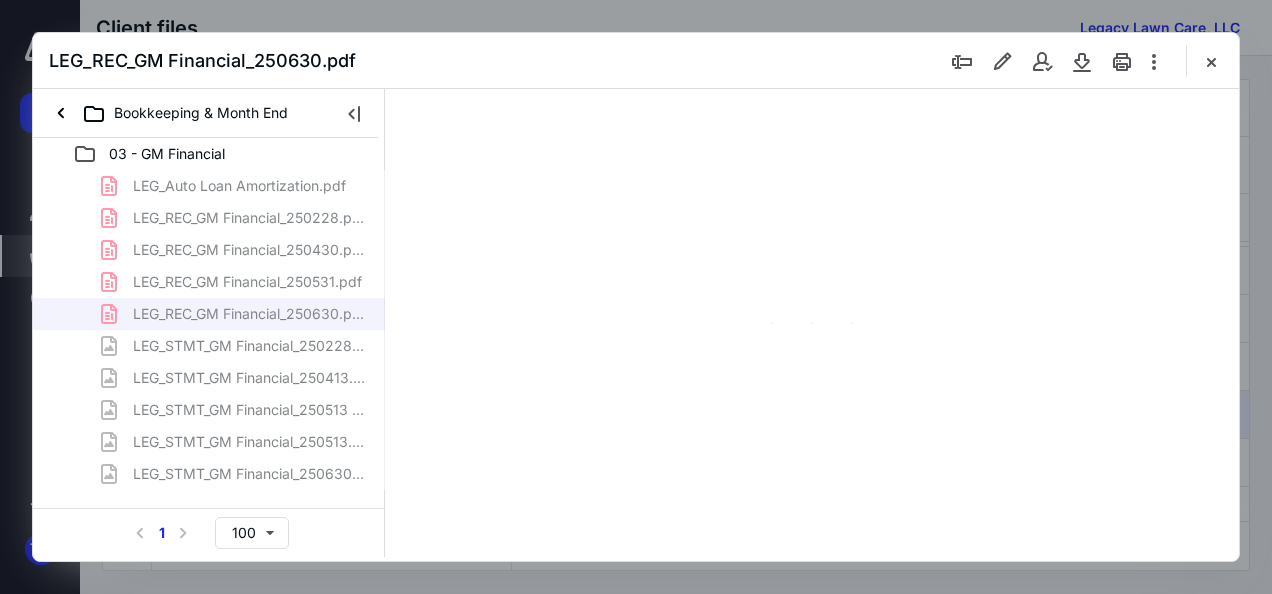 type on "46" 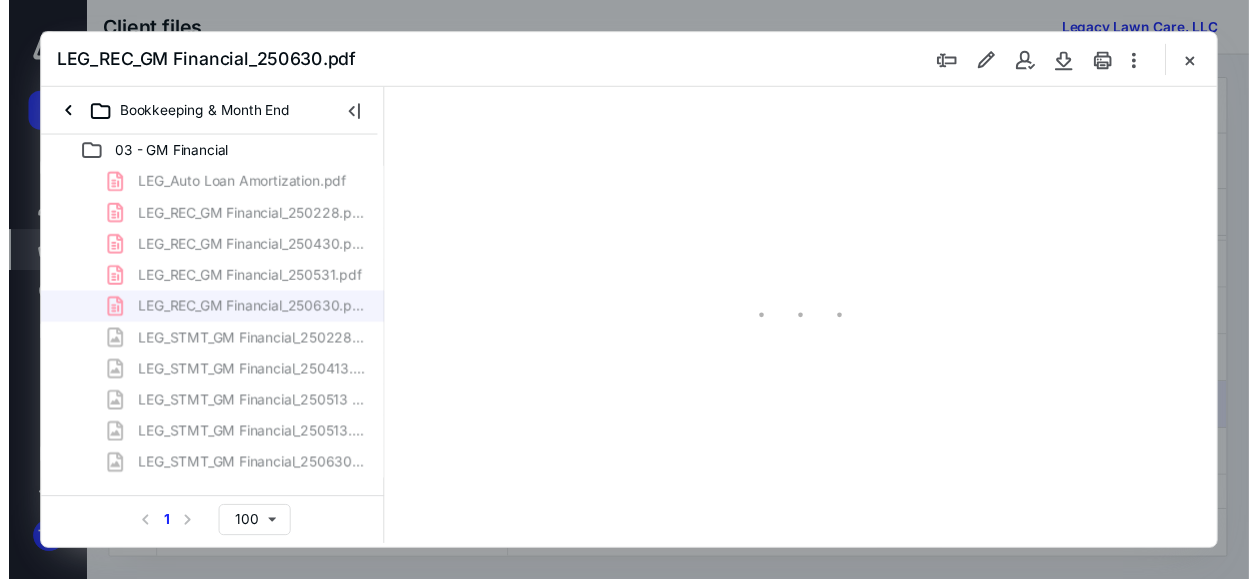 scroll, scrollTop: 0, scrollLeft: 0, axis: both 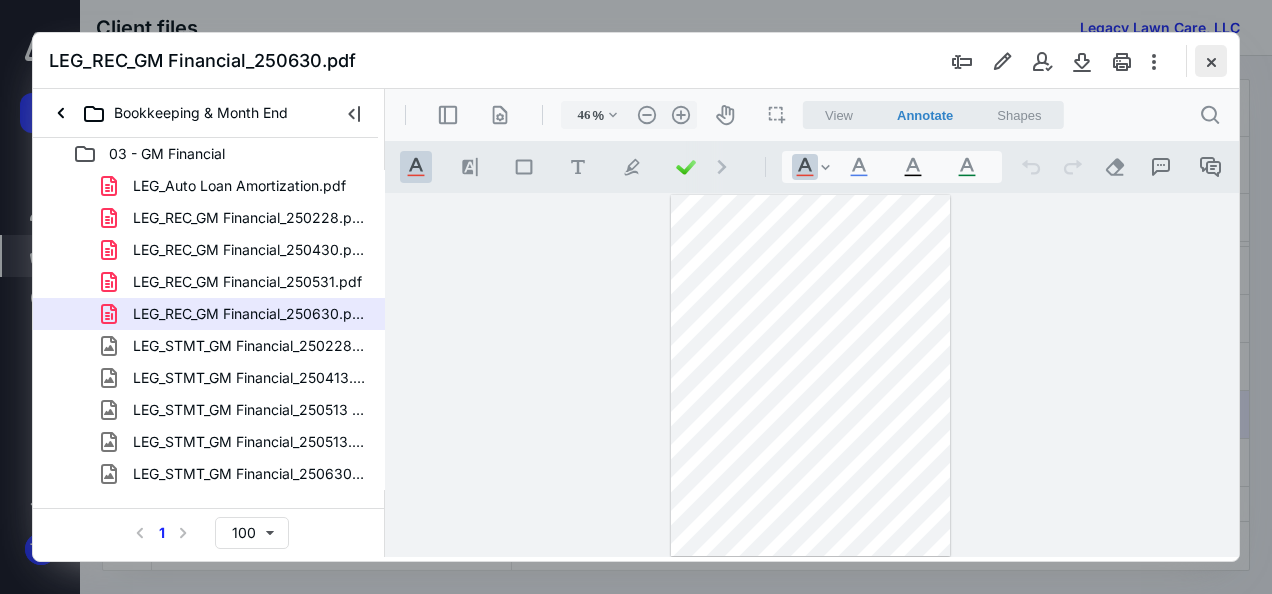 click at bounding box center (1211, 61) 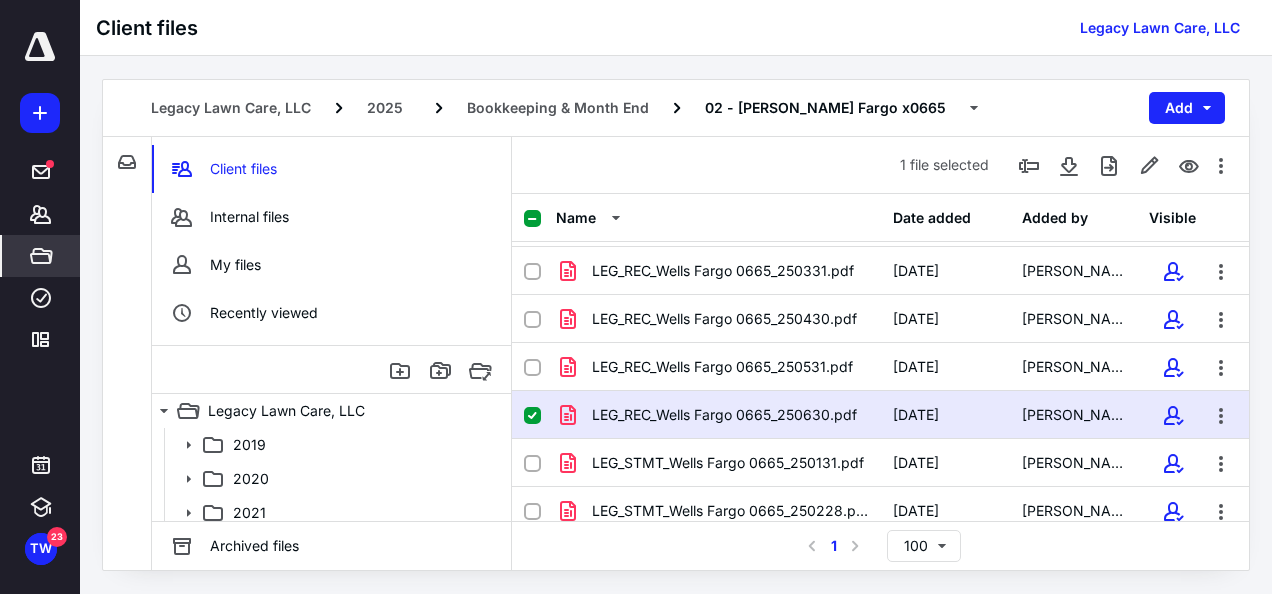 click at bounding box center (40, 47) 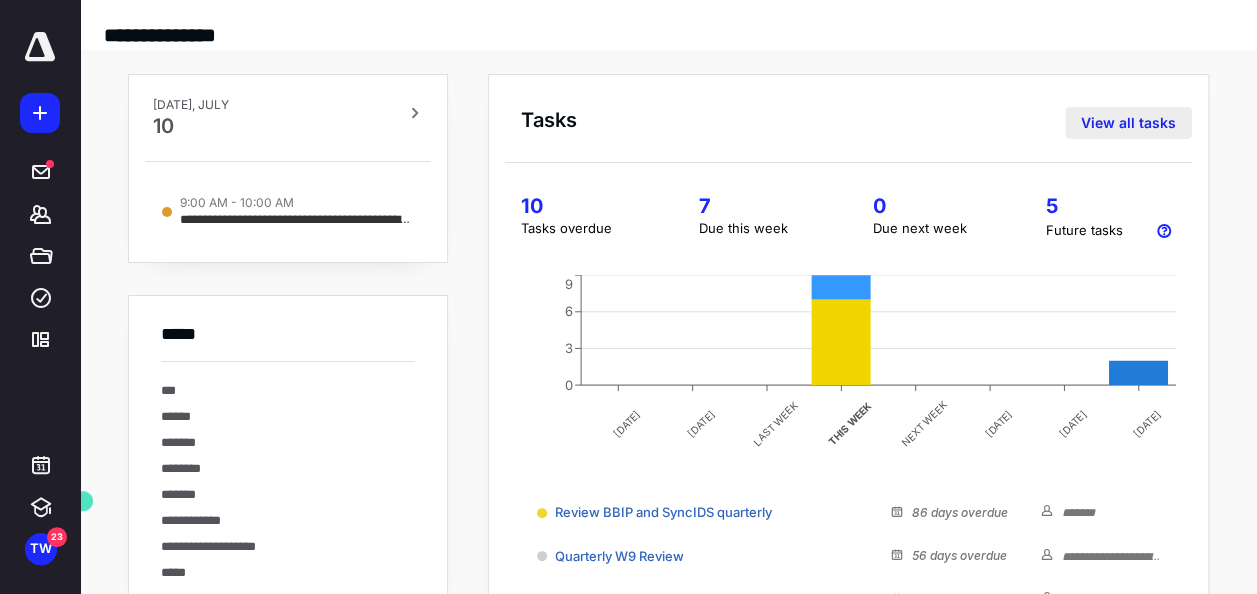 click on "View all tasks" at bounding box center [1128, 123] 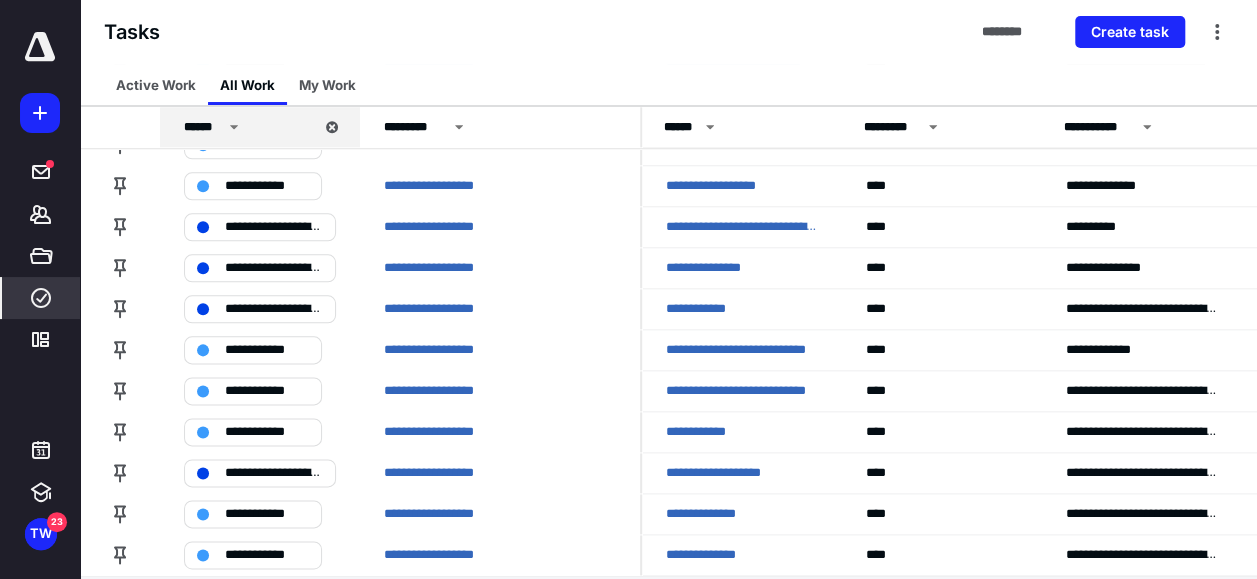 scroll, scrollTop: 1070, scrollLeft: 0, axis: vertical 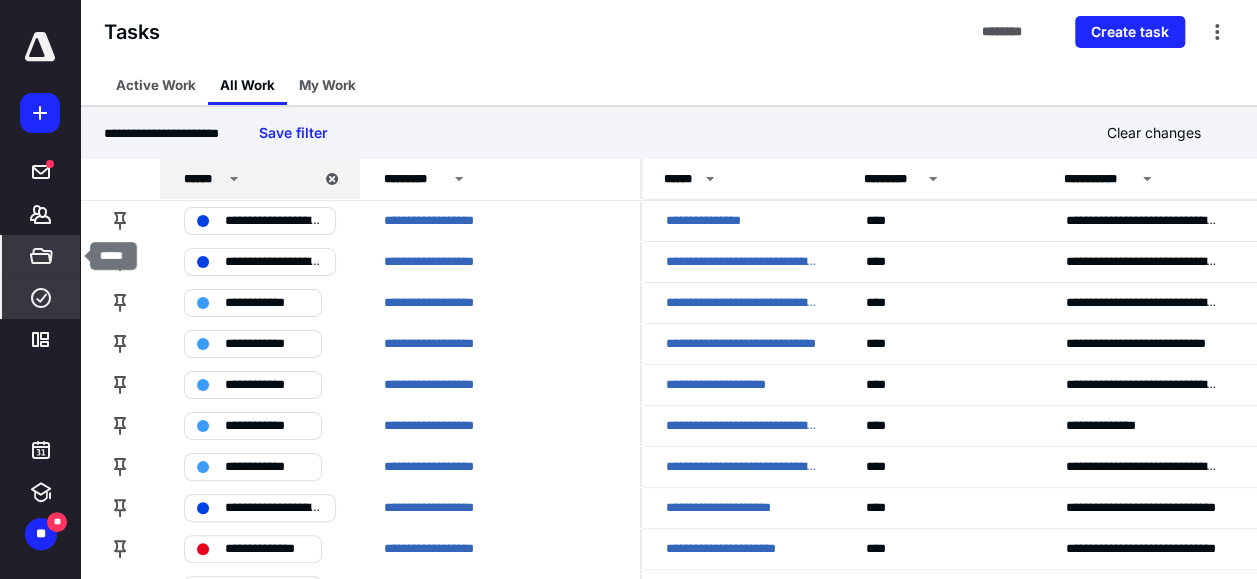 click 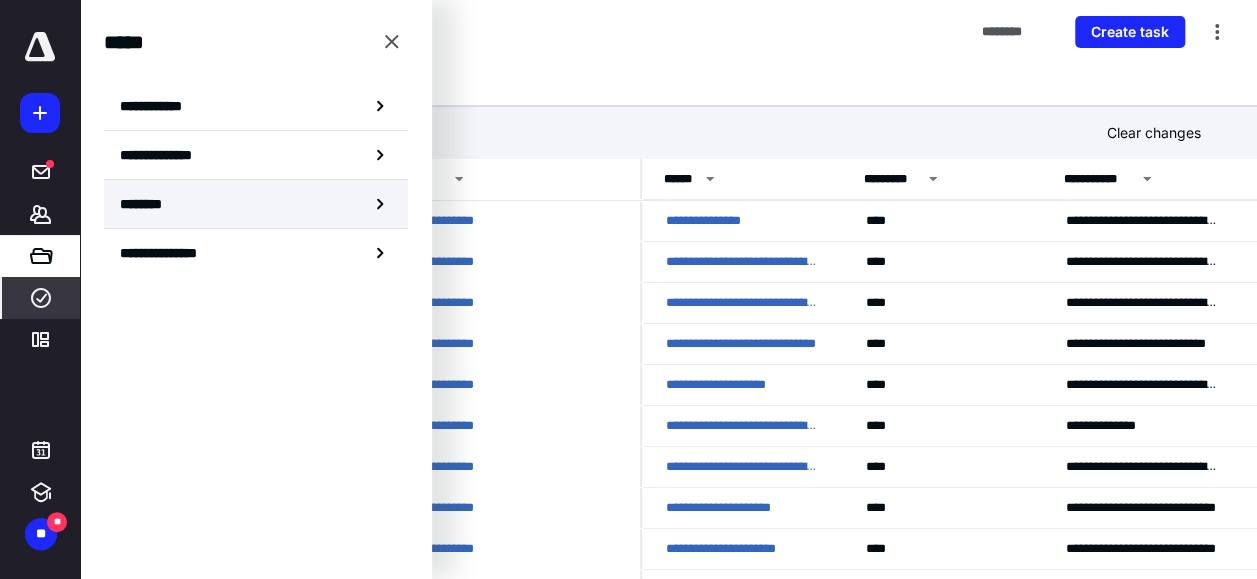 click on "********" at bounding box center (256, 204) 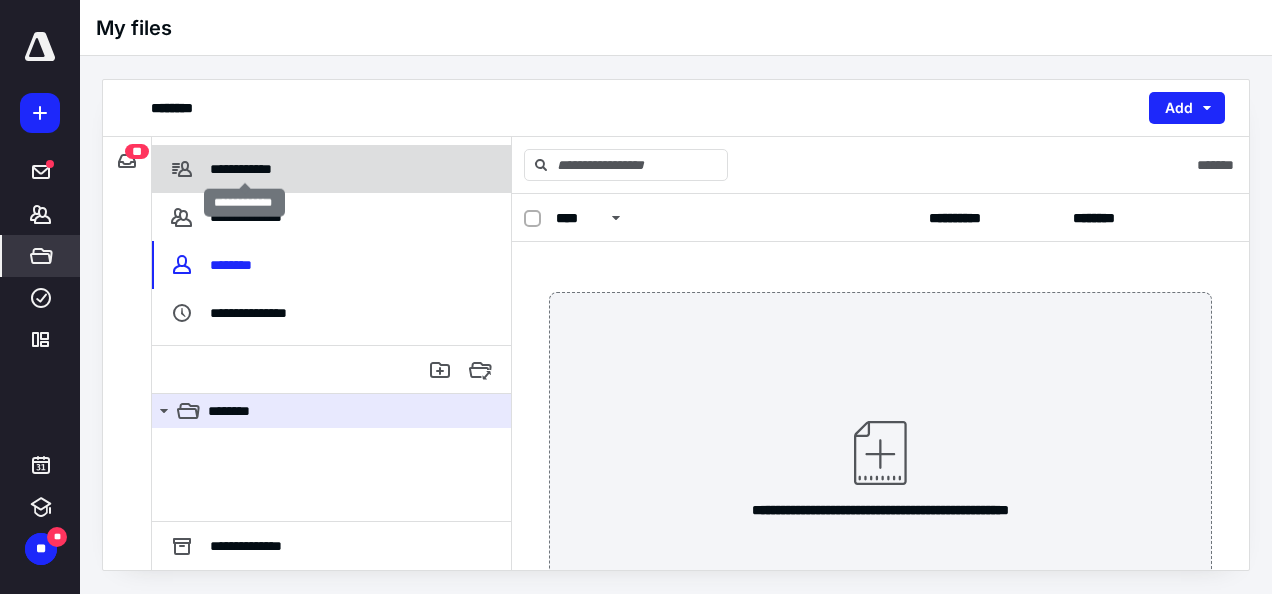 click on "**********" at bounding box center [244, 169] 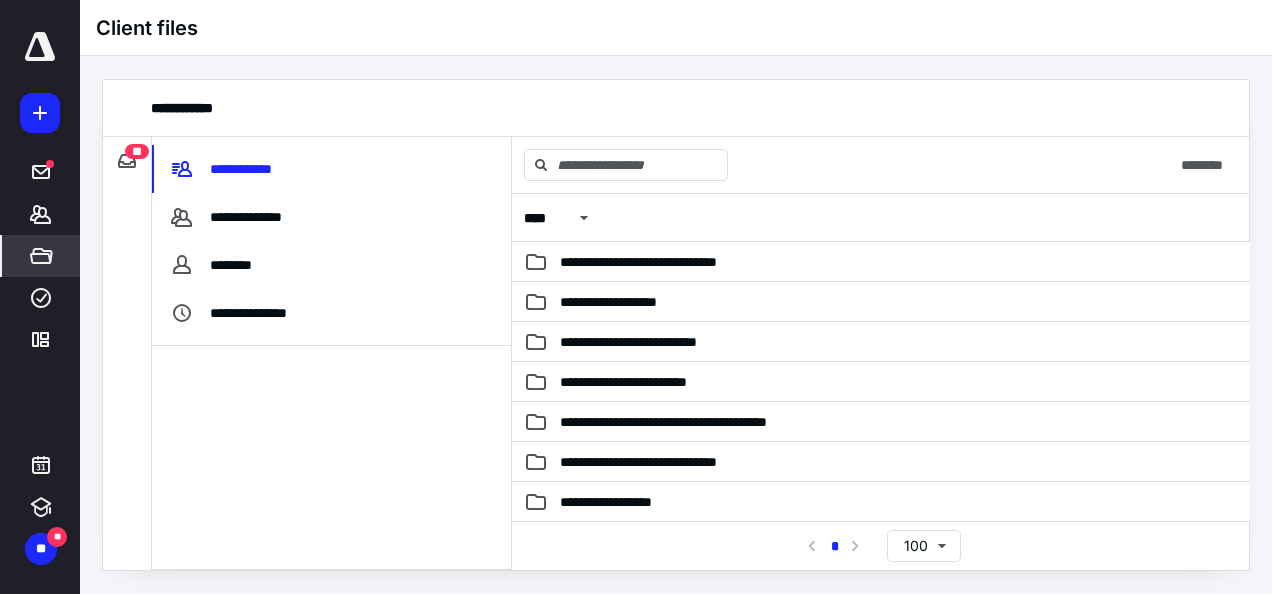 scroll, scrollTop: 600, scrollLeft: 0, axis: vertical 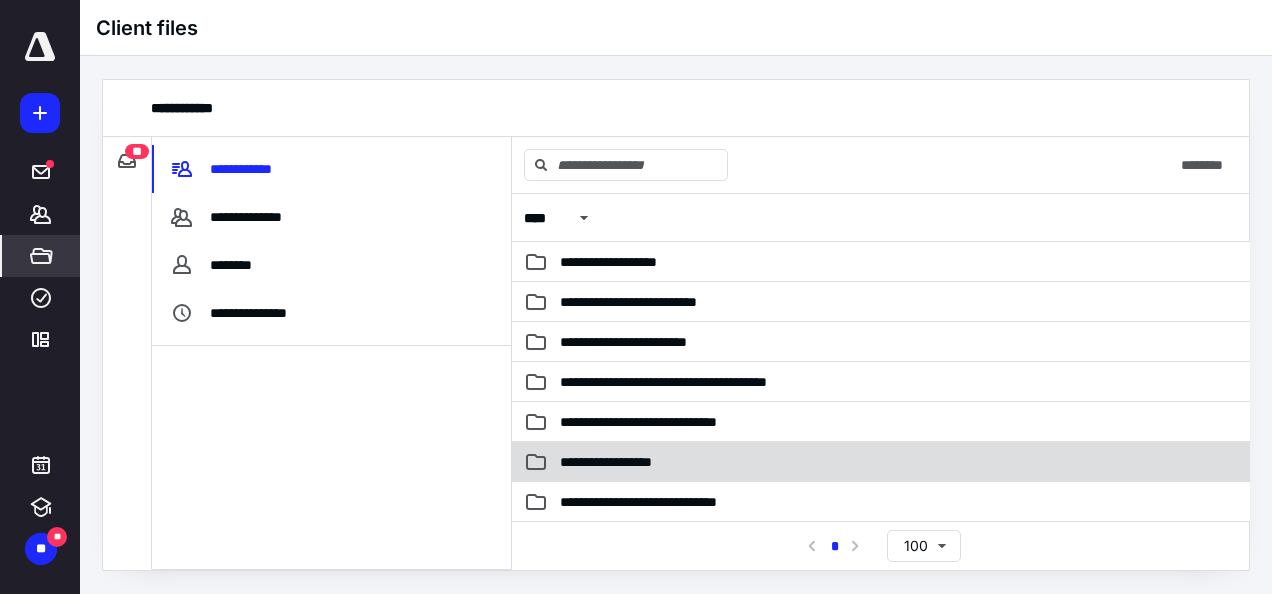 click on "**********" at bounding box center (622, 462) 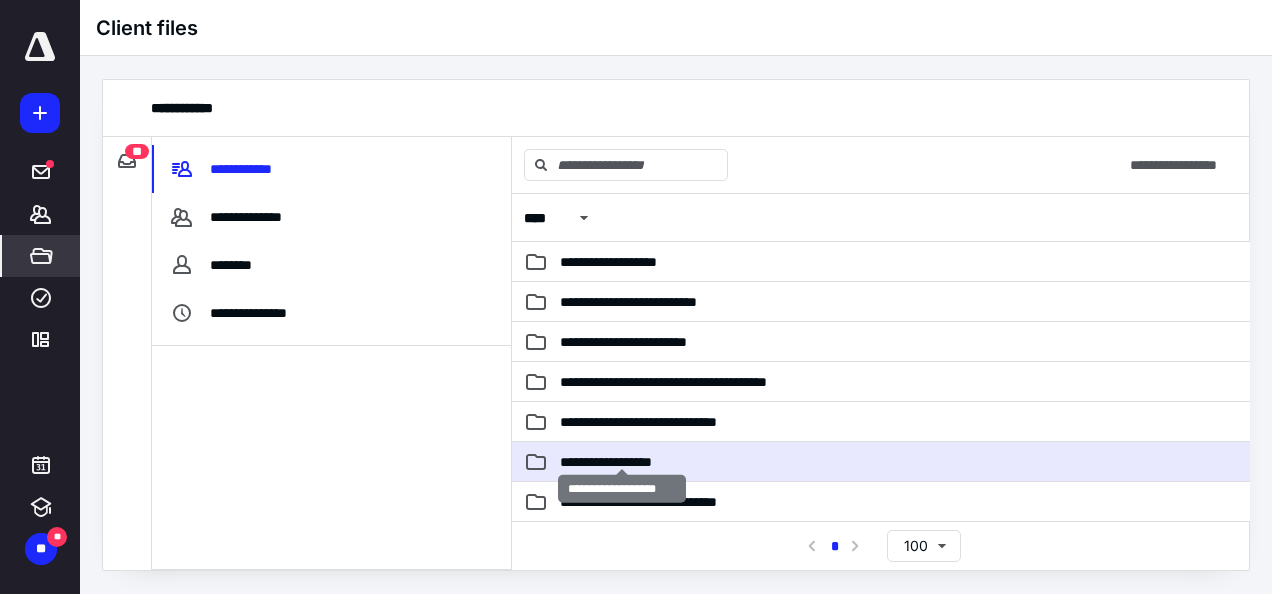 click on "**********" at bounding box center [622, 462] 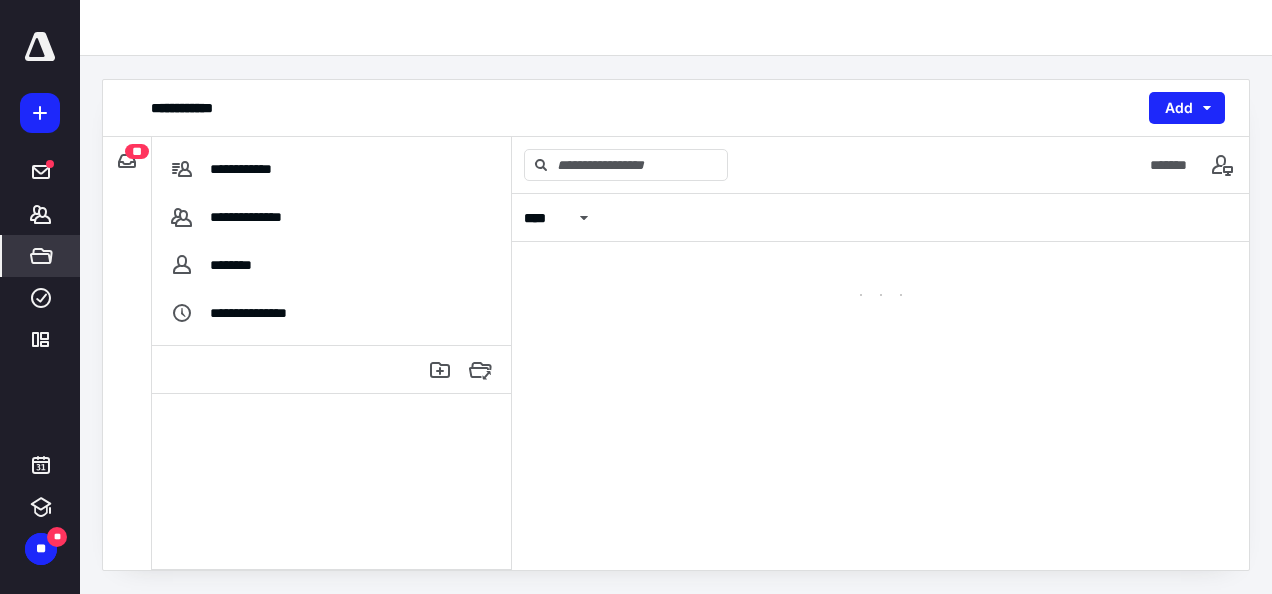 scroll, scrollTop: 0, scrollLeft: 0, axis: both 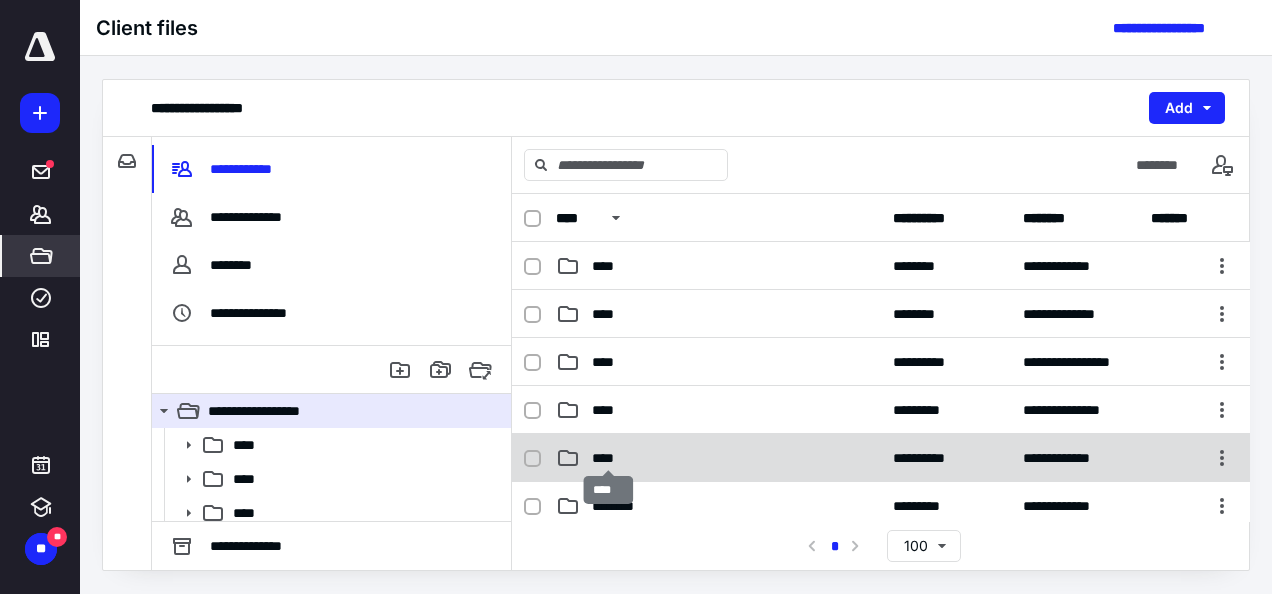 click on "****" at bounding box center [609, 458] 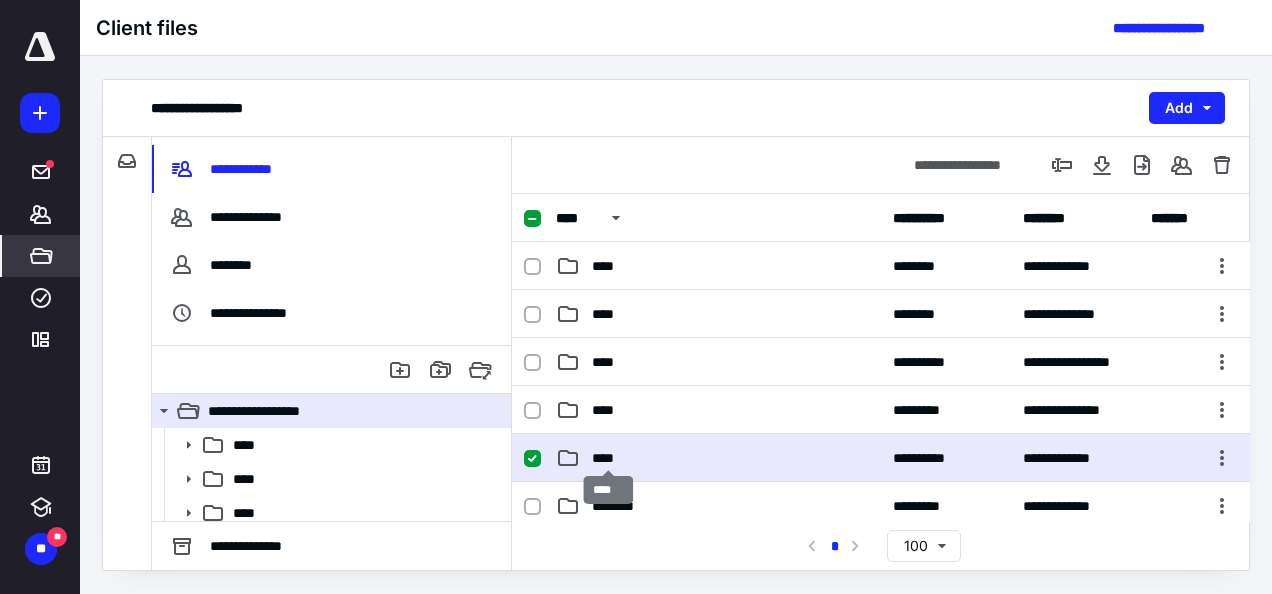 click on "****" at bounding box center [609, 458] 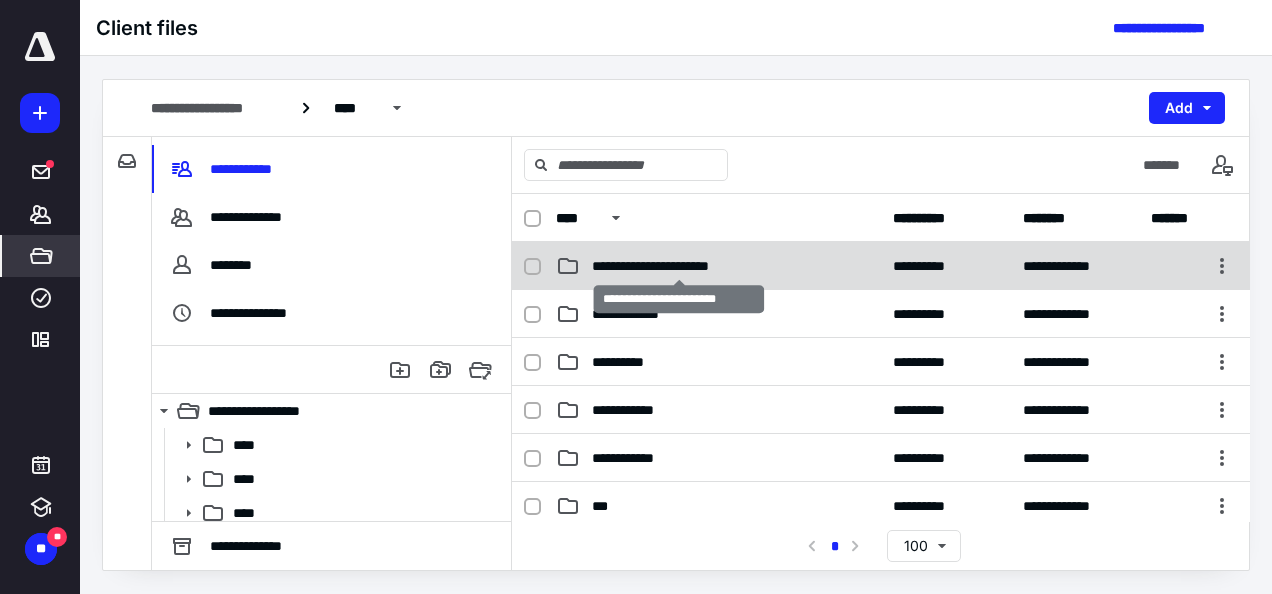 click on "**********" at bounding box center [679, 266] 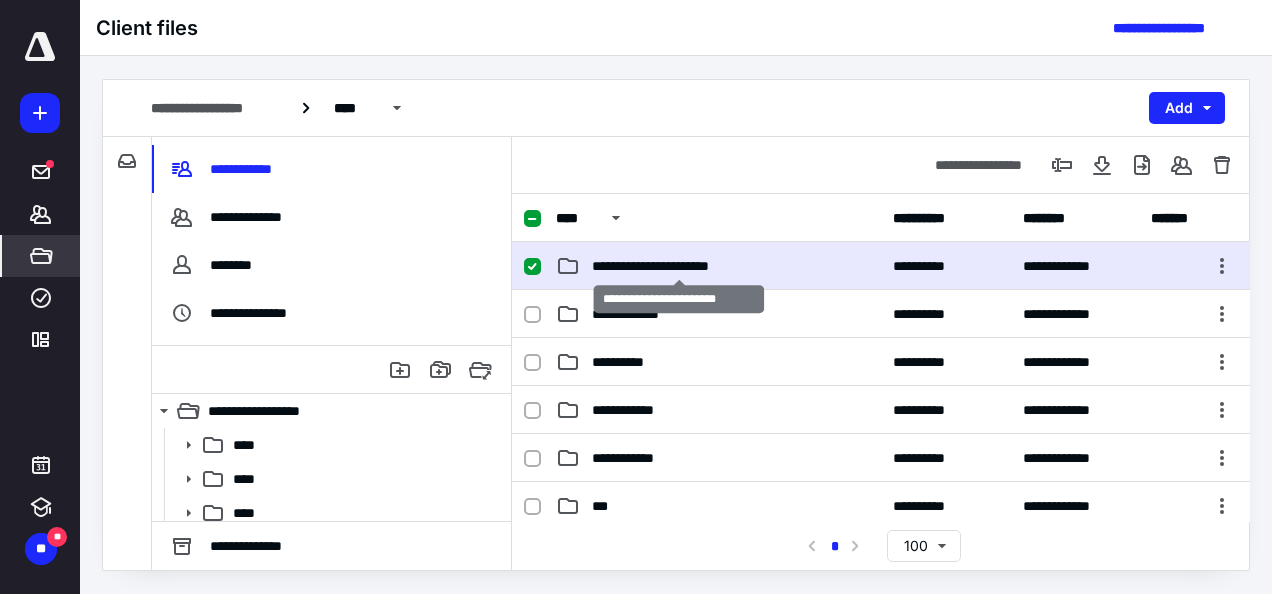 click on "**********" at bounding box center (679, 266) 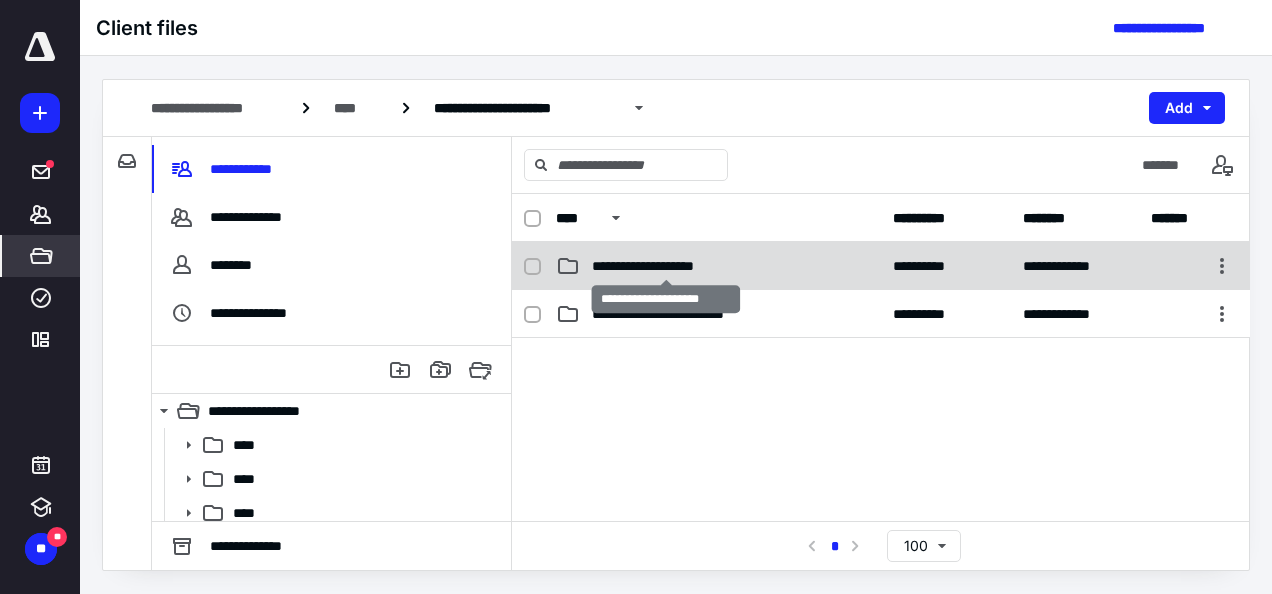 click on "**********" at bounding box center (667, 266) 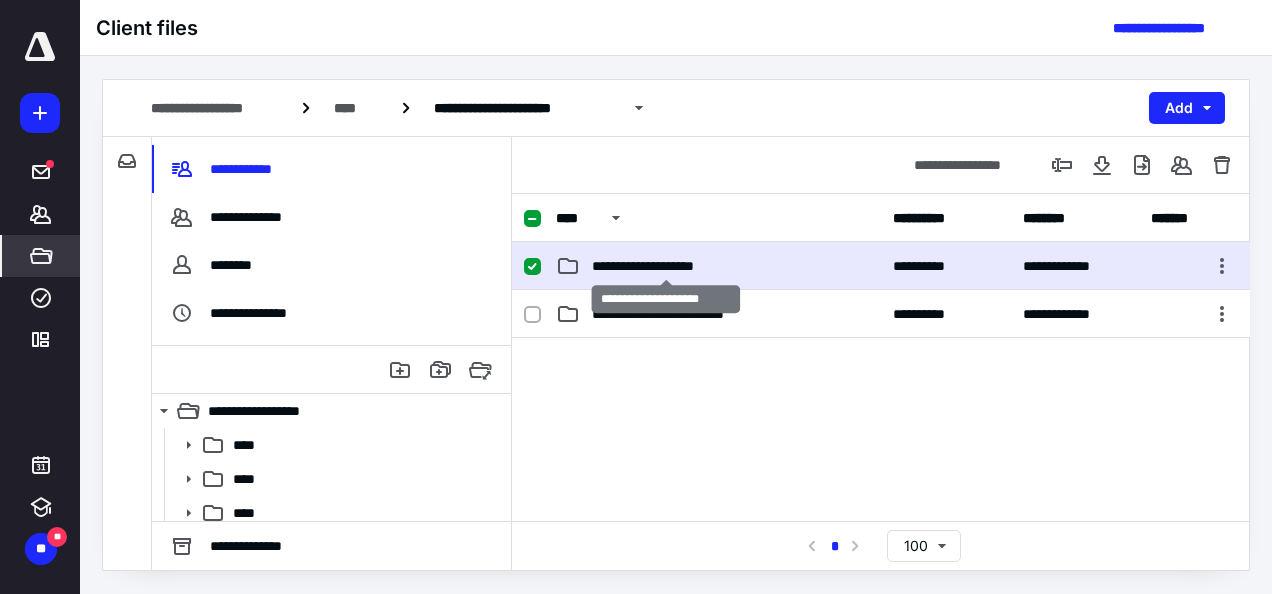 click on "**********" at bounding box center (667, 266) 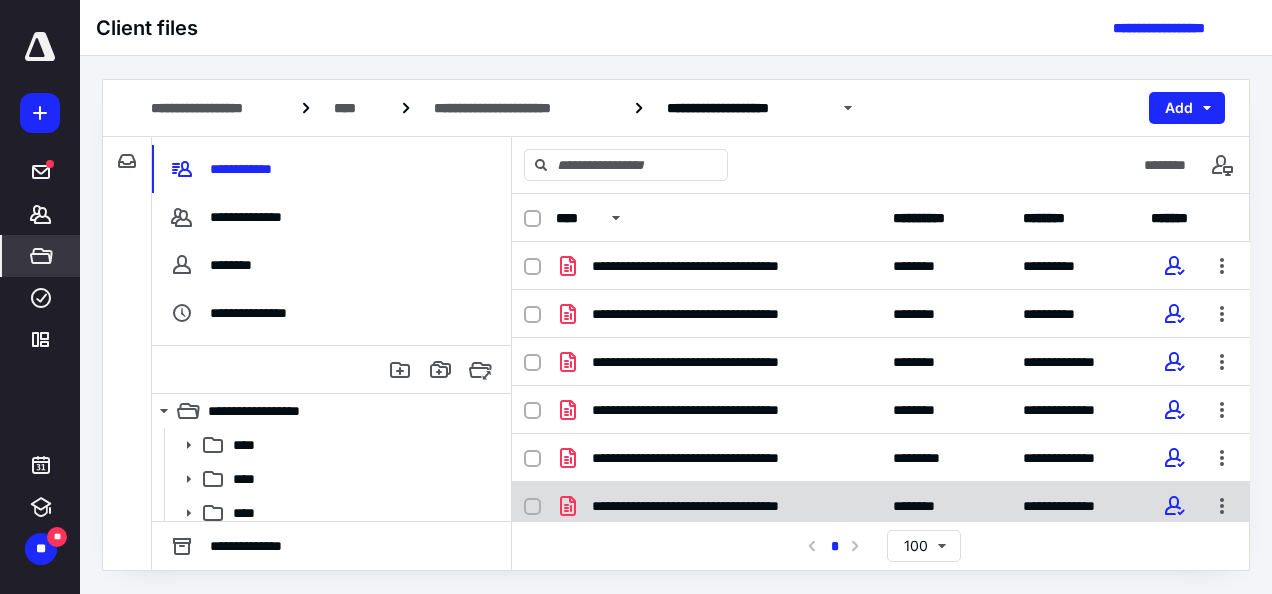 click on "**********" at bounding box center [718, 506] 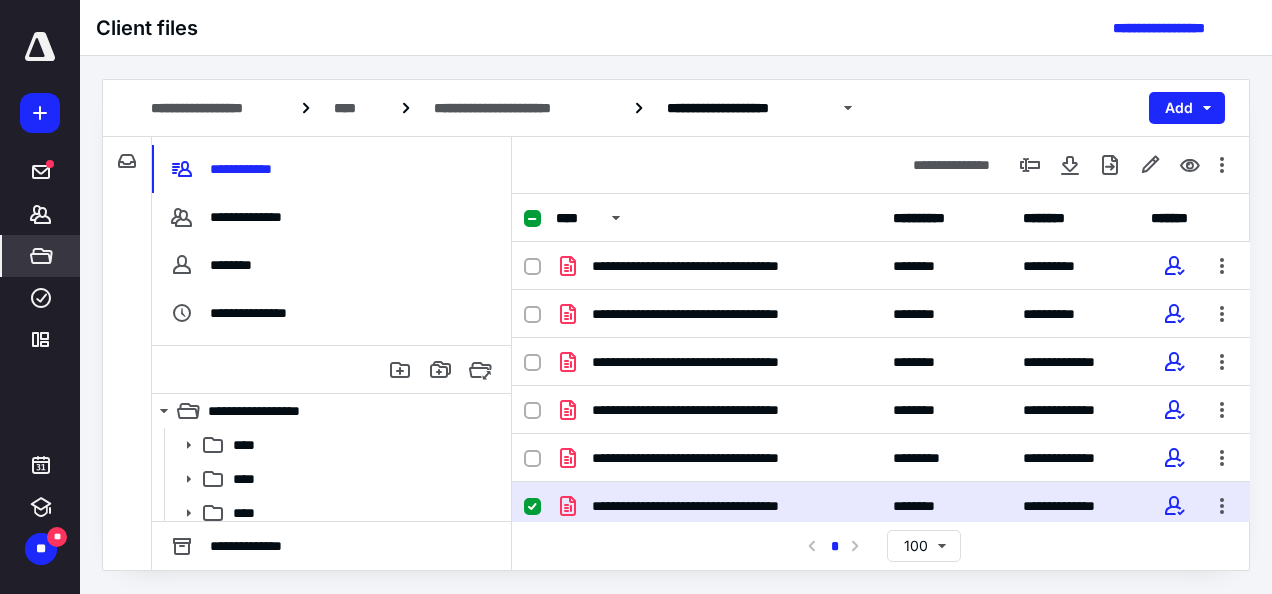 checkbox on "true" 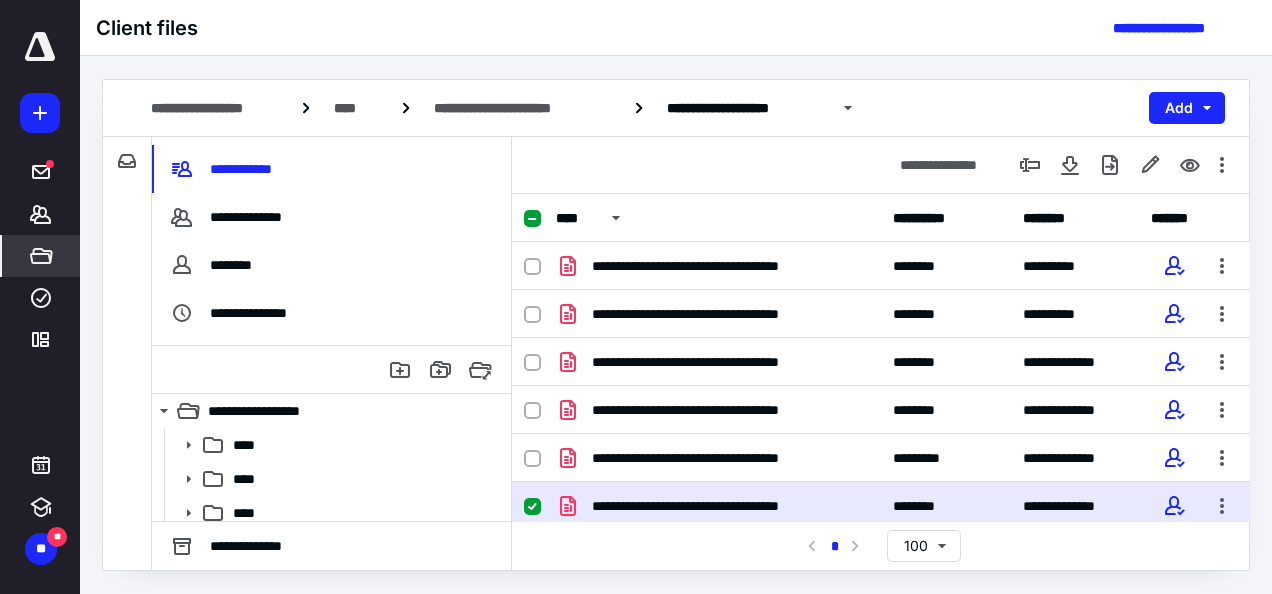 click on "**********" at bounding box center (718, 506) 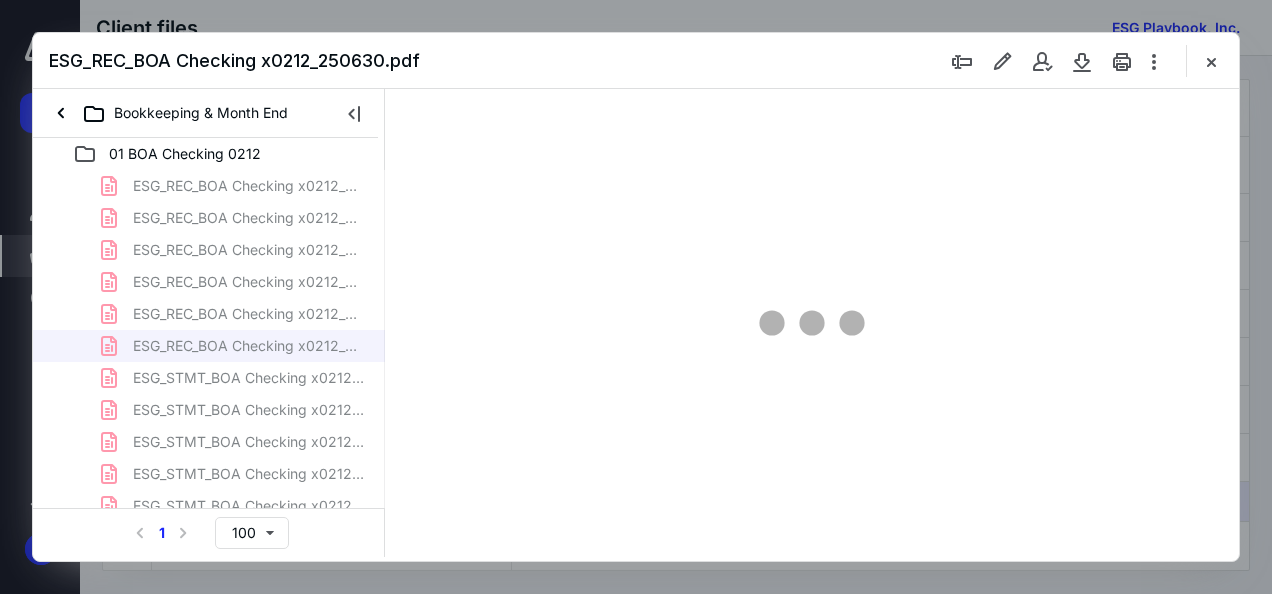 scroll, scrollTop: 0, scrollLeft: 0, axis: both 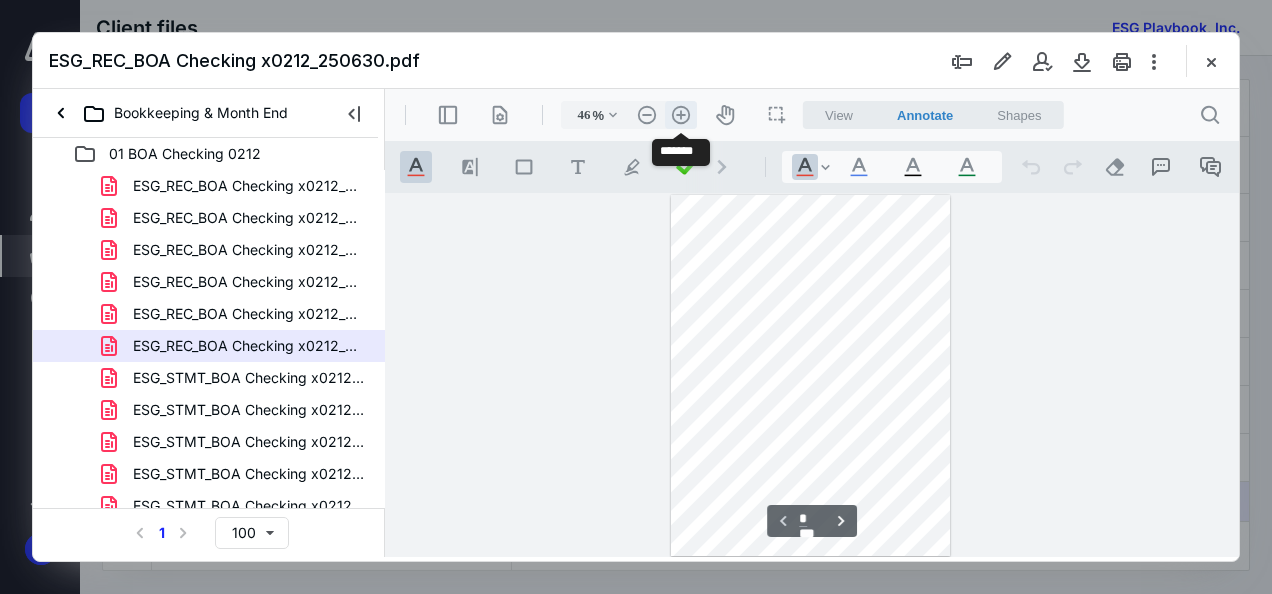click on ".cls-1{fill:#abb0c4;} icon - header - zoom - in - line" at bounding box center (681, 115) 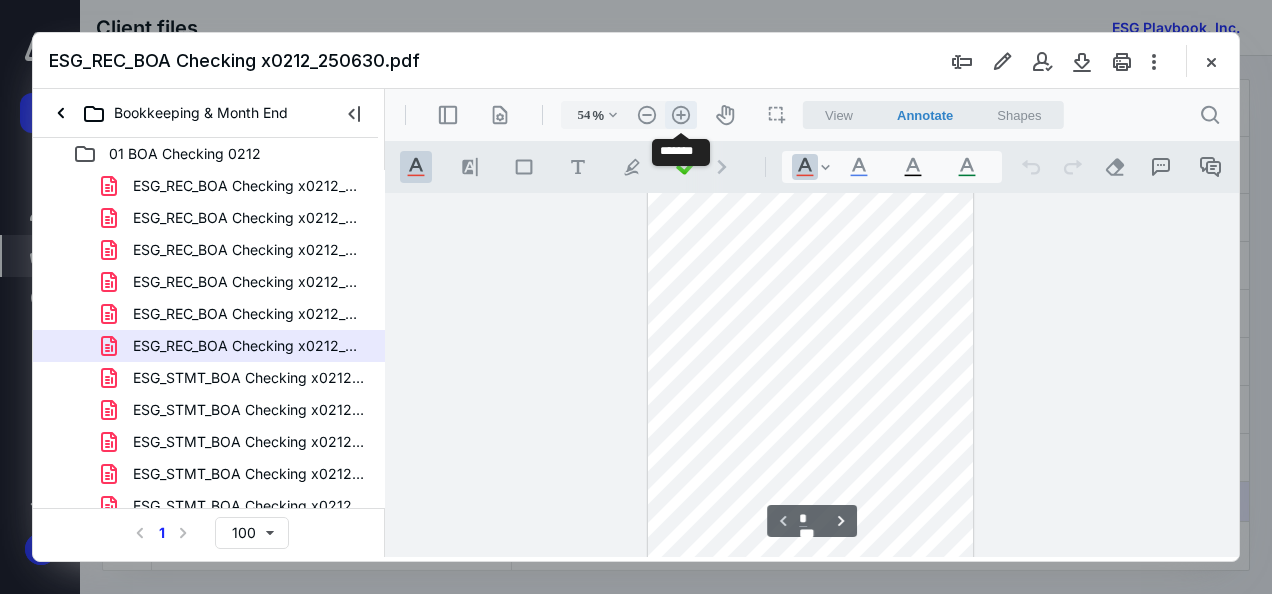 click on ".cls-1{fill:#abb0c4;} icon - header - zoom - in - line" at bounding box center (681, 115) 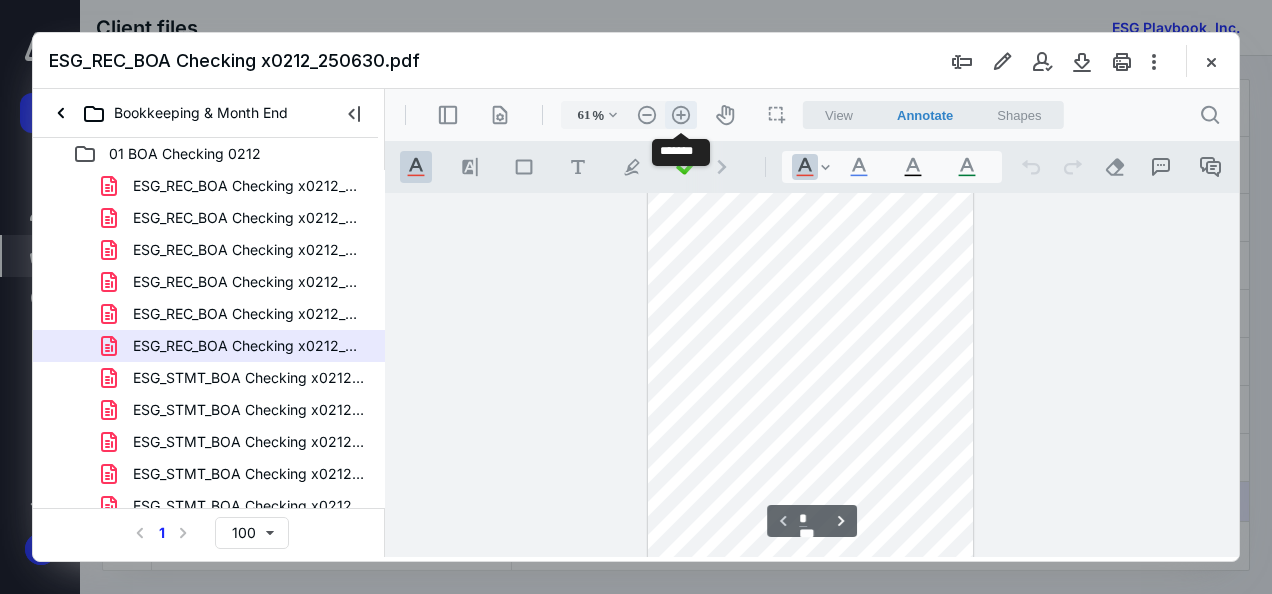 click on ".cls-1{fill:#abb0c4;} icon - header - zoom - in - line" at bounding box center [681, 115] 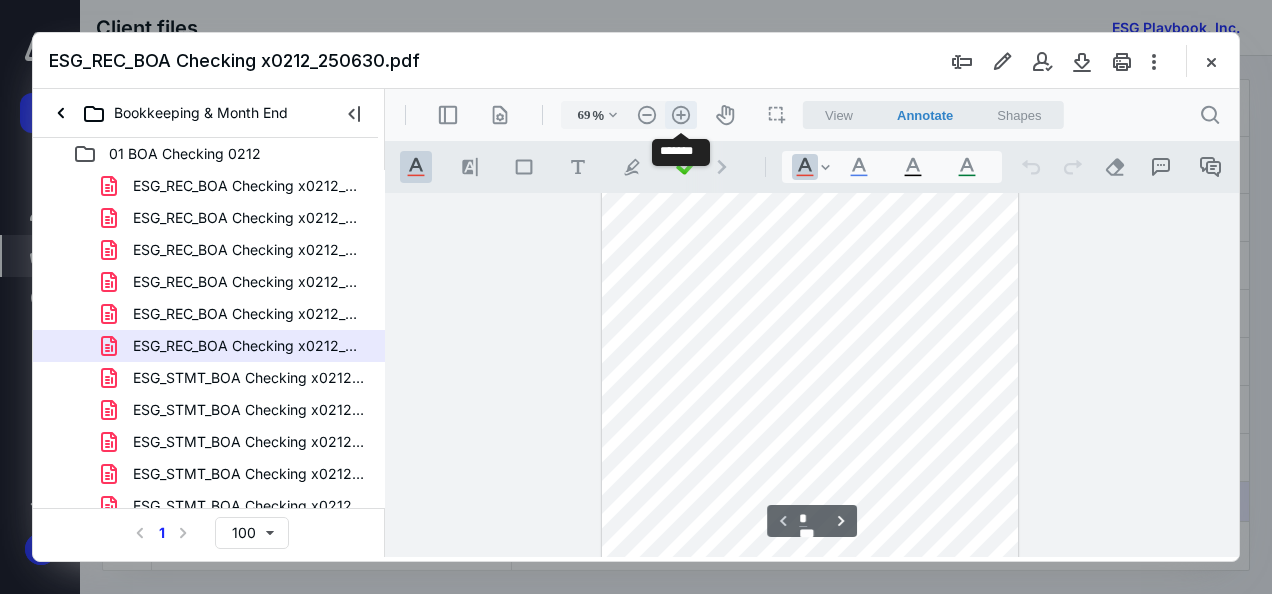 click on ".cls-1{fill:#abb0c4;} icon - header - zoom - in - line" at bounding box center (681, 115) 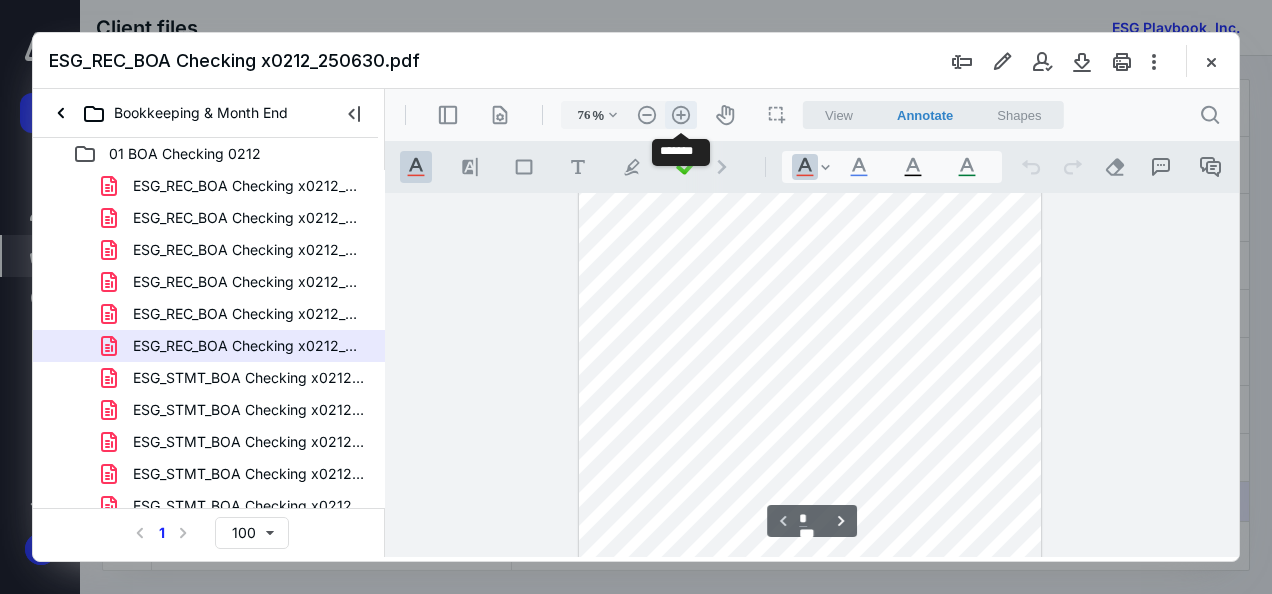 click on ".cls-1{fill:#abb0c4;} icon - header - zoom - in - line" at bounding box center [681, 115] 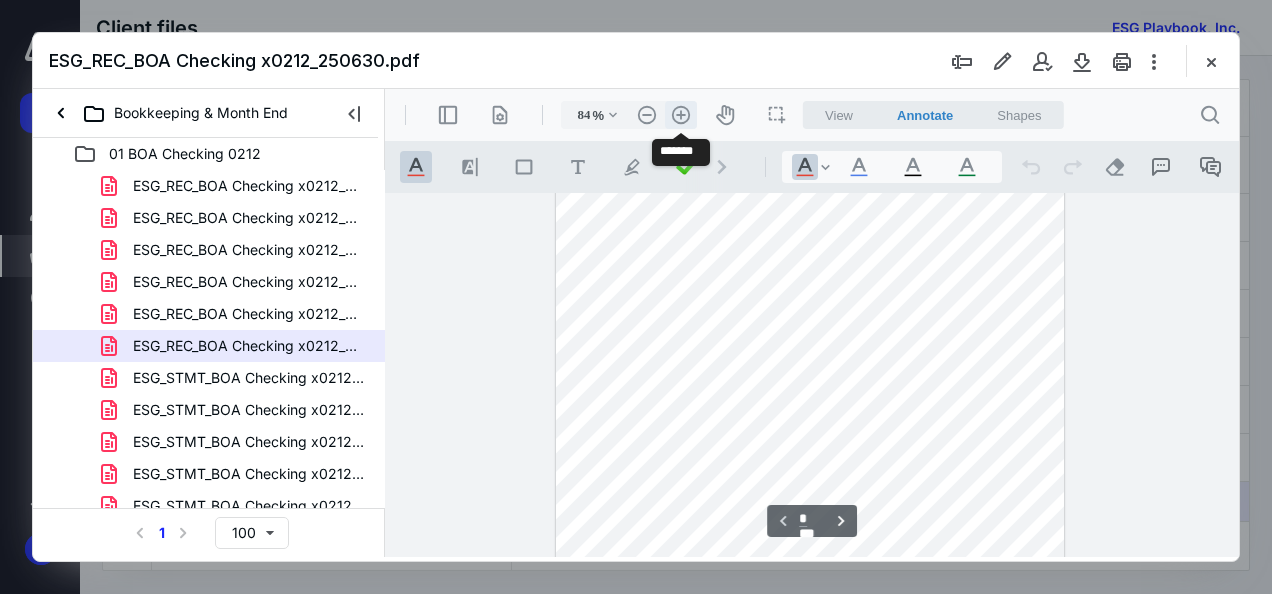 click on ".cls-1{fill:#abb0c4;} icon - header - zoom - in - line" at bounding box center [681, 115] 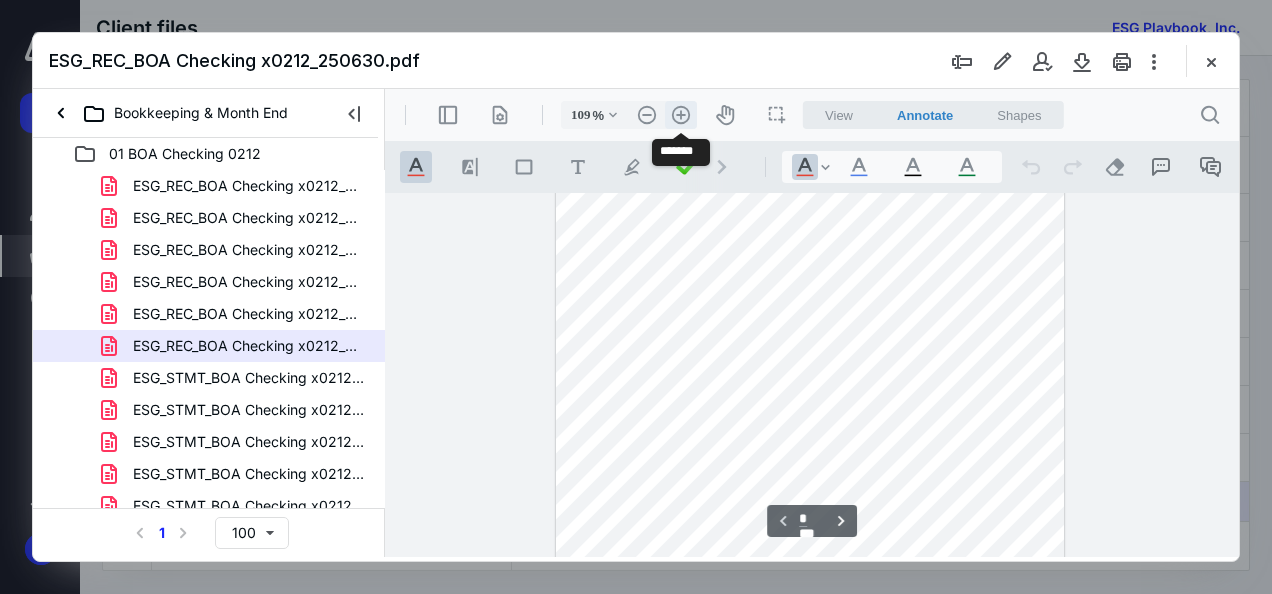 scroll, scrollTop: 178, scrollLeft: 0, axis: vertical 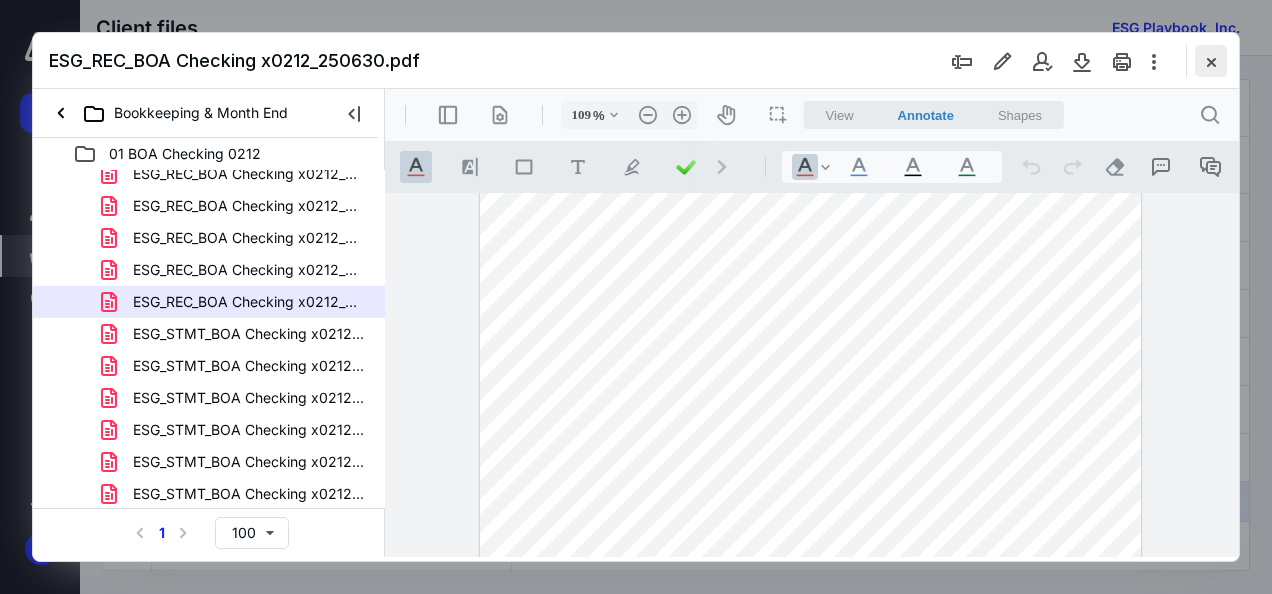 click at bounding box center (1211, 61) 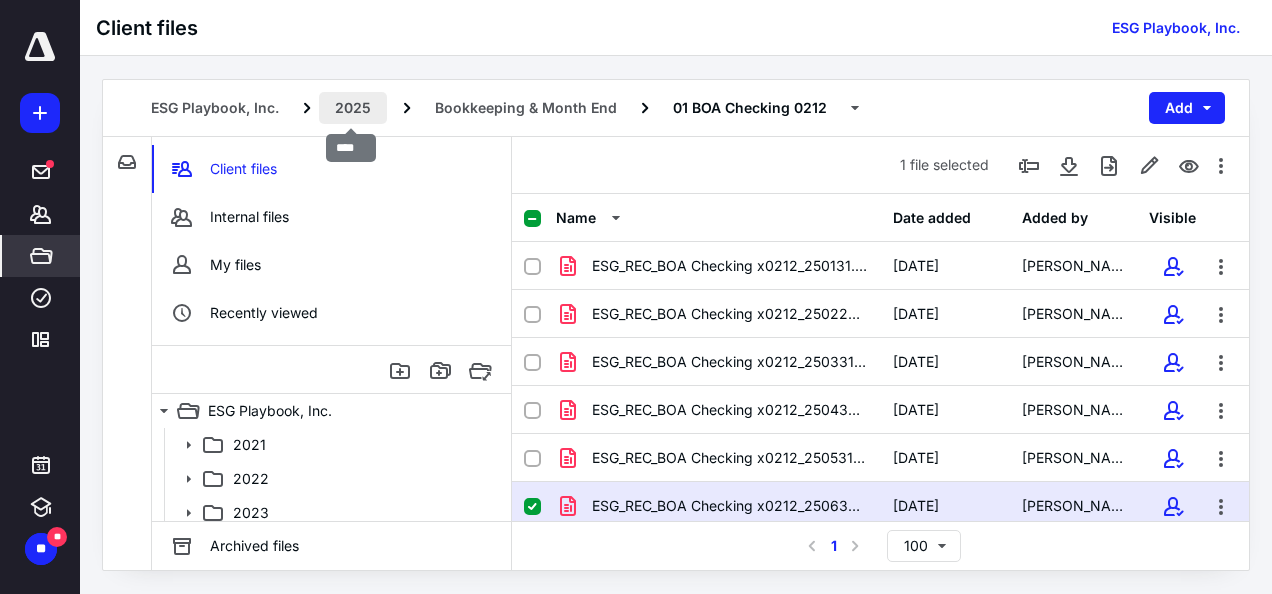 click on "2025" at bounding box center [353, 108] 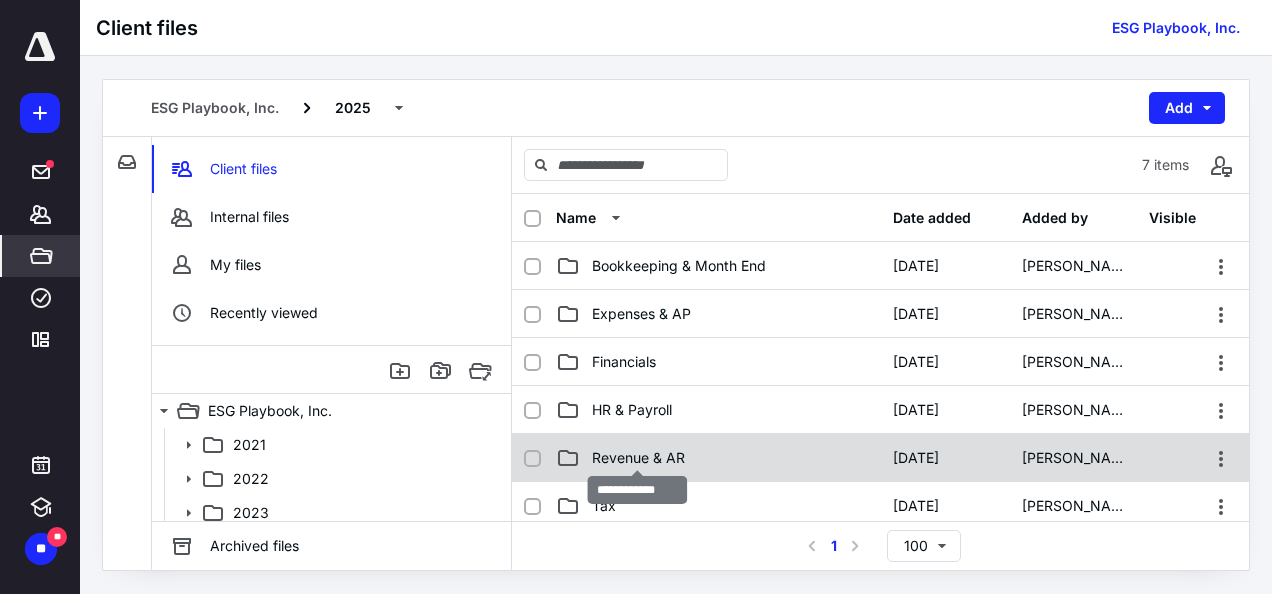 click on "Revenue & AR" at bounding box center [638, 458] 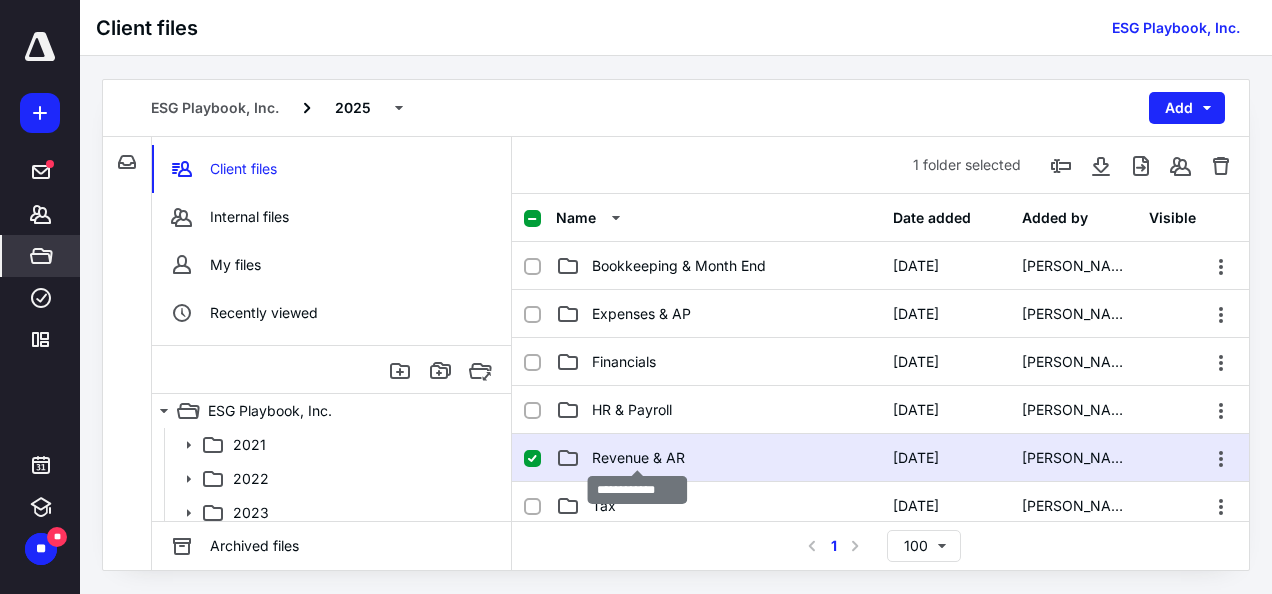 click on "Revenue & AR" at bounding box center (638, 458) 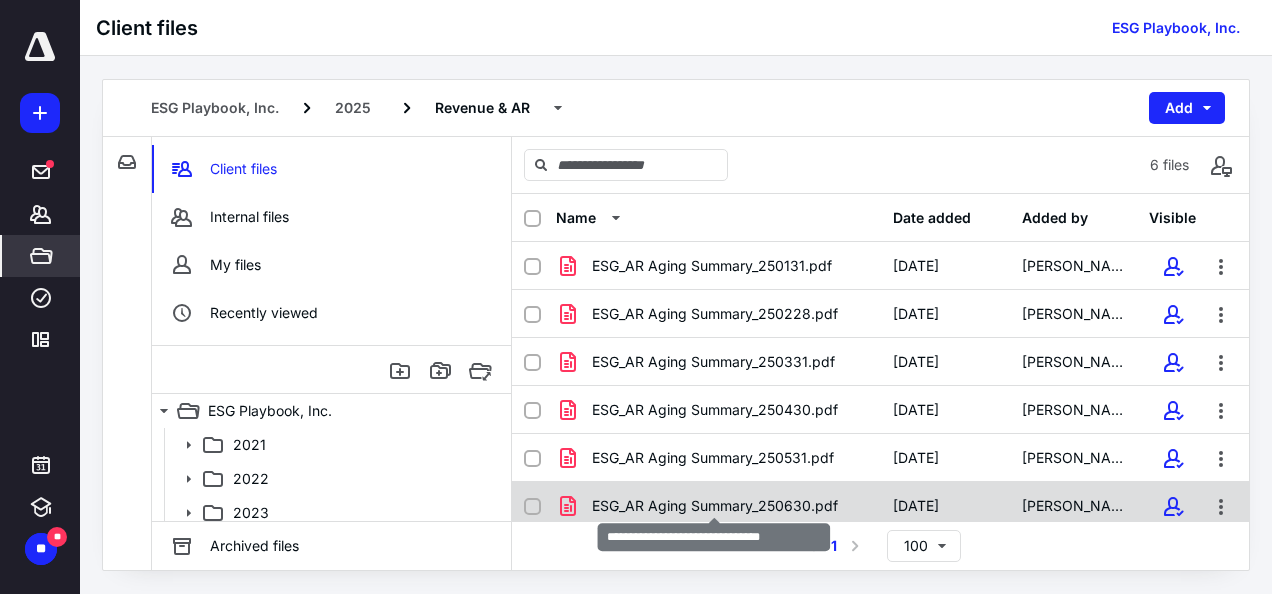 click on "ESG_AR Aging Summary_250630.pdf" at bounding box center [715, 506] 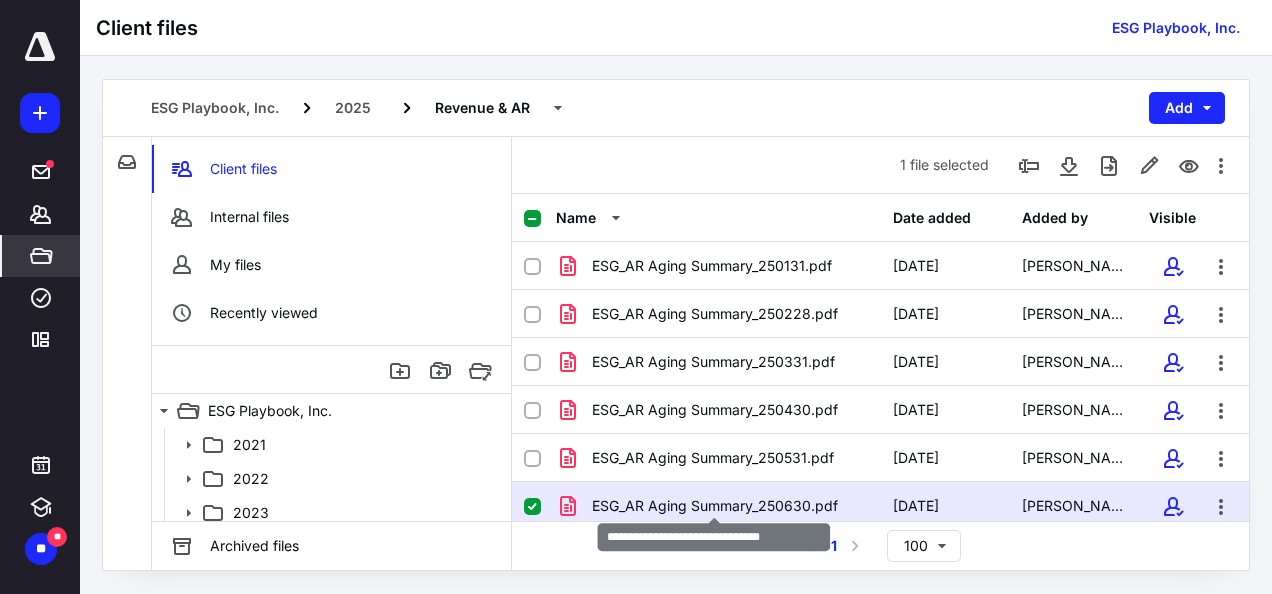 click on "ESG_AR Aging Summary_250630.pdf" at bounding box center (715, 506) 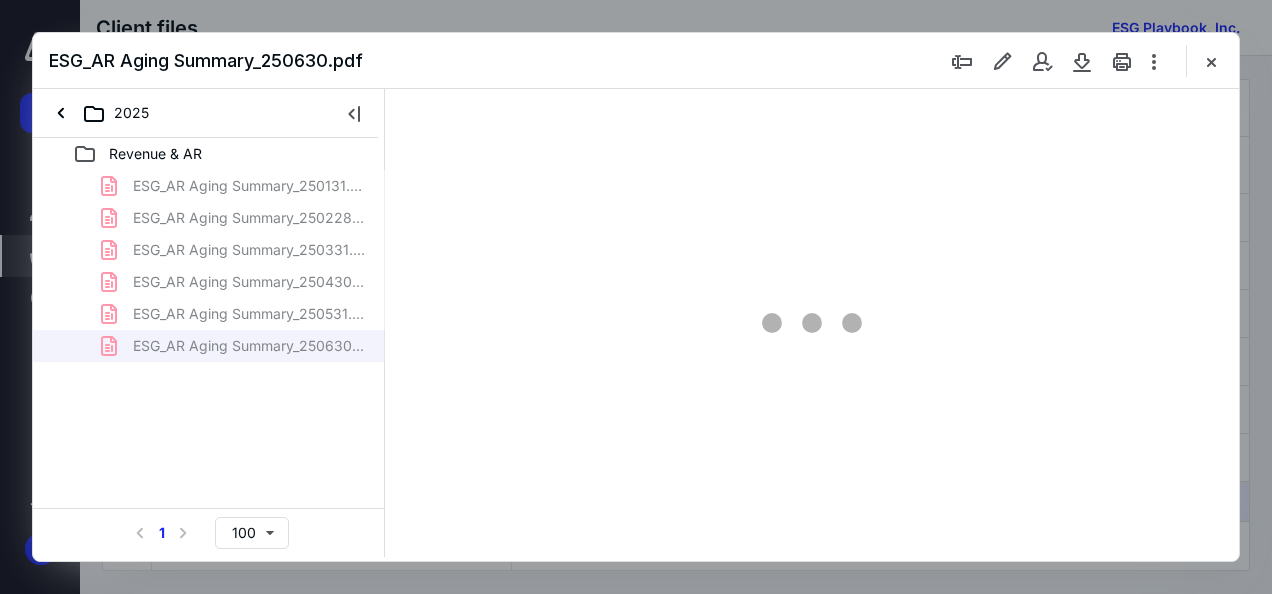 scroll, scrollTop: 0, scrollLeft: 0, axis: both 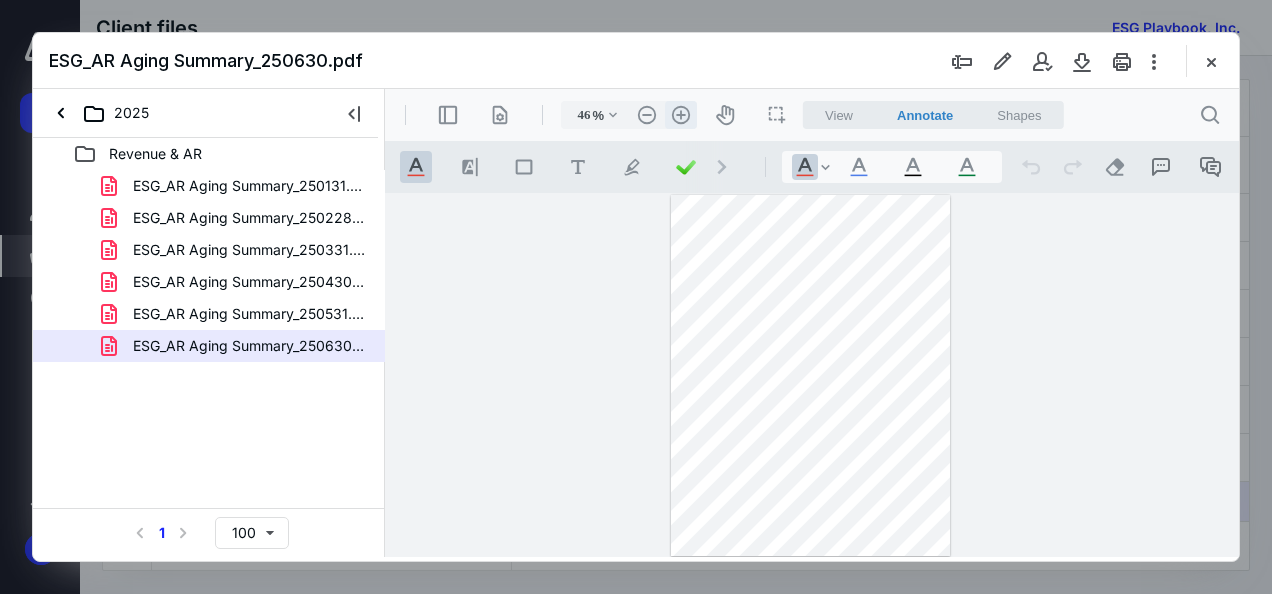 click on ".cls-1{fill:#abb0c4;} icon - header - zoom - in - line" at bounding box center [681, 115] 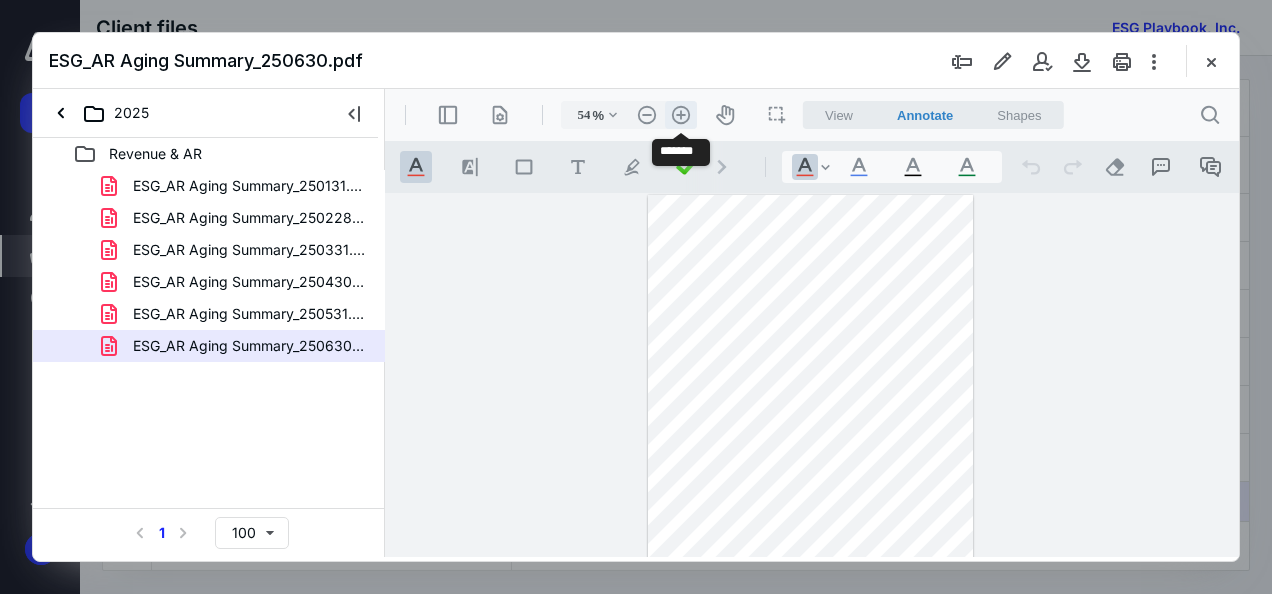 scroll, scrollTop: 21, scrollLeft: 0, axis: vertical 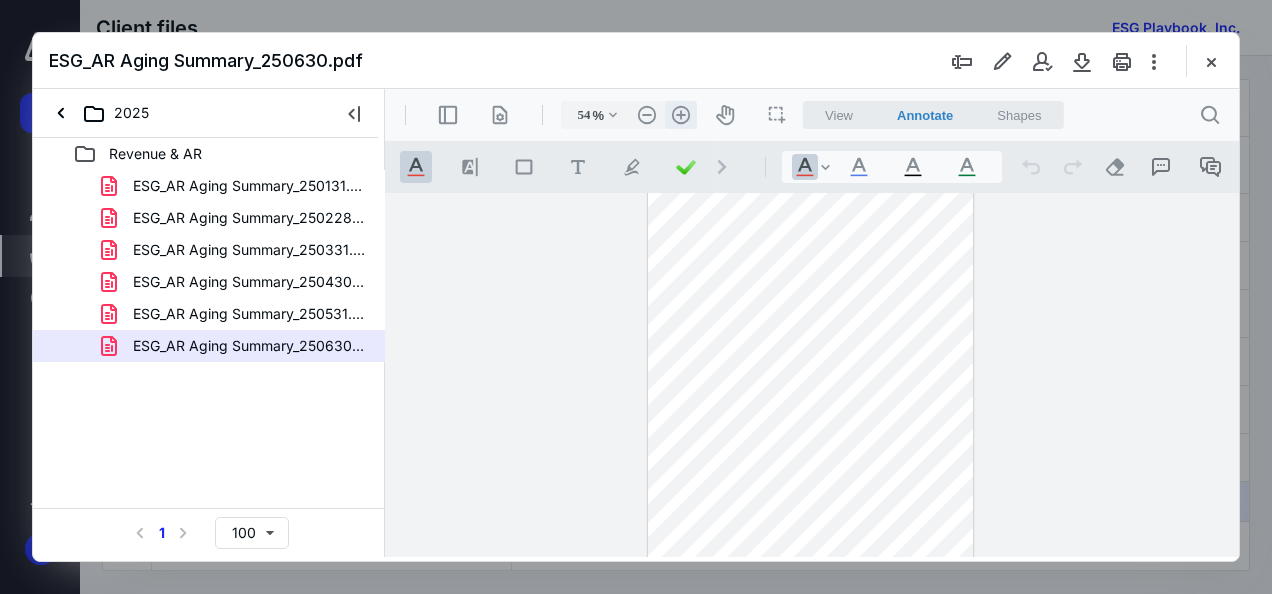 click on ".cls-1{fill:#abb0c4;} icon - header - zoom - in - line" at bounding box center [681, 115] 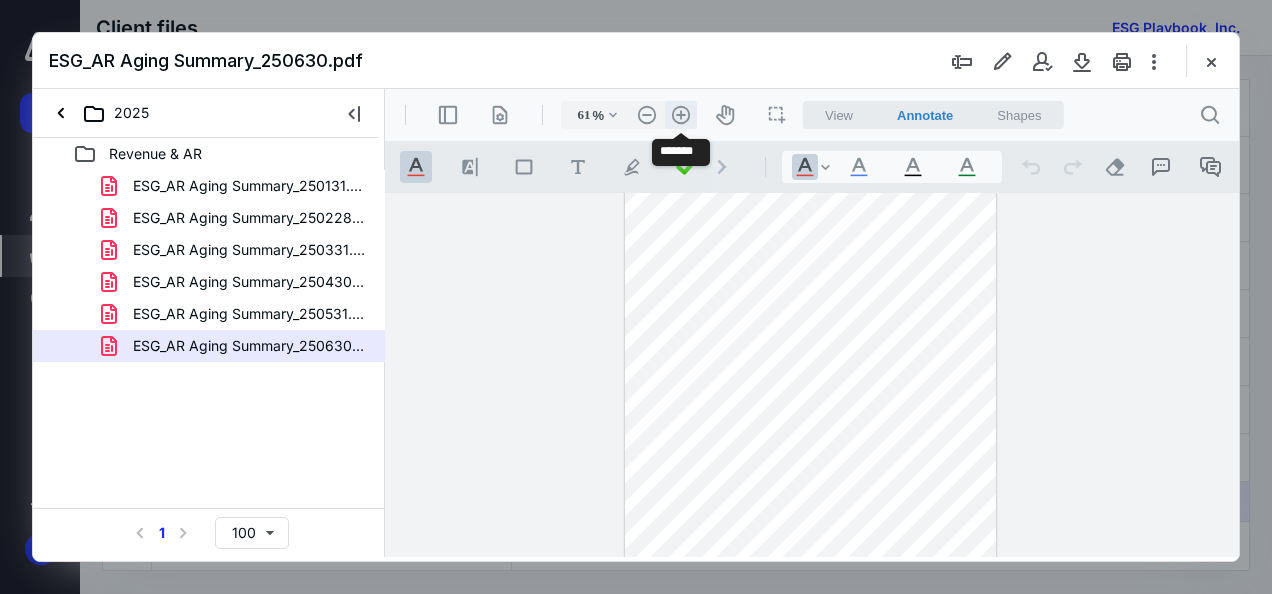 click on ".cls-1{fill:#abb0c4;} icon - header - zoom - in - line" at bounding box center (681, 115) 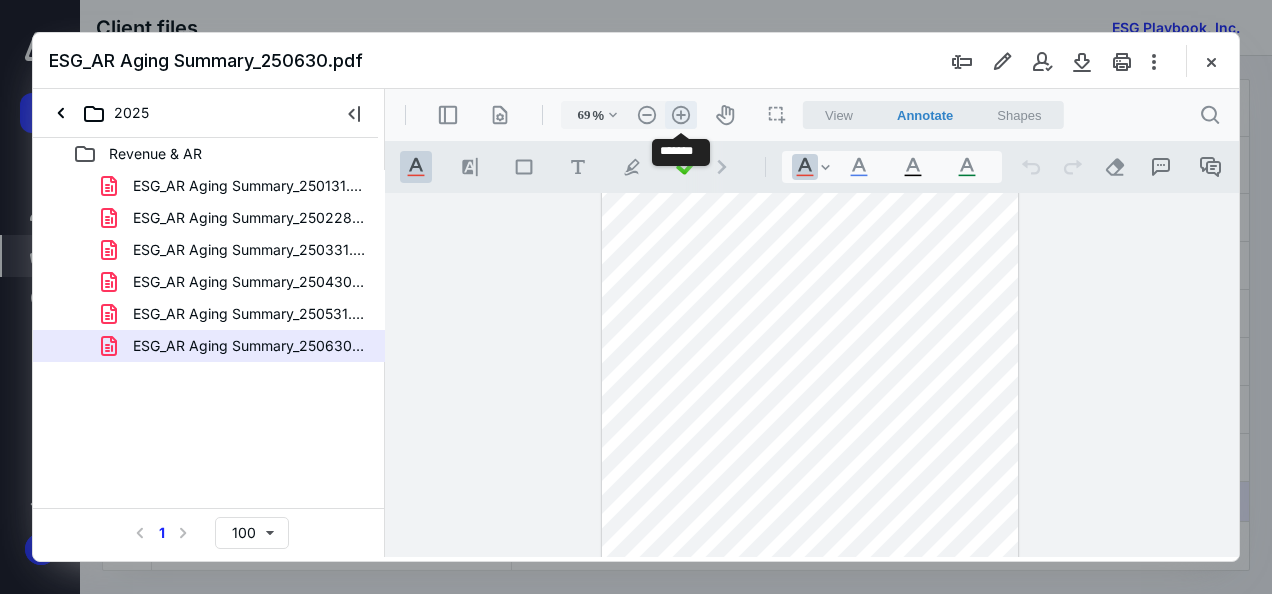 click on ".cls-1{fill:#abb0c4;} icon - header - zoom - in - line" at bounding box center (681, 115) 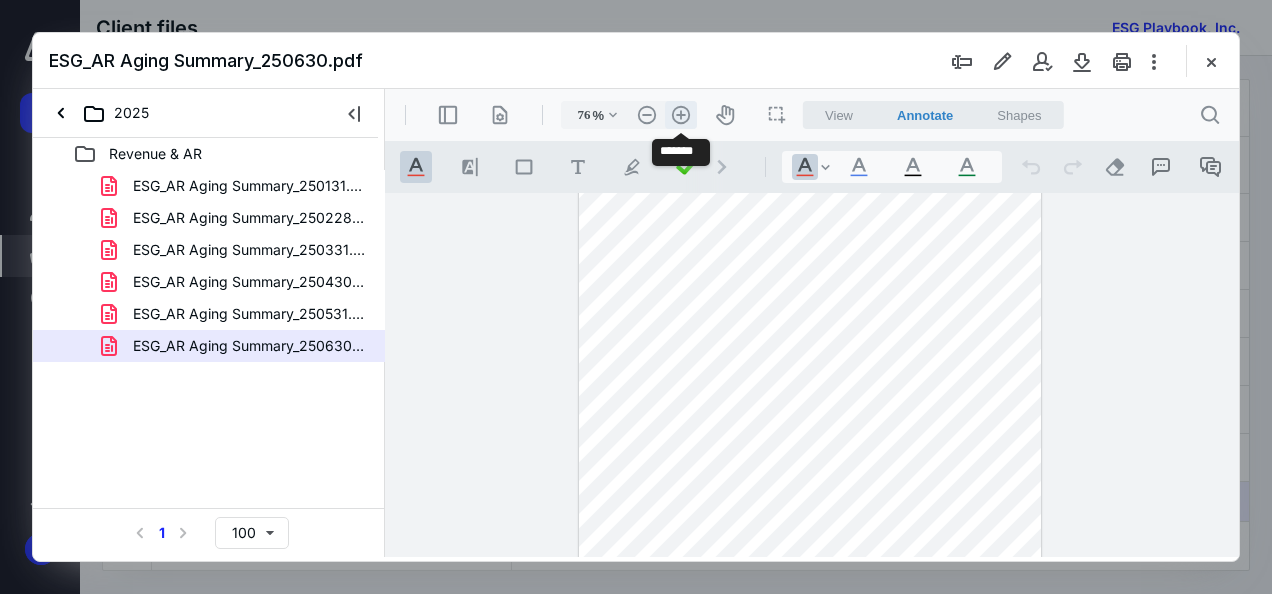 scroll, scrollTop: 85, scrollLeft: 0, axis: vertical 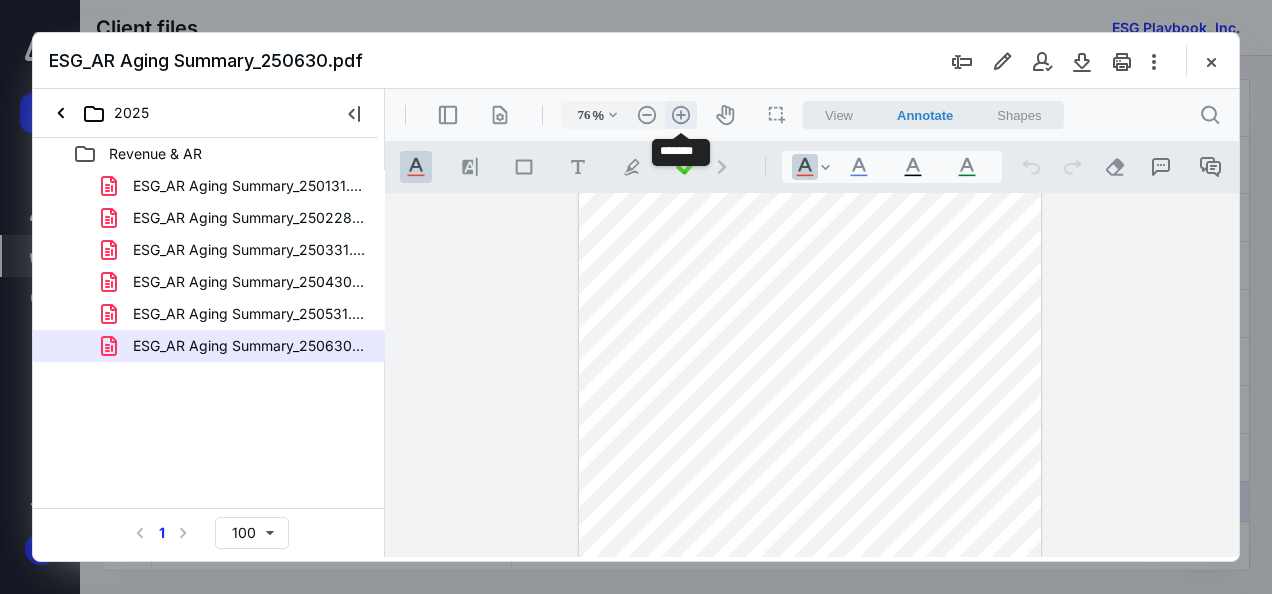 click on ".cls-1{fill:#abb0c4;} icon - header - zoom - in - line" at bounding box center [681, 115] 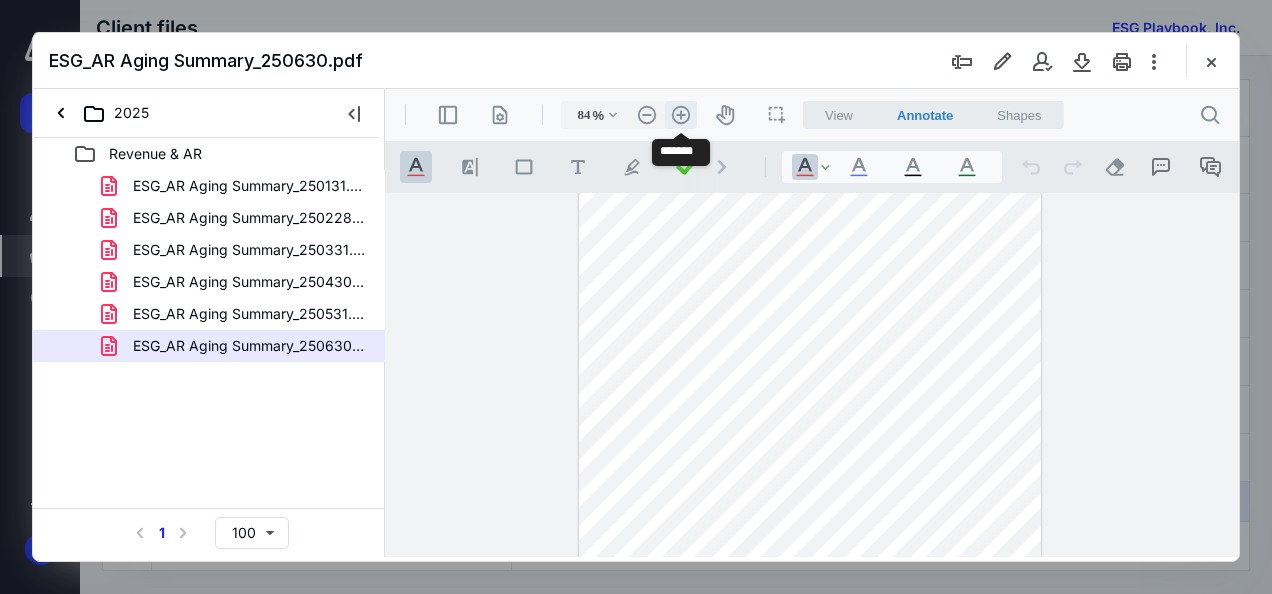 scroll, scrollTop: 106, scrollLeft: 0, axis: vertical 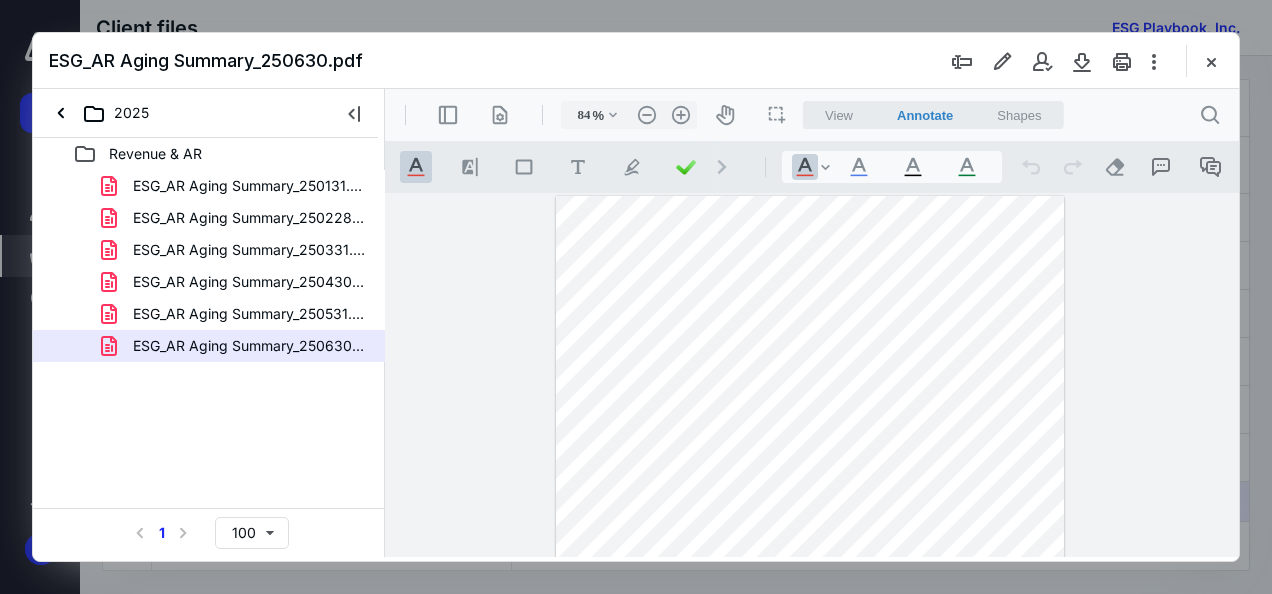 drag, startPoint x: 1233, startPoint y: 373, endPoint x: 1629, endPoint y: 395, distance: 396.61063 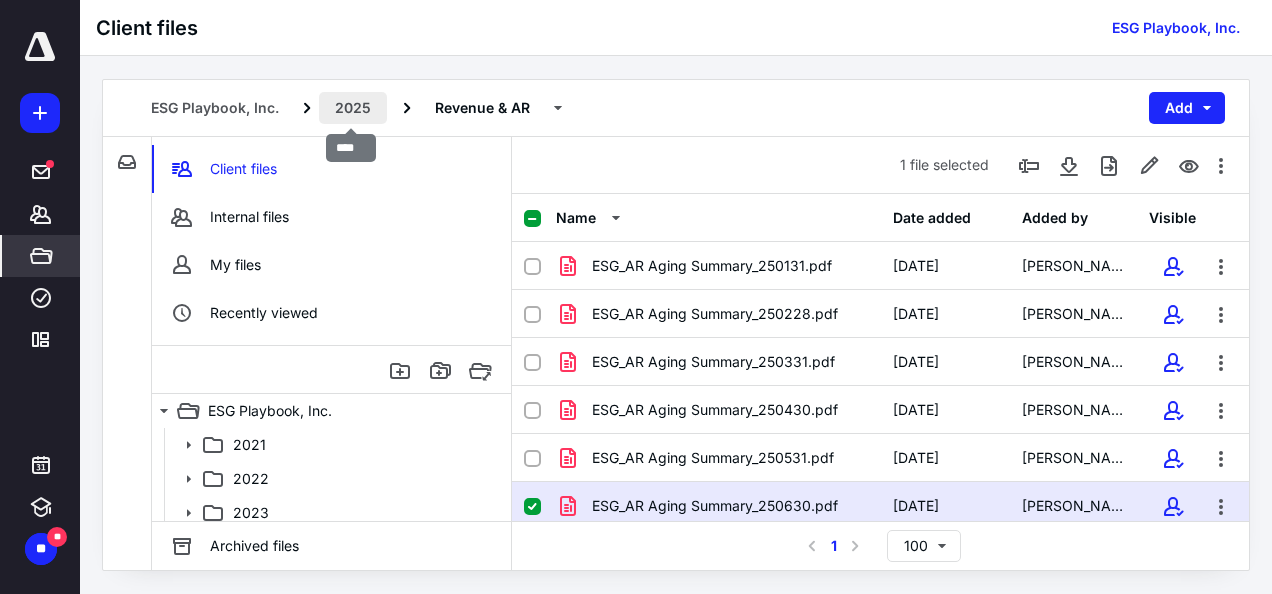 click on "2025" at bounding box center [353, 108] 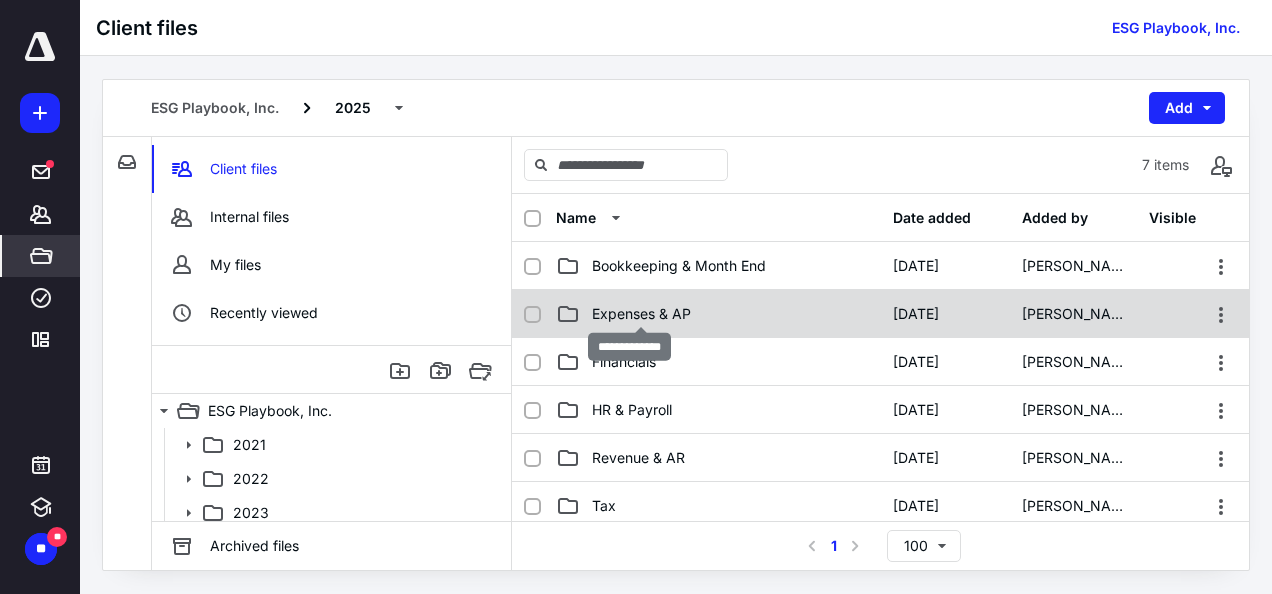 click on "Expenses & AP" at bounding box center [641, 314] 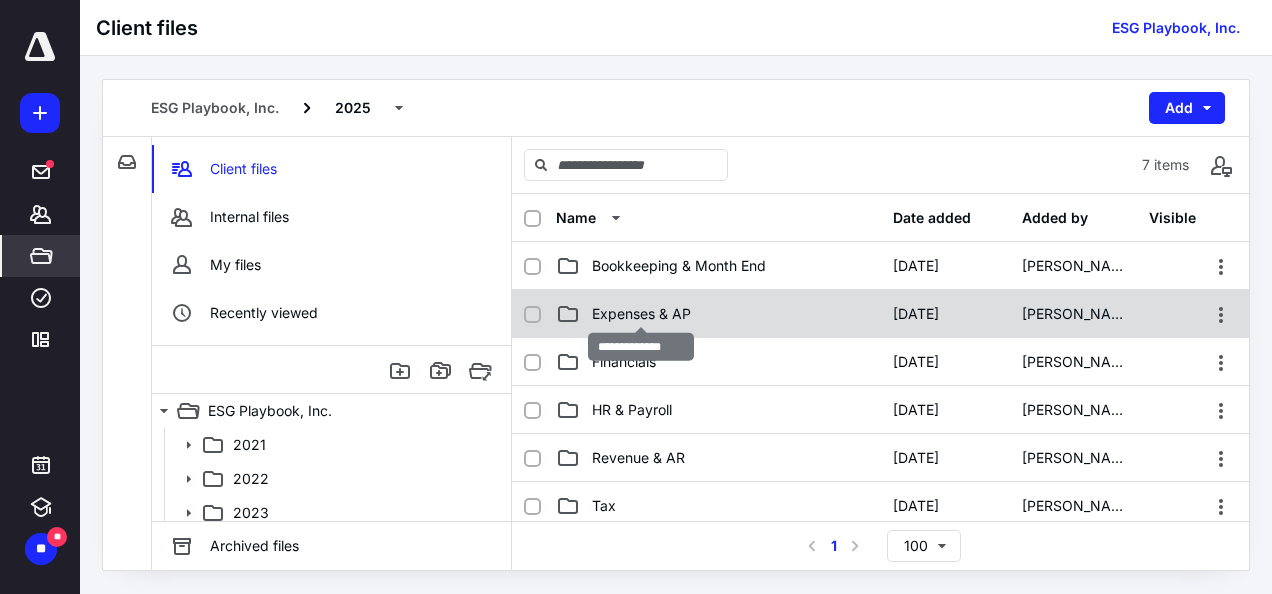 click on "Expenses & AP" at bounding box center (641, 314) 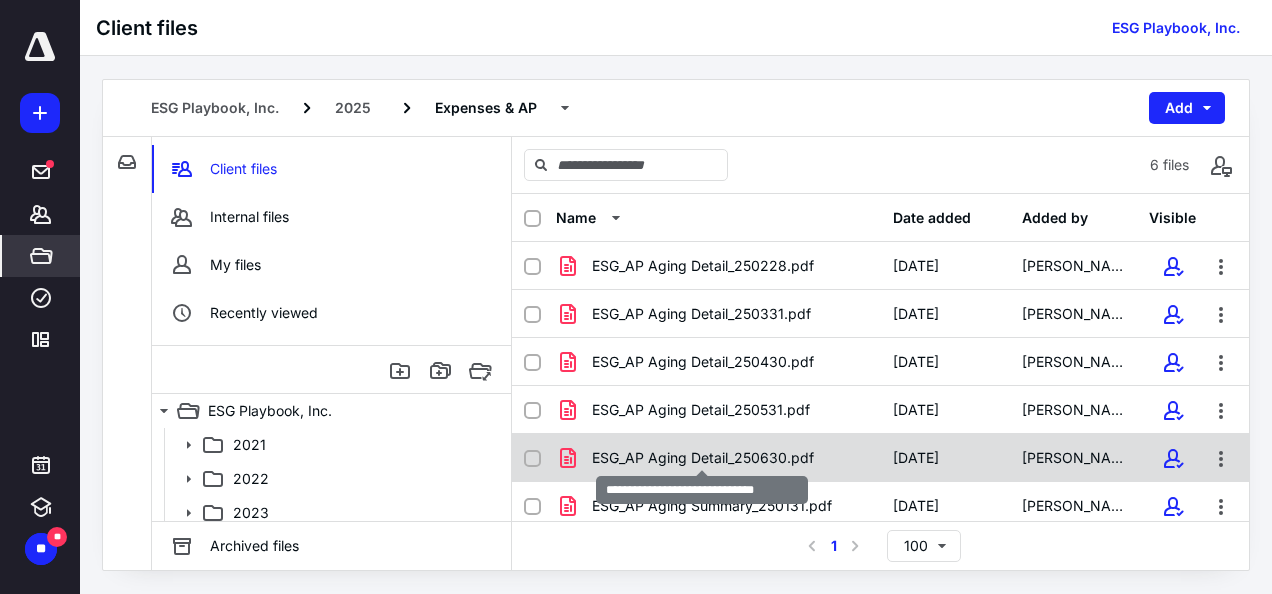 click on "ESG_AP Aging Detail_250630.pdf" at bounding box center [703, 458] 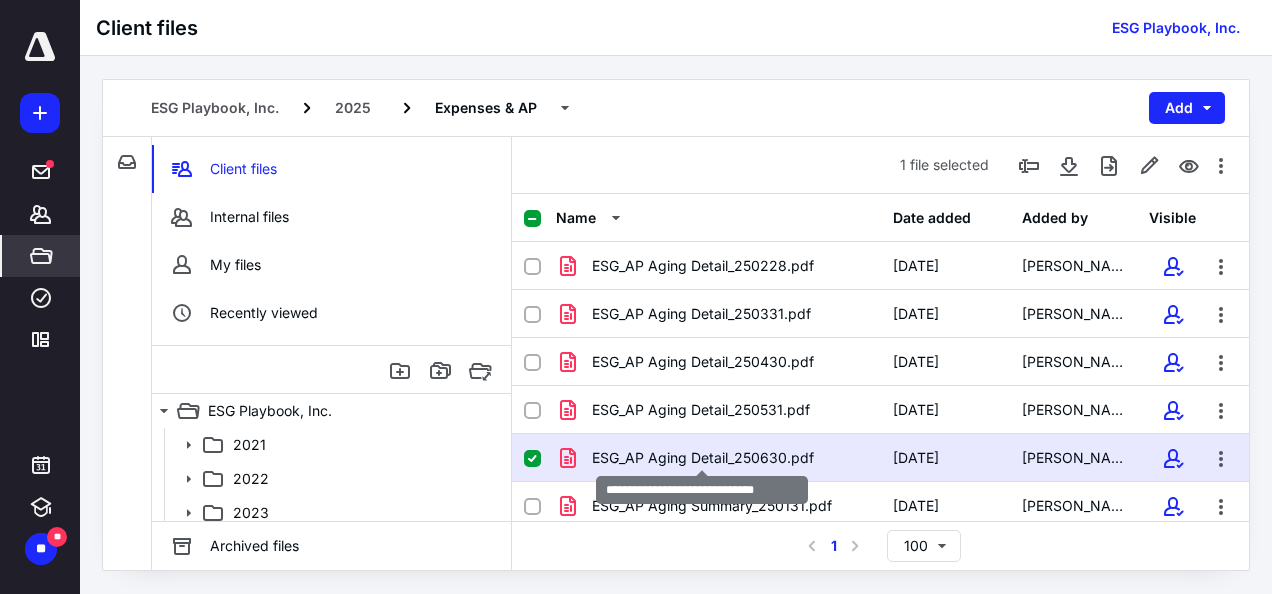 click on "ESG_AP Aging Detail_250630.pdf" at bounding box center [703, 458] 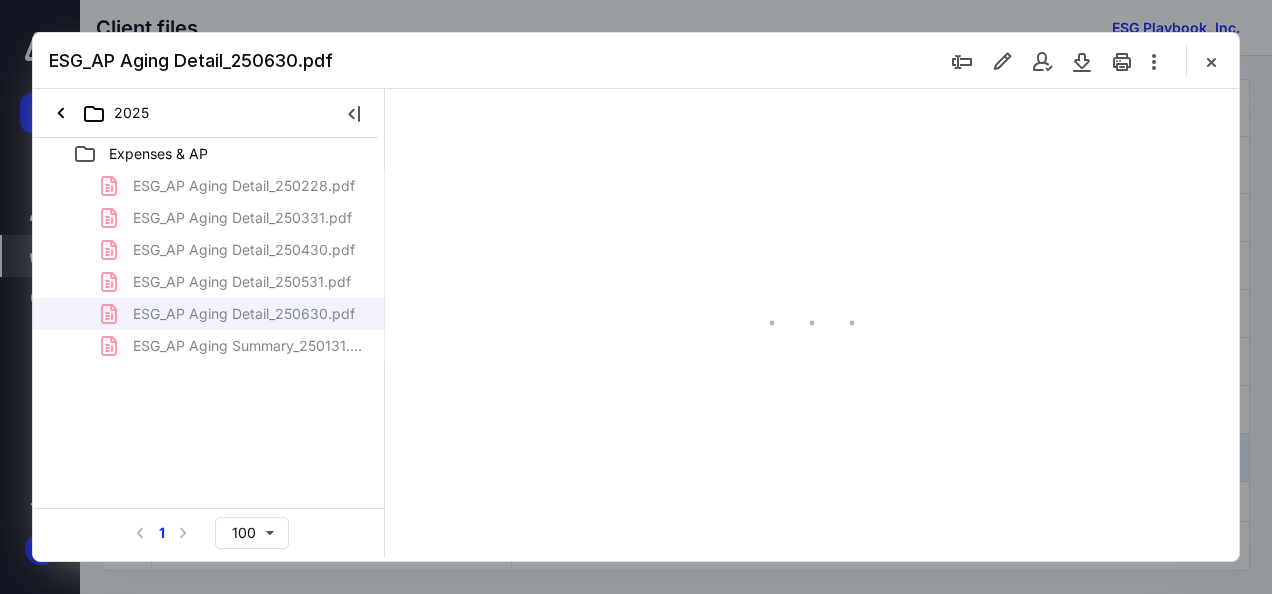 scroll, scrollTop: 0, scrollLeft: 0, axis: both 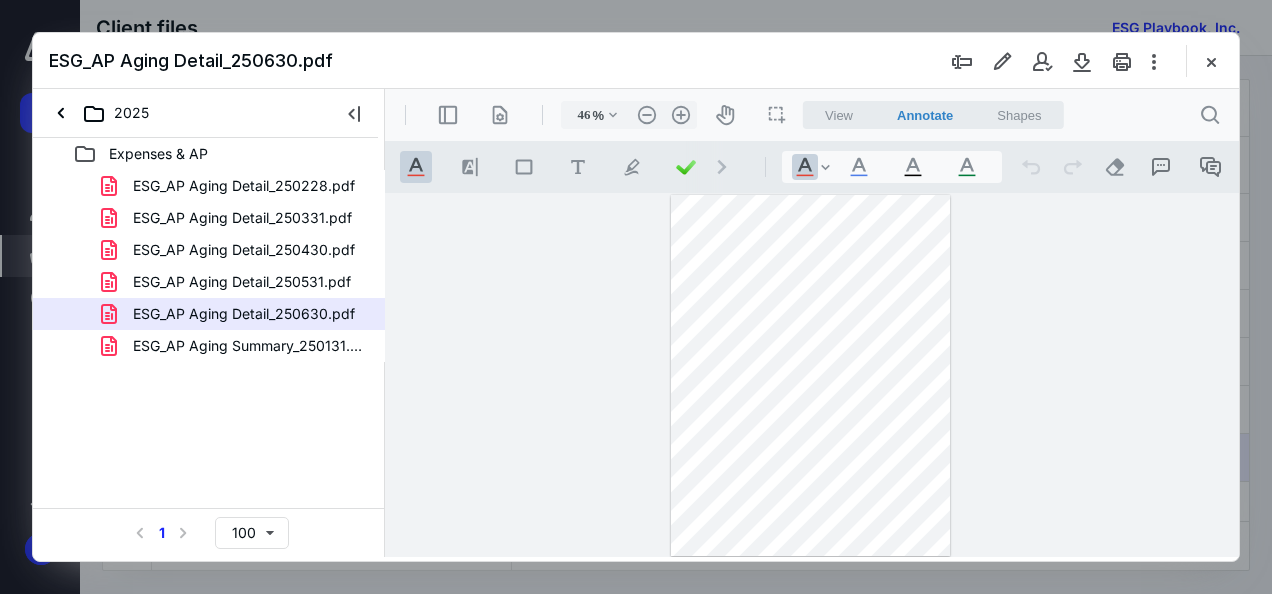 drag, startPoint x: 617, startPoint y: 120, endPoint x: 611, endPoint y: 133, distance: 14.3178215 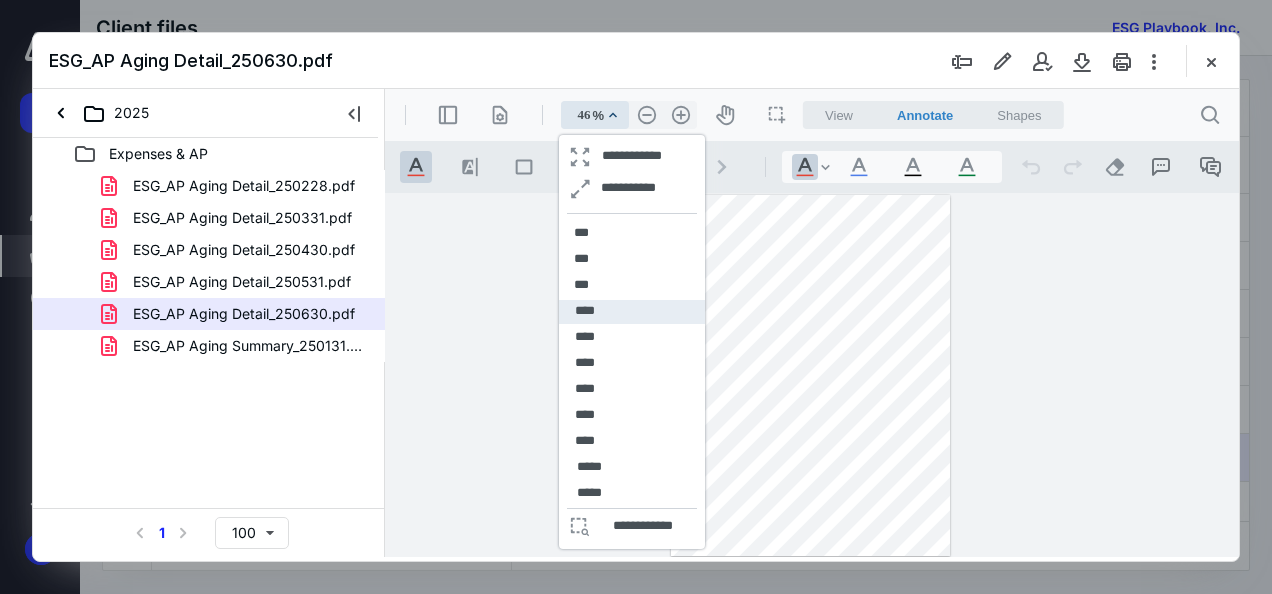 click on "****" at bounding box center (632, 312) 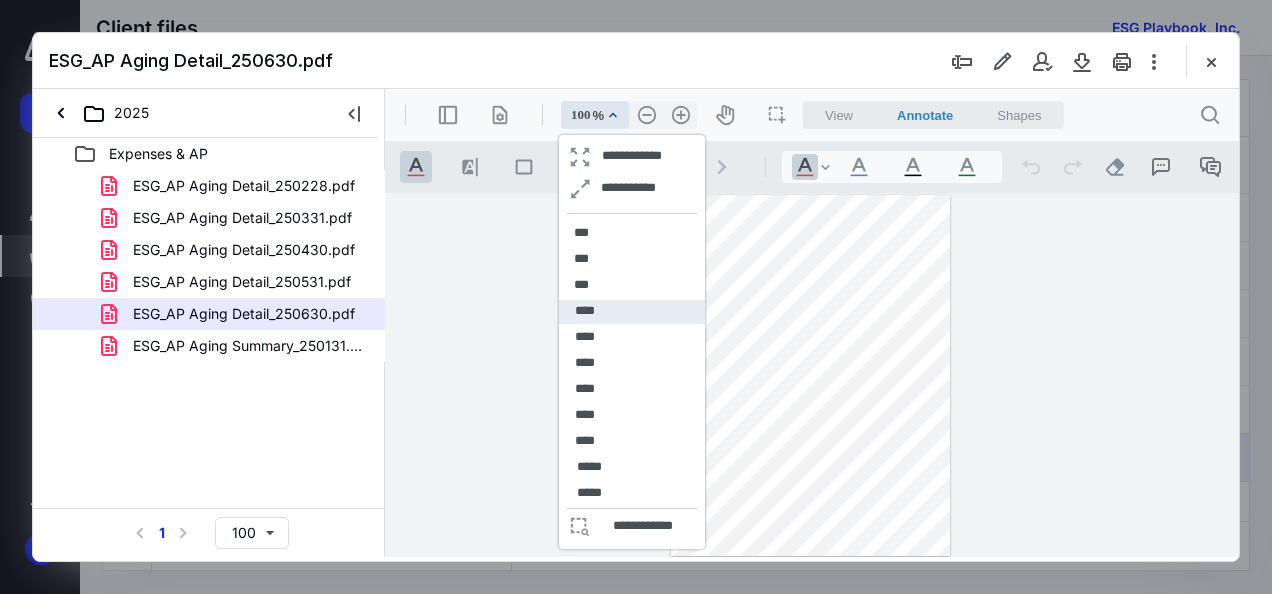 scroll, scrollTop: 155, scrollLeft: 0, axis: vertical 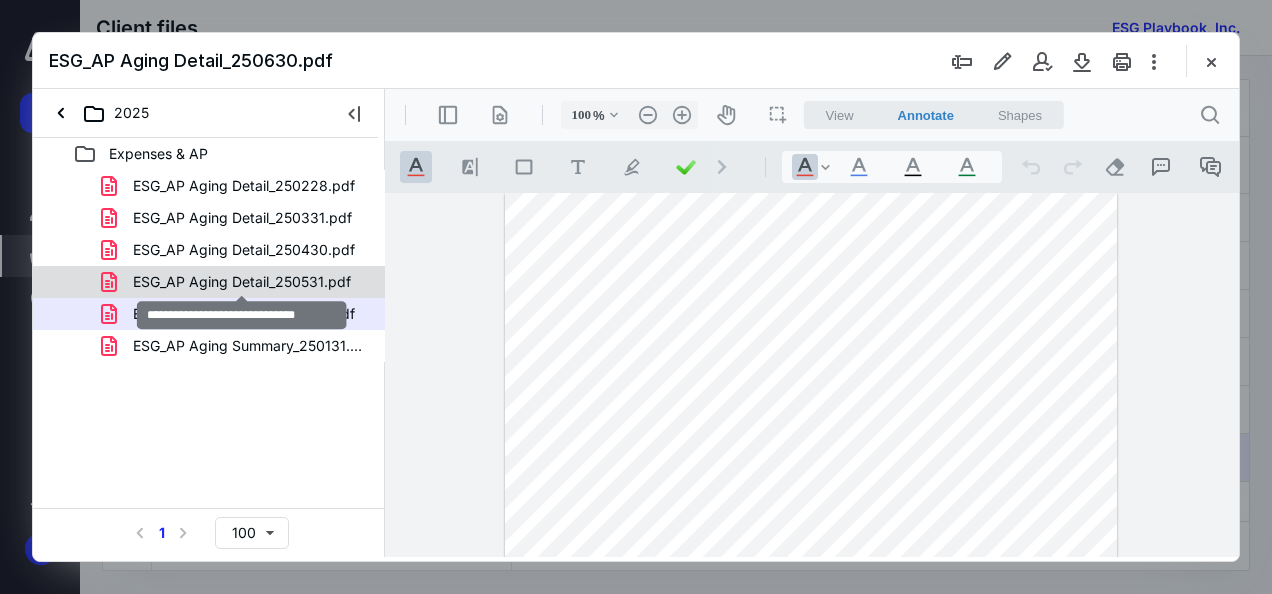 click on "ESG_AP Aging Detail_250531.pdf" at bounding box center [242, 282] 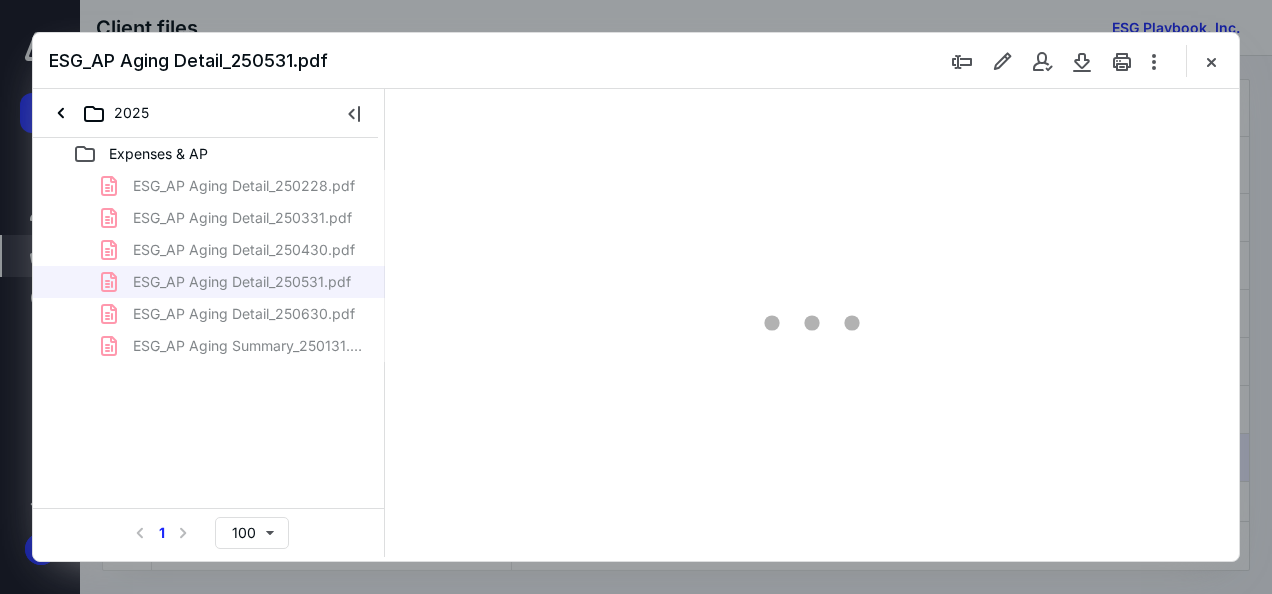 scroll, scrollTop: 0, scrollLeft: 0, axis: both 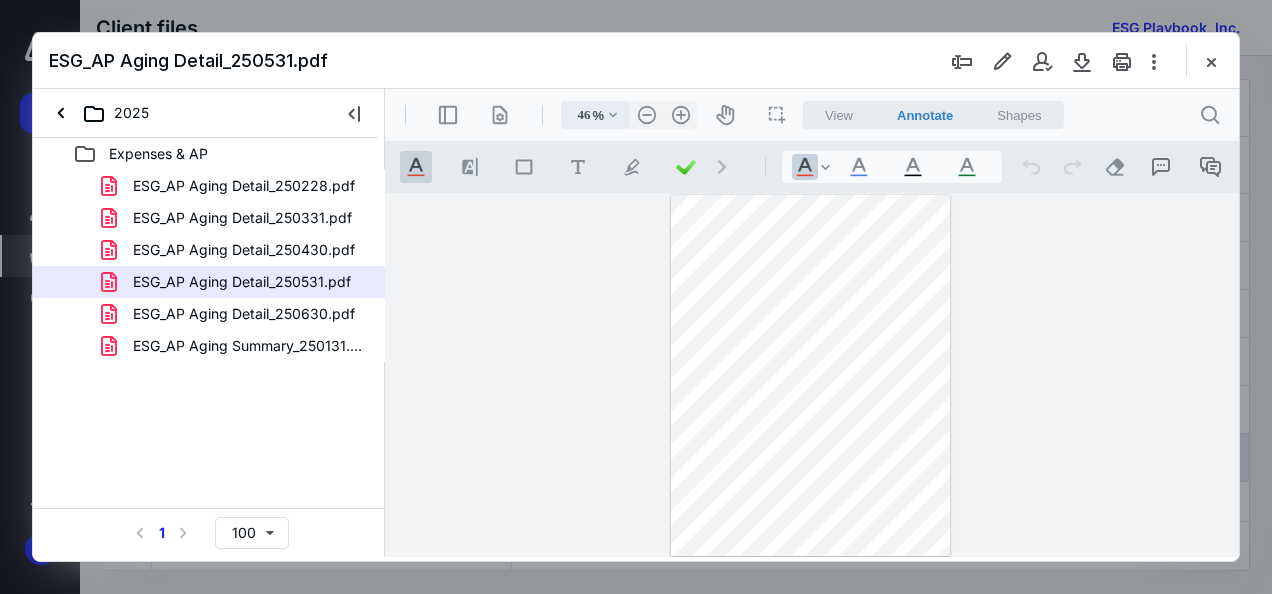 click on ".cls-1{fill:#abb0c4;} icon - chevron - down" at bounding box center [613, 115] 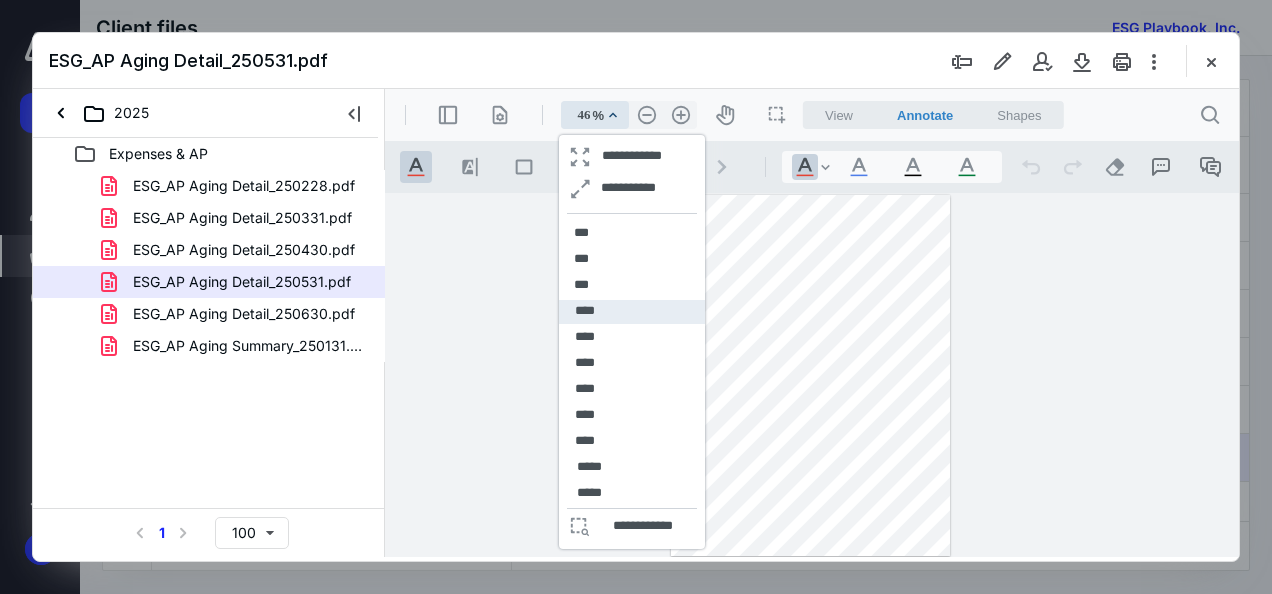 click on "****" at bounding box center [632, 312] 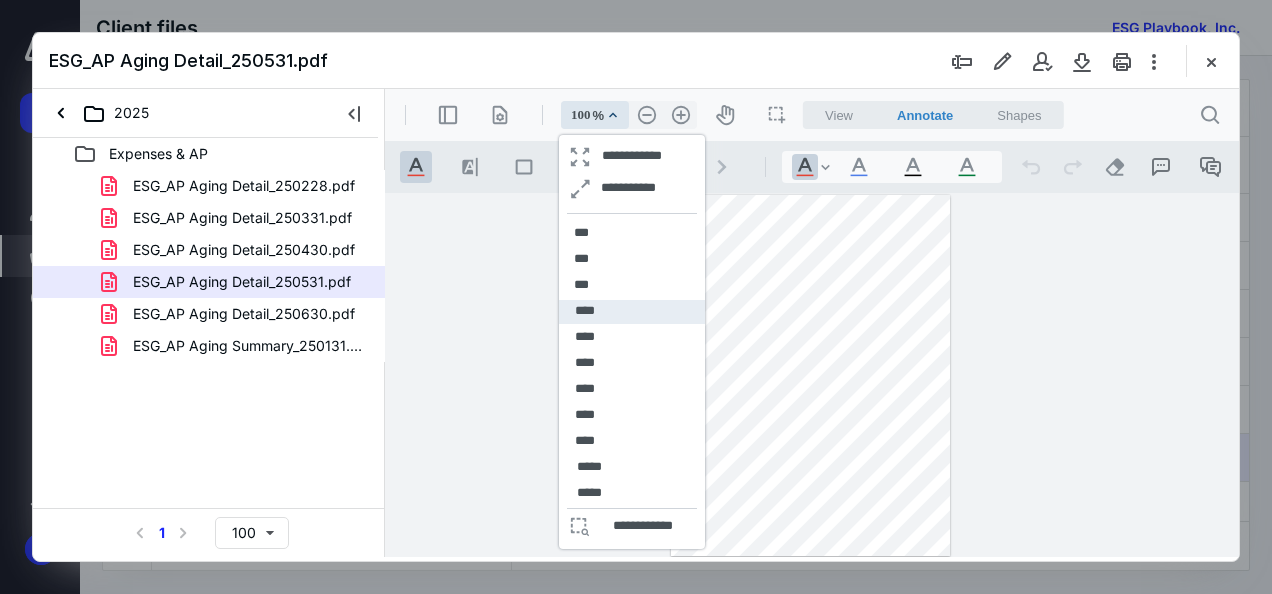 scroll, scrollTop: 155, scrollLeft: 0, axis: vertical 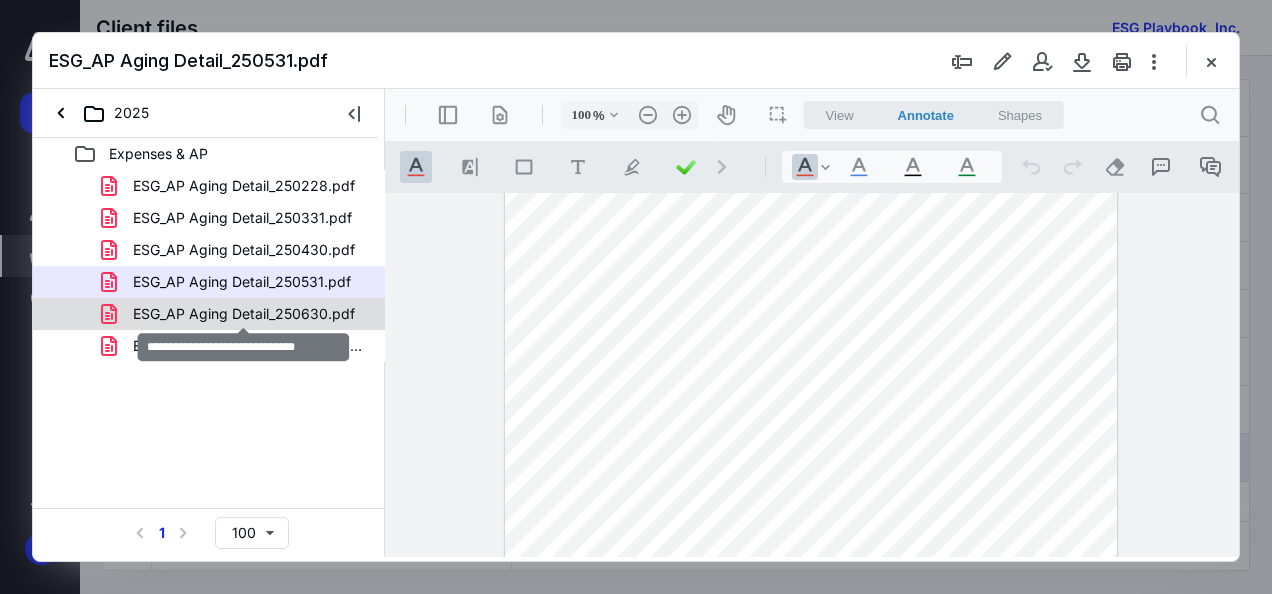 click on "ESG_AP Aging Detail_250630.pdf" at bounding box center [244, 314] 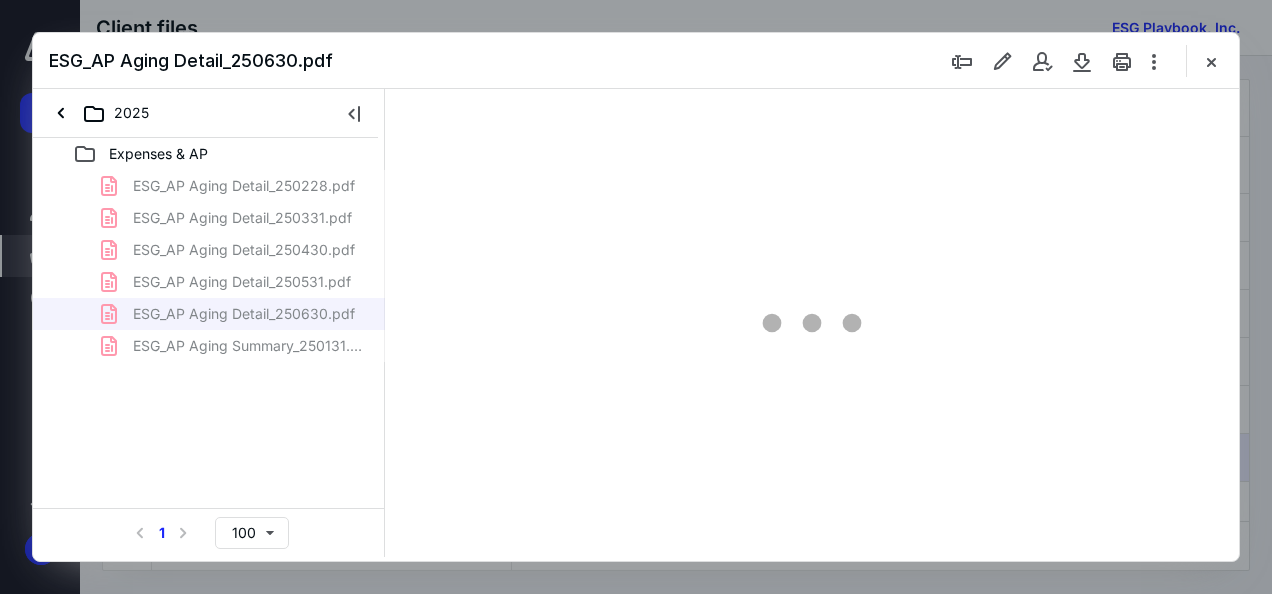 scroll, scrollTop: 0, scrollLeft: 0, axis: both 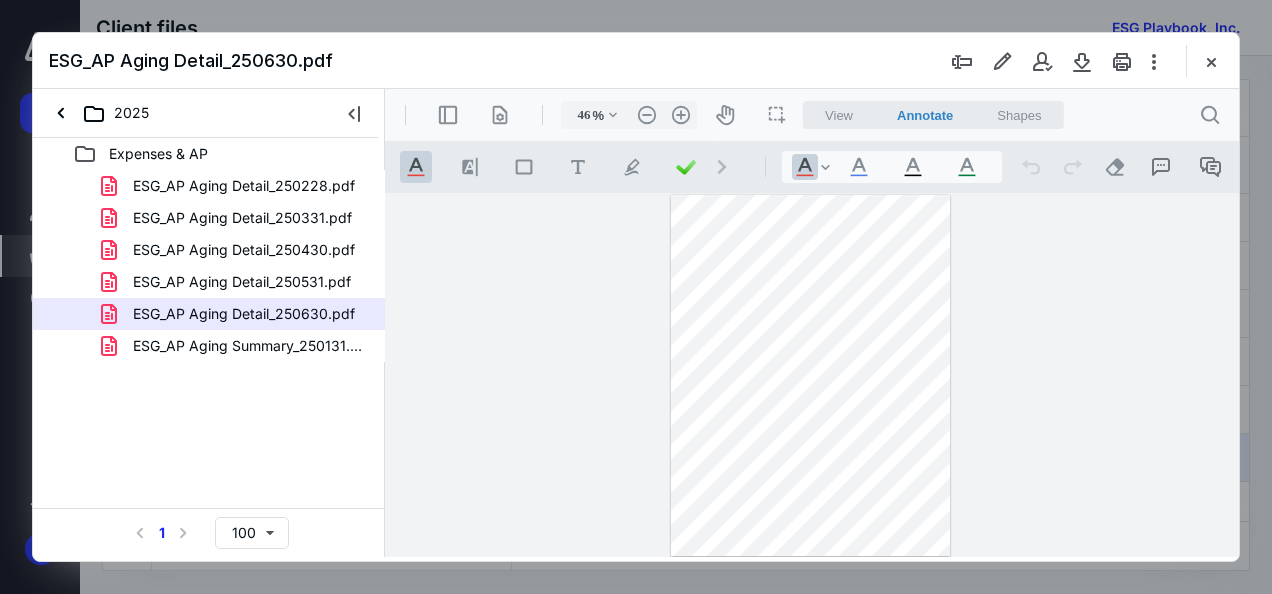 drag, startPoint x: 618, startPoint y: 116, endPoint x: 607, endPoint y: 134, distance: 21.095022 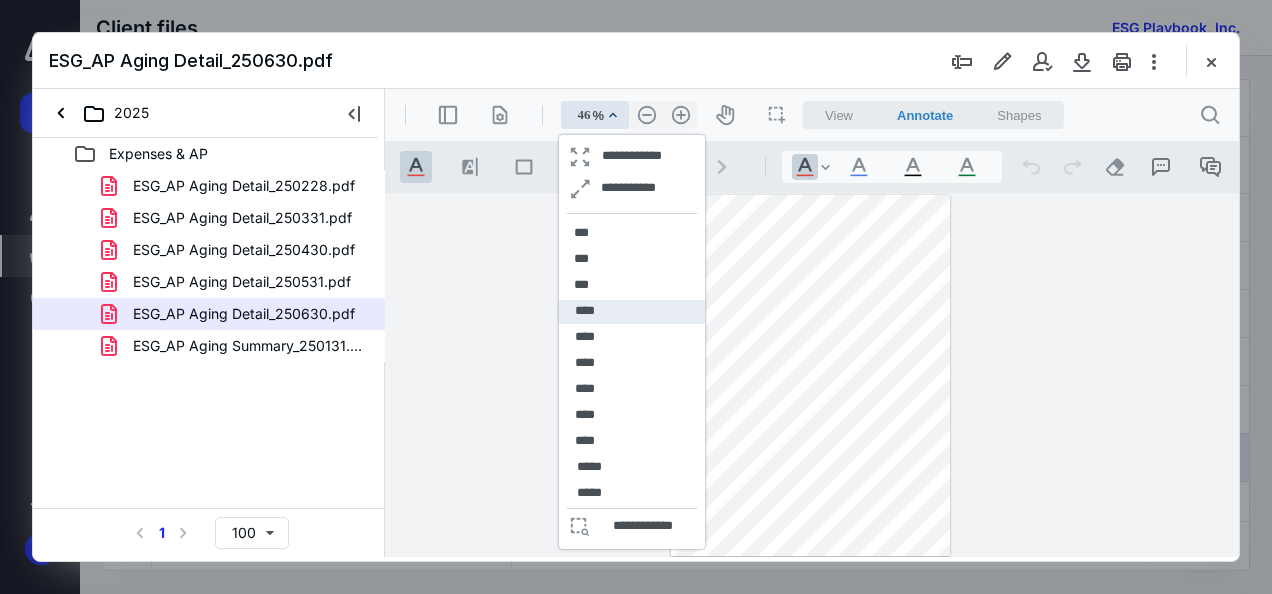 click on "****" at bounding box center [632, 312] 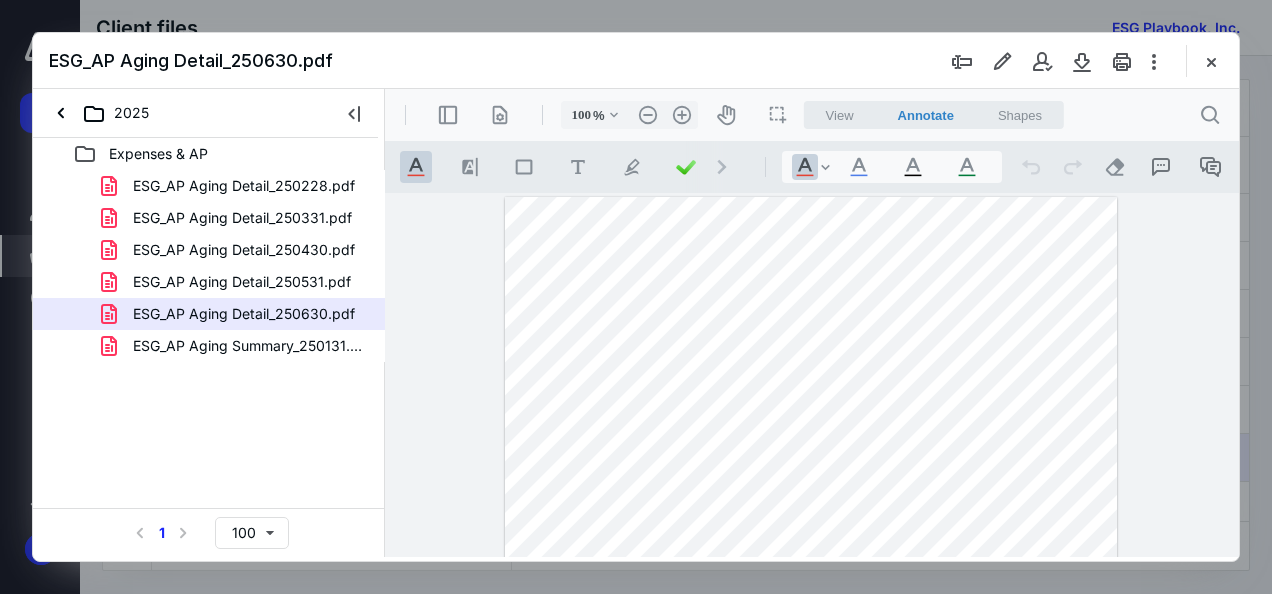 scroll, scrollTop: 155, scrollLeft: 0, axis: vertical 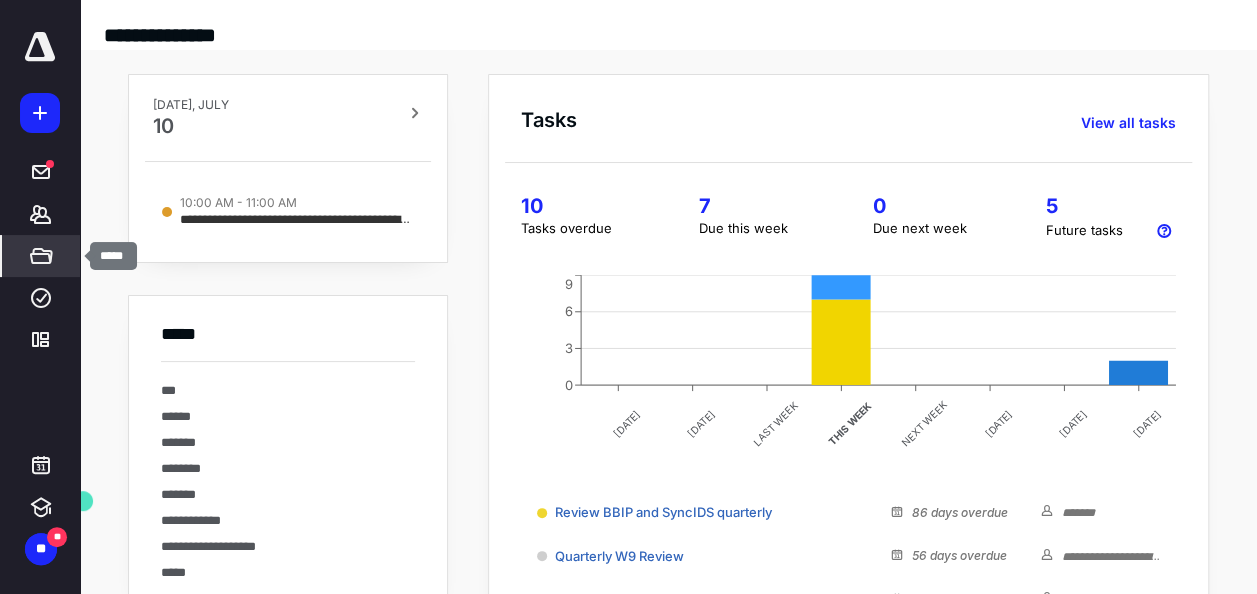 click 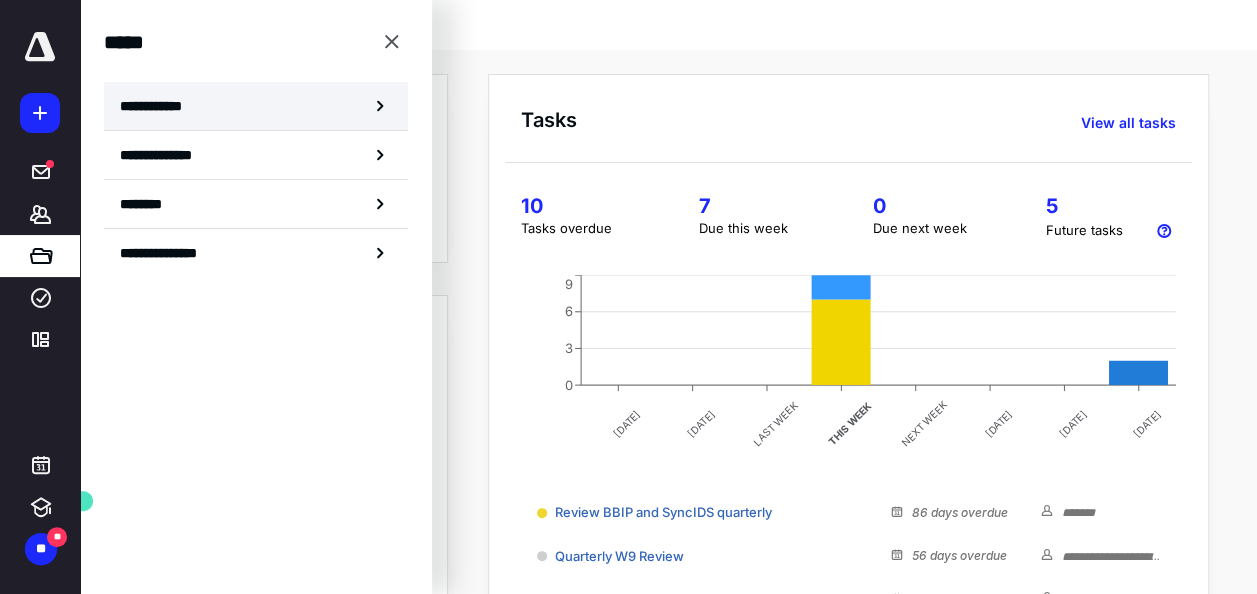 click on "**********" at bounding box center [157, 106] 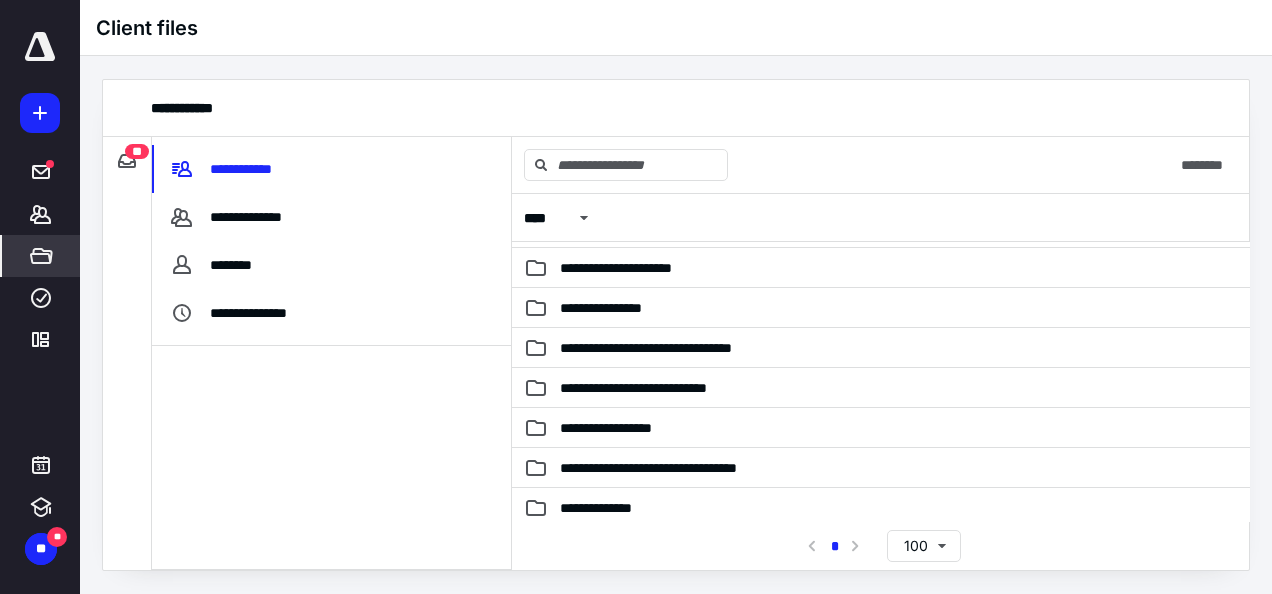 scroll, scrollTop: 649, scrollLeft: 0, axis: vertical 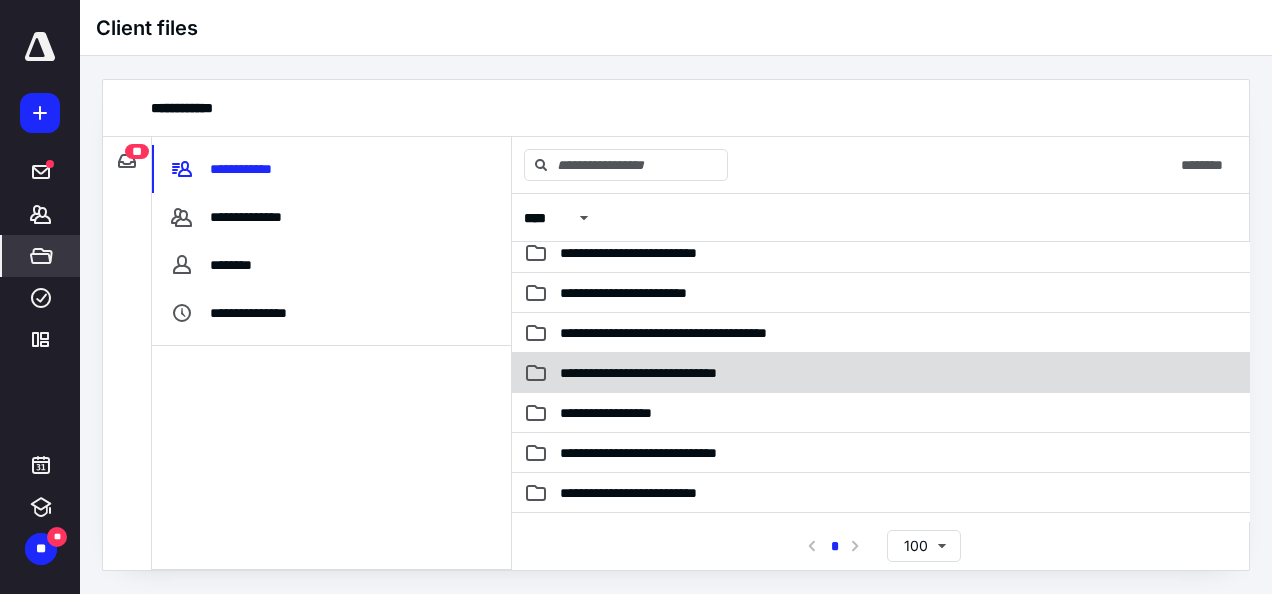click on "**********" at bounding box center (622, 413) 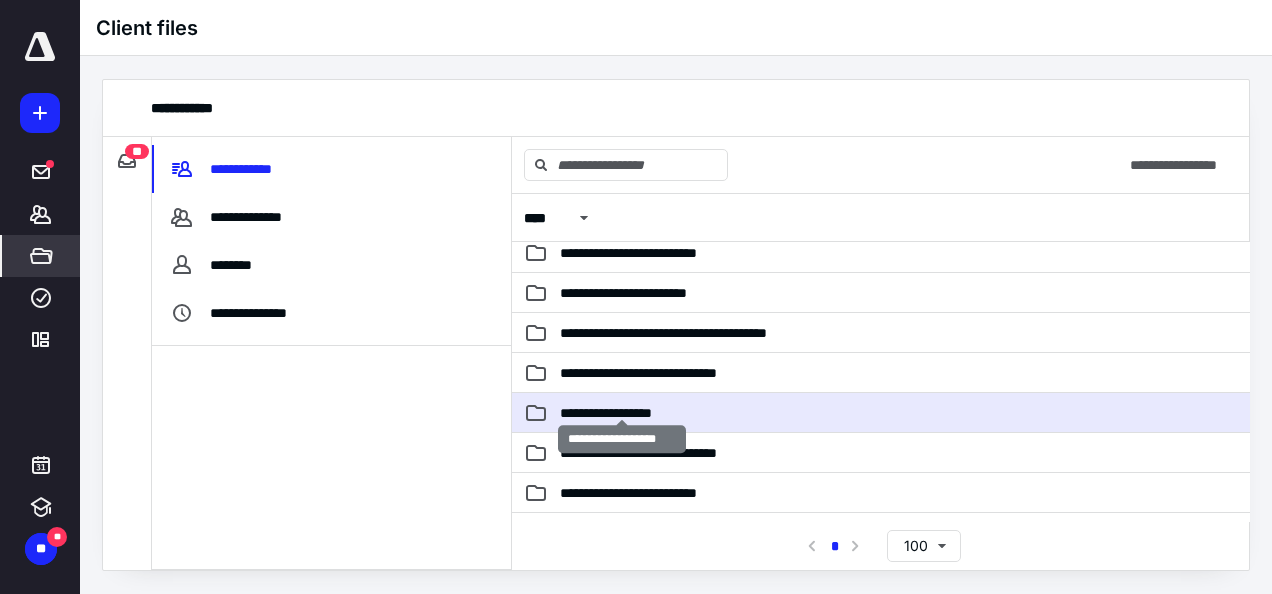 click on "**********" at bounding box center (622, 413) 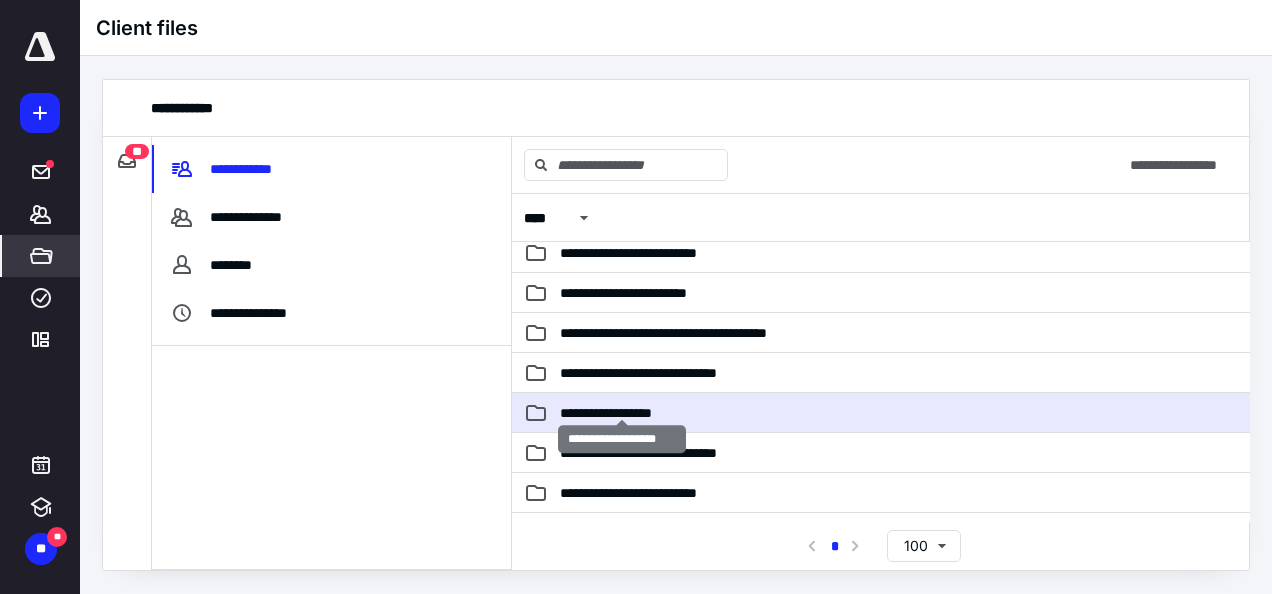 scroll, scrollTop: 0, scrollLeft: 0, axis: both 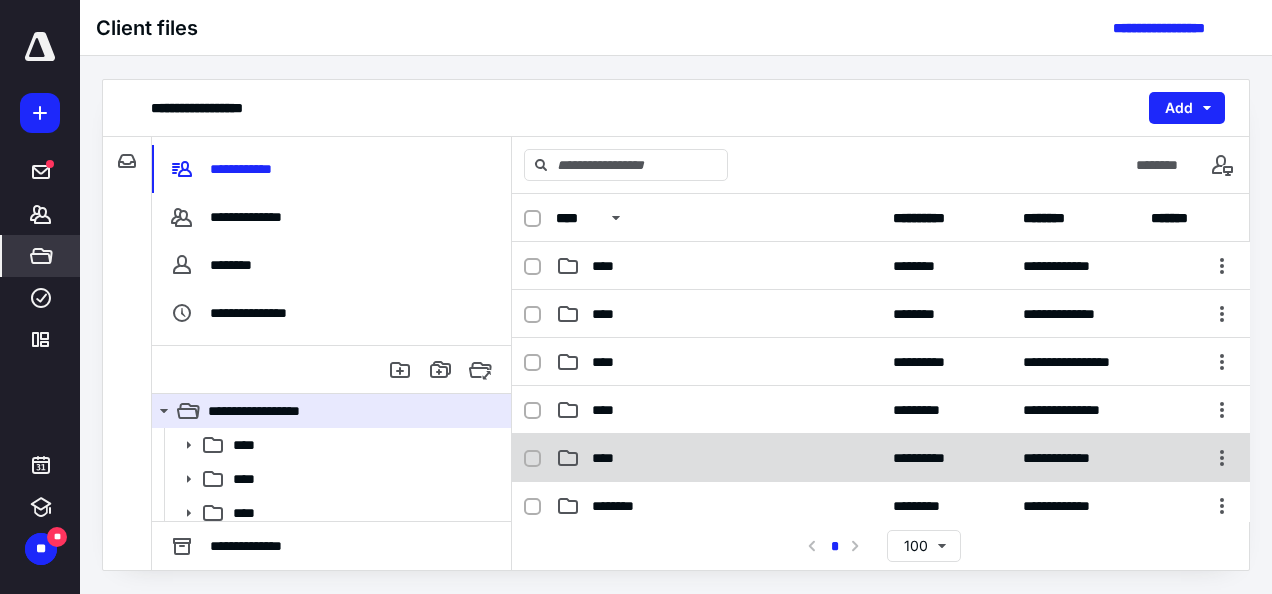 click on "****" at bounding box center [609, 458] 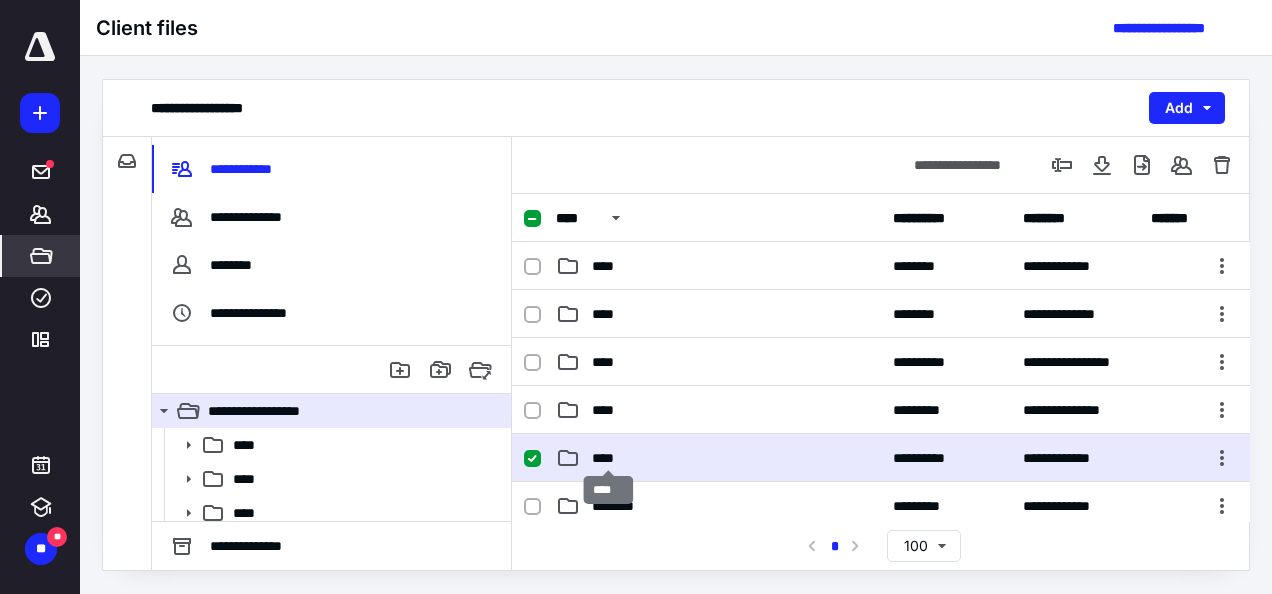 click on "****" at bounding box center [609, 458] 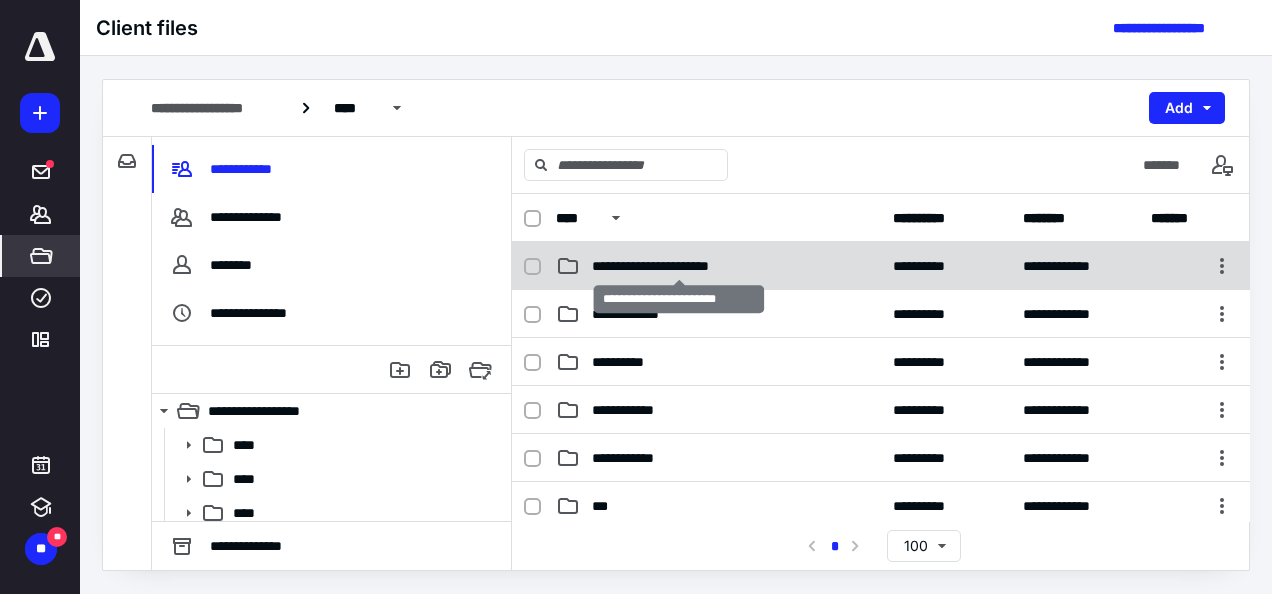 click on "**********" at bounding box center (679, 266) 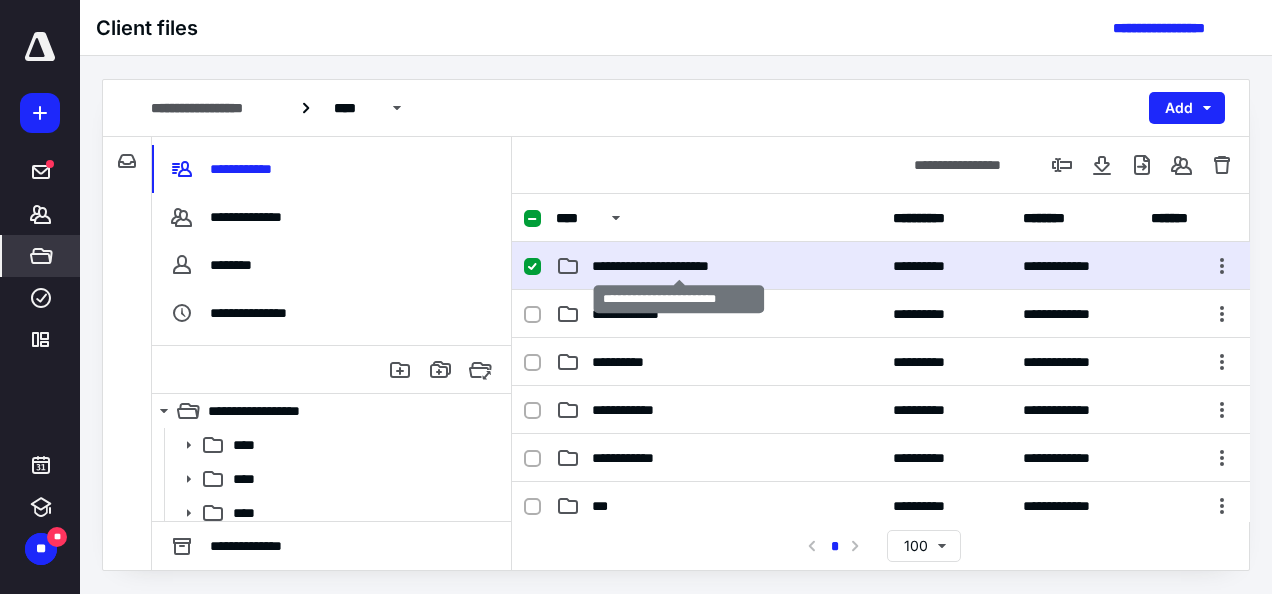click on "**********" at bounding box center (679, 266) 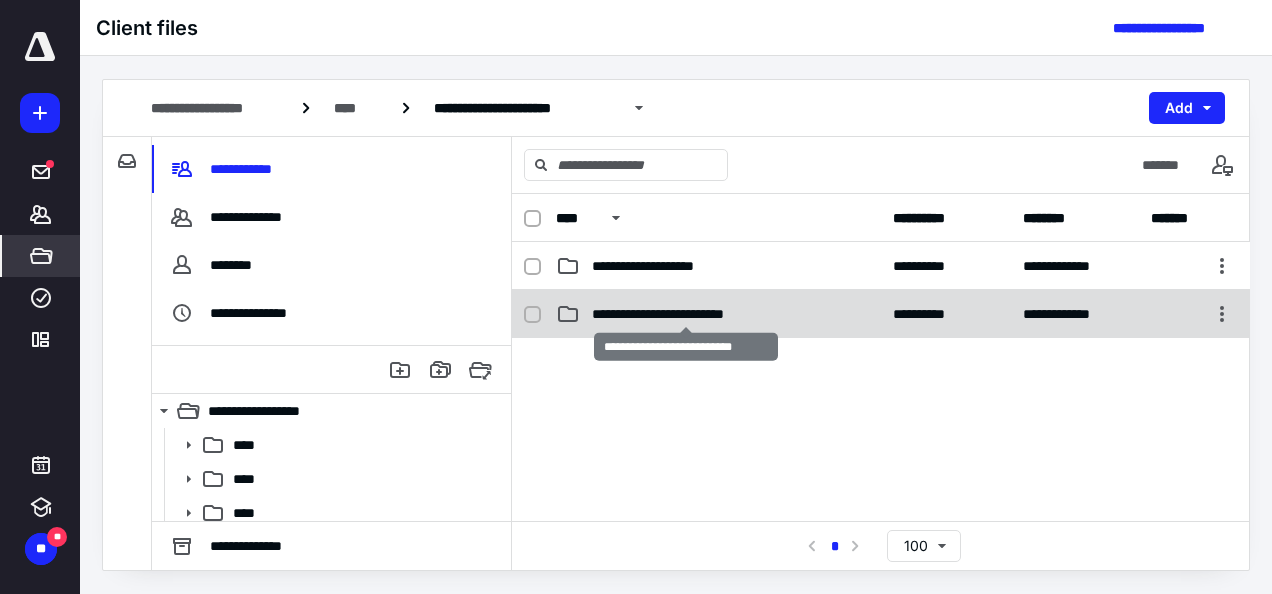 click on "**********" at bounding box center [687, 314] 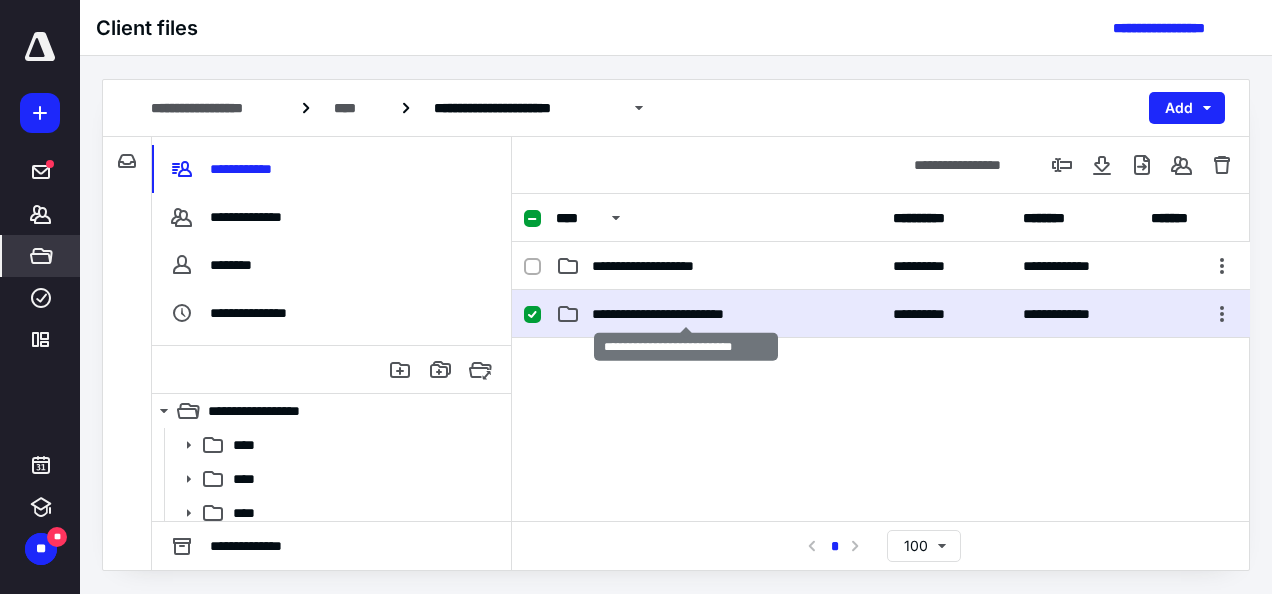 click on "**********" at bounding box center (687, 314) 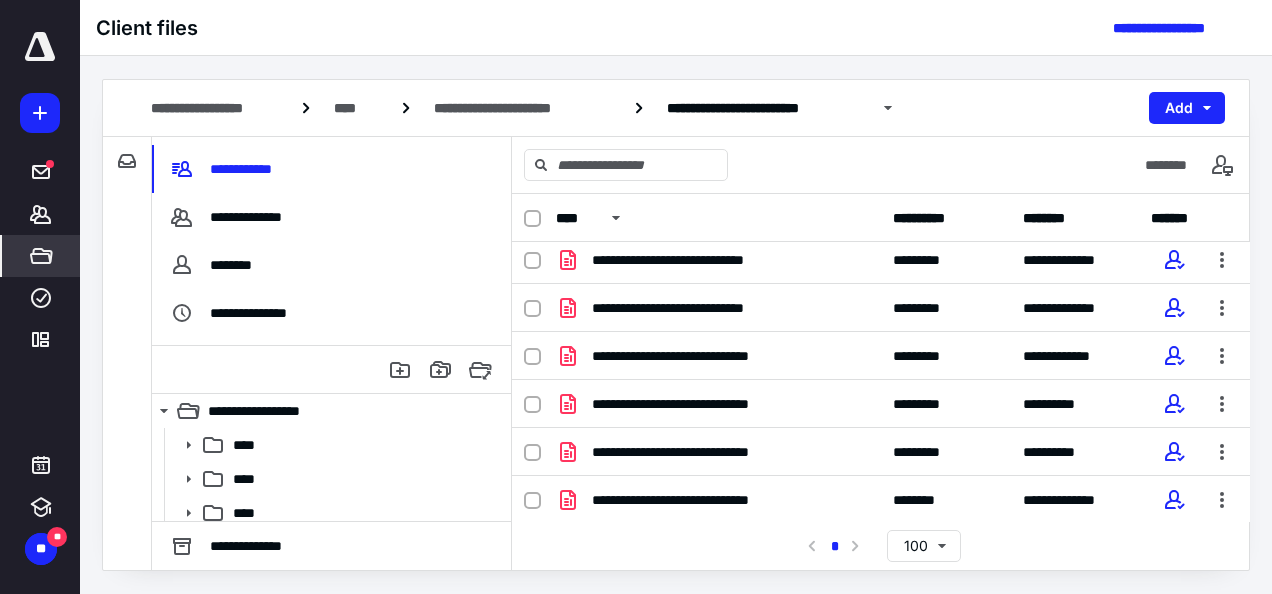 scroll, scrollTop: 290, scrollLeft: 0, axis: vertical 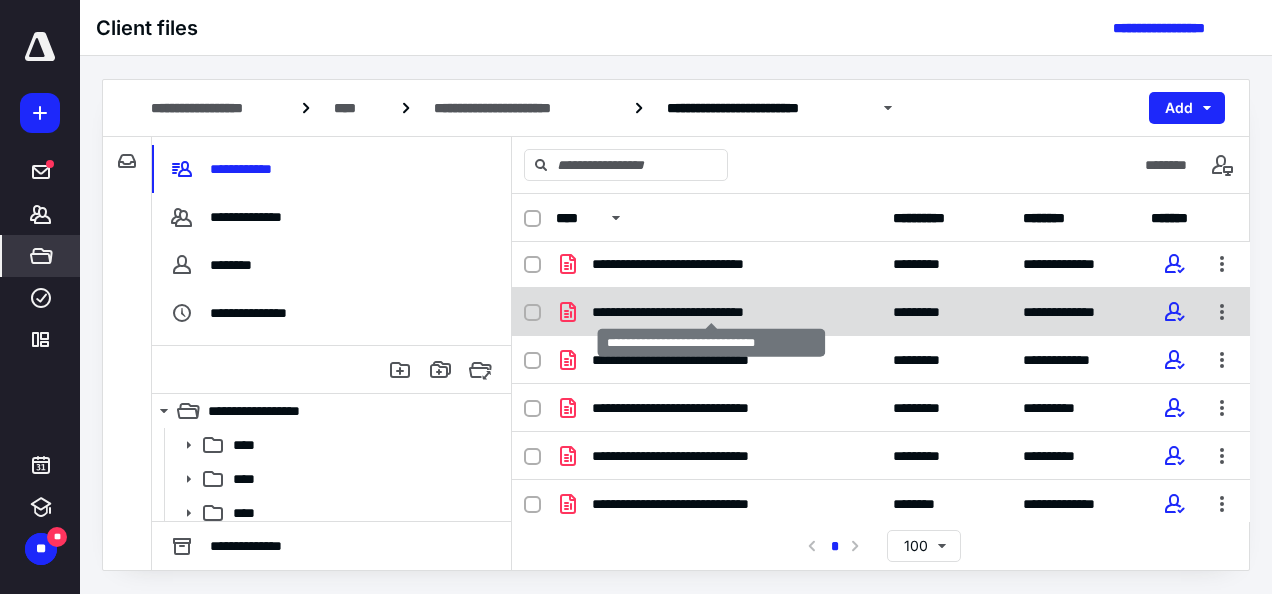 click on "**********" at bounding box center (712, 312) 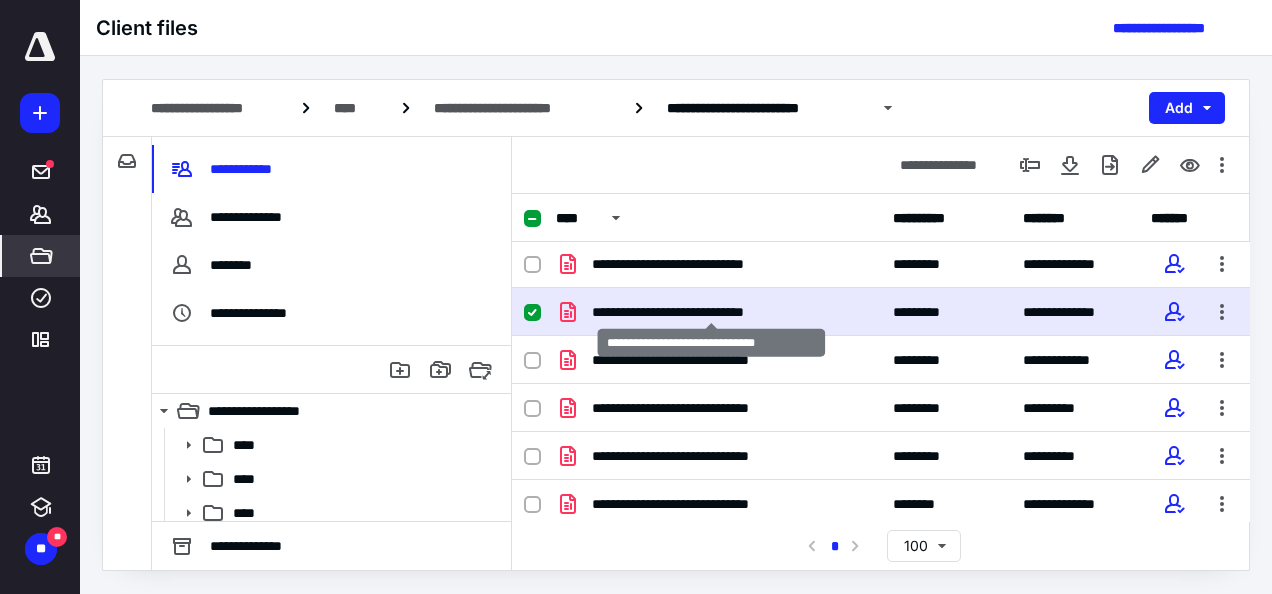 click on "**********" at bounding box center (712, 312) 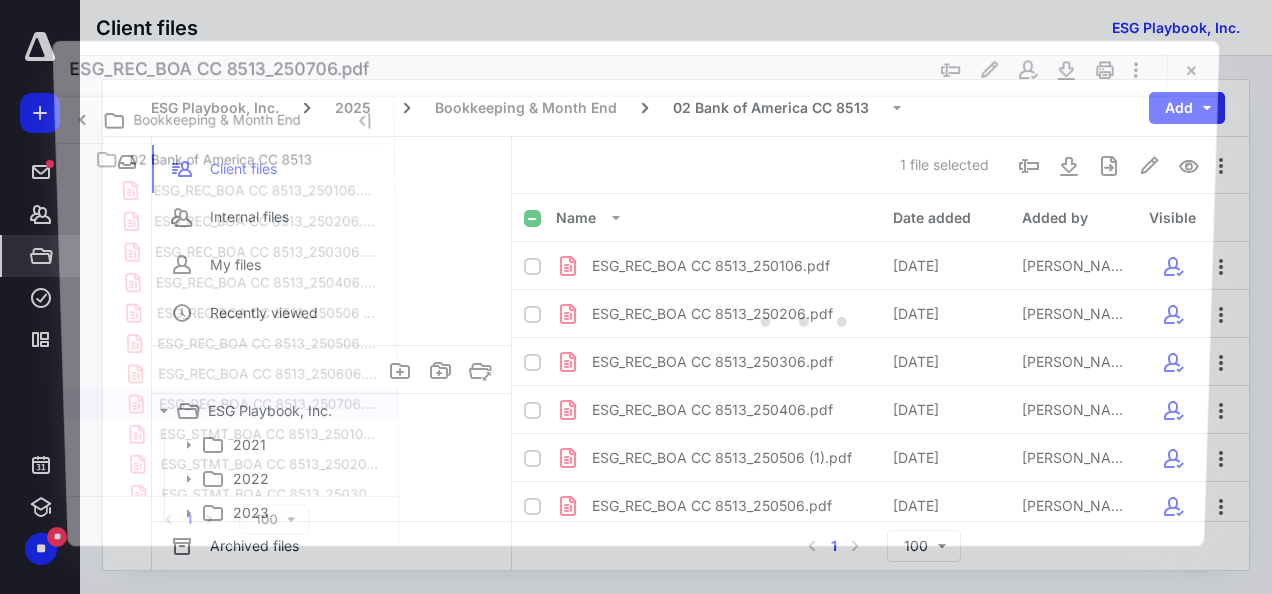 scroll, scrollTop: 0, scrollLeft: 0, axis: both 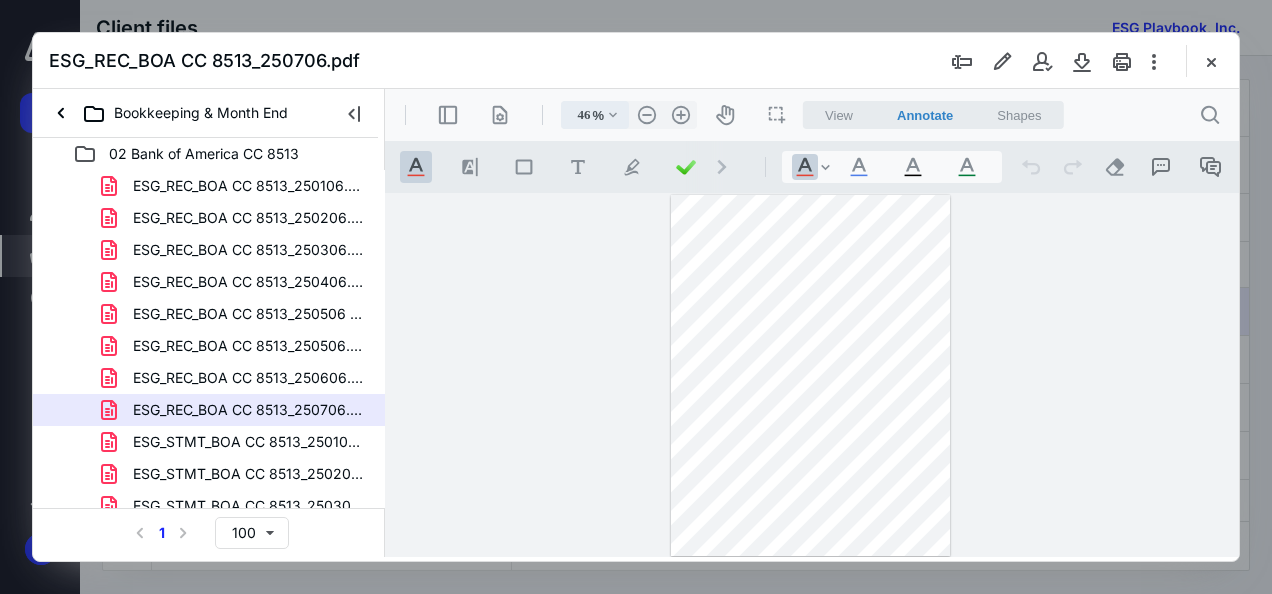 click on ".cls-1{fill:#abb0c4;} icon - chevron - down" at bounding box center [613, 115] 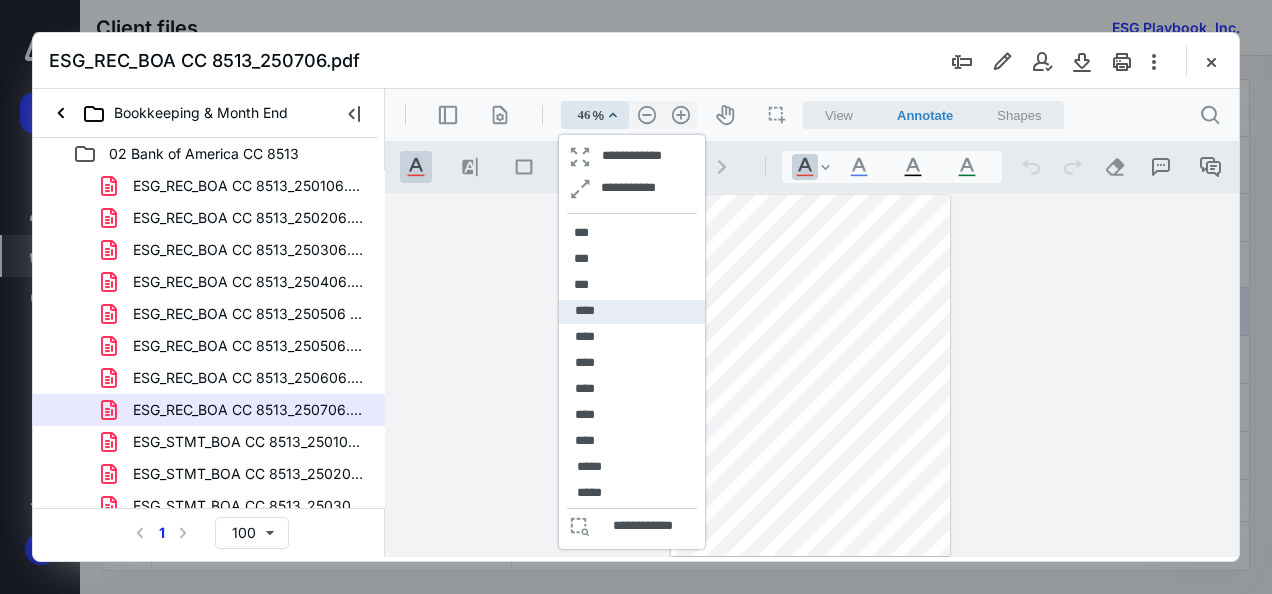 click on "****" at bounding box center (585, 311) 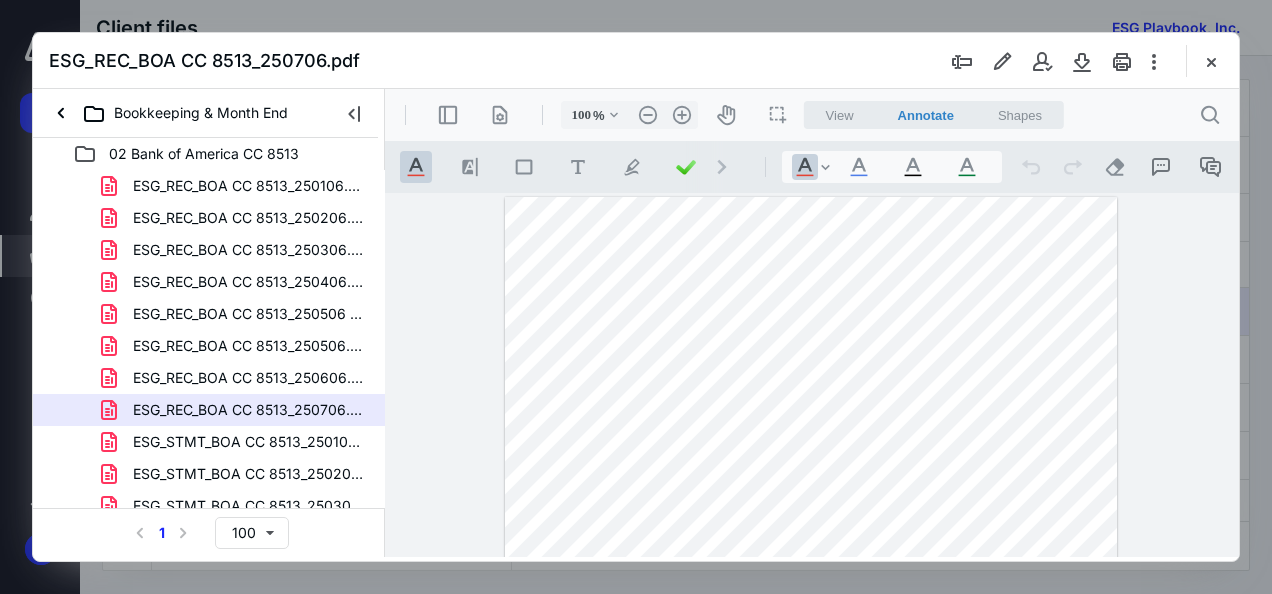 scroll, scrollTop: 155, scrollLeft: 0, axis: vertical 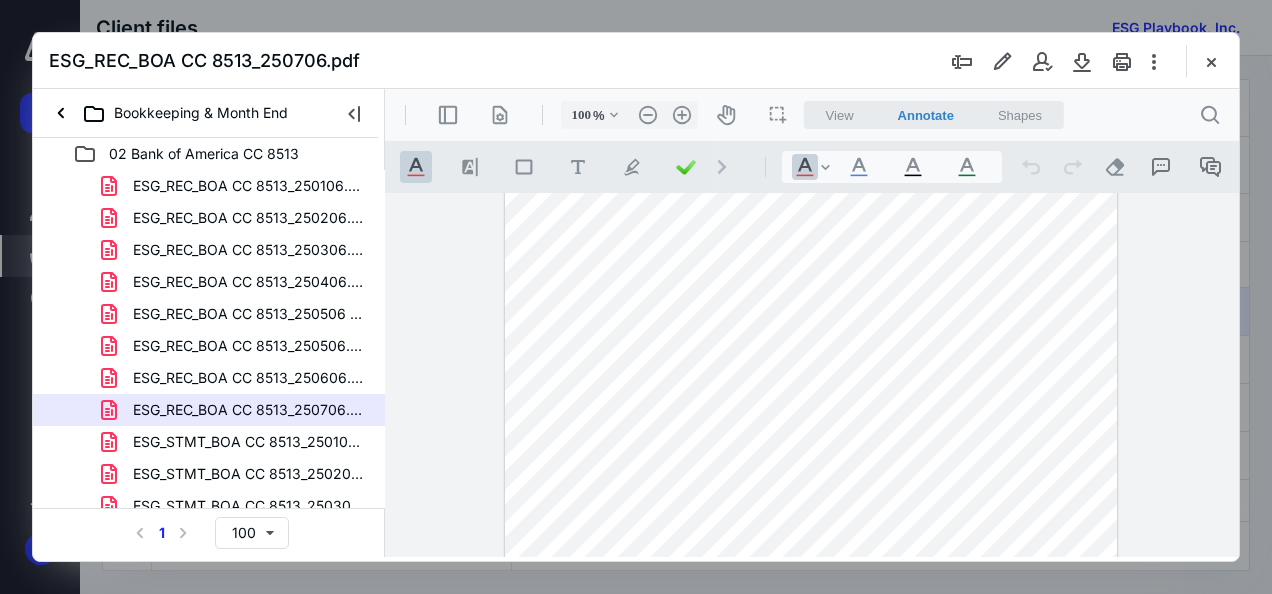 drag, startPoint x: 1229, startPoint y: 294, endPoint x: 1234, endPoint y: 274, distance: 20.615528 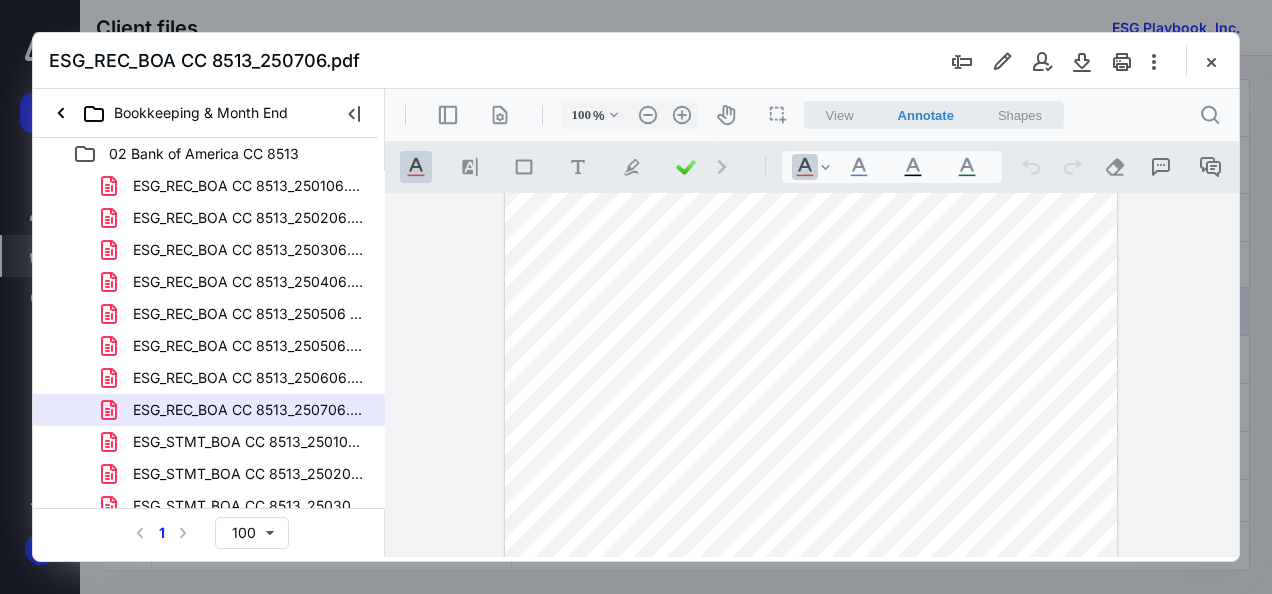 scroll, scrollTop: 45, scrollLeft: 0, axis: vertical 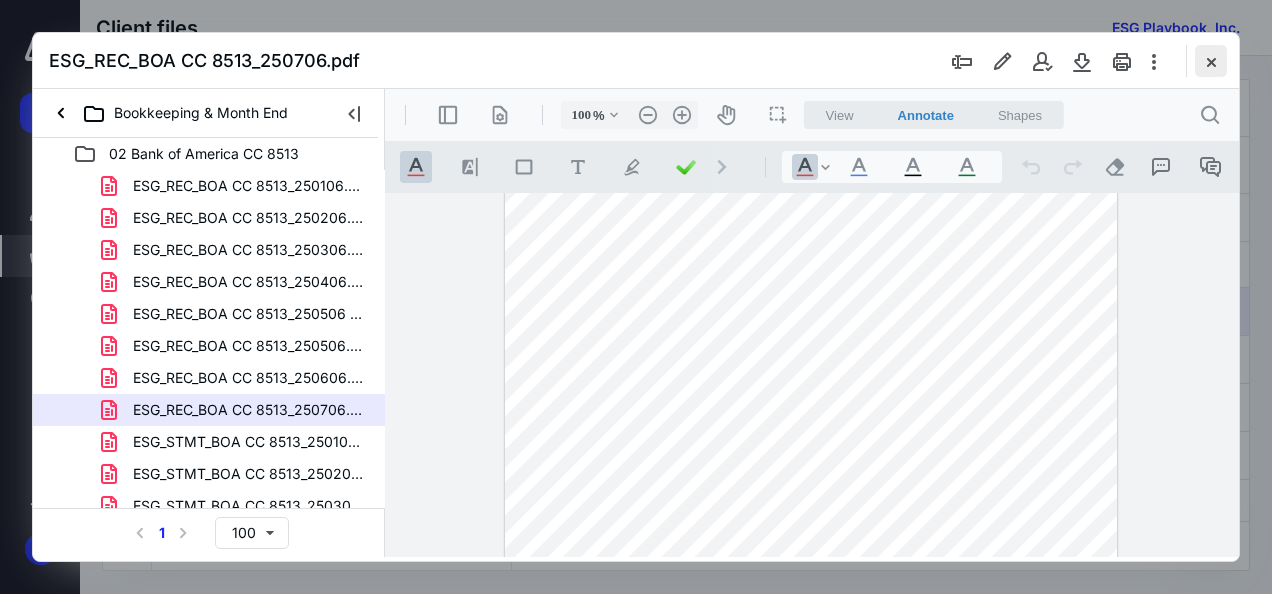 click at bounding box center (1211, 61) 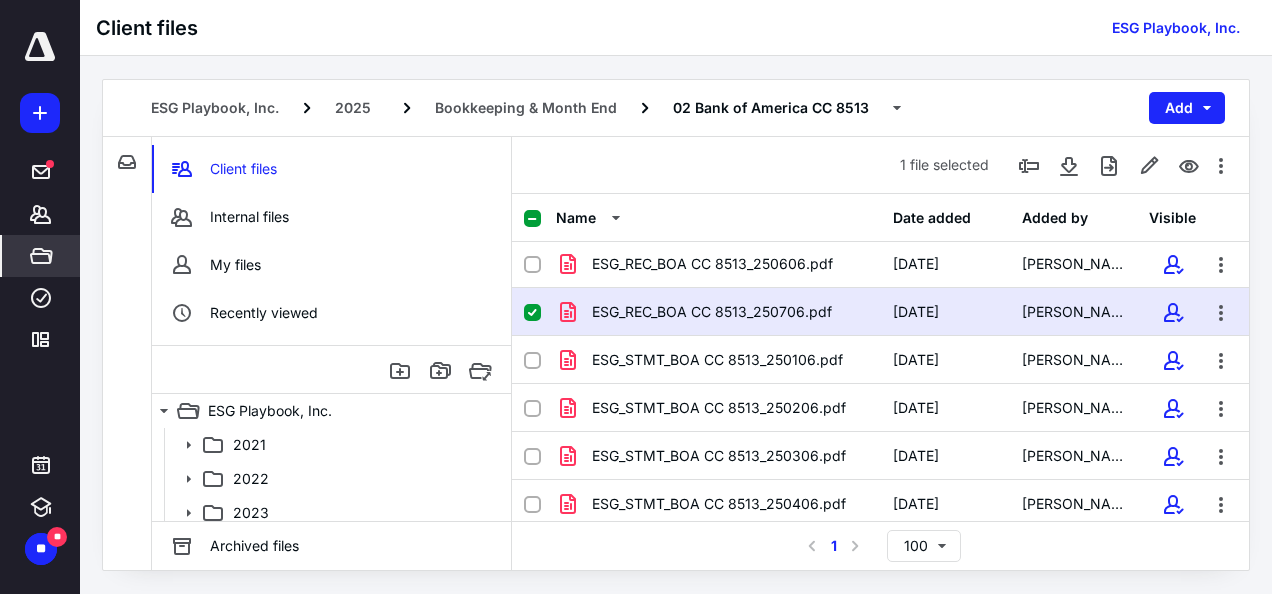 click at bounding box center [40, 47] 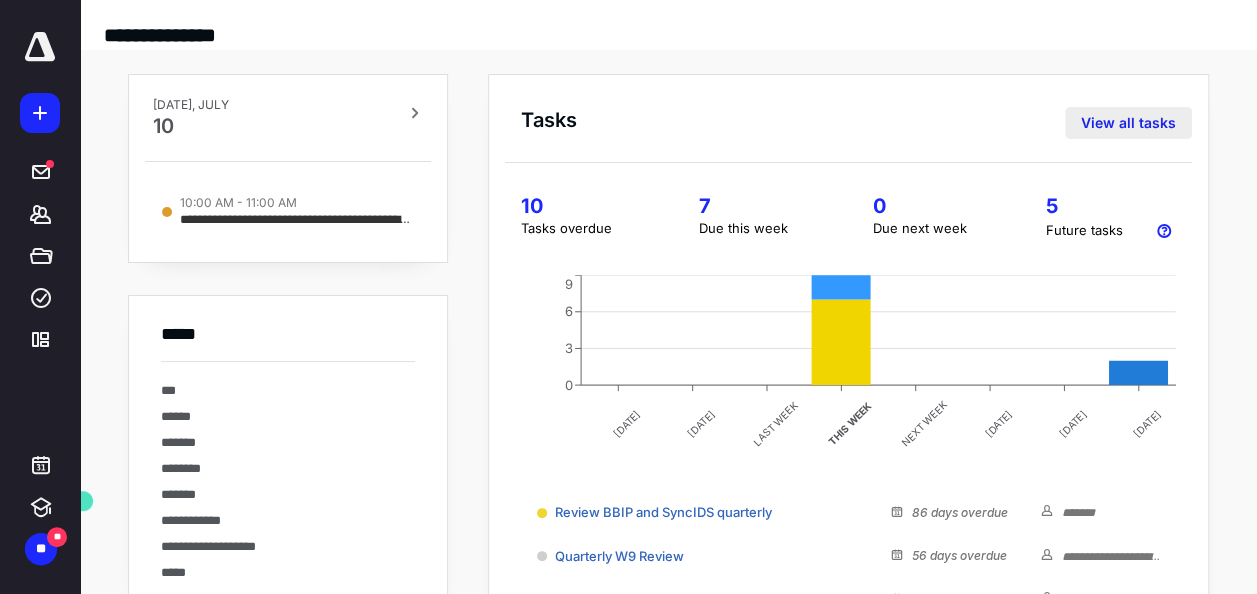 click on "View all tasks" at bounding box center [1128, 123] 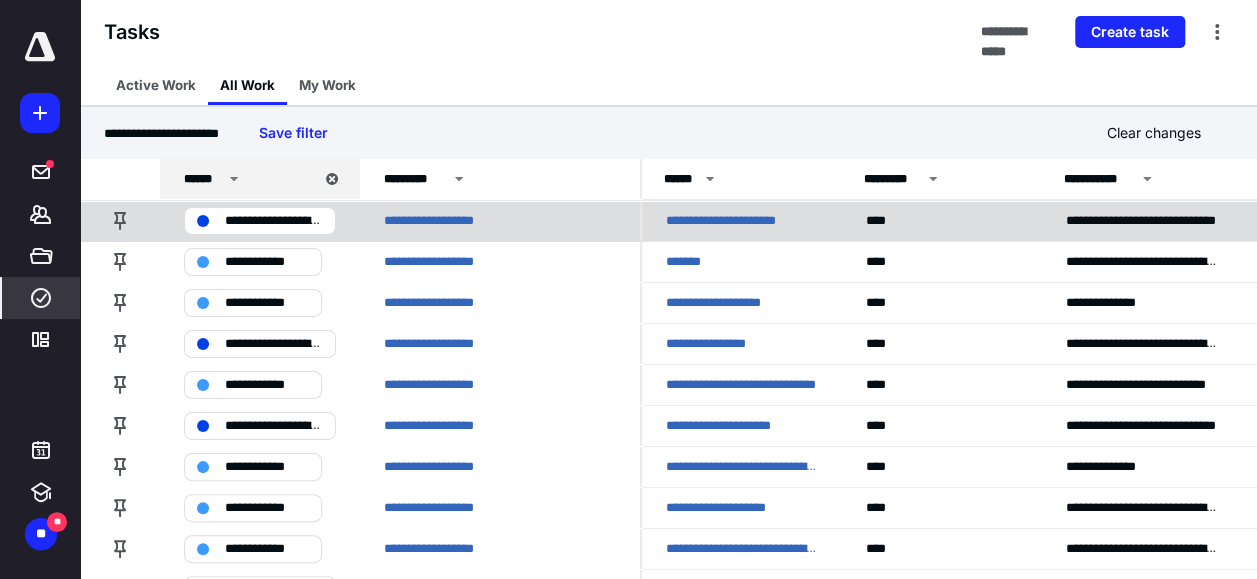 click on "**********" at bounding box center [274, 221] 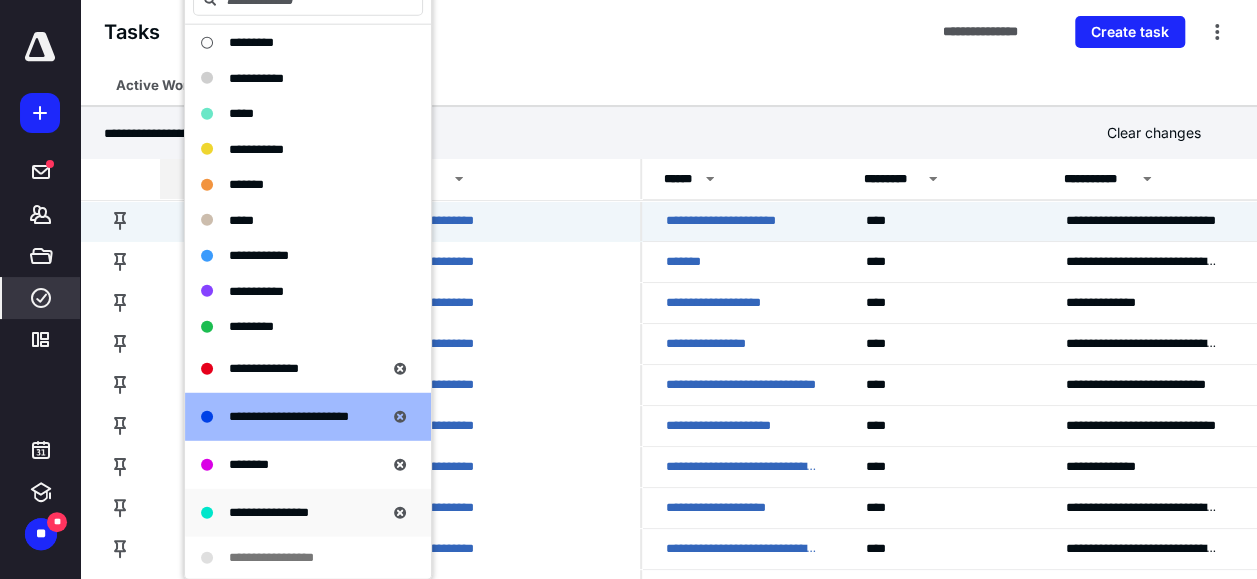 click at bounding box center (207, 512) 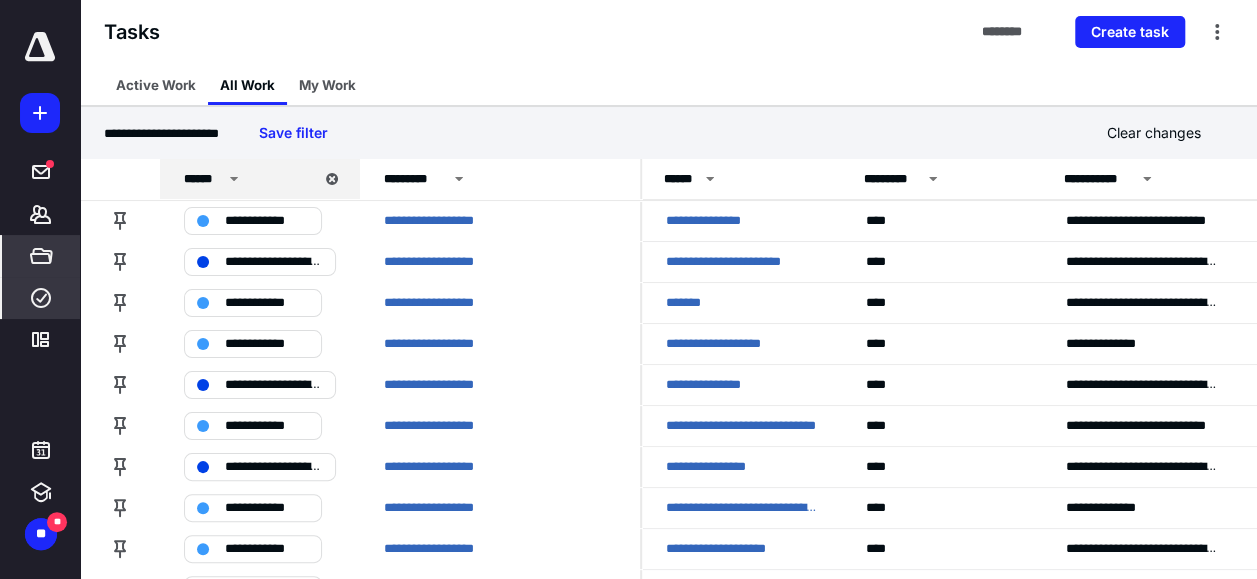 click 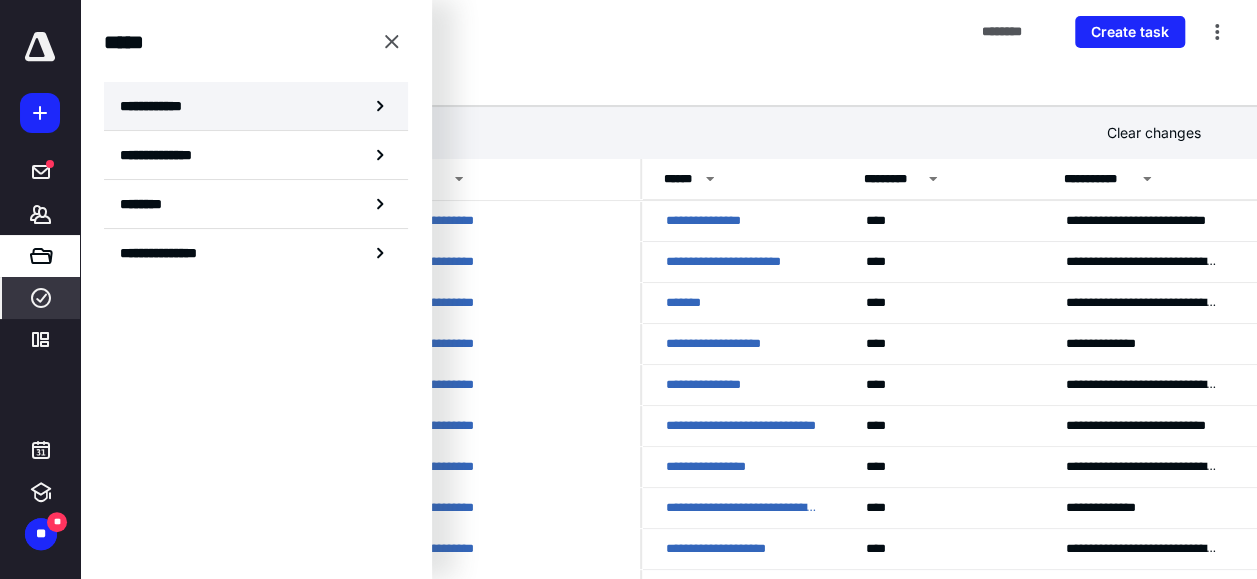 click on "**********" at bounding box center (157, 106) 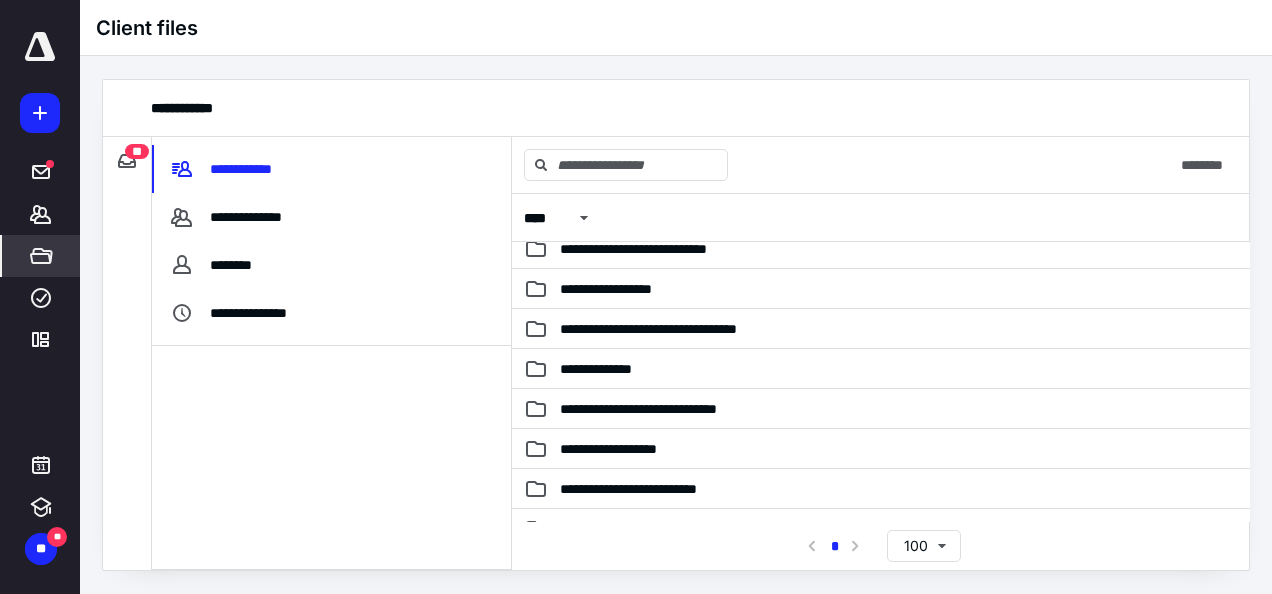 scroll, scrollTop: 546, scrollLeft: 0, axis: vertical 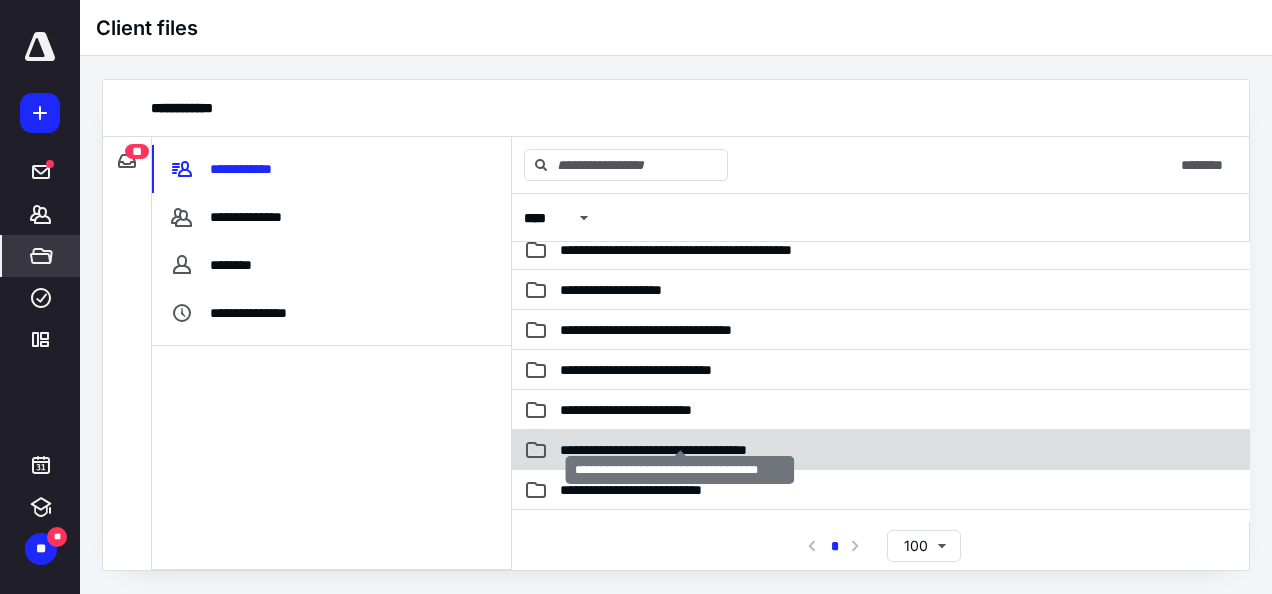 click on "**********" at bounding box center (680, 450) 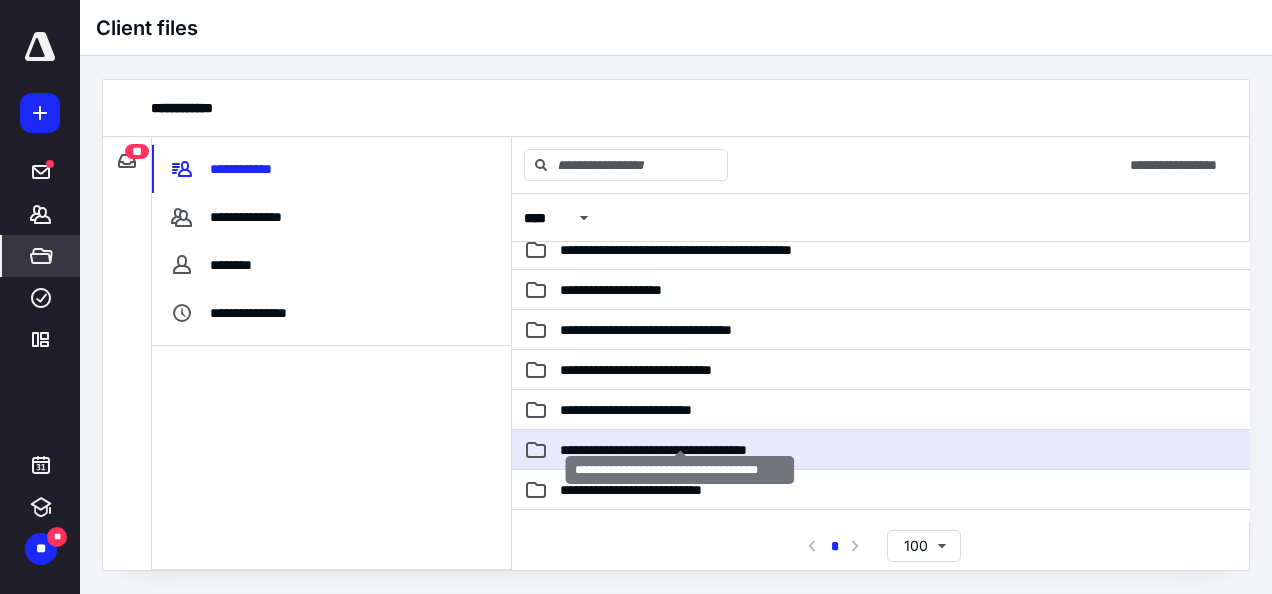 click on "**********" at bounding box center (680, 450) 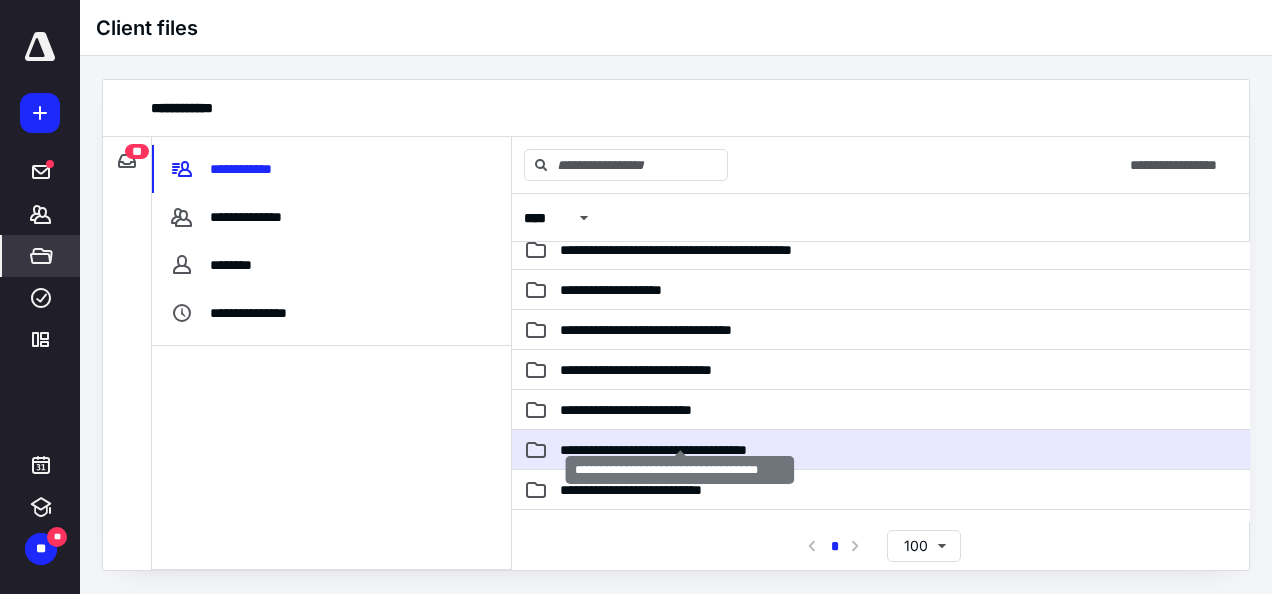 scroll, scrollTop: 0, scrollLeft: 0, axis: both 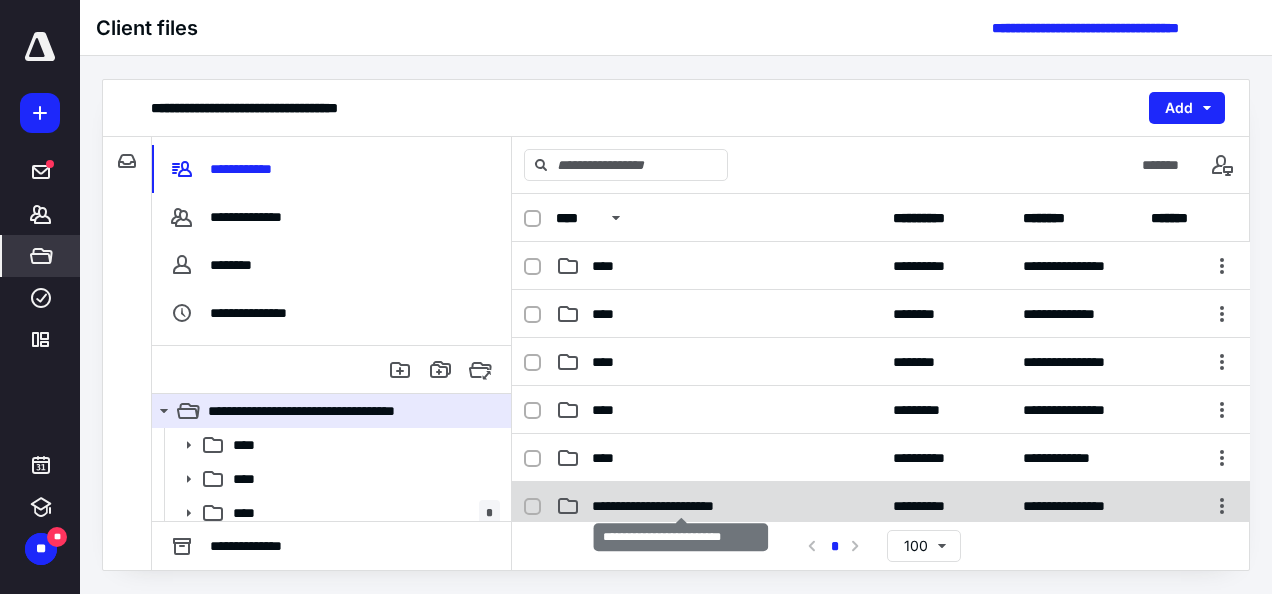 click on "**********" at bounding box center (681, 506) 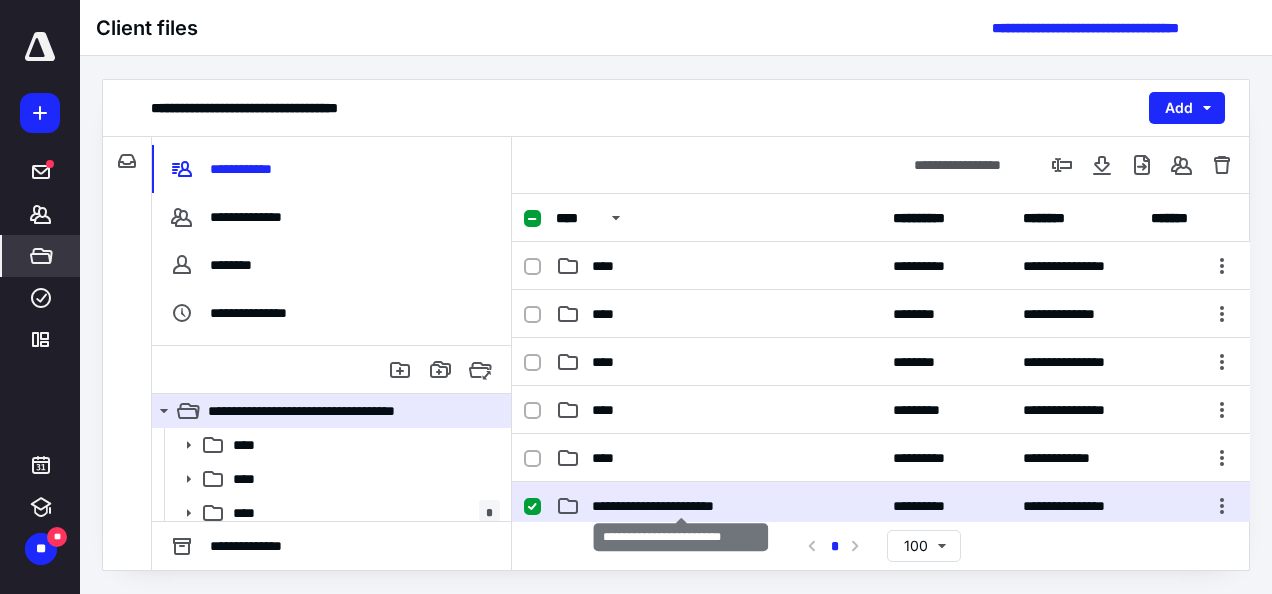 click on "**********" at bounding box center (681, 506) 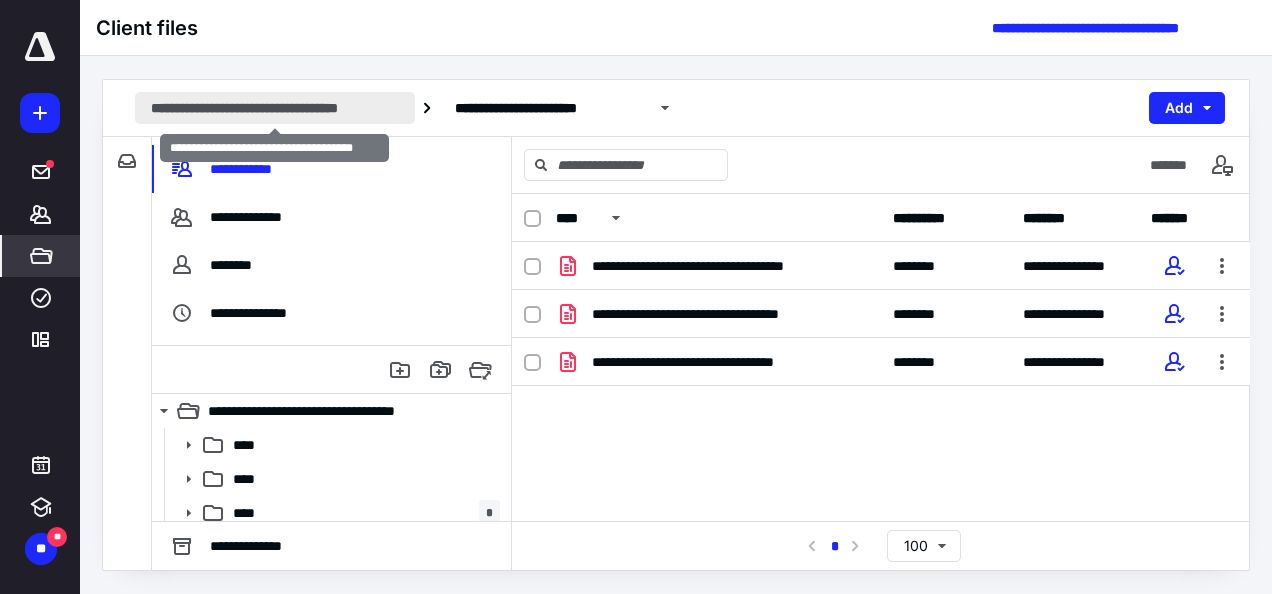 click on "**********" at bounding box center [275, 108] 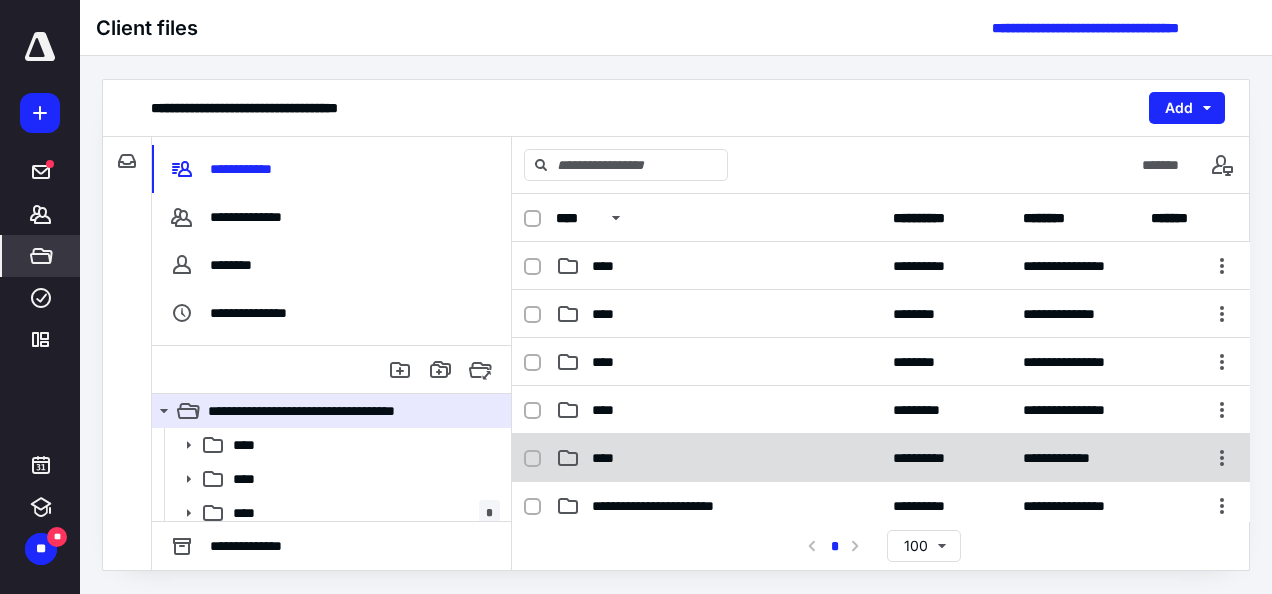 click on "****" at bounding box center (609, 458) 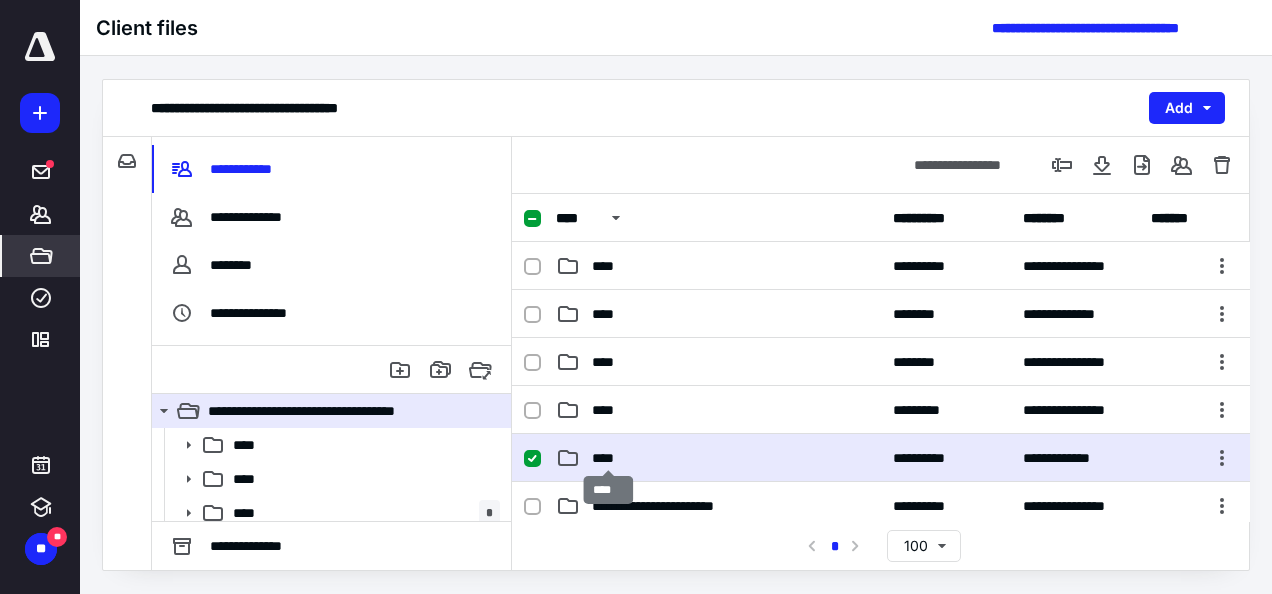 click on "****" at bounding box center [609, 458] 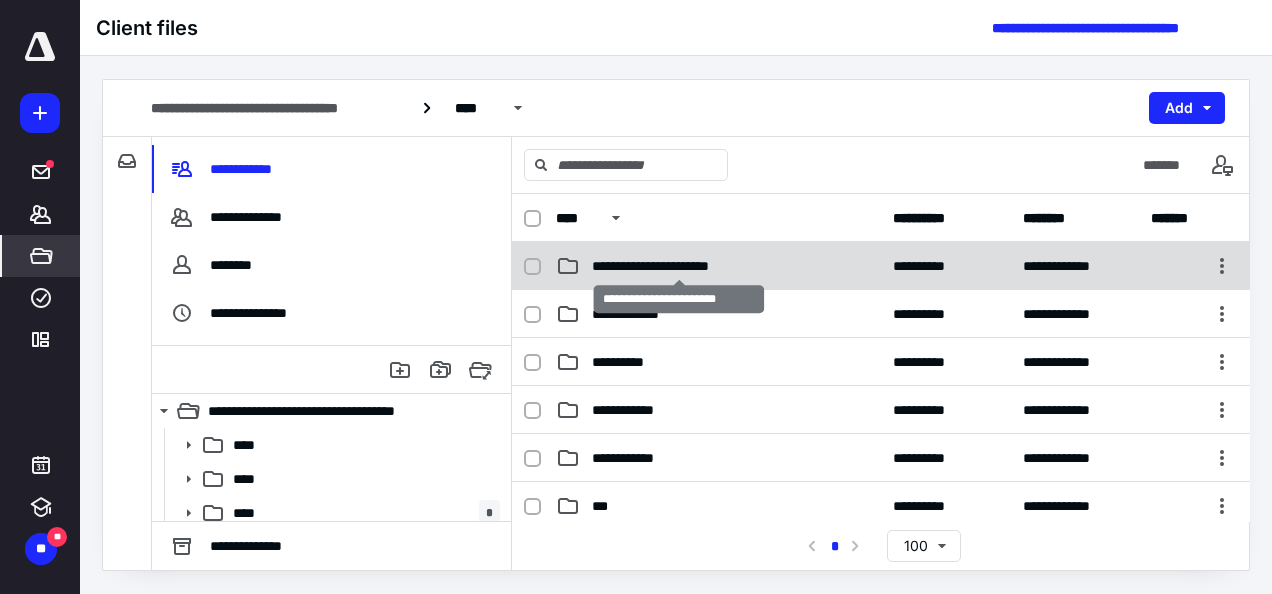 click on "**********" at bounding box center (679, 266) 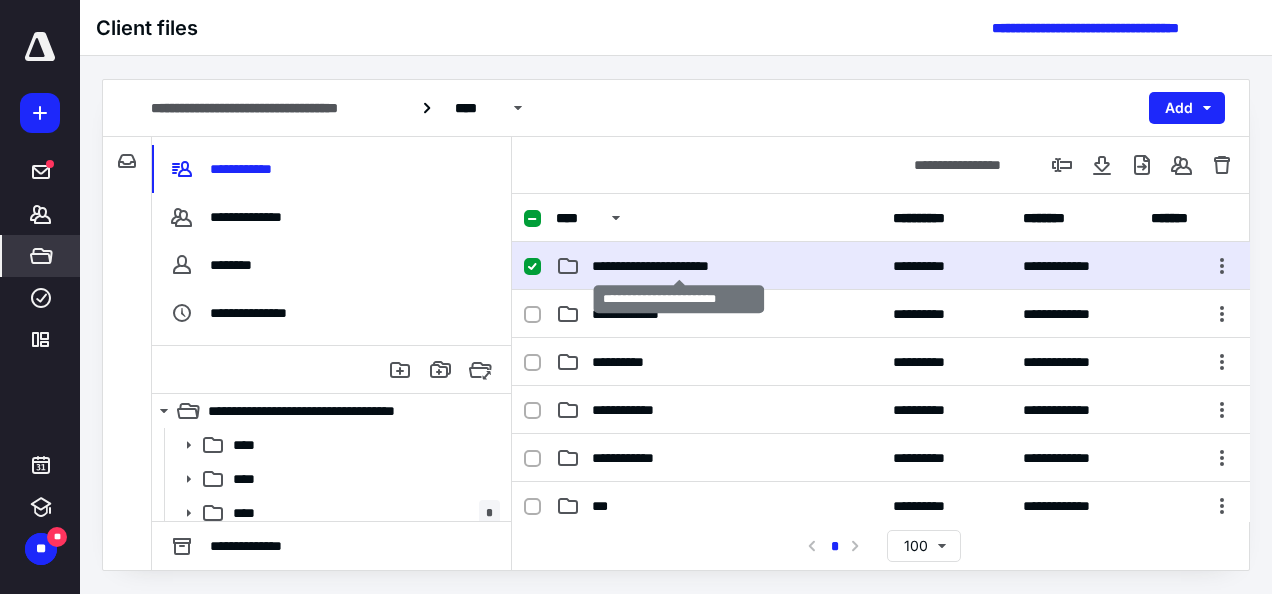 click on "**********" at bounding box center [679, 266] 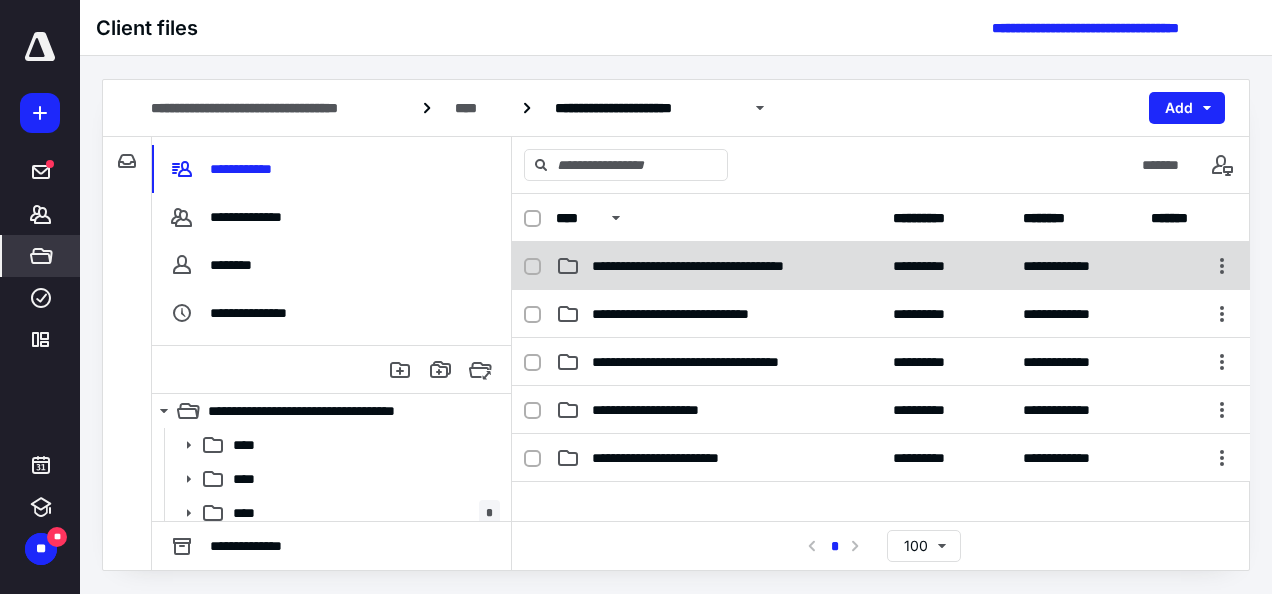 click on "**********" at bounding box center (720, 266) 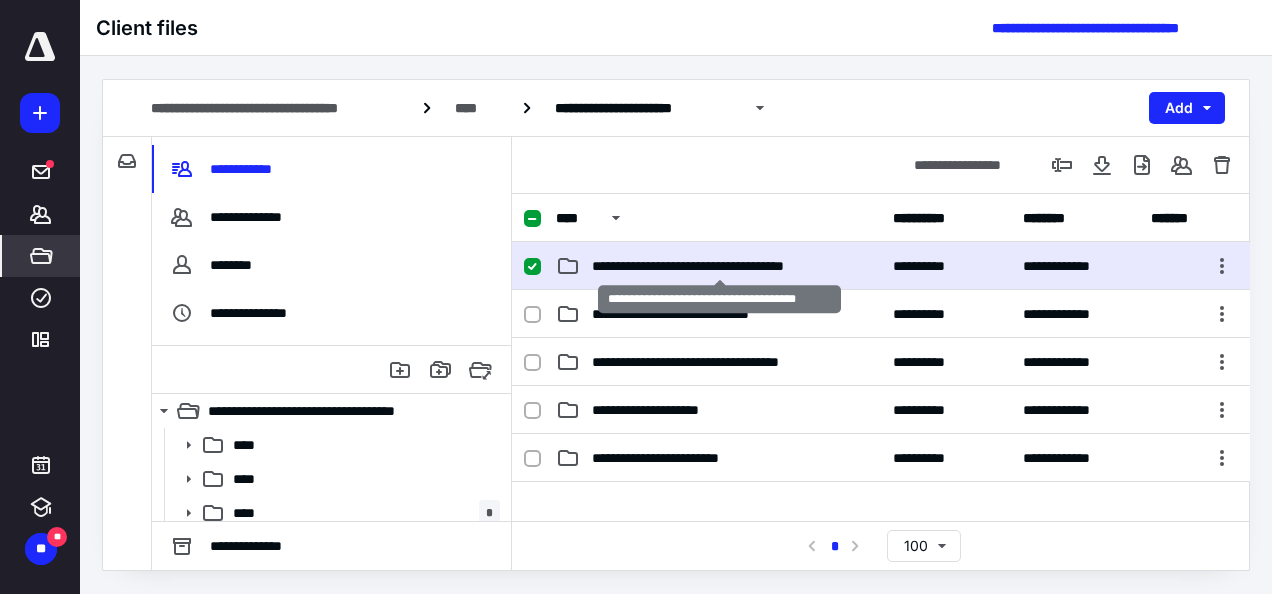 click on "**********" at bounding box center [720, 266] 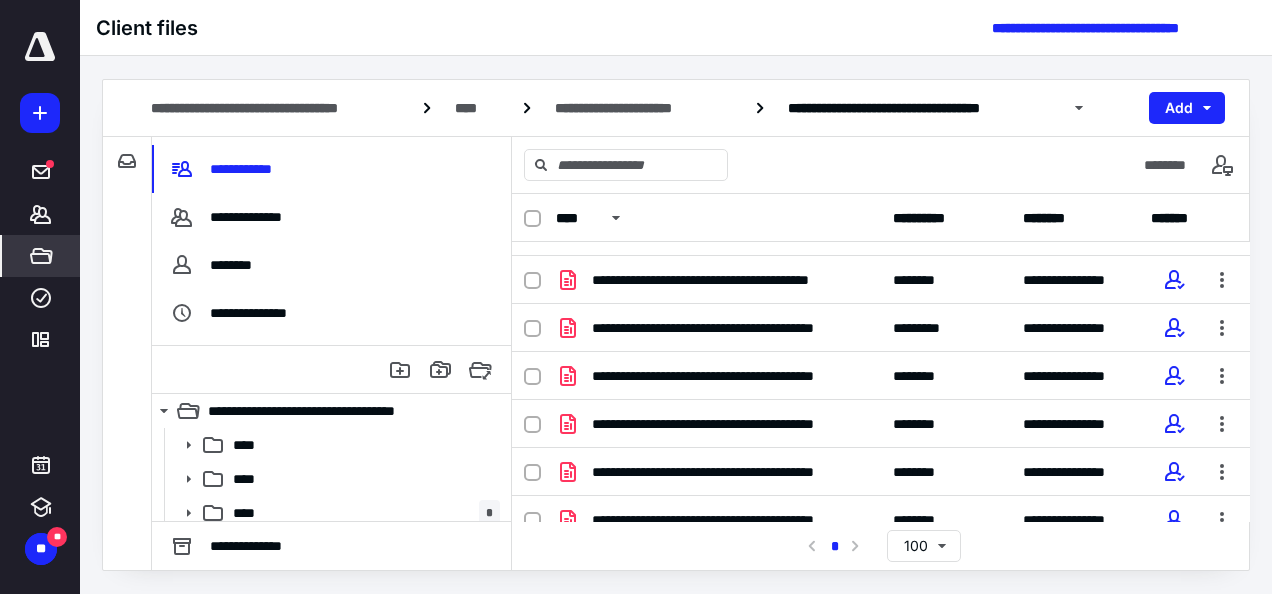 scroll, scrollTop: 291, scrollLeft: 0, axis: vertical 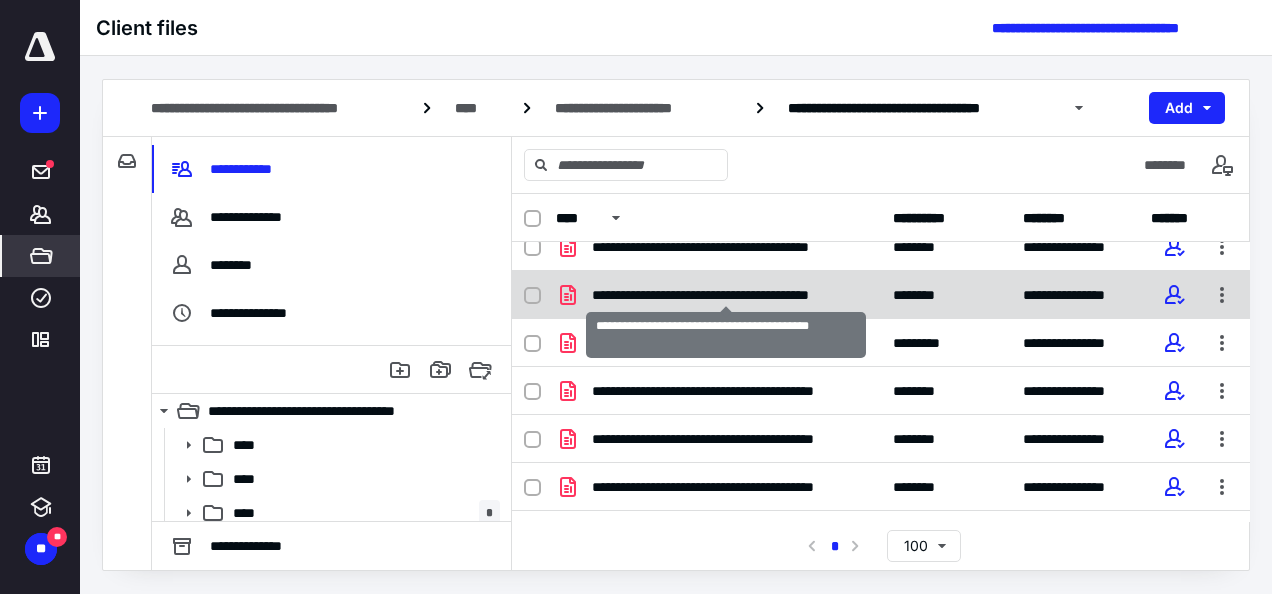 click on "**********" at bounding box center (726, 295) 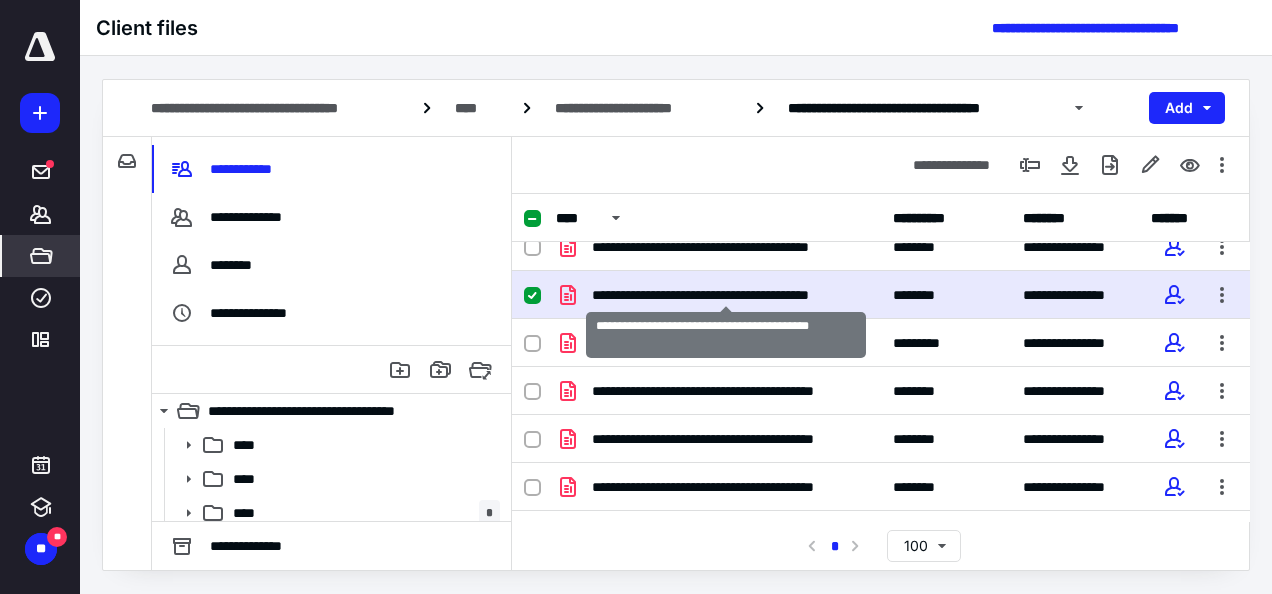 click on "**********" at bounding box center [726, 295] 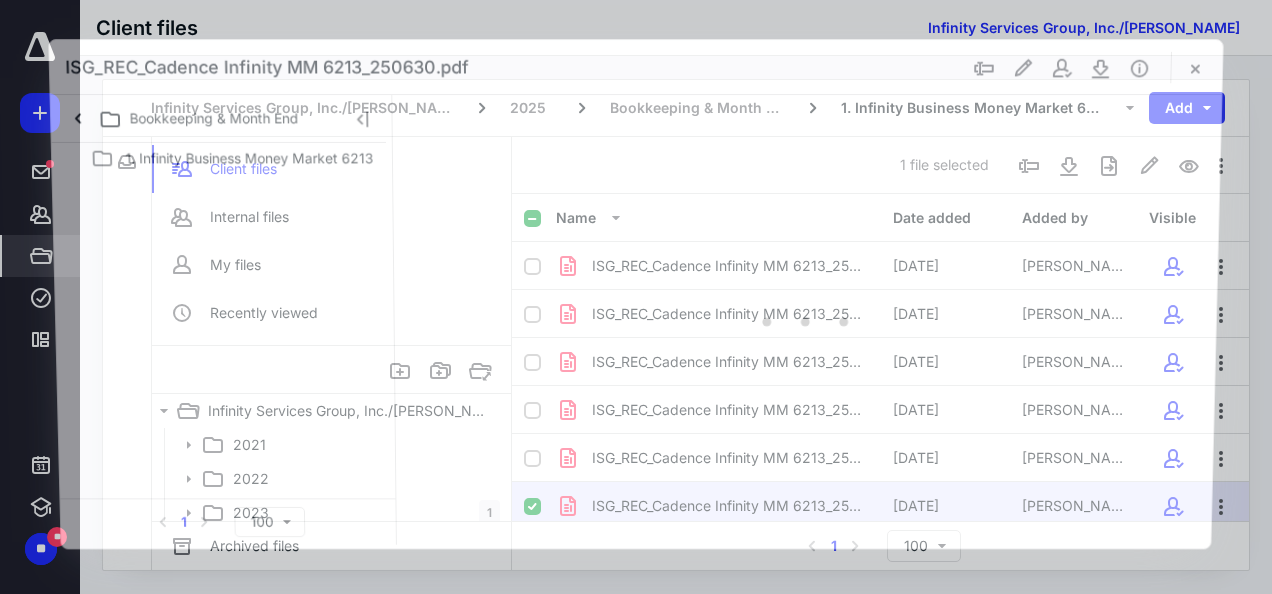 scroll, scrollTop: 211, scrollLeft: 0, axis: vertical 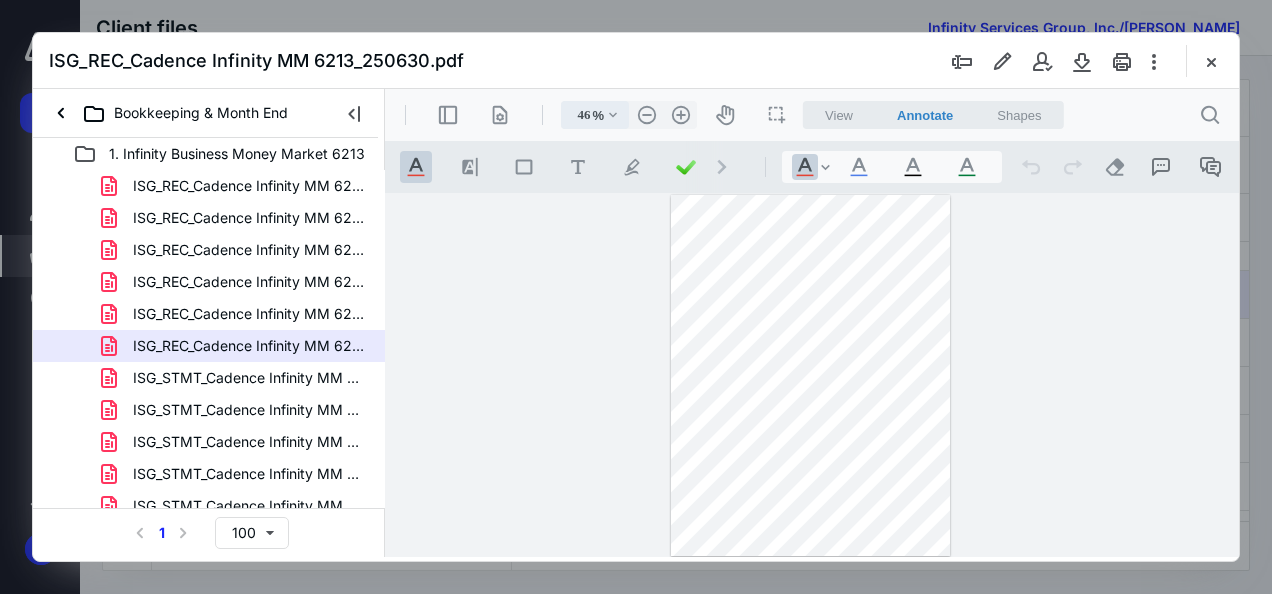 click on ".cls-1{fill:#abb0c4;} icon - chevron - down" at bounding box center [613, 115] 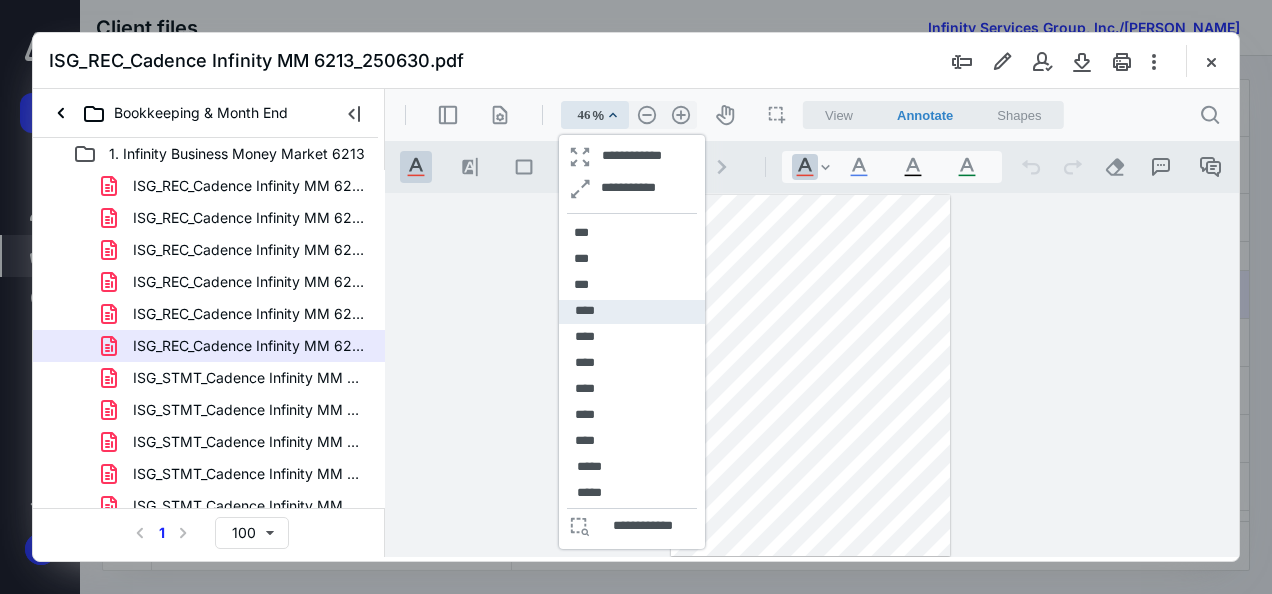 click on "****" at bounding box center (632, 312) 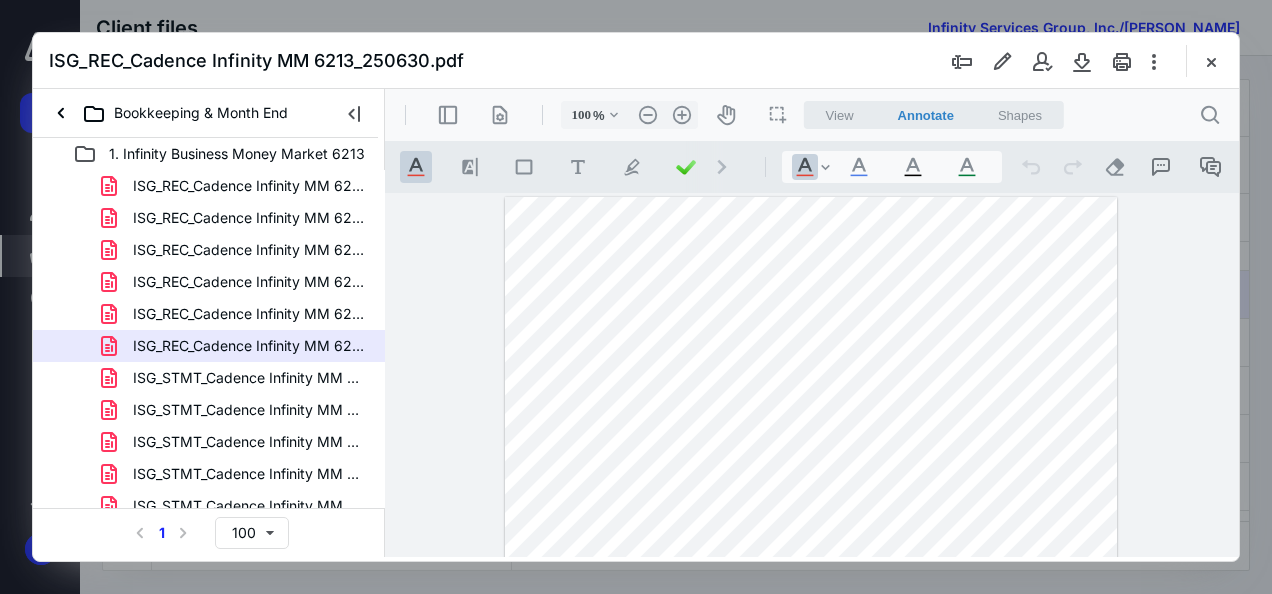 scroll, scrollTop: 155, scrollLeft: 0, axis: vertical 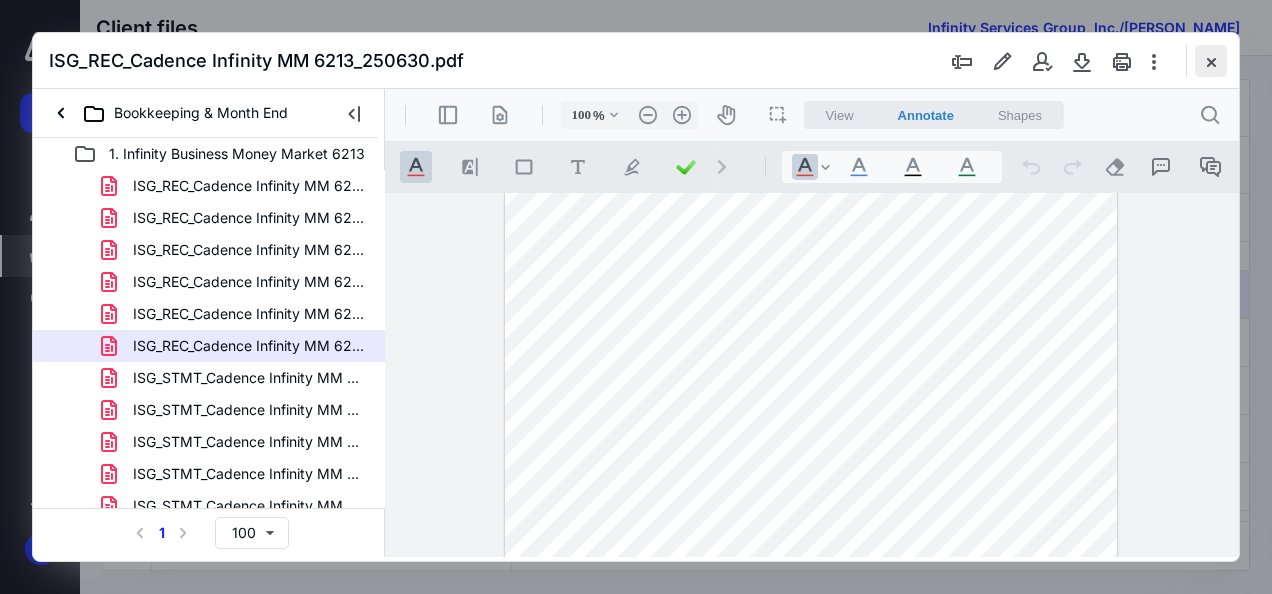 click at bounding box center (1211, 61) 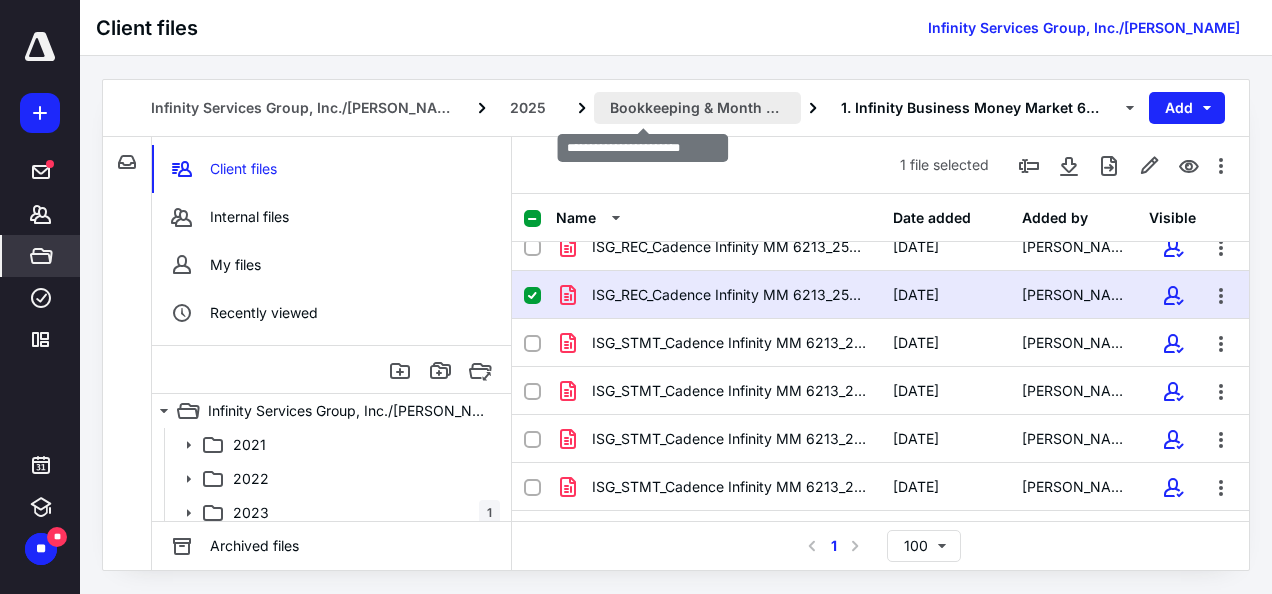click on "Bookkeeping & Month End" at bounding box center [698, 108] 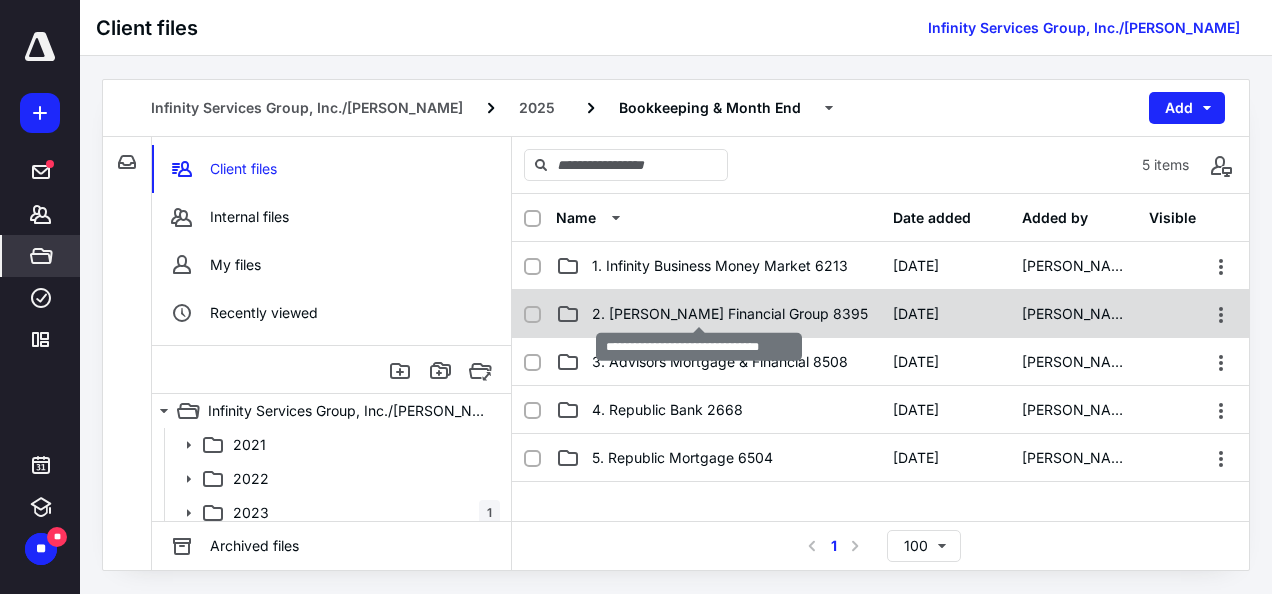 click on "2. Horvath Financial Group 8395" at bounding box center (730, 314) 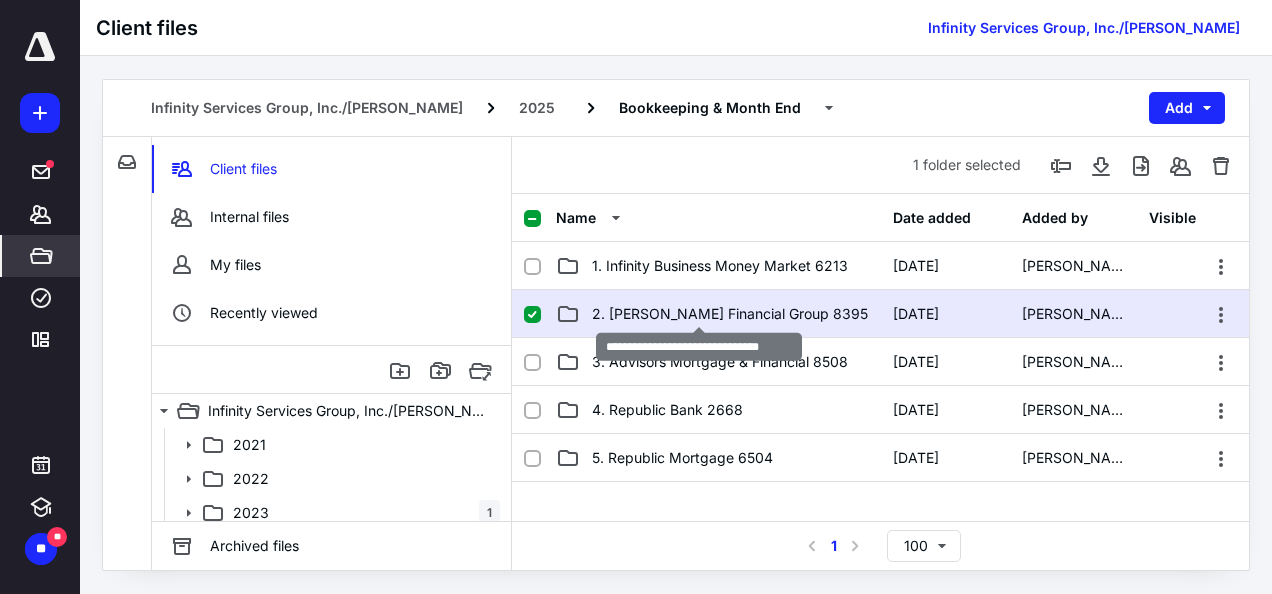 click on "2. Horvath Financial Group 8395" at bounding box center (730, 314) 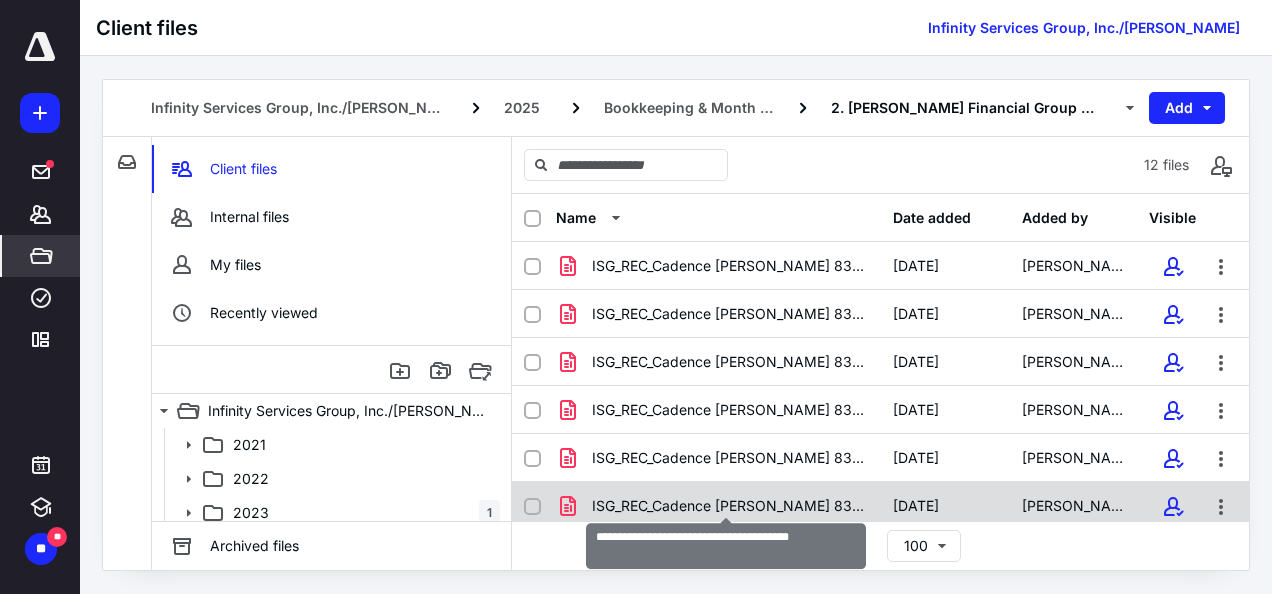 click on "ISG_REC_Cadence Horvath 8395_250630.pdf" at bounding box center (730, 506) 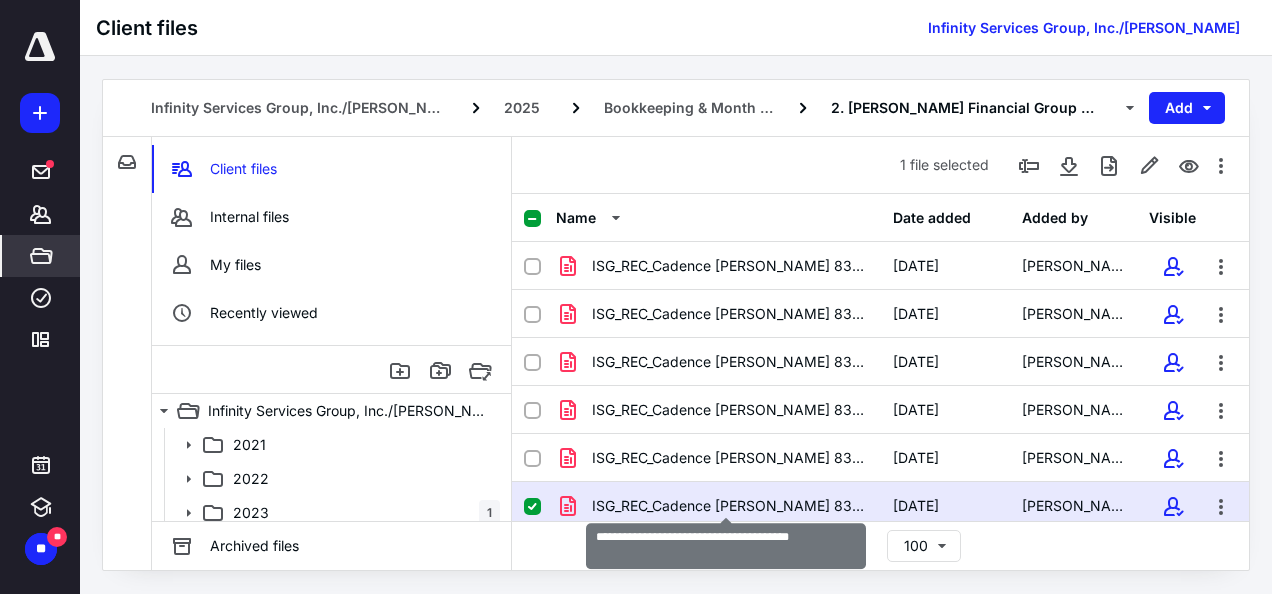 click on "ISG_REC_Cadence Horvath 8395_250630.pdf" at bounding box center [730, 506] 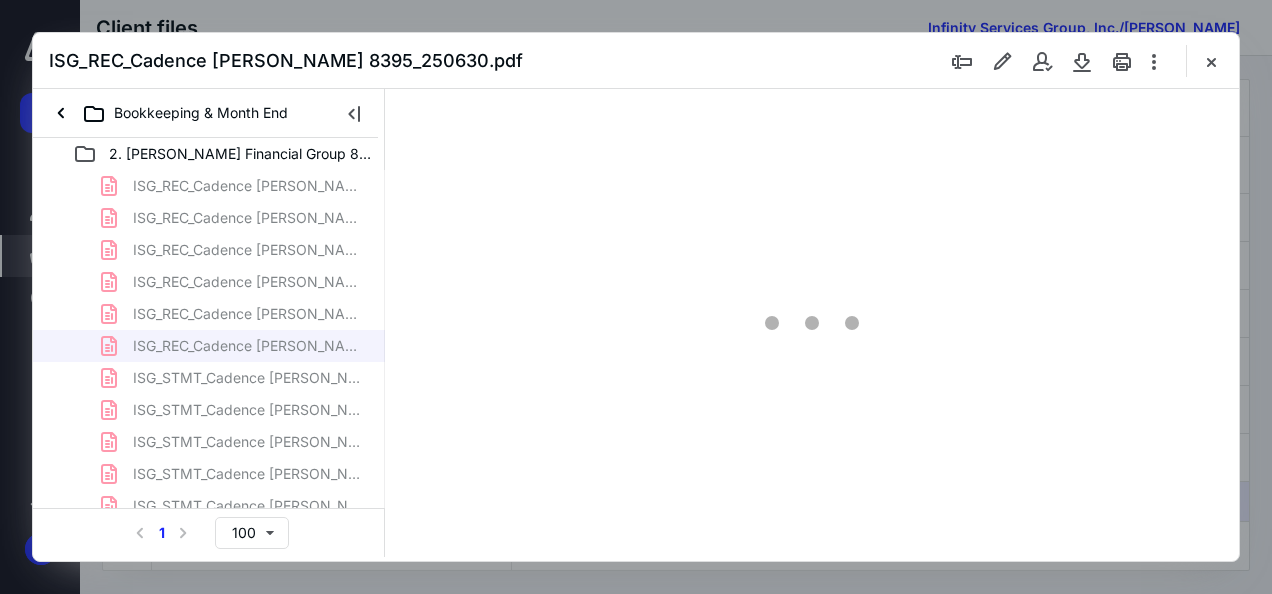 scroll, scrollTop: 0, scrollLeft: 0, axis: both 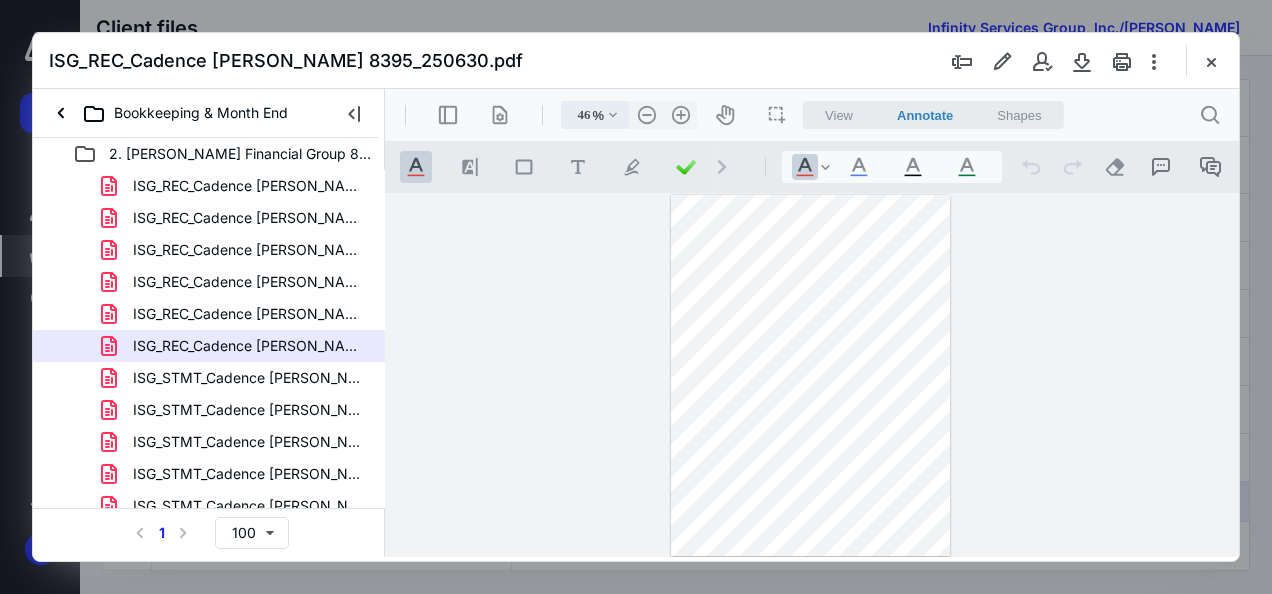 click on ".cls-1{fill:#abb0c4;} icon - chevron - down" at bounding box center [613, 115] 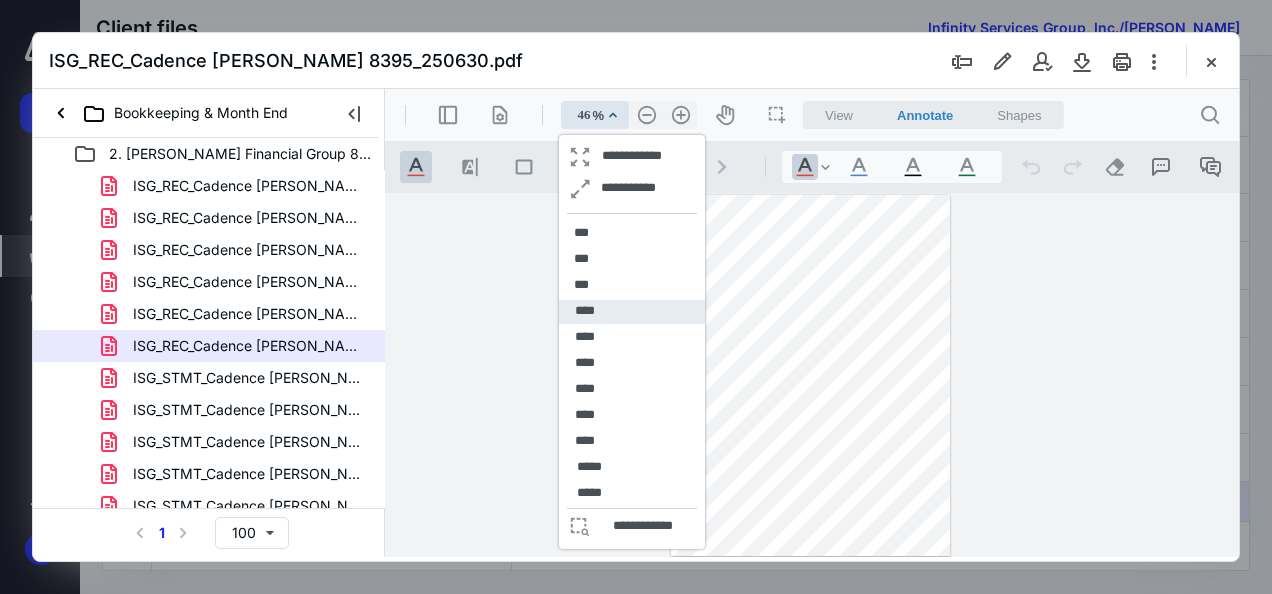 click on "****" at bounding box center (632, 312) 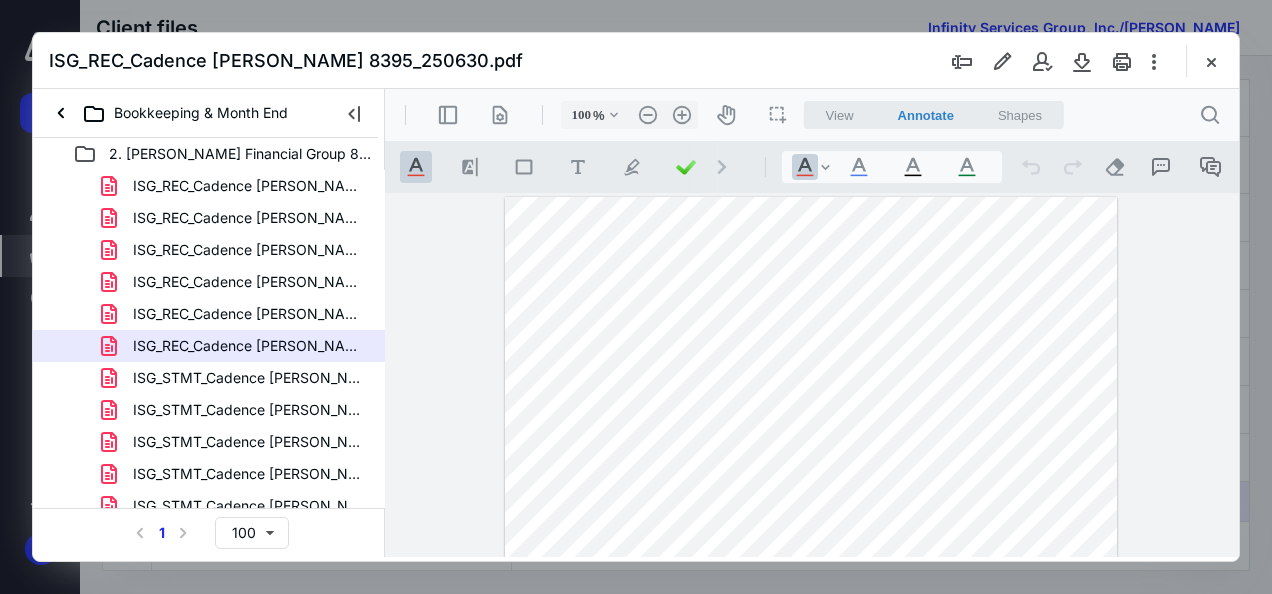 scroll, scrollTop: 155, scrollLeft: 0, axis: vertical 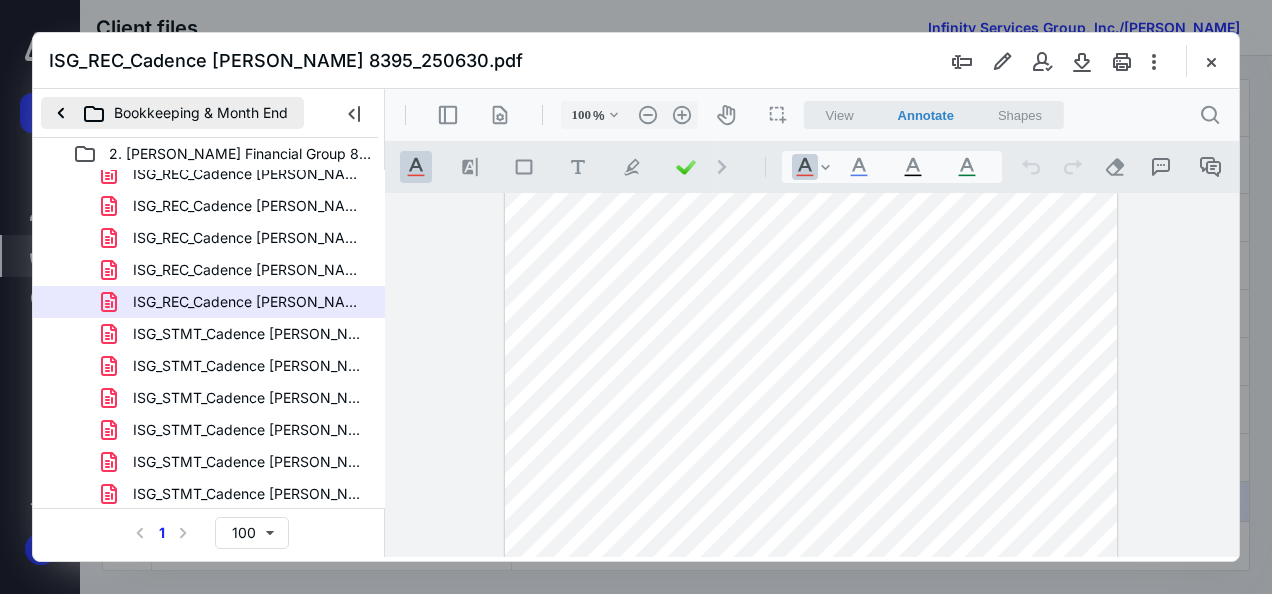 click on "Bookkeeping & Month End" at bounding box center (172, 113) 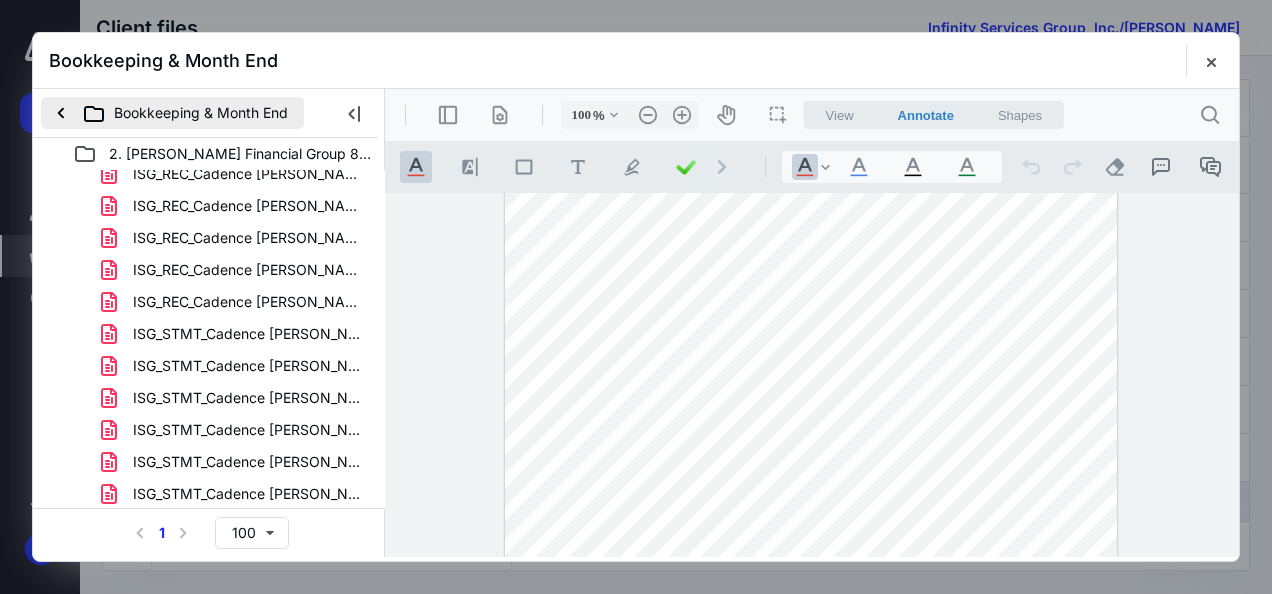 scroll, scrollTop: 0, scrollLeft: 0, axis: both 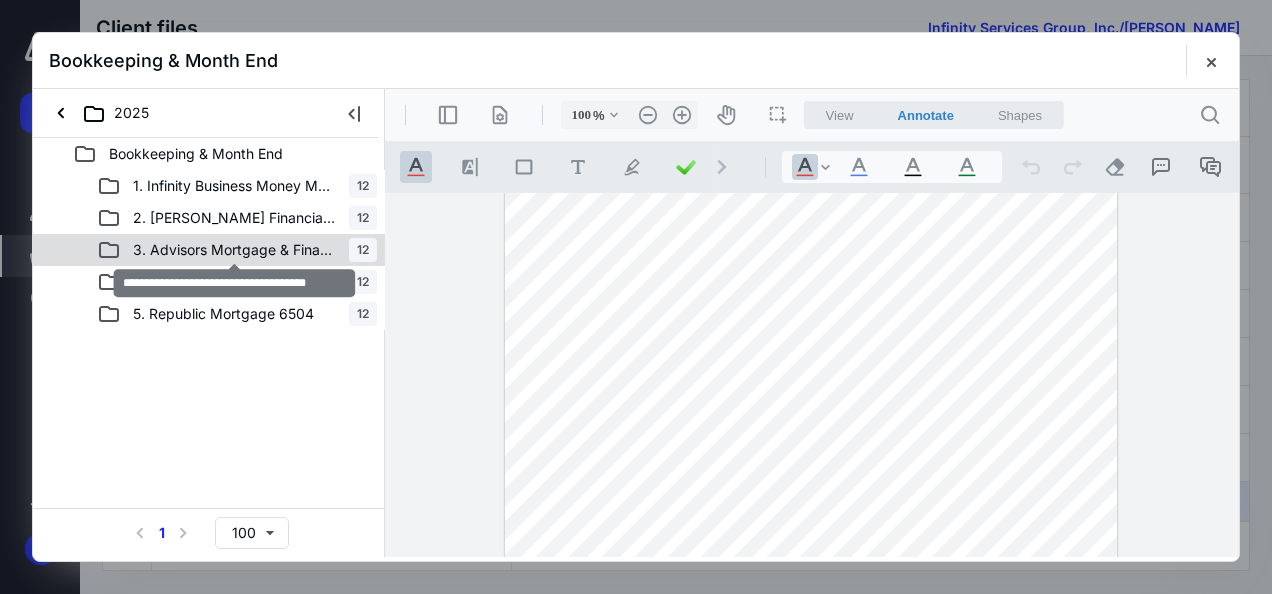 click on "3. Advisors Mortgage & Financial 8508" at bounding box center (235, 250) 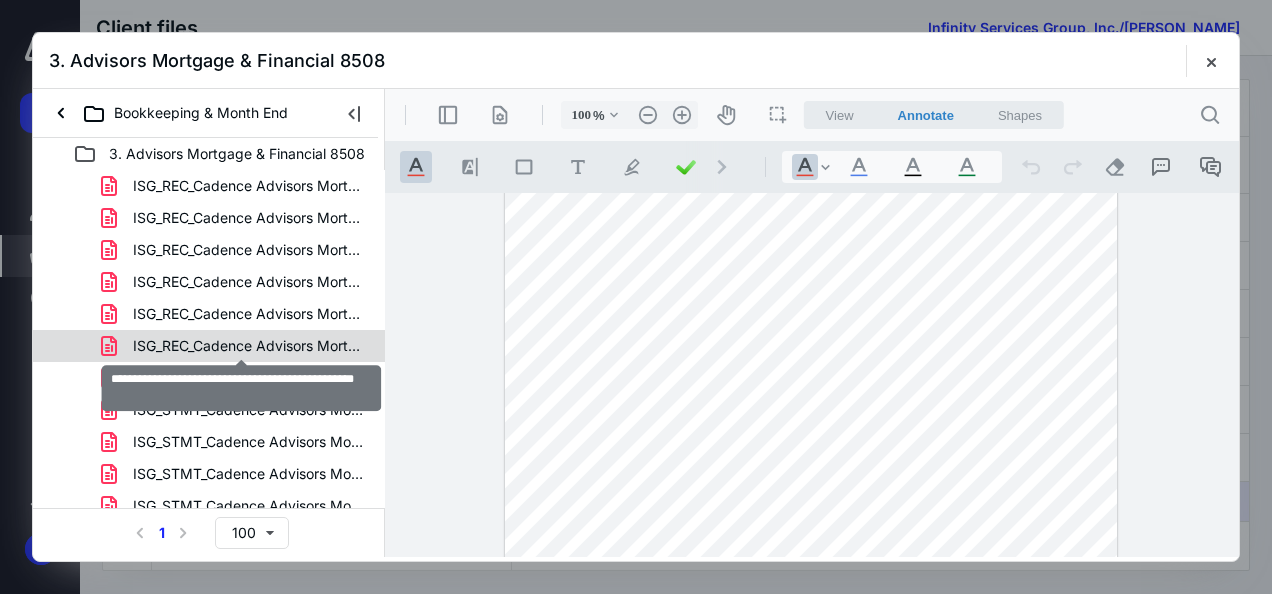 click on "ISG_REC_Cadence Advisors Mortgage_8508_250630.pdf" at bounding box center (249, 346) 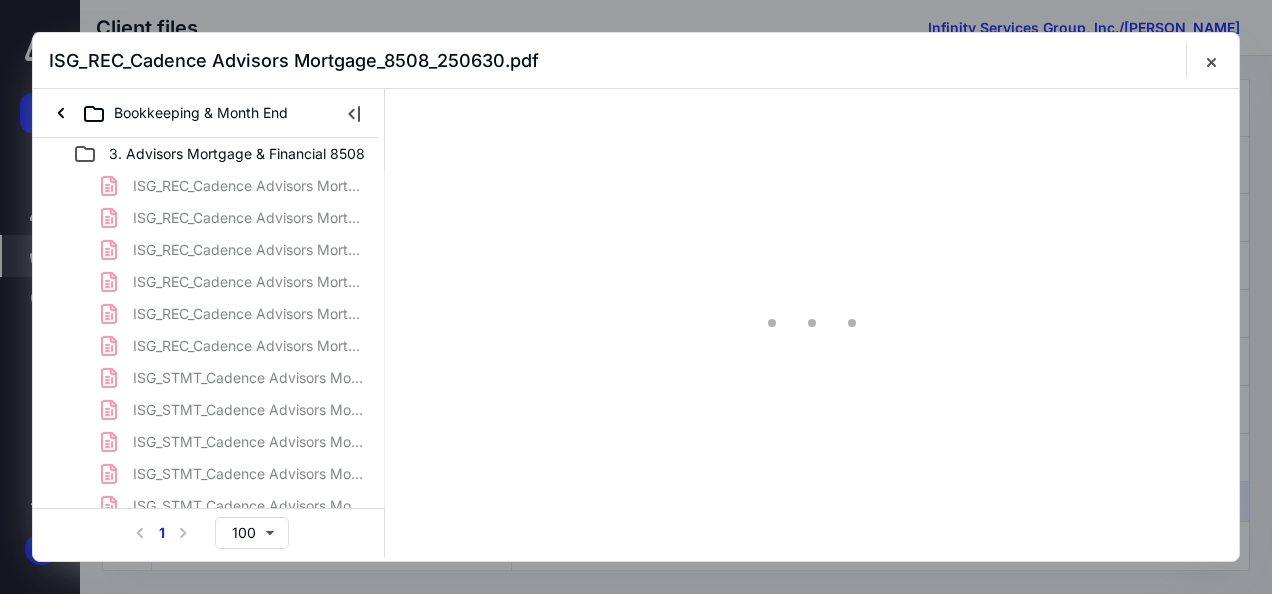 click on "ISG_REC_Cadence Advisors Mortgage_8508_250131.pdf ISG_REC_Cadence Advisors Mortgage_8508_250228.pdf ISG_REC_Cadence Advisors Mortgage_8508_250331.pdf ISG_REC_Cadence Advisors Mortgage_8508_250430.pdf ISG_REC_Cadence Advisors Mortgage_8508_250531.pdf ISG_REC_Cadence Advisors Mortgage_8508_250630.pdf ISG_STMT_Cadence Advisors Mortgage_8508_250131.pdf ISG_STMT_Cadence Advisors Mortgage_8508_250228.pdf ISG_STMT_Cadence Advisors Mortgage_8508_250331.pdf ISG_STMT_Cadence Advisors Mortgage_8508_250430.pdf ISG_STMT_Cadence Advisors Mortgage_8508_250531.pdf ISG_STMT_Cadence Advisors Mortgage_8508_250630.pdf" at bounding box center [209, 362] 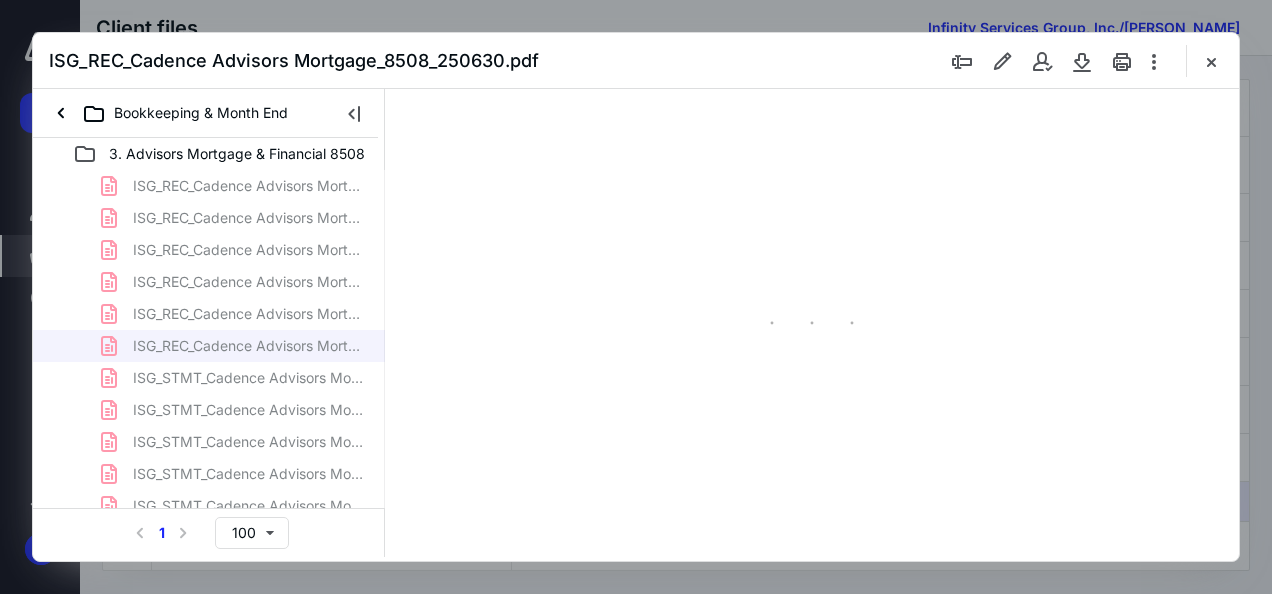 scroll, scrollTop: 106, scrollLeft: 0, axis: vertical 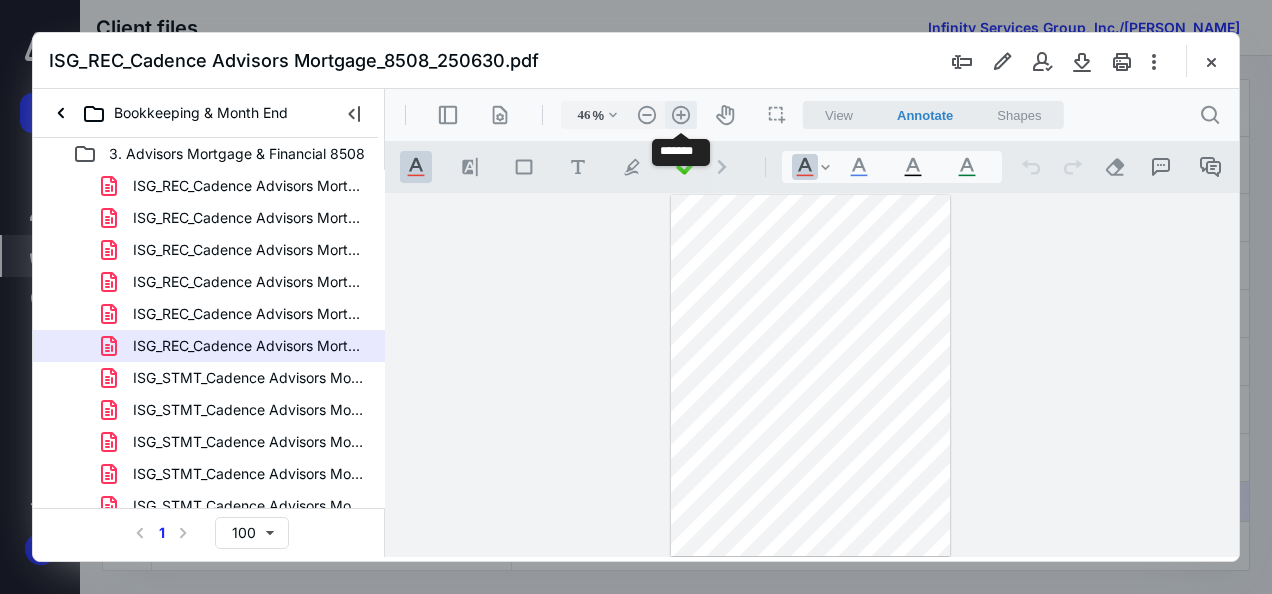 click on ".cls-1{fill:#abb0c4;} icon - header - zoom - in - line" at bounding box center (681, 115) 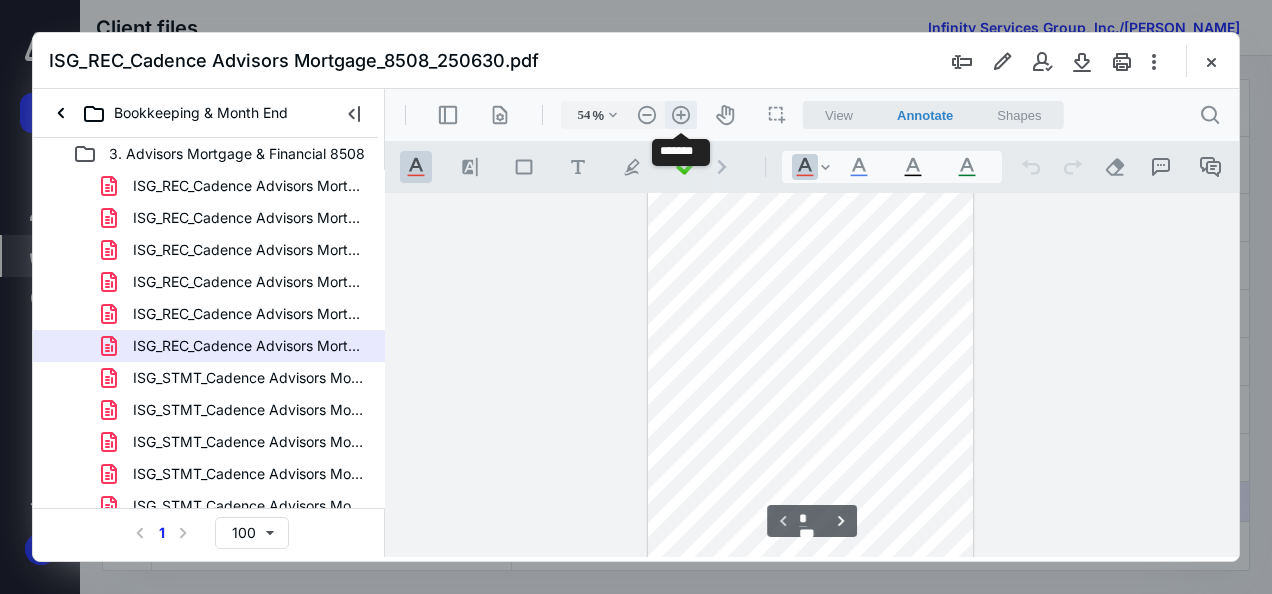 click on ".cls-1{fill:#abb0c4;} icon - header - zoom - in - line" at bounding box center (681, 115) 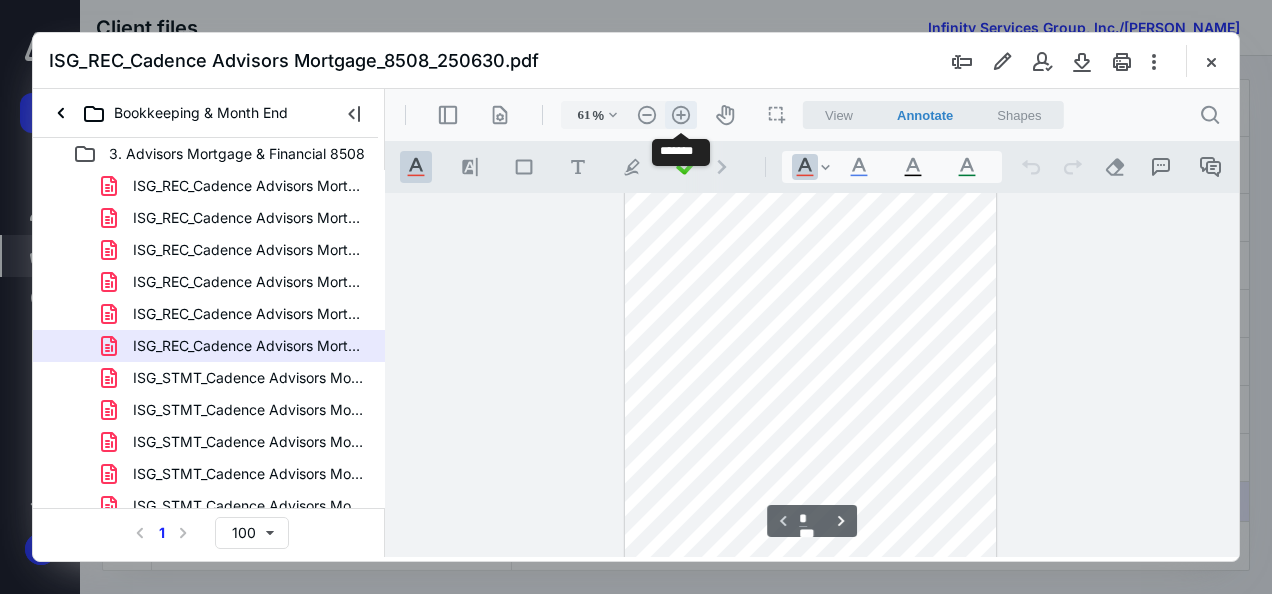 click on ".cls-1{fill:#abb0c4;} icon - header - zoom - in - line" at bounding box center [681, 115] 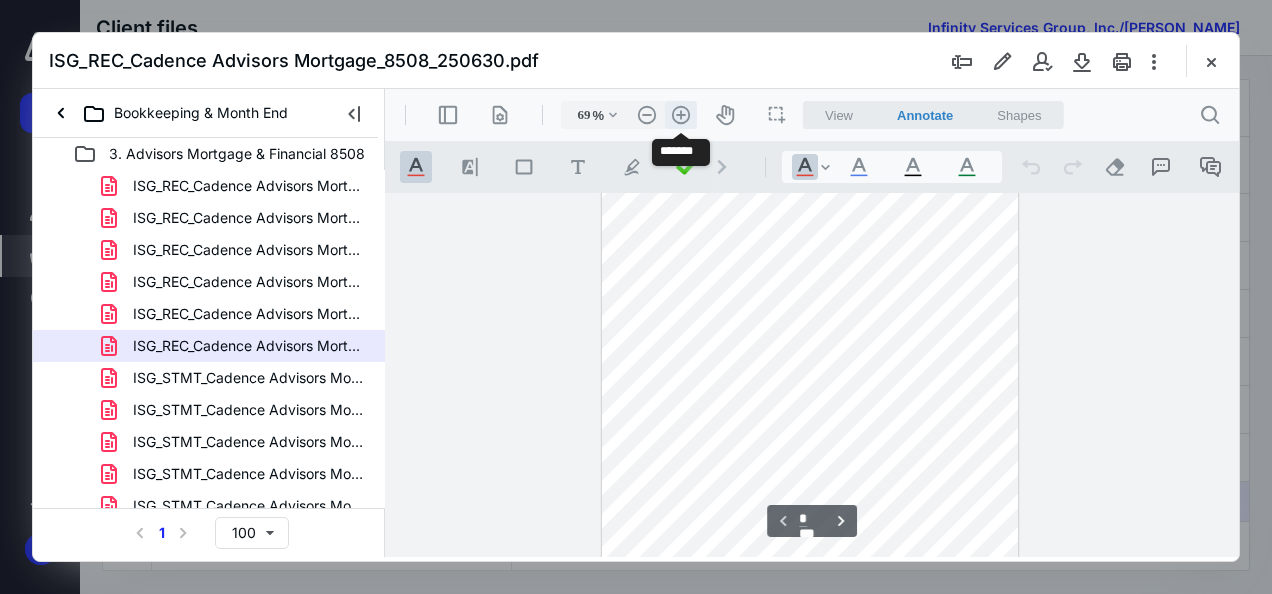 click on ".cls-1{fill:#abb0c4;} icon - header - zoom - in - line" at bounding box center (681, 115) 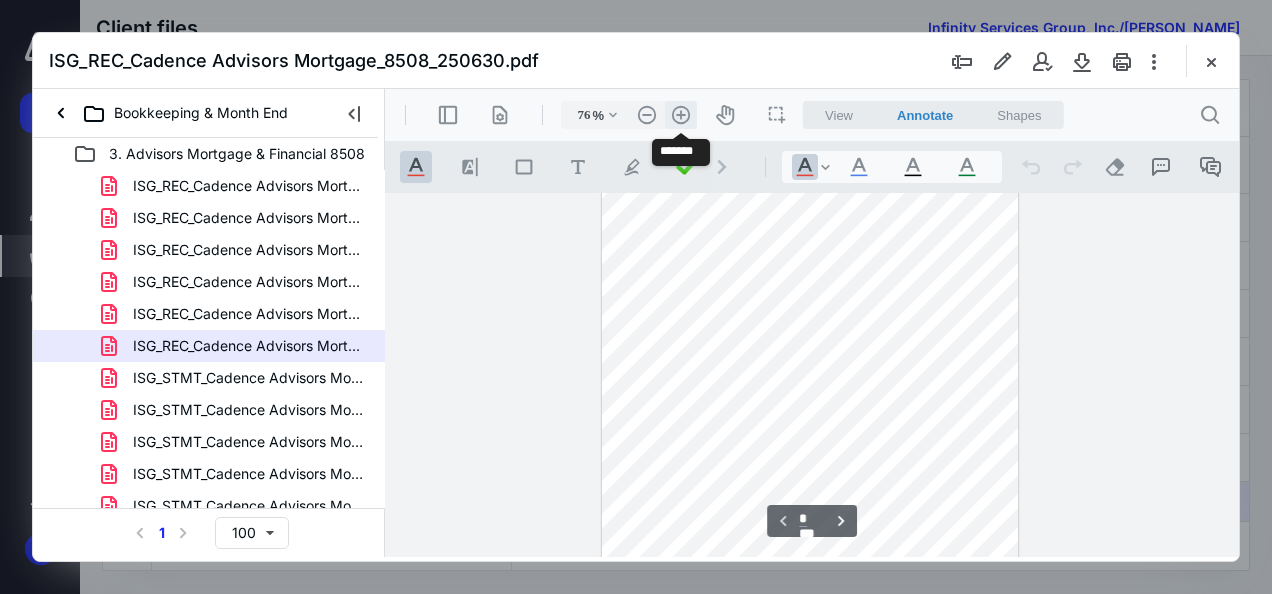 scroll, scrollTop: 85, scrollLeft: 0, axis: vertical 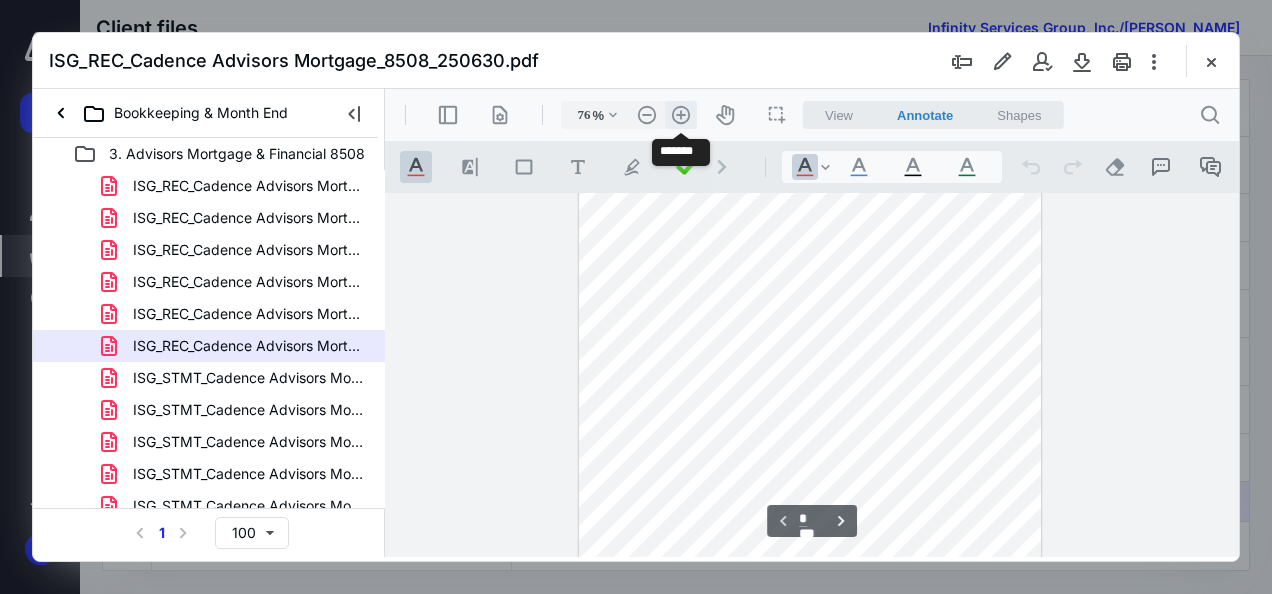 click on ".cls-1{fill:#abb0c4;} icon - header - zoom - in - line" at bounding box center [681, 115] 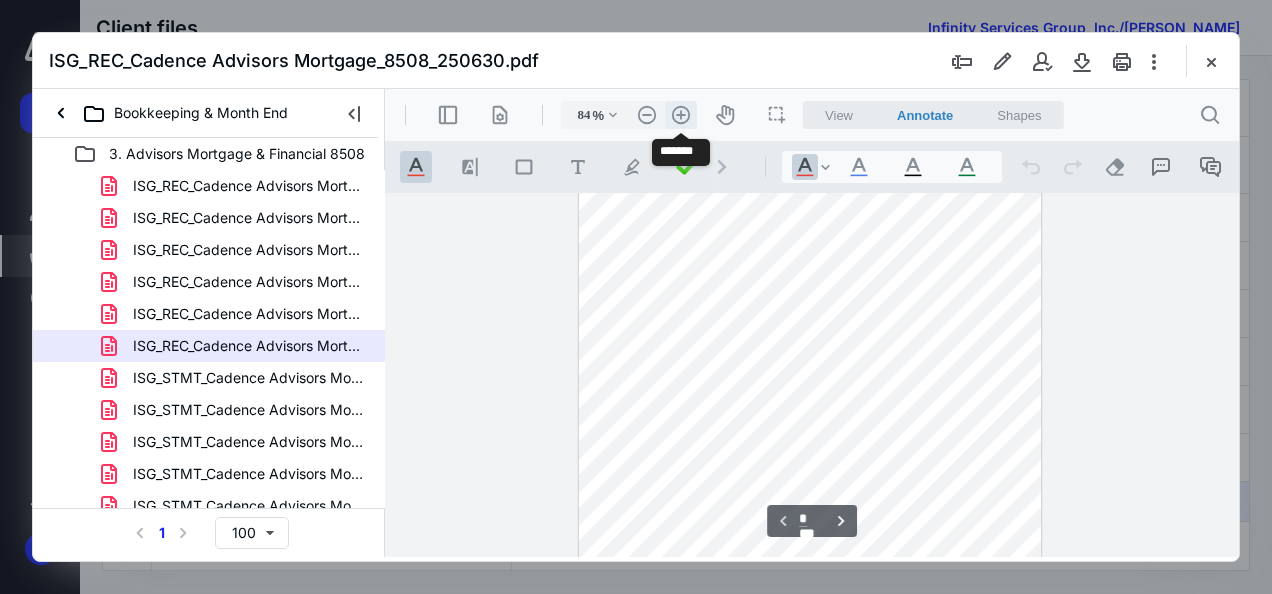 scroll, scrollTop: 106, scrollLeft: 0, axis: vertical 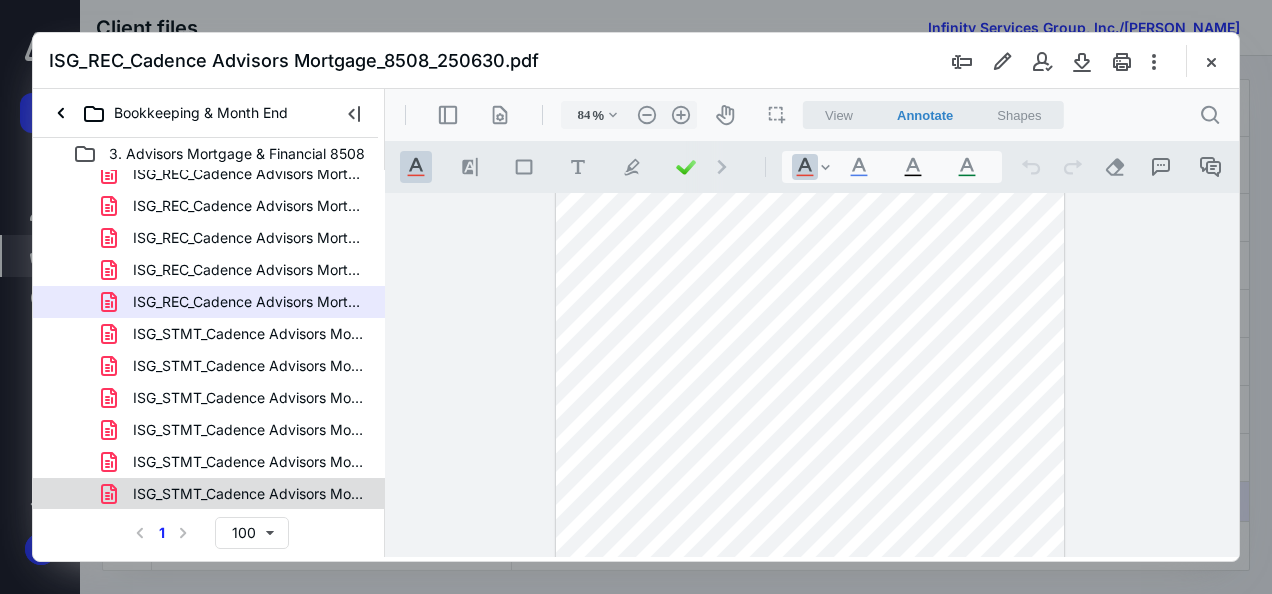 click on "ISG_STMT_Cadence Advisors Mortgage_8508_250630.pdf" at bounding box center [237, 494] 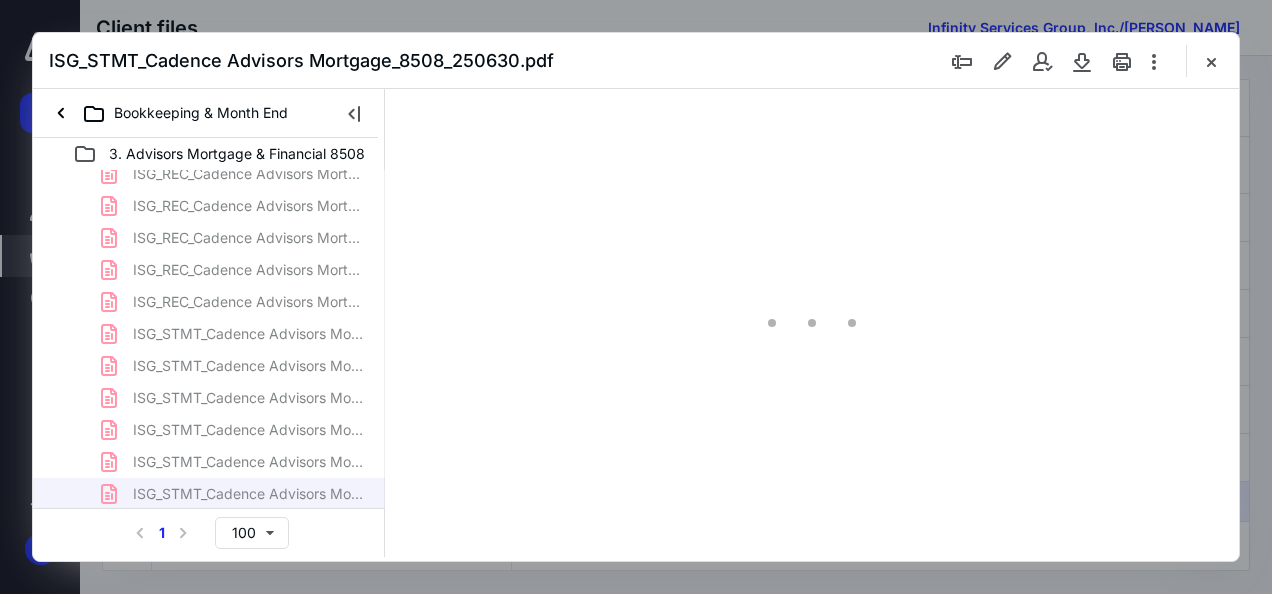 scroll, scrollTop: 106, scrollLeft: 0, axis: vertical 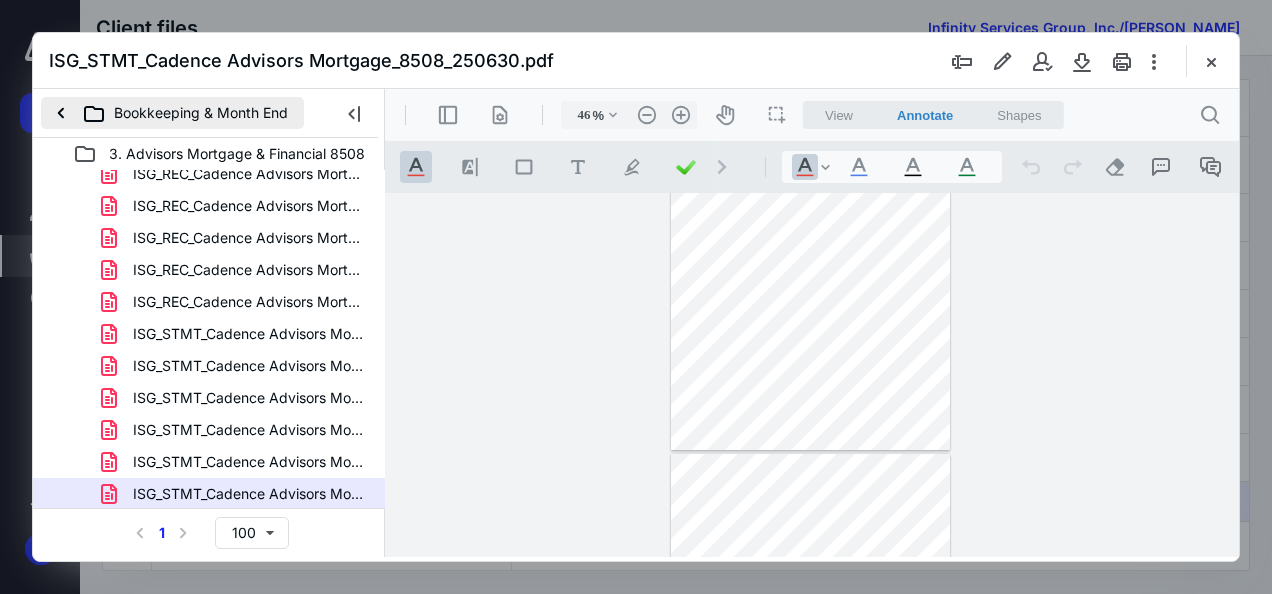 click on "Bookkeeping & Month End" at bounding box center (172, 113) 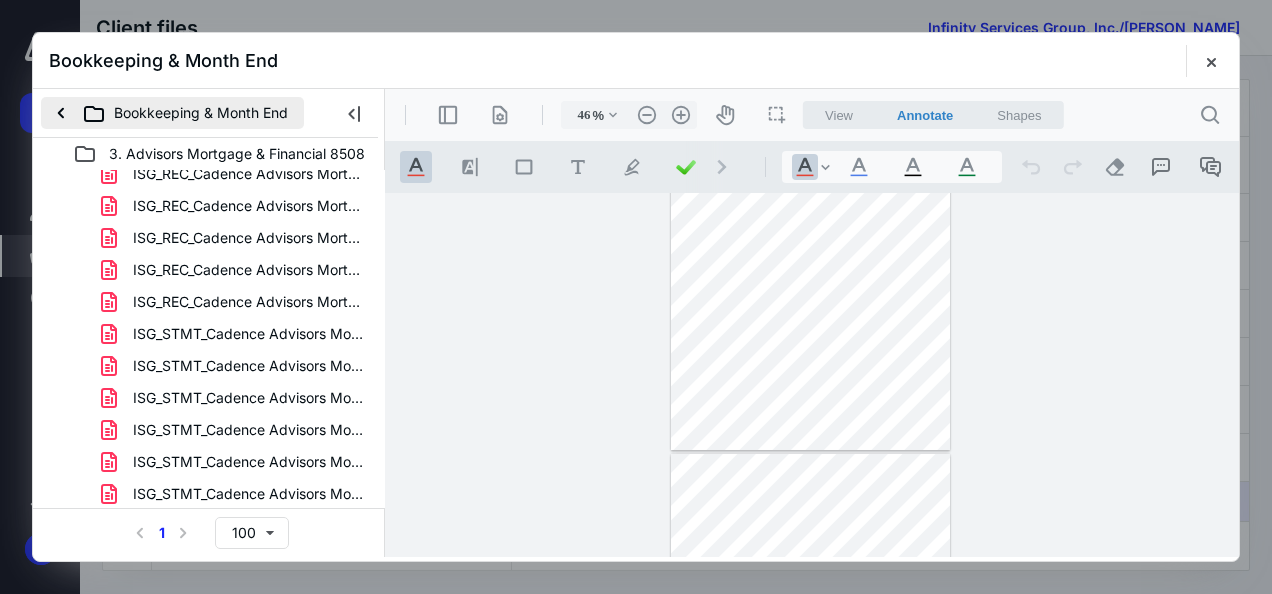scroll, scrollTop: 0, scrollLeft: 0, axis: both 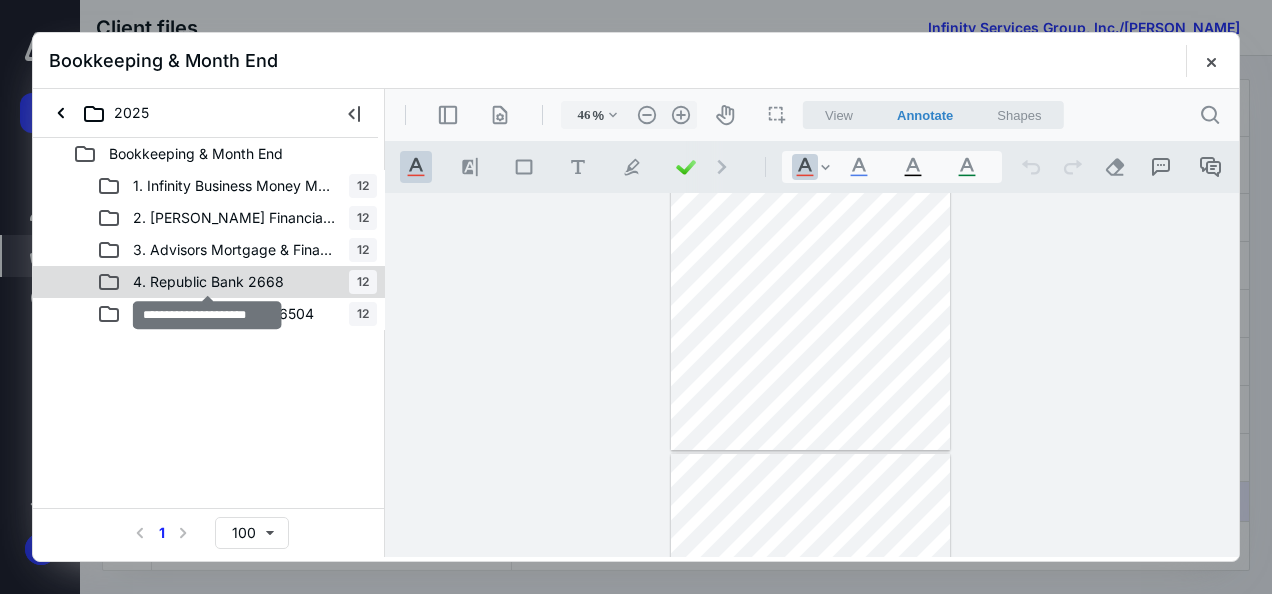 click on "4. Republic Bank 2668" at bounding box center (208, 282) 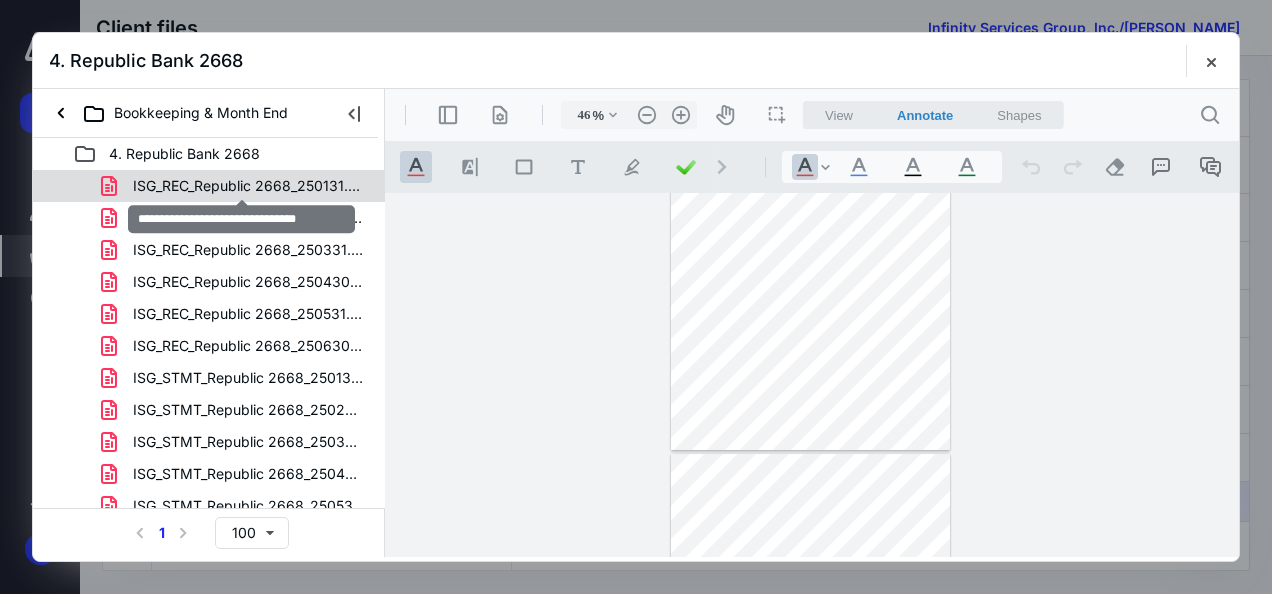 click on "ISG_REC_Republic 2668_250131.pdf" at bounding box center (249, 186) 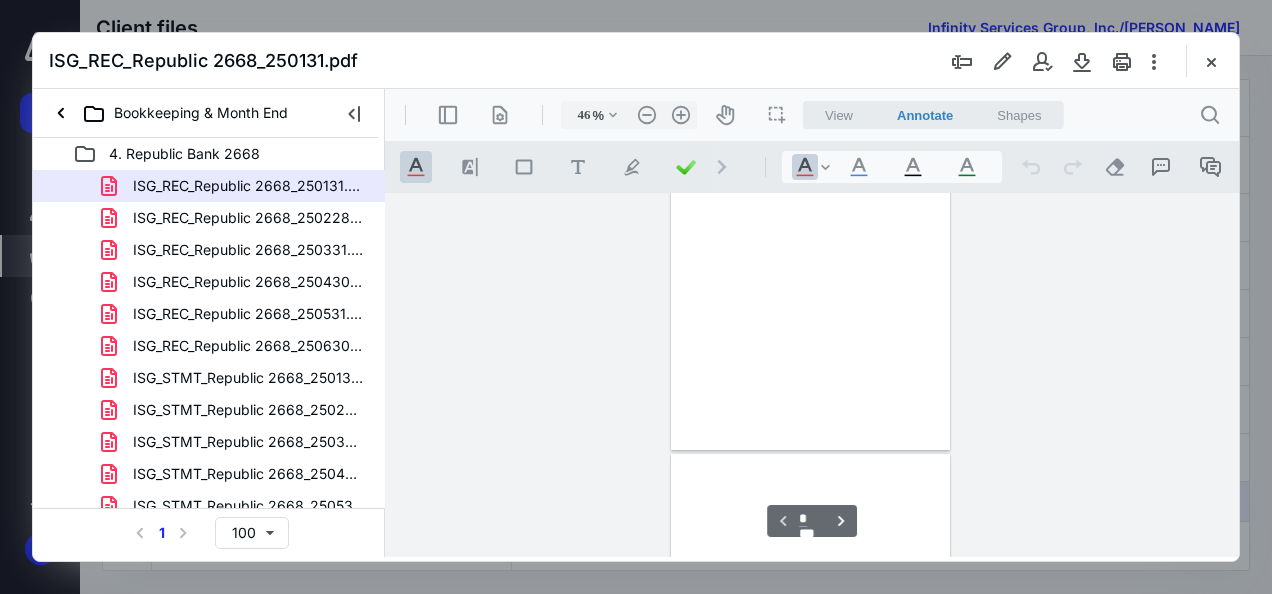 scroll, scrollTop: 106, scrollLeft: 0, axis: vertical 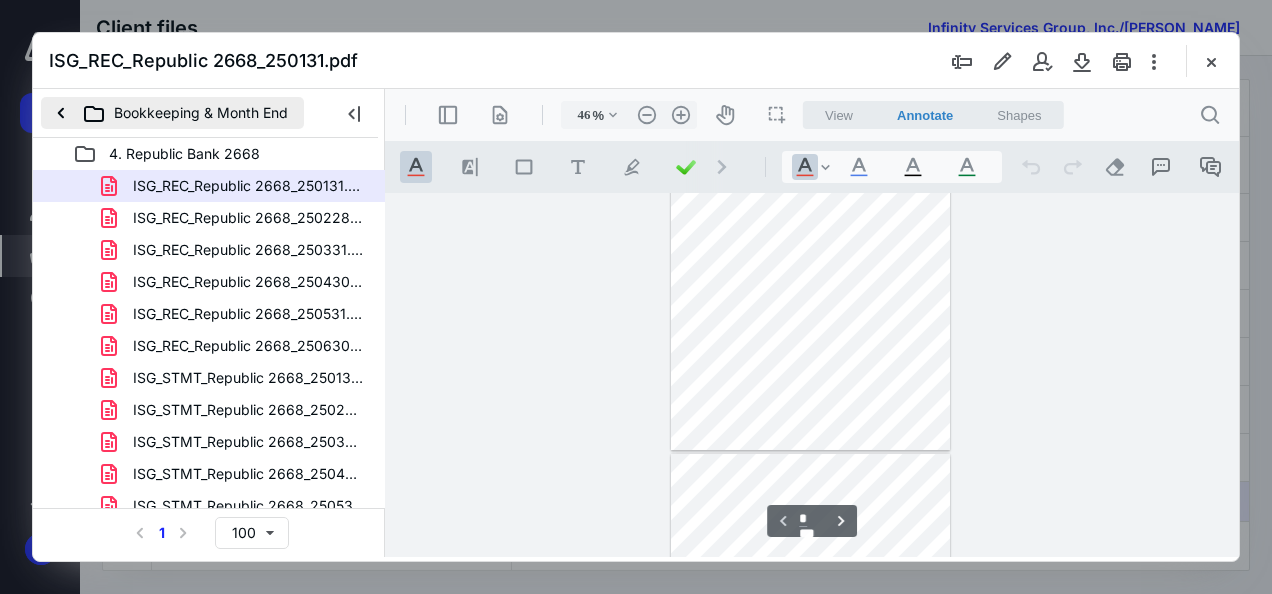 click on "Bookkeeping & Month End" at bounding box center (172, 113) 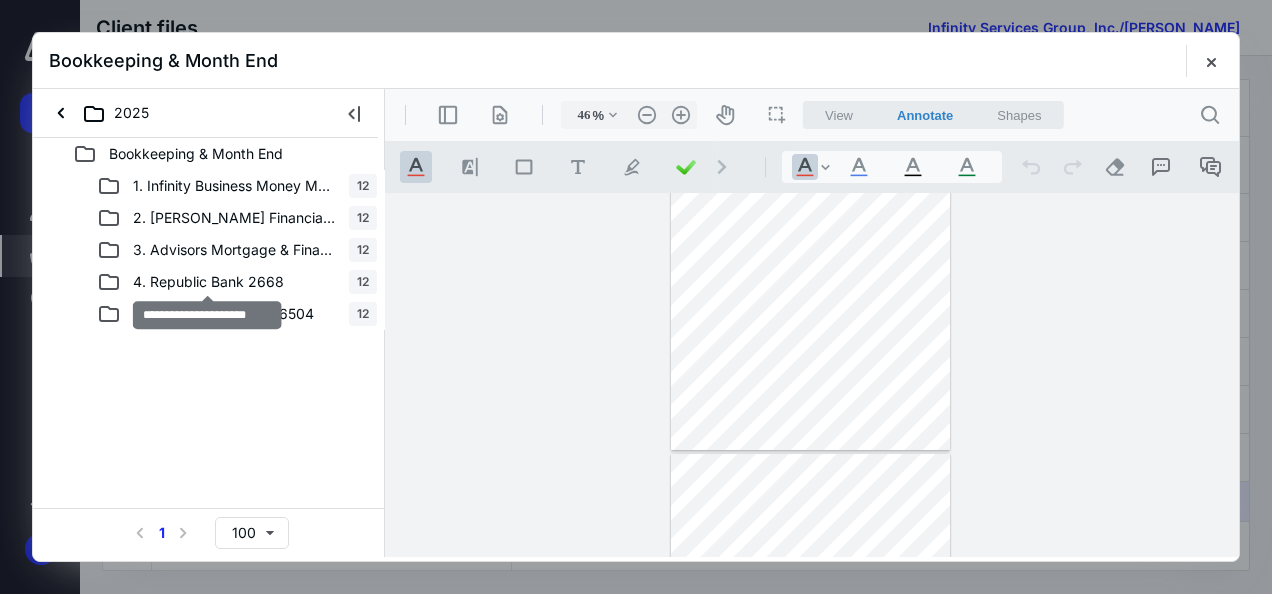 click on "4. Republic Bank 2668" at bounding box center [208, 282] 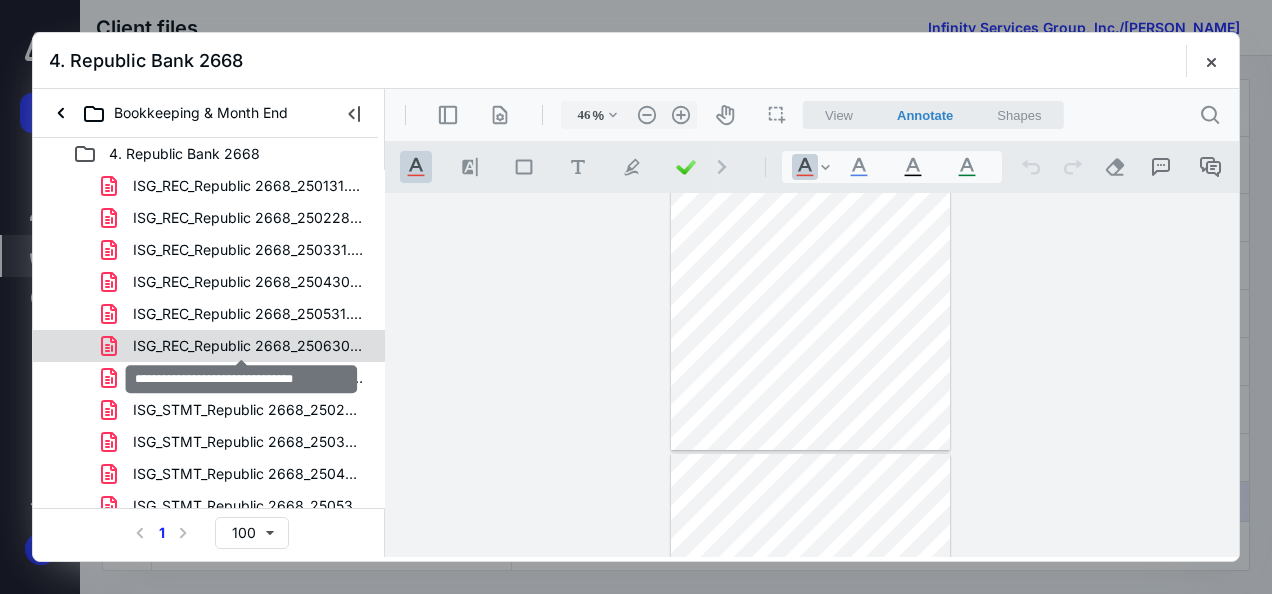 click on "ISG_REC_Republic 2668_250630.pdf" at bounding box center [249, 346] 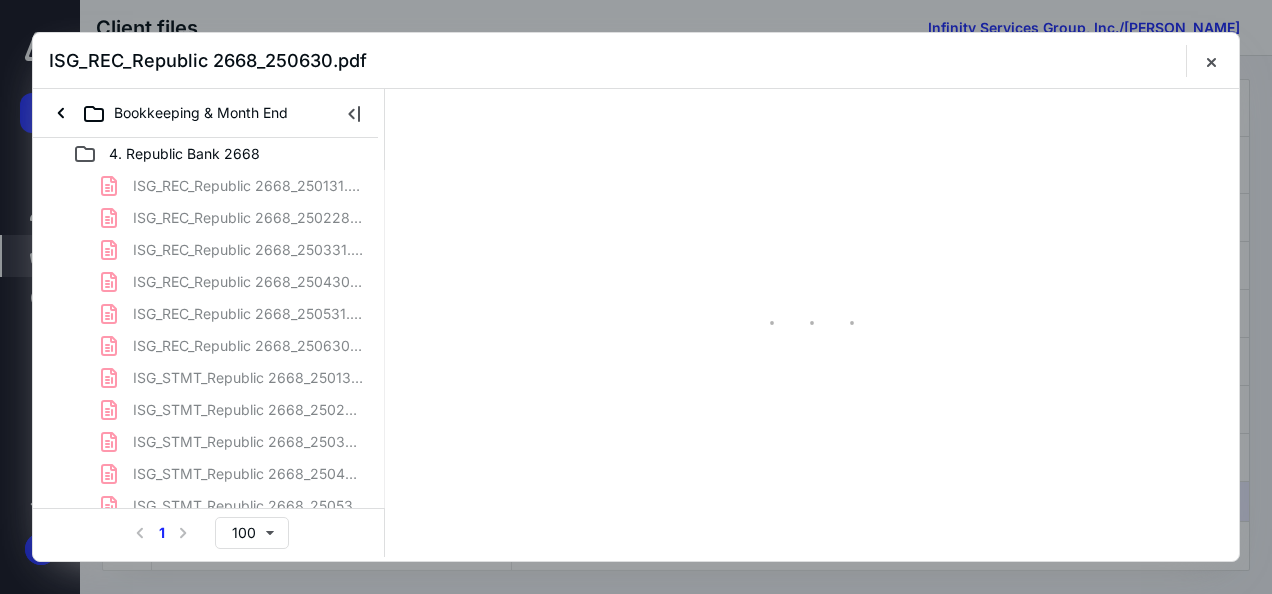click on "ISG_REC_Republic 2668_250131.pdf ISG_REC_Republic 2668_250228.pdf ISG_REC_Republic 2668_250331.pdf ISG_REC_Republic 2668_250430.pdf ISG_REC_Republic 2668_250531.pdf ISG_REC_Republic 2668_250630.pdf ISG_STMT_Republic 2668_250131.pdf ISG_STMT_Republic 2668_250228.pdf ISG_STMT_Republic 2668_250331.pdf ISG_STMT_Republic 2668_250430.pdf ISG_STMT_Republic 2668_250531.pdf ISG_STMT_Republic 2668_250630.pdf" at bounding box center (209, 362) 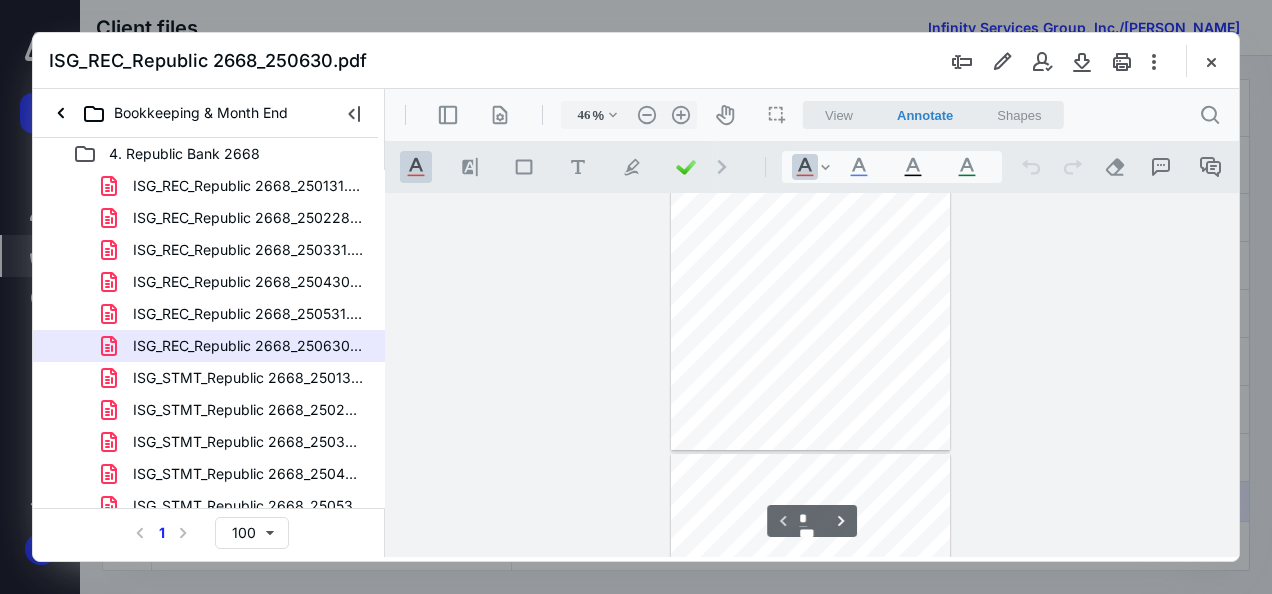 scroll, scrollTop: 0, scrollLeft: 0, axis: both 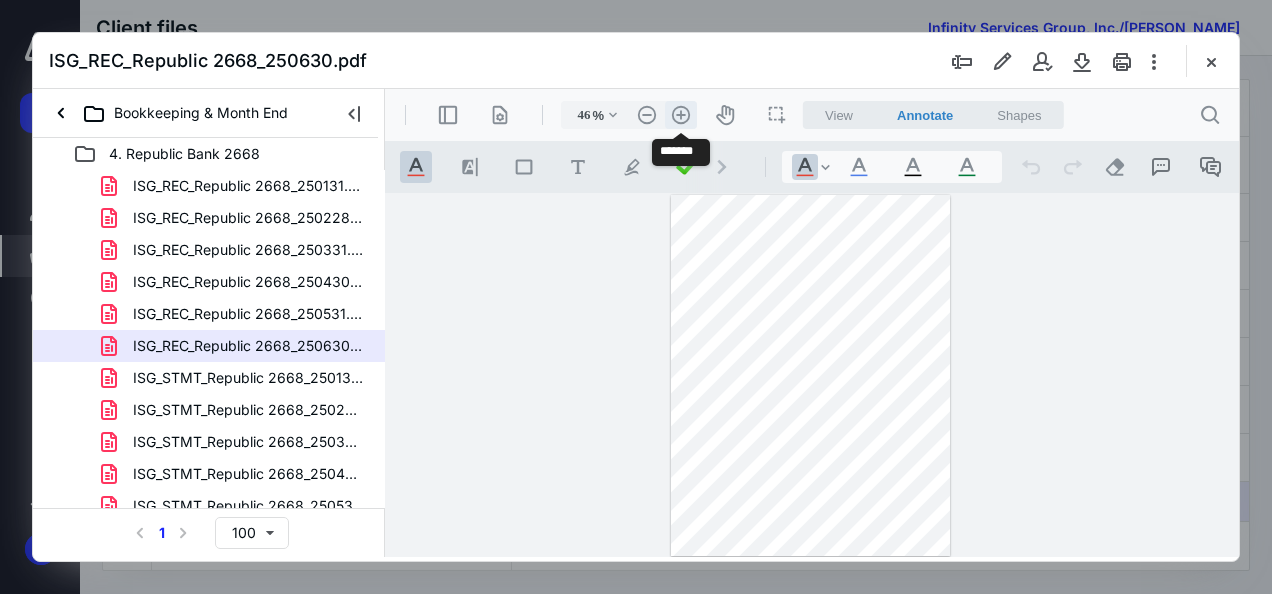 click on ".cls-1{fill:#abb0c4;} icon - header - zoom - in - line" at bounding box center (681, 115) 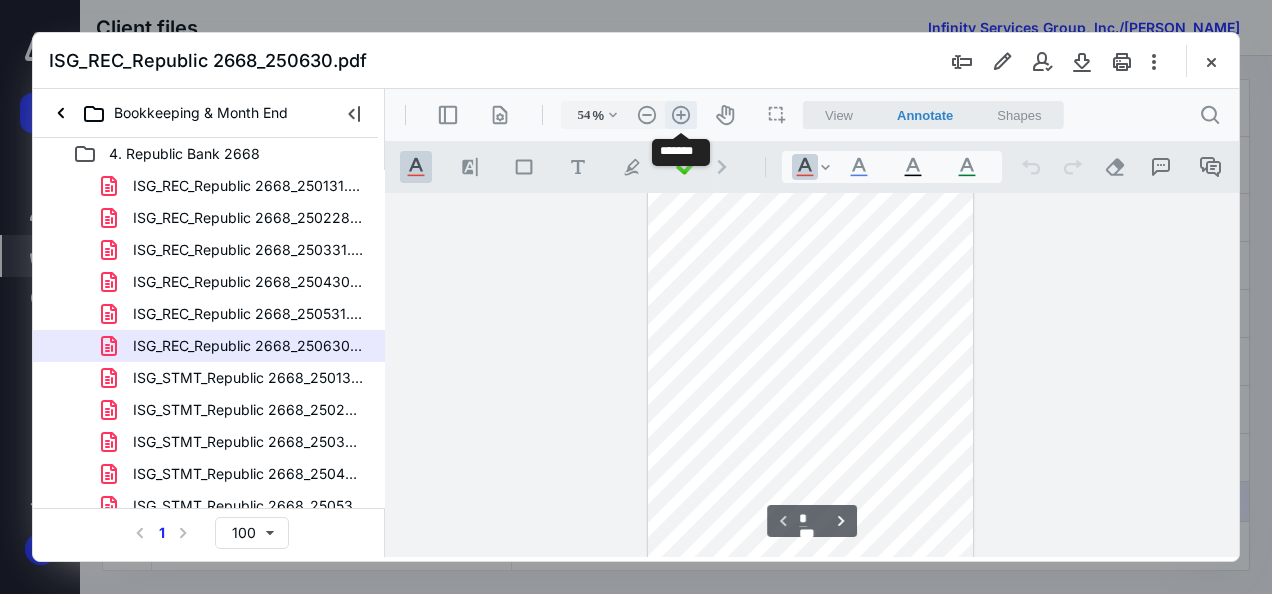 click on ".cls-1{fill:#abb0c4;} icon - header - zoom - in - line" at bounding box center [681, 115] 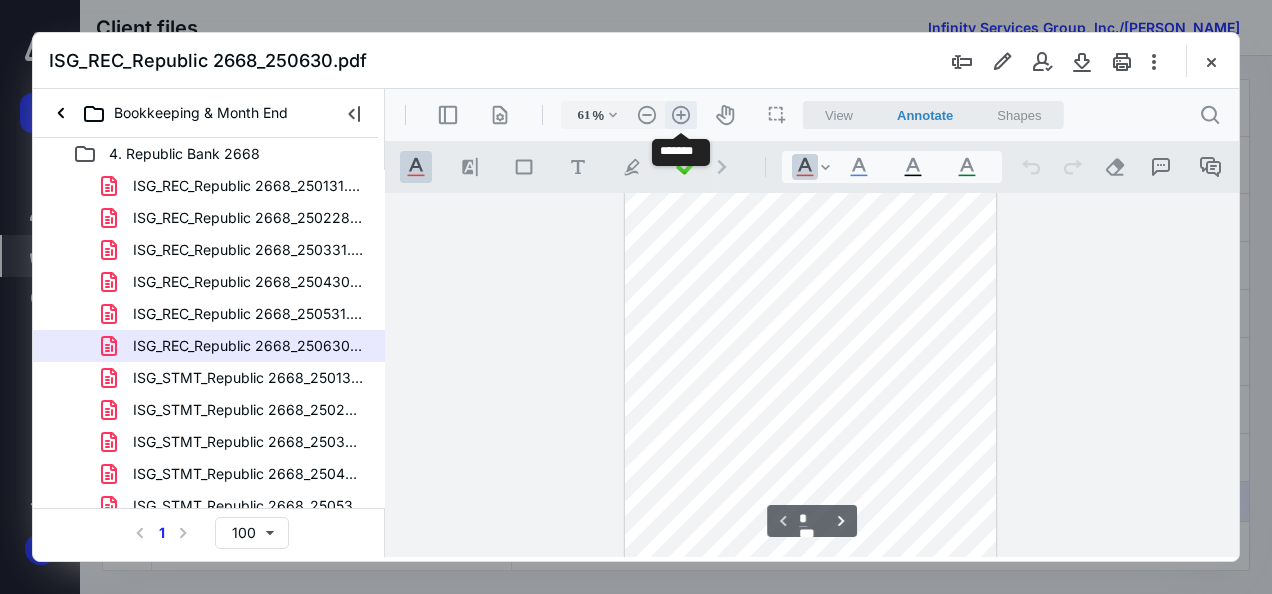 click on ".cls-1{fill:#abb0c4;} icon - header - zoom - in - line" at bounding box center (681, 115) 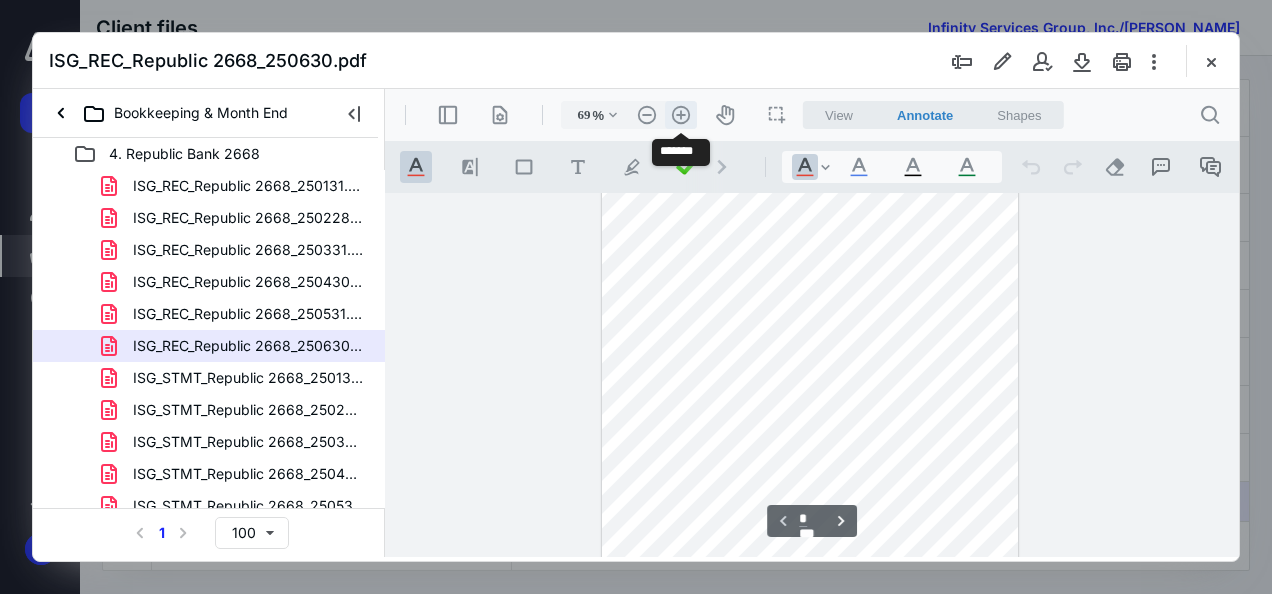 click on ".cls-1{fill:#abb0c4;} icon - header - zoom - in - line" at bounding box center [681, 115] 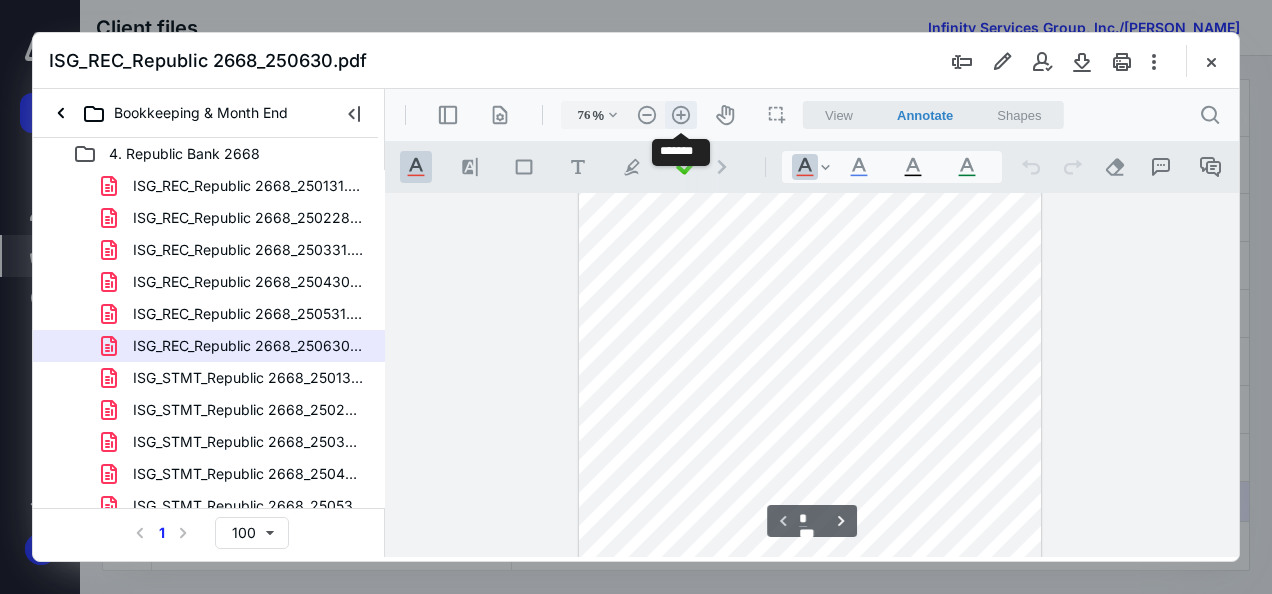 click on ".cls-1{fill:#abb0c4;} icon - header - zoom - in - line" at bounding box center (681, 115) 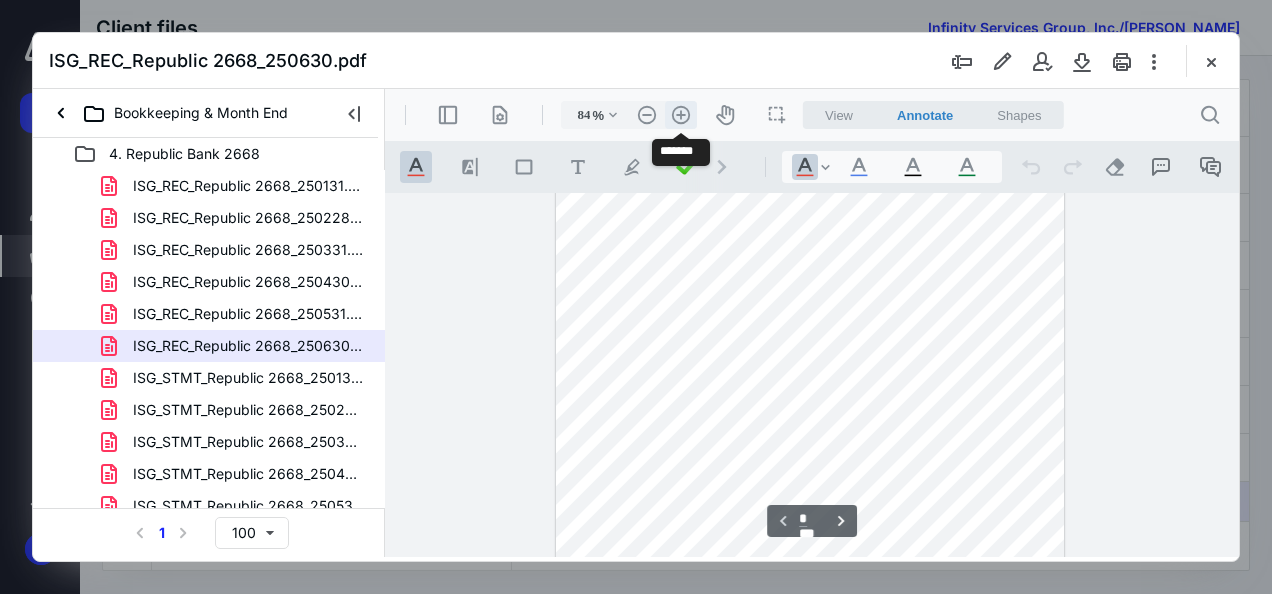 click on ".cls-1{fill:#abb0c4;} icon - header - zoom - in - line" at bounding box center (681, 115) 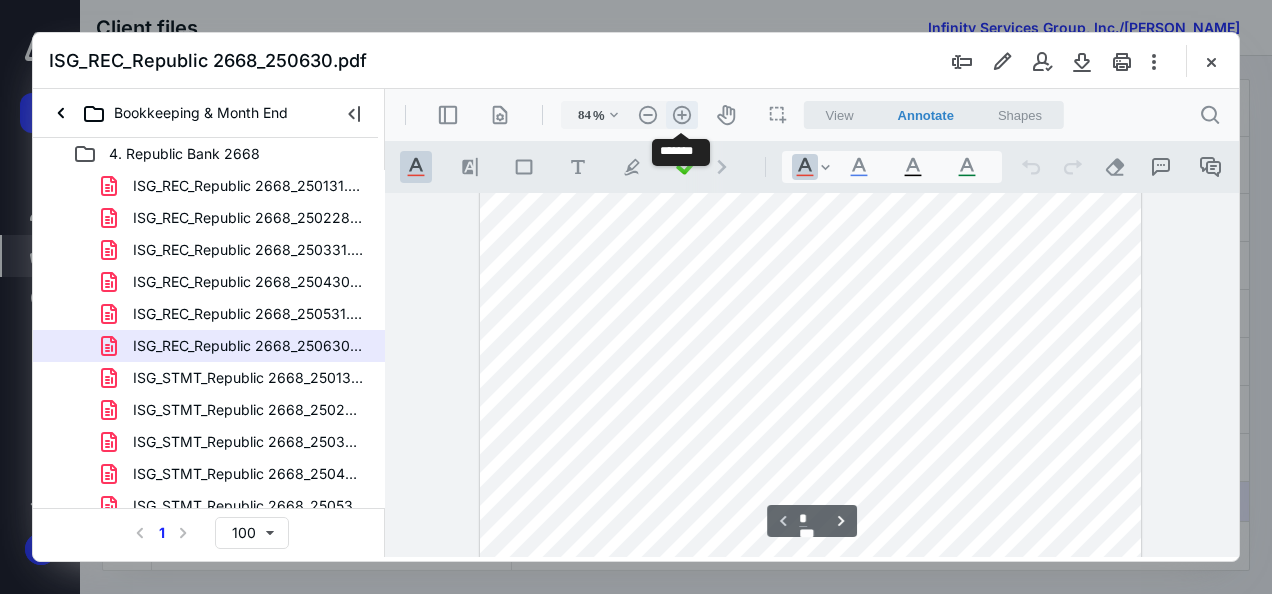 type on "109" 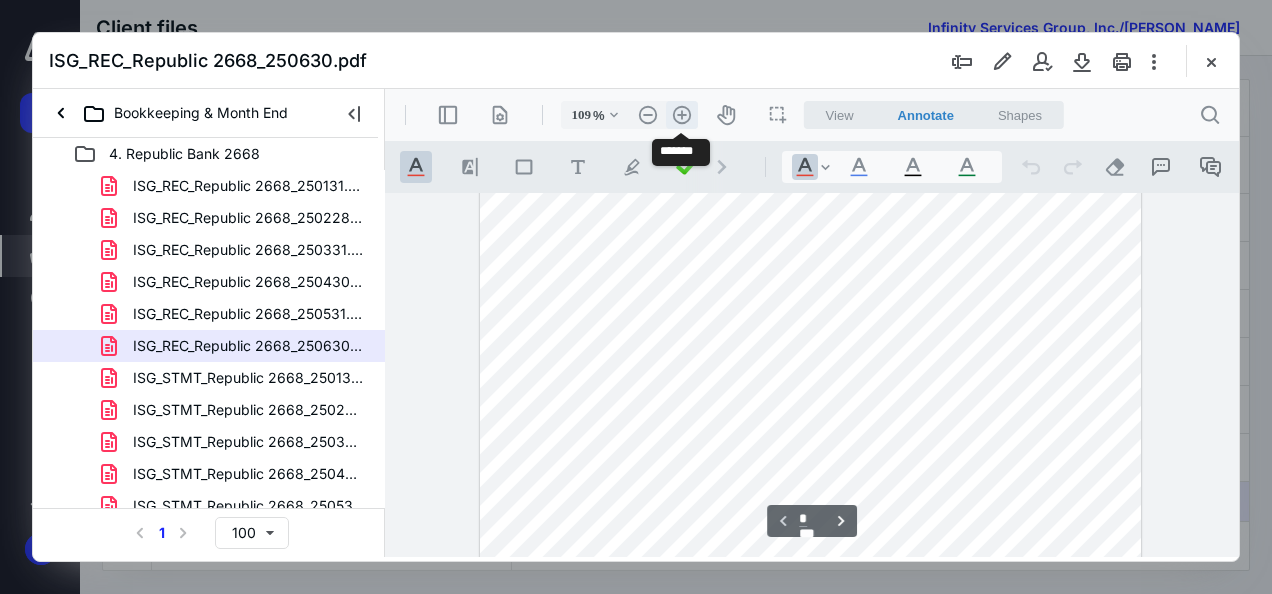 scroll, scrollTop: 178, scrollLeft: 0, axis: vertical 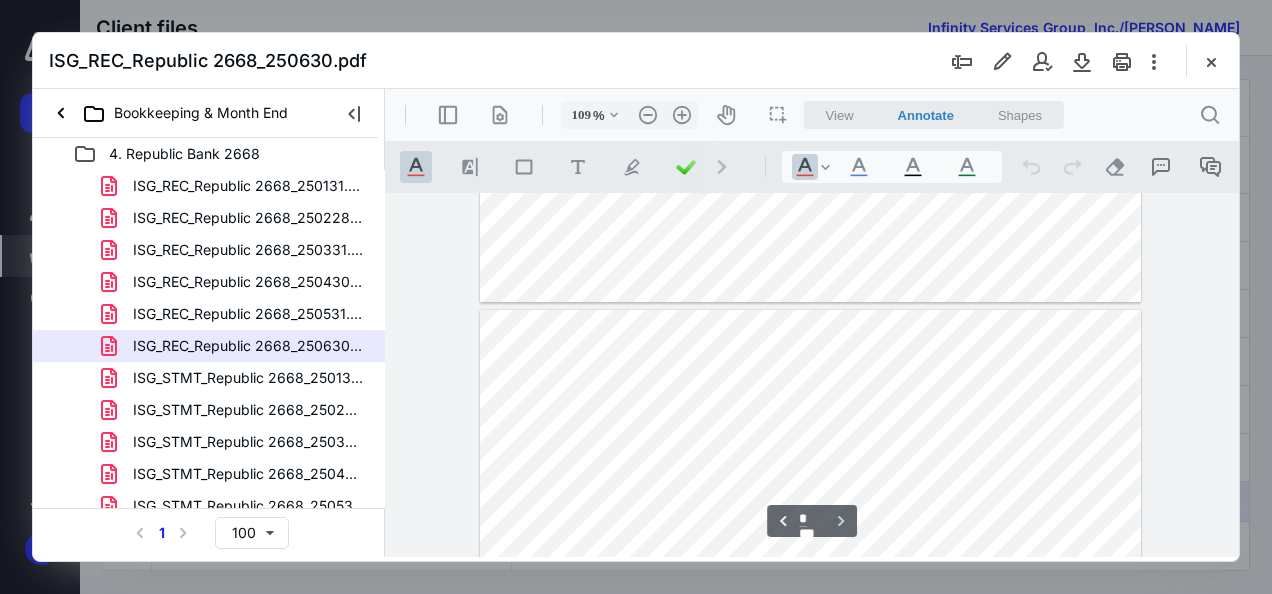 type on "*" 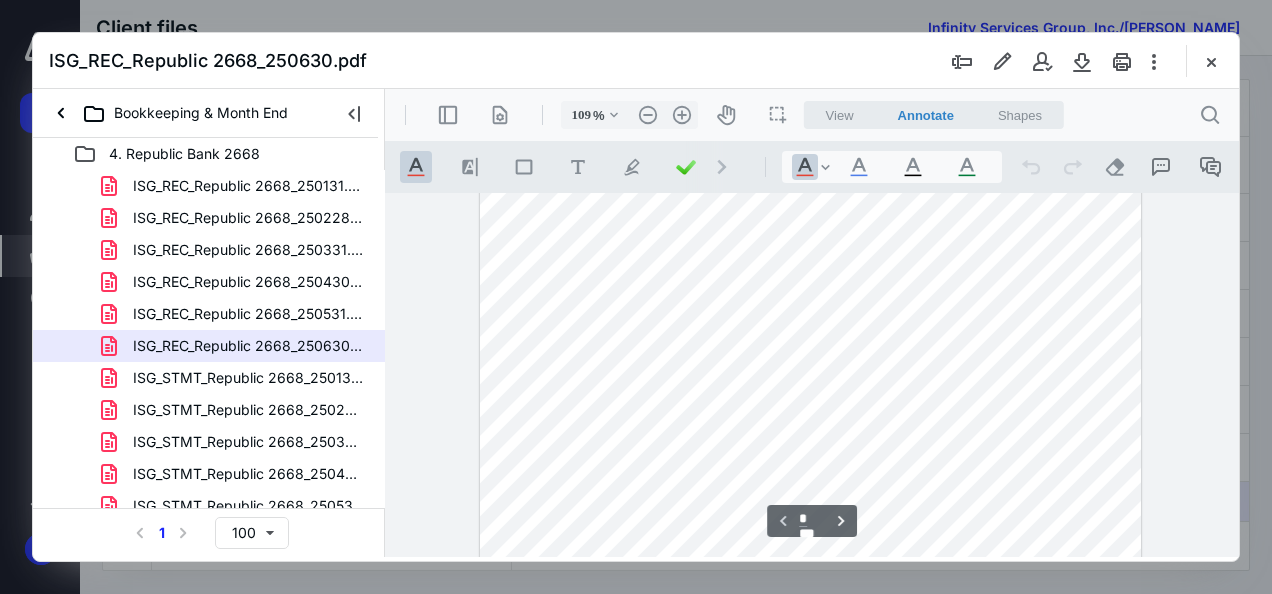 scroll, scrollTop: 0, scrollLeft: 0, axis: both 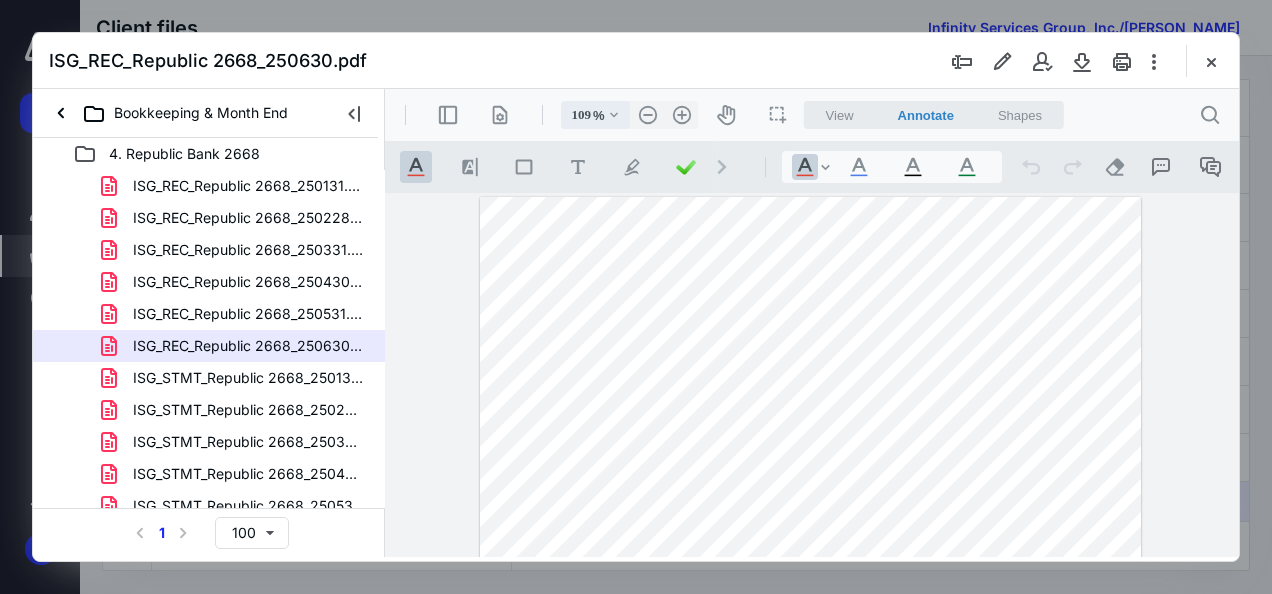 click on ".cls-1{fill:#abb0c4;} icon - chevron - down" at bounding box center [614, 115] 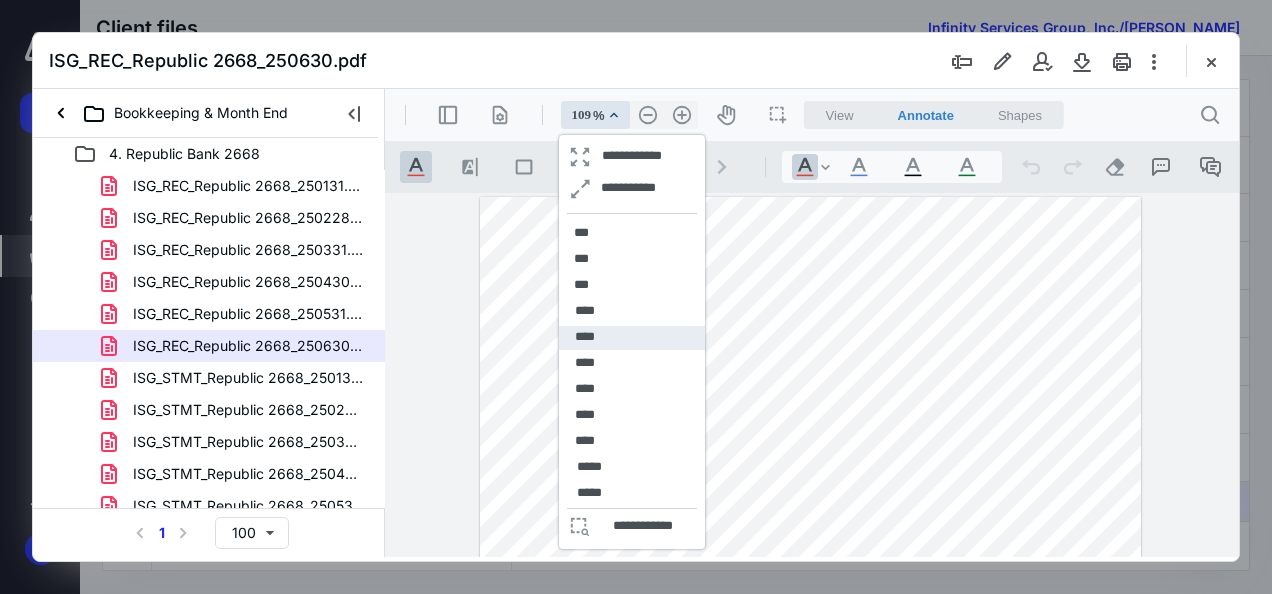 click on "****" at bounding box center (632, 338) 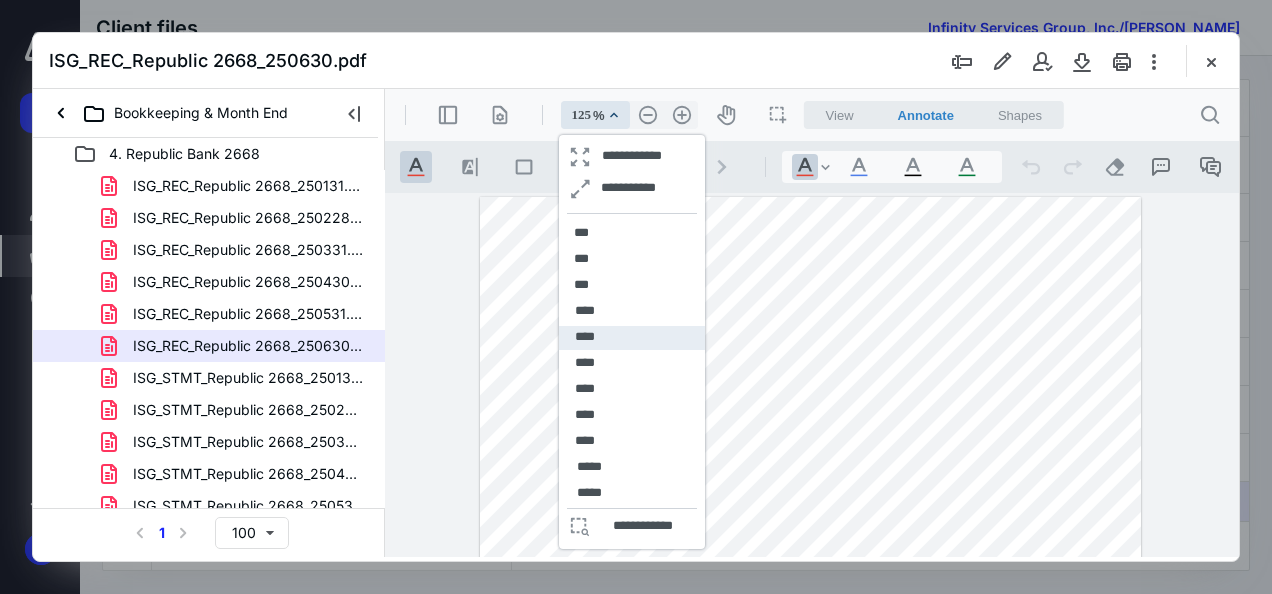 scroll, scrollTop: 20, scrollLeft: 0, axis: vertical 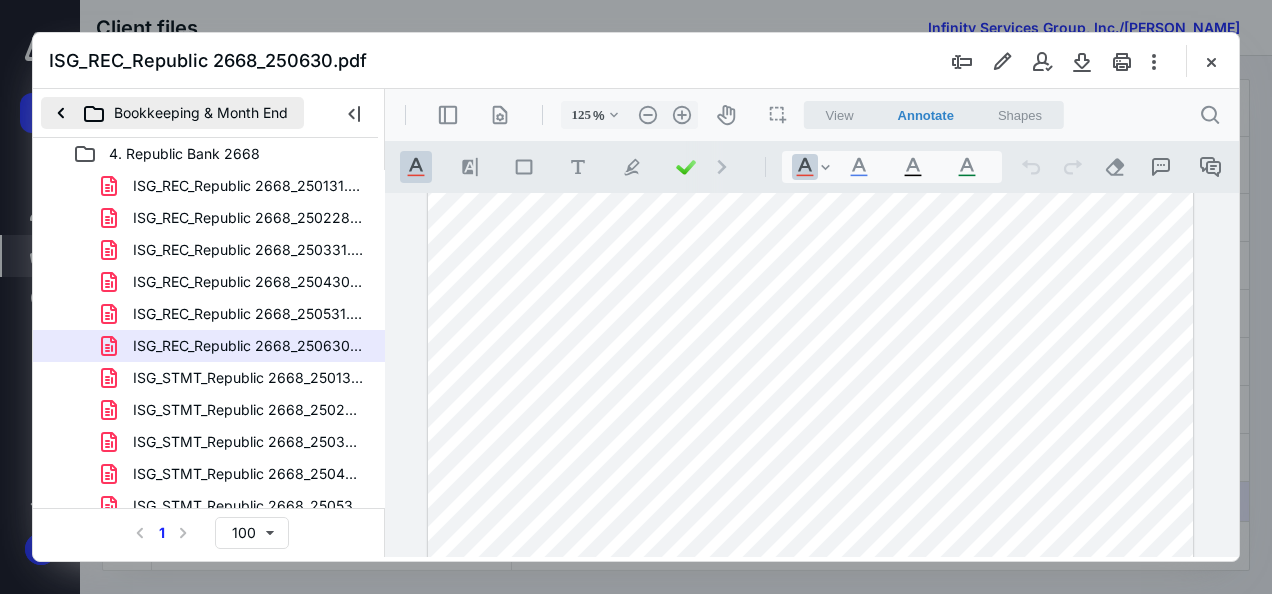 click on "Bookkeeping & Month End" at bounding box center [172, 113] 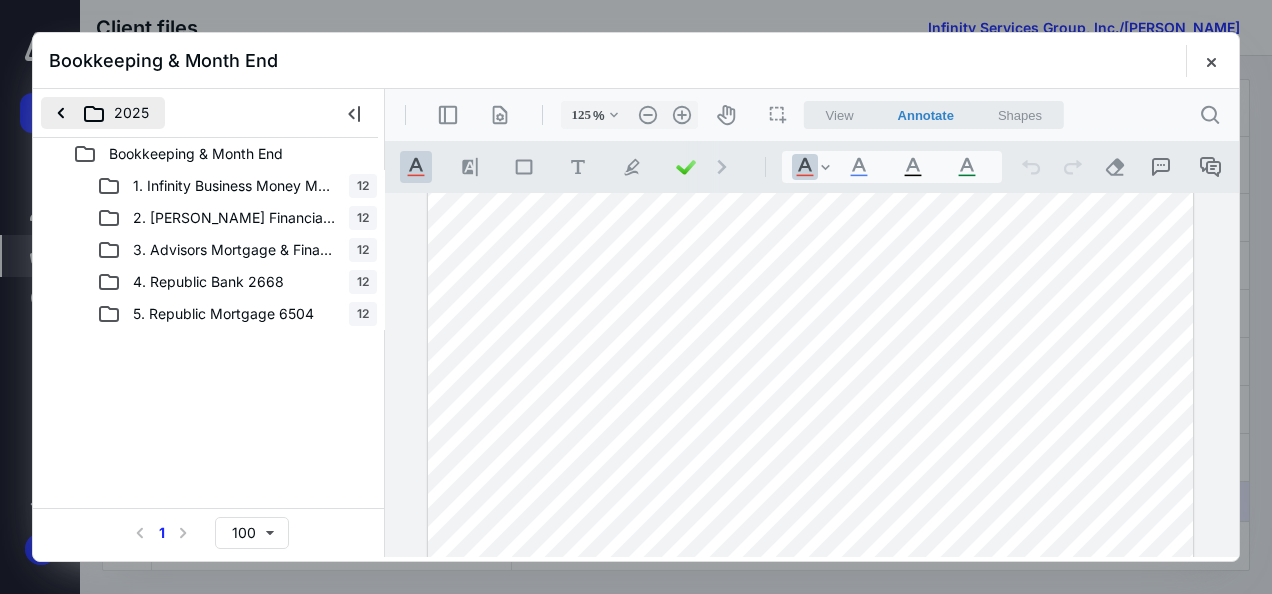 click on "2025" at bounding box center [103, 113] 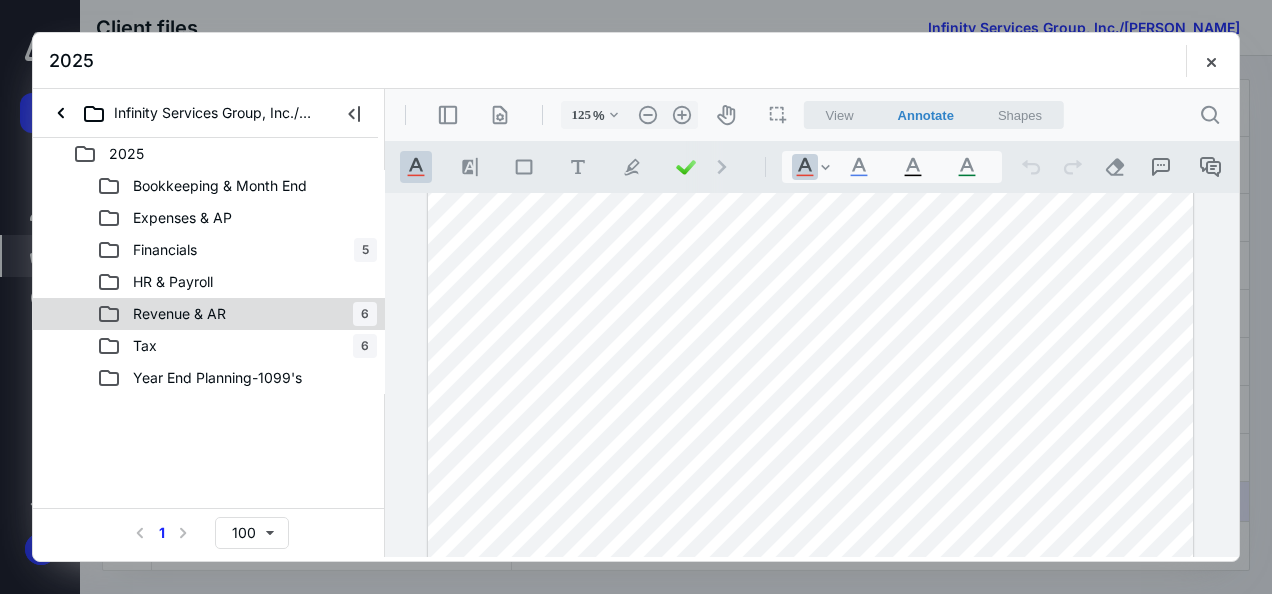 click on "Revenue & AR" at bounding box center (179, 314) 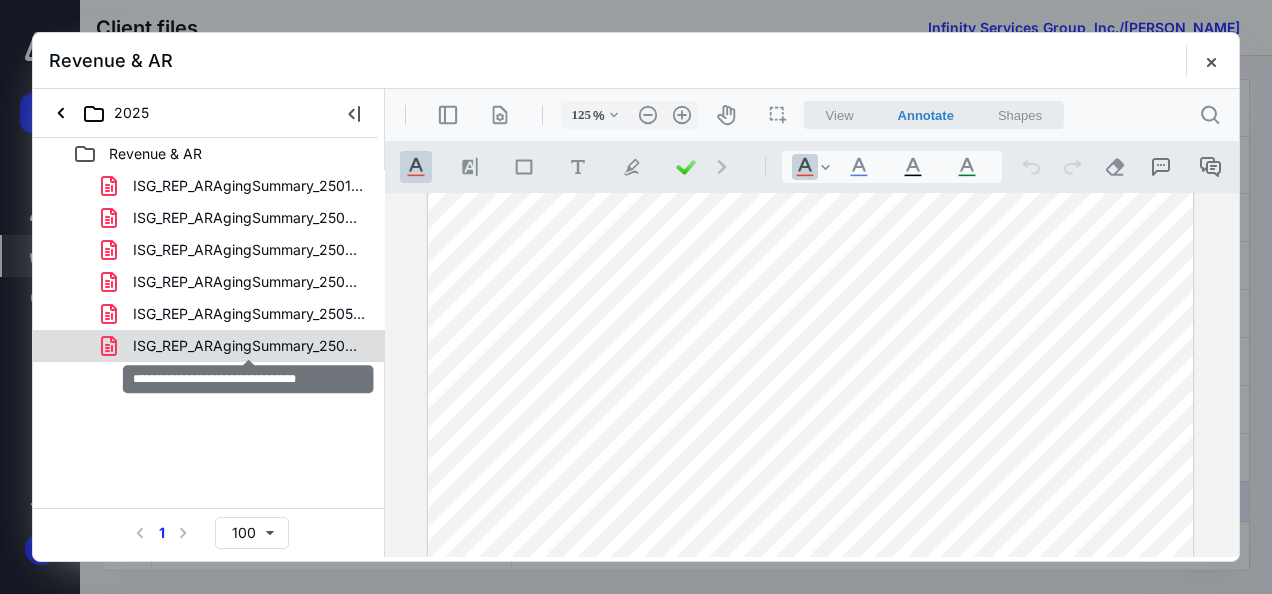 click on "ISG_REP_ARAgingSummary_250630.pdf" at bounding box center [249, 346] 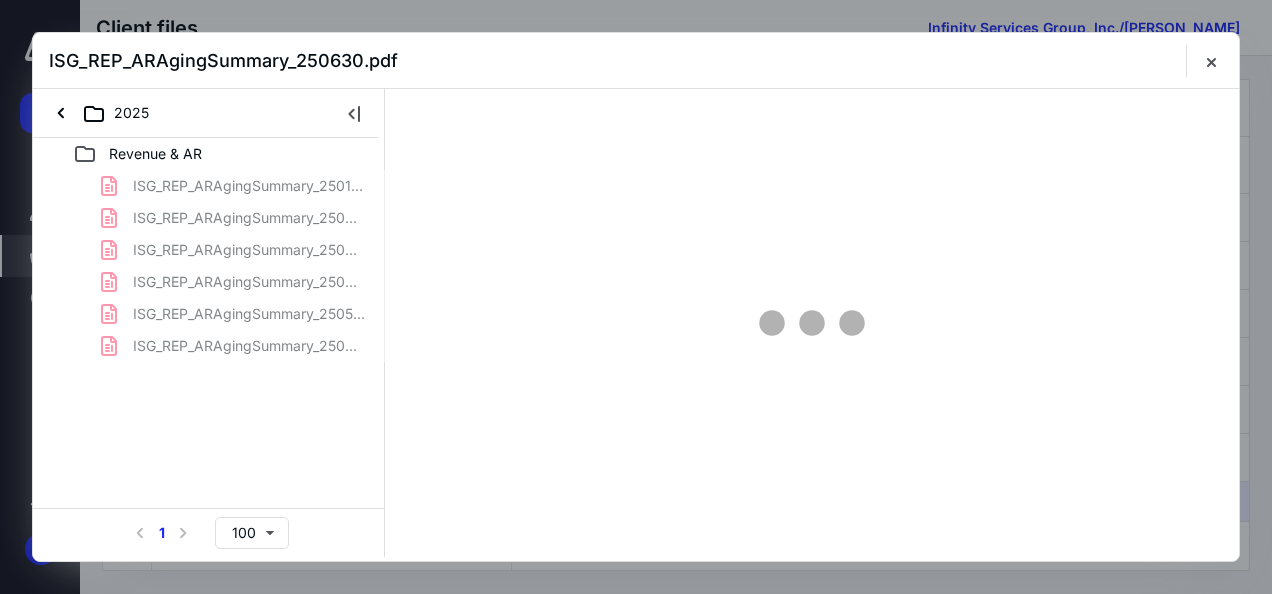 click on "ISG_REP_ARAgingSummary_250131.pdf ISG_REP_ARAgingSummary_250228.pdf ISG_REP_ARAgingSummary_250331.pdf ISG_REP_ARAgingSummary_250430.pdf ISG_REP_ARAgingSummary_250531.pdf ISG_REP_ARAgingSummary_250630.pdf" at bounding box center (209, 266) 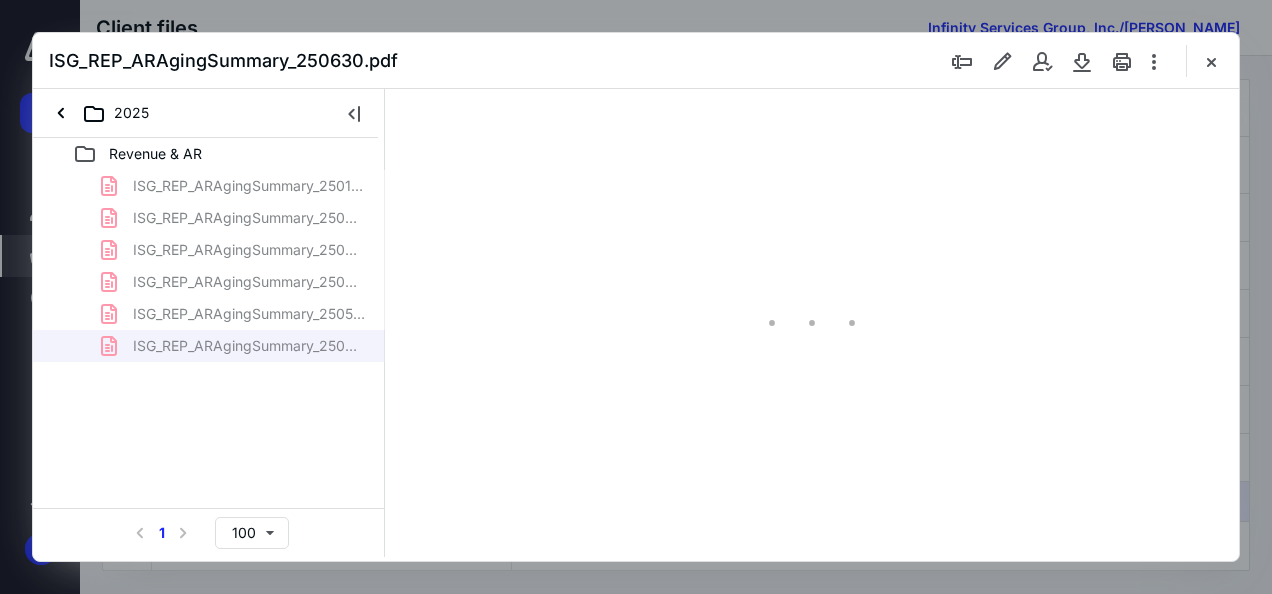 scroll, scrollTop: 0, scrollLeft: 0, axis: both 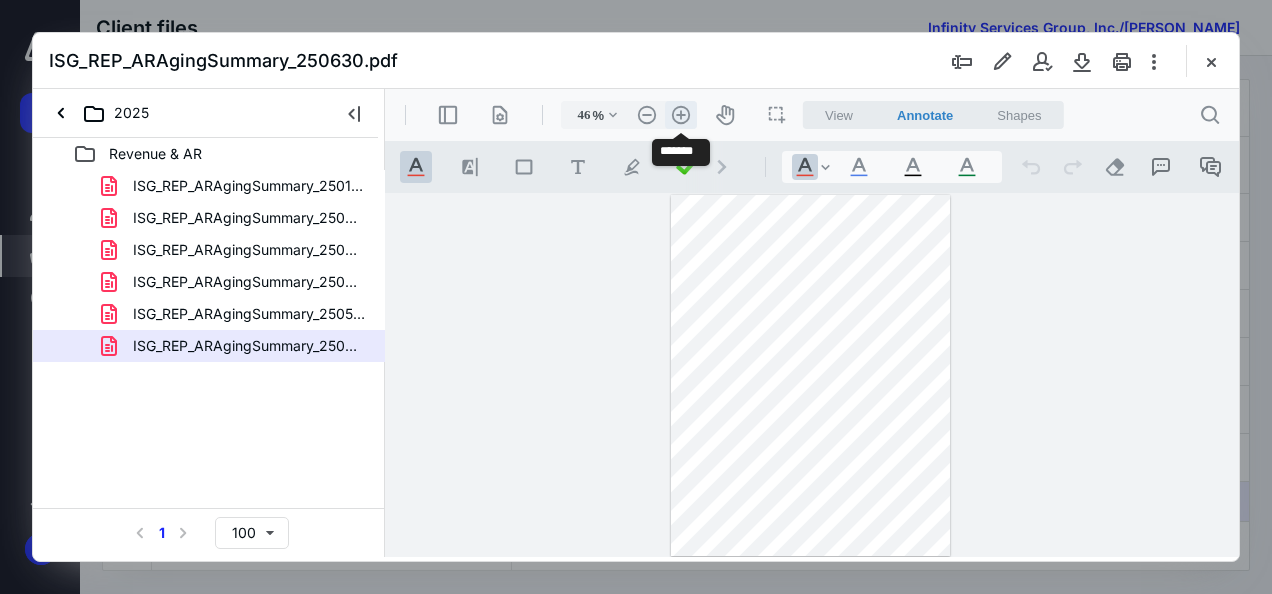 click on ".cls-1{fill:#abb0c4;} icon - header - zoom - in - line" at bounding box center (681, 115) 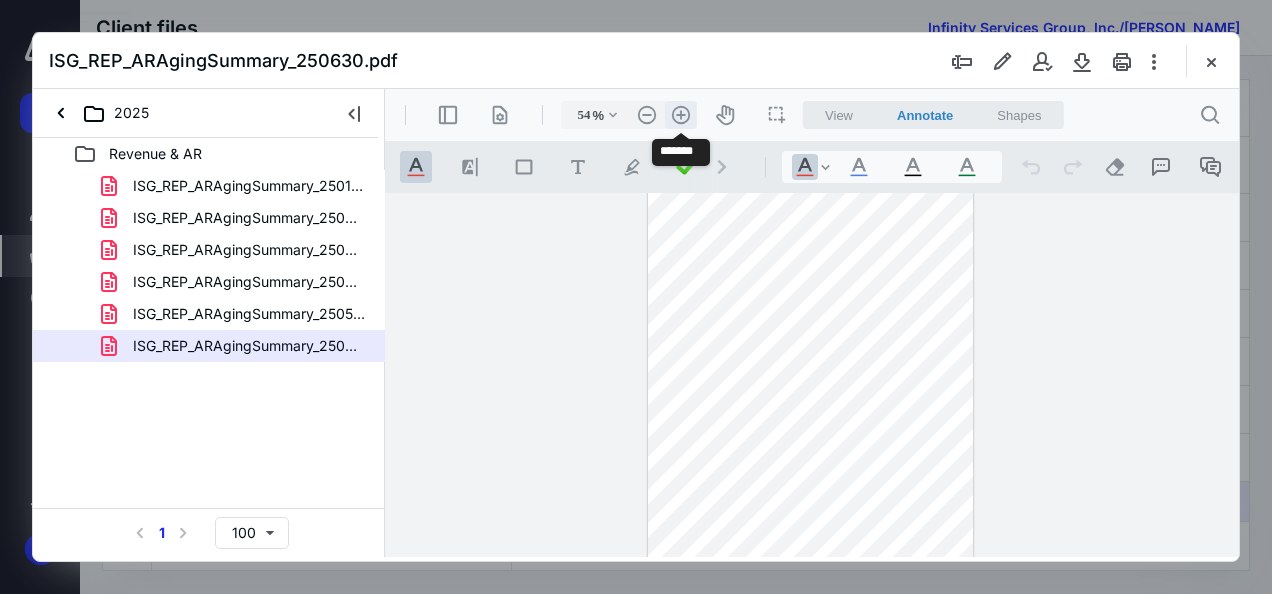 click on ".cls-1{fill:#abb0c4;} icon - header - zoom - in - line" at bounding box center [681, 115] 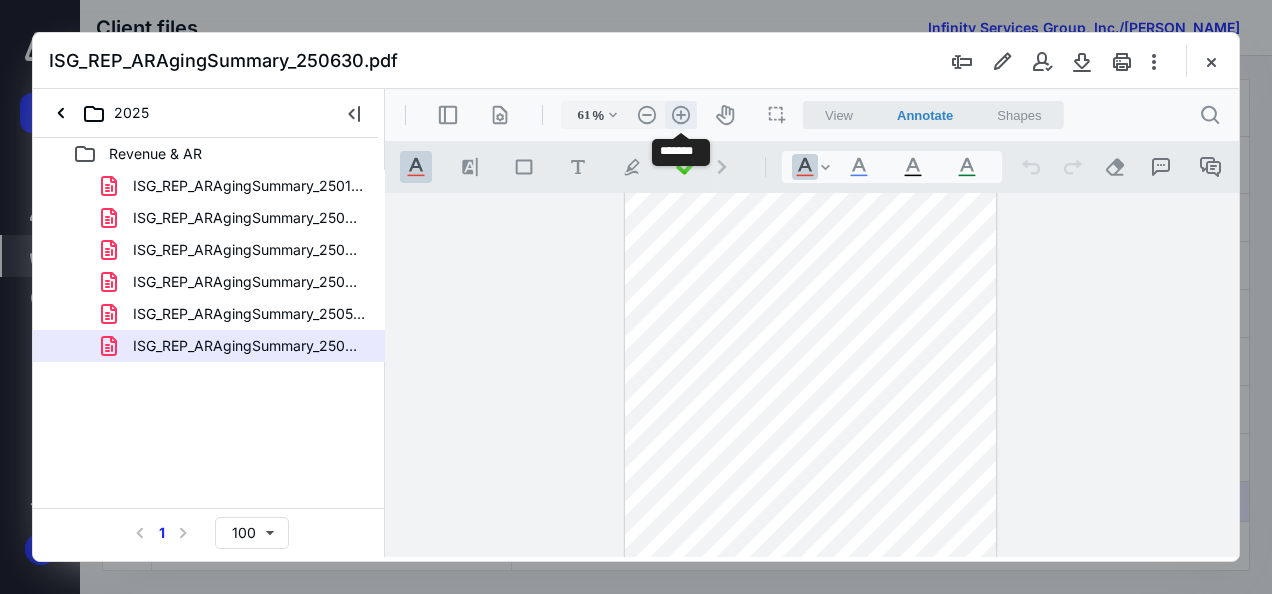 click on ".cls-1{fill:#abb0c4;} icon - header - zoom - in - line" at bounding box center (681, 115) 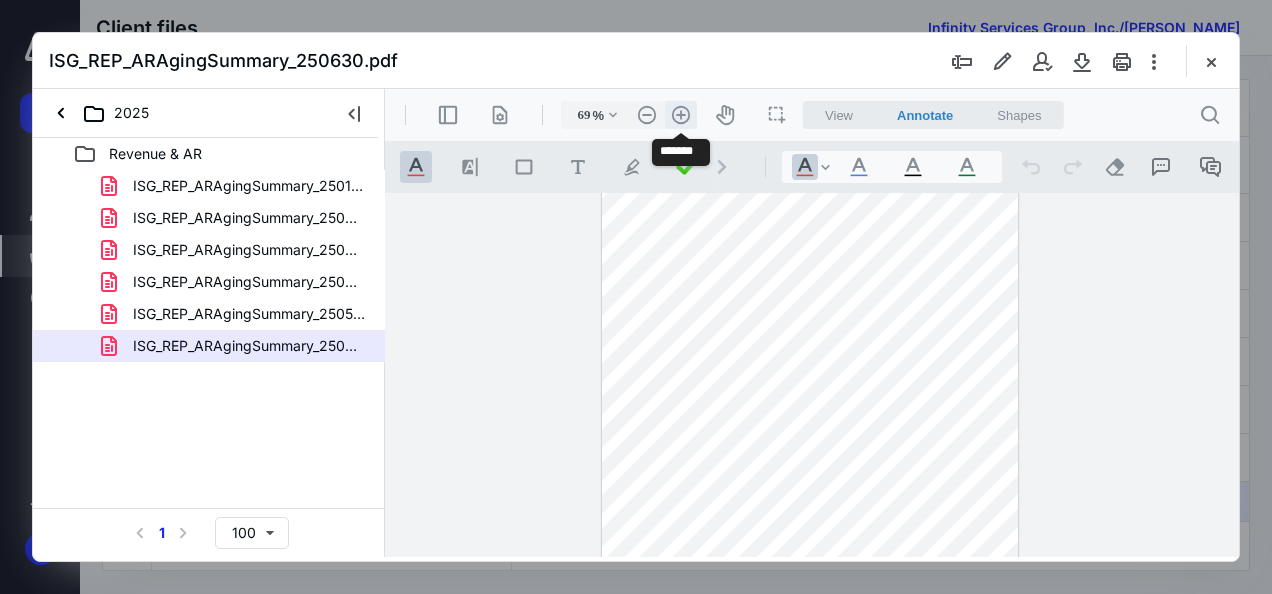 click on ".cls-1{fill:#abb0c4;} icon - header - zoom - in - line" at bounding box center (681, 115) 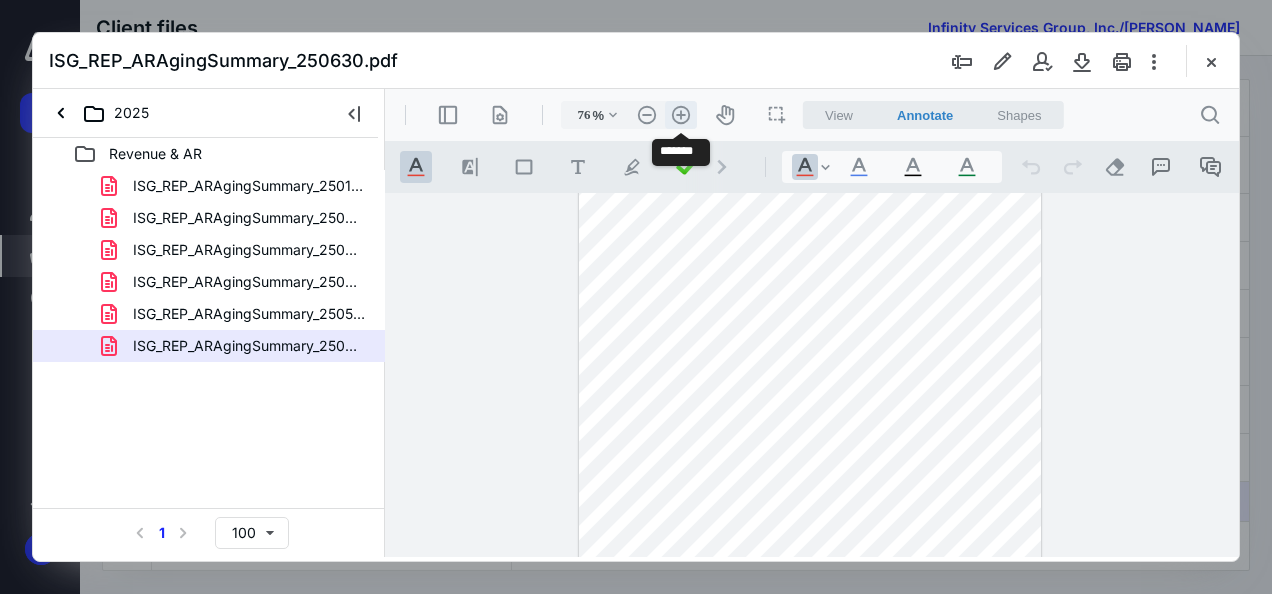 click on ".cls-1{fill:#abb0c4;} icon - header - zoom - in - line" at bounding box center (681, 115) 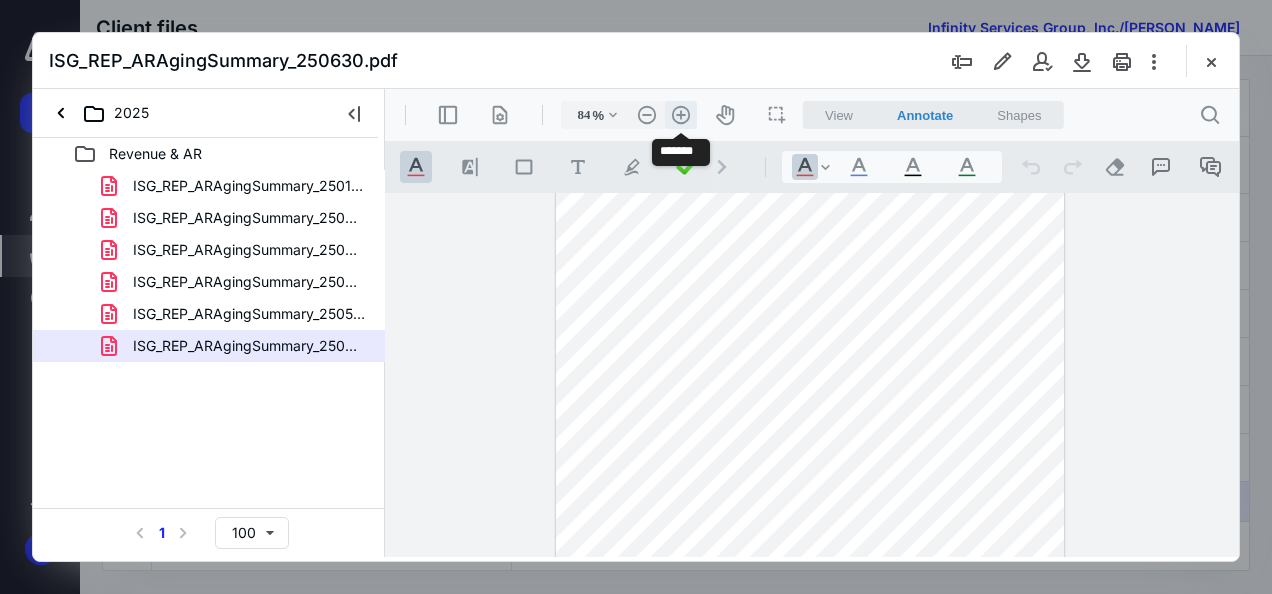 click on ".cls-1{fill:#abb0c4;} icon - header - zoom - in - line" at bounding box center (681, 115) 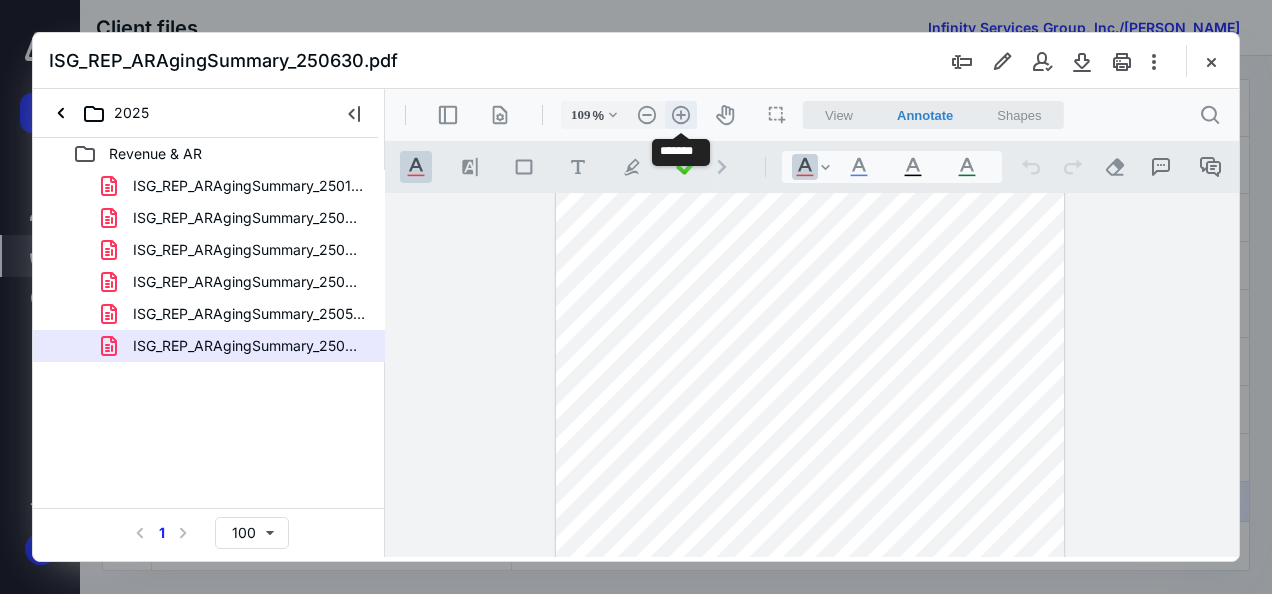 scroll, scrollTop: 178, scrollLeft: 0, axis: vertical 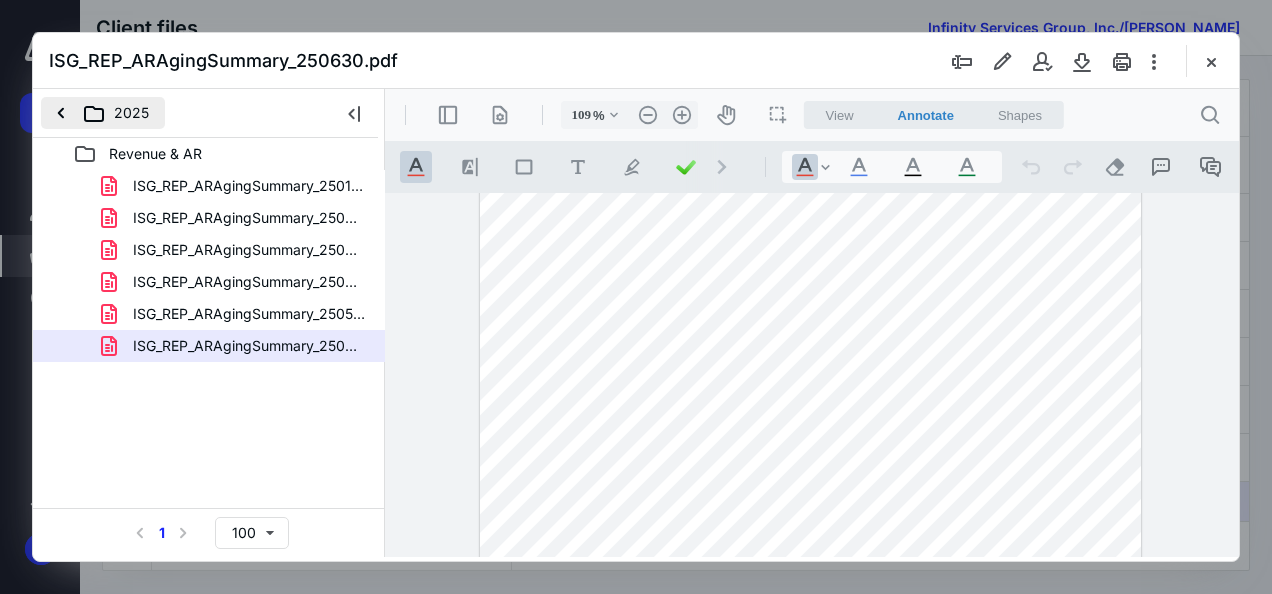 click on "2025" at bounding box center (103, 113) 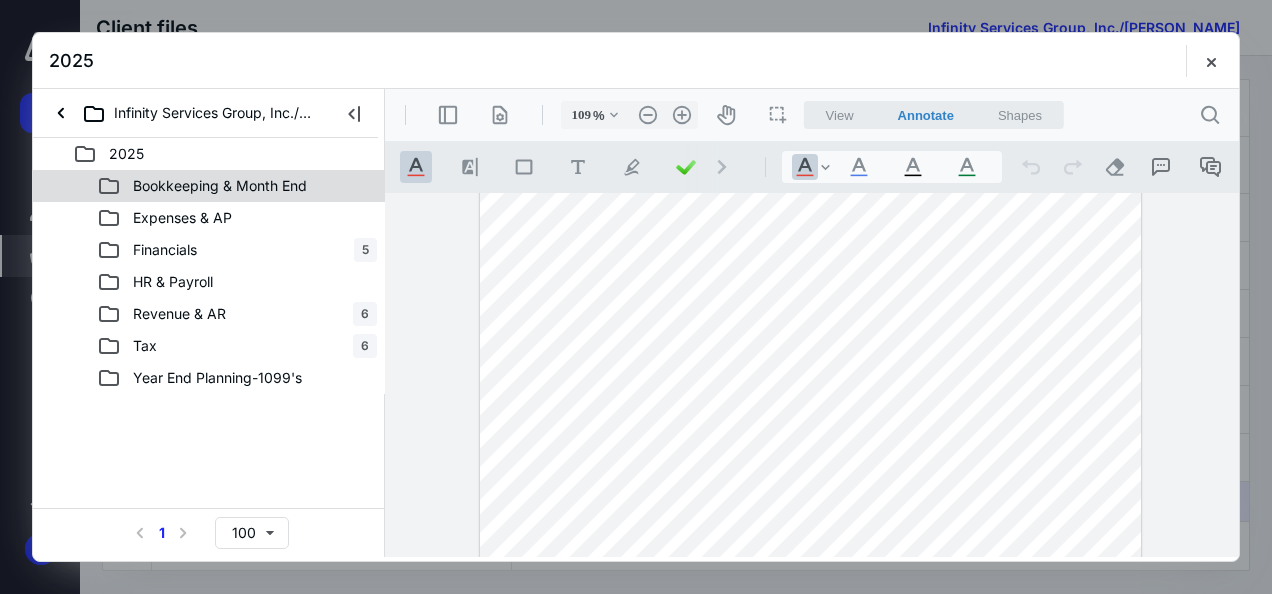 click on "Bookkeeping & Month End" at bounding box center (220, 186) 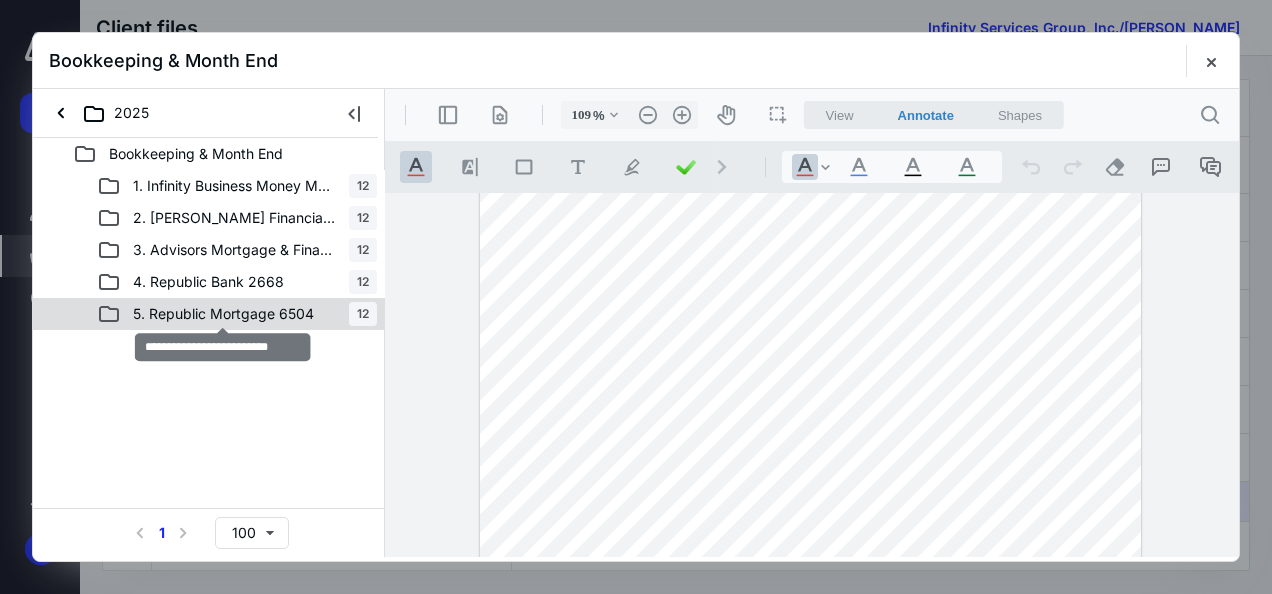 click on "5. Republic Mortgage 6504" at bounding box center (223, 314) 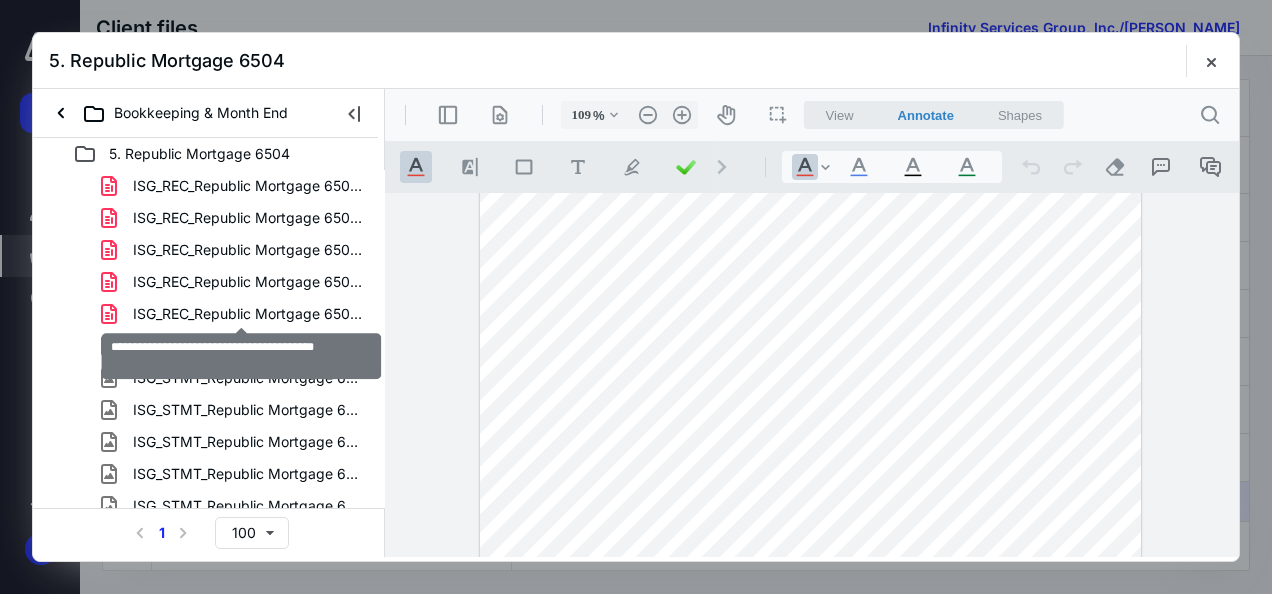 drag, startPoint x: 253, startPoint y: 312, endPoint x: 232, endPoint y: 314, distance: 21.095022 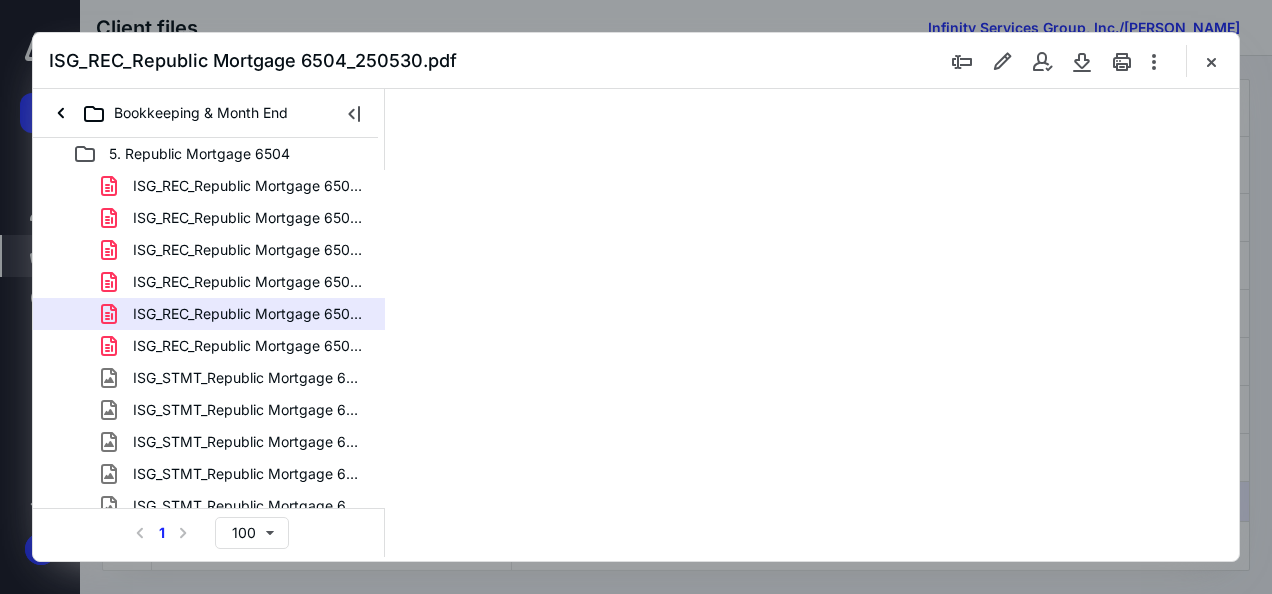 scroll, scrollTop: 0, scrollLeft: 0, axis: both 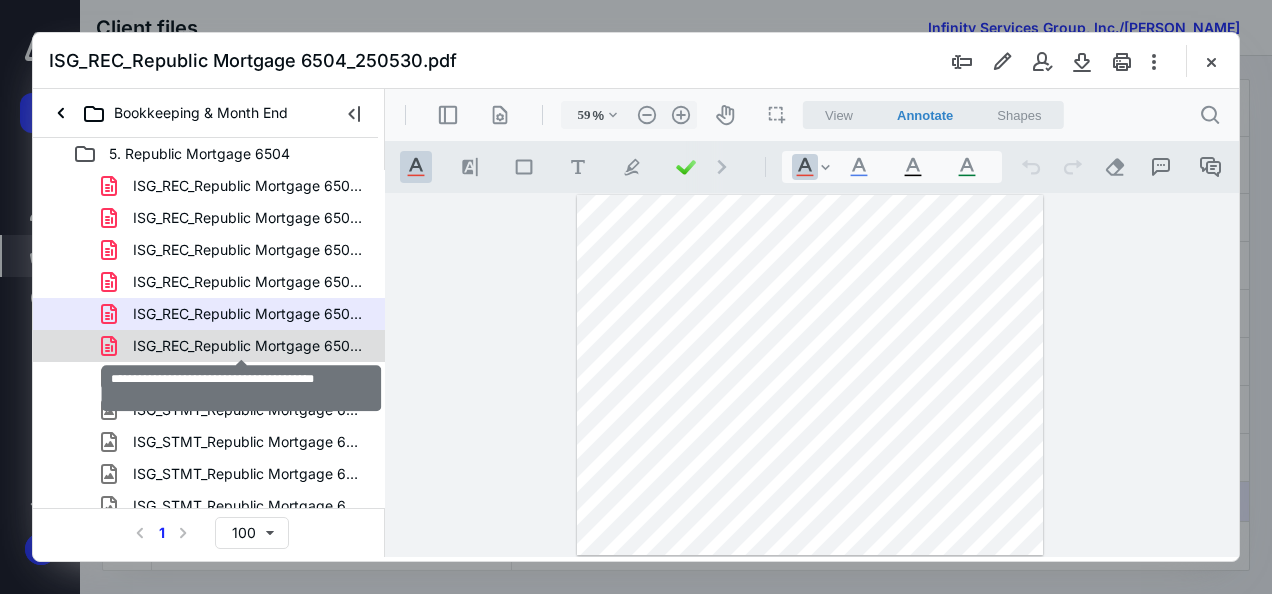 click on "ISG_REC_Republic Mortgage 6504_250627.pdf" at bounding box center (249, 346) 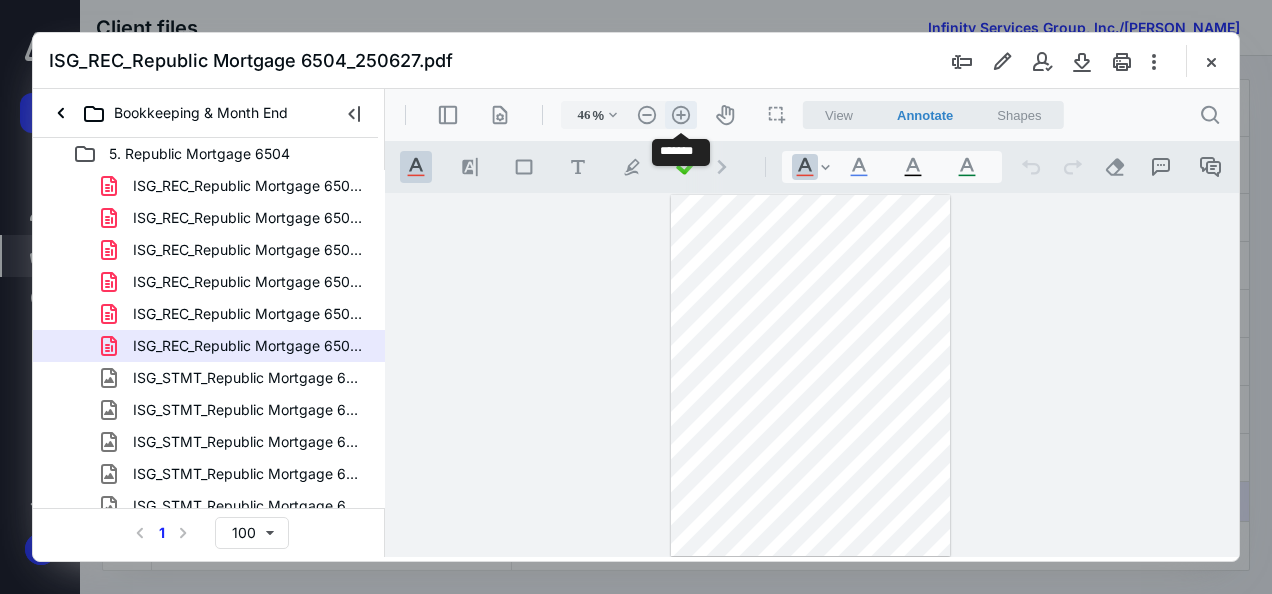 click on ".cls-1{fill:#abb0c4;} icon - header - zoom - in - line" at bounding box center (681, 115) 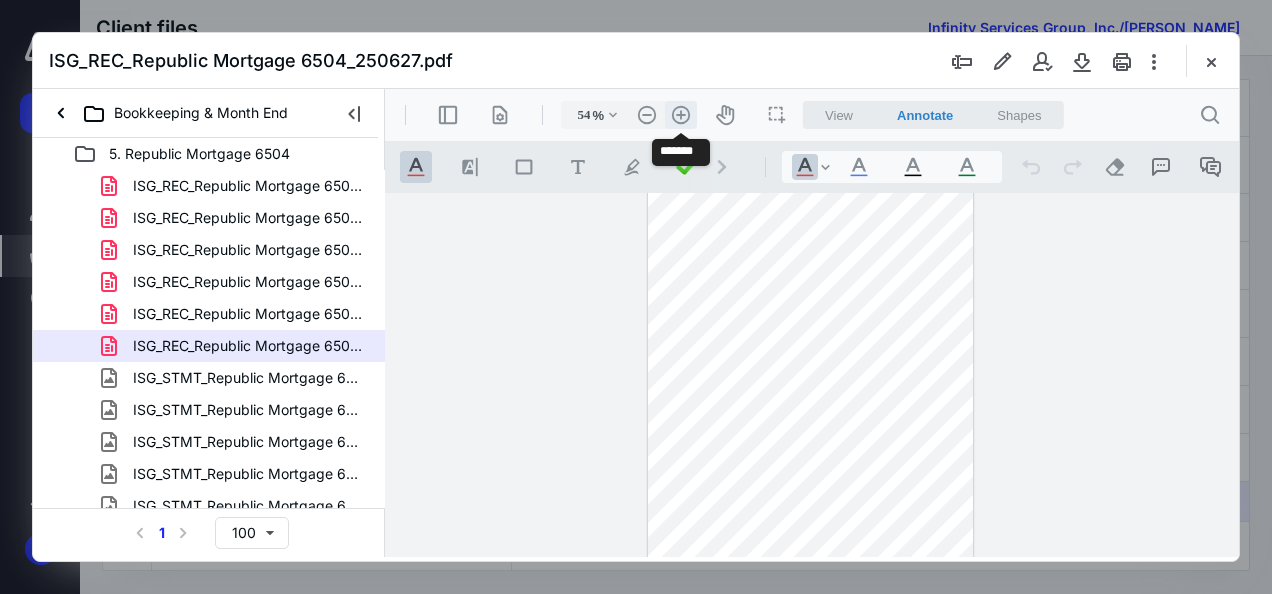 click on ".cls-1{fill:#abb0c4;} icon - header - zoom - in - line" at bounding box center (681, 115) 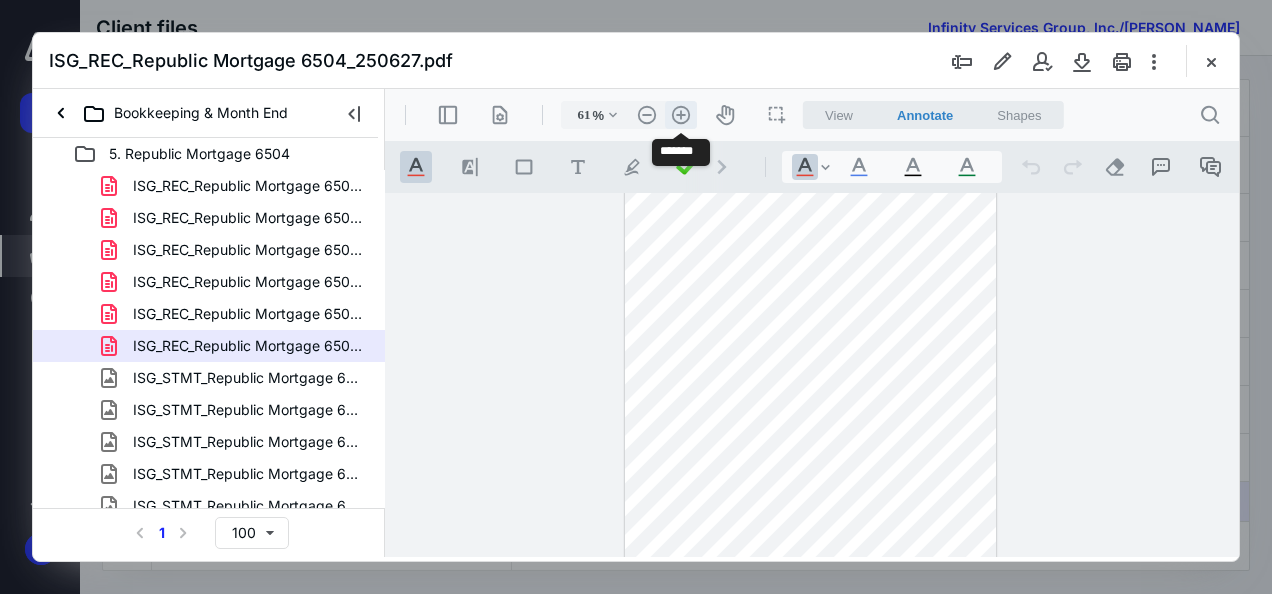click on ".cls-1{fill:#abb0c4;} icon - header - zoom - in - line" at bounding box center [681, 115] 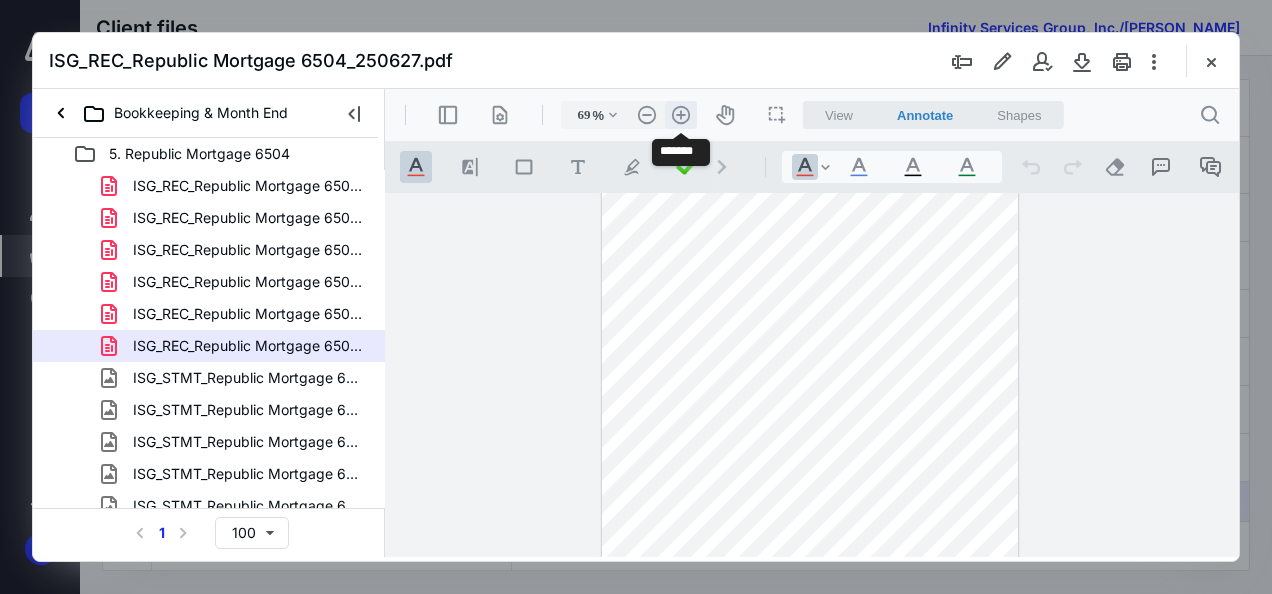 click on ".cls-1{fill:#abb0c4;} icon - header - zoom - in - line" at bounding box center (681, 115) 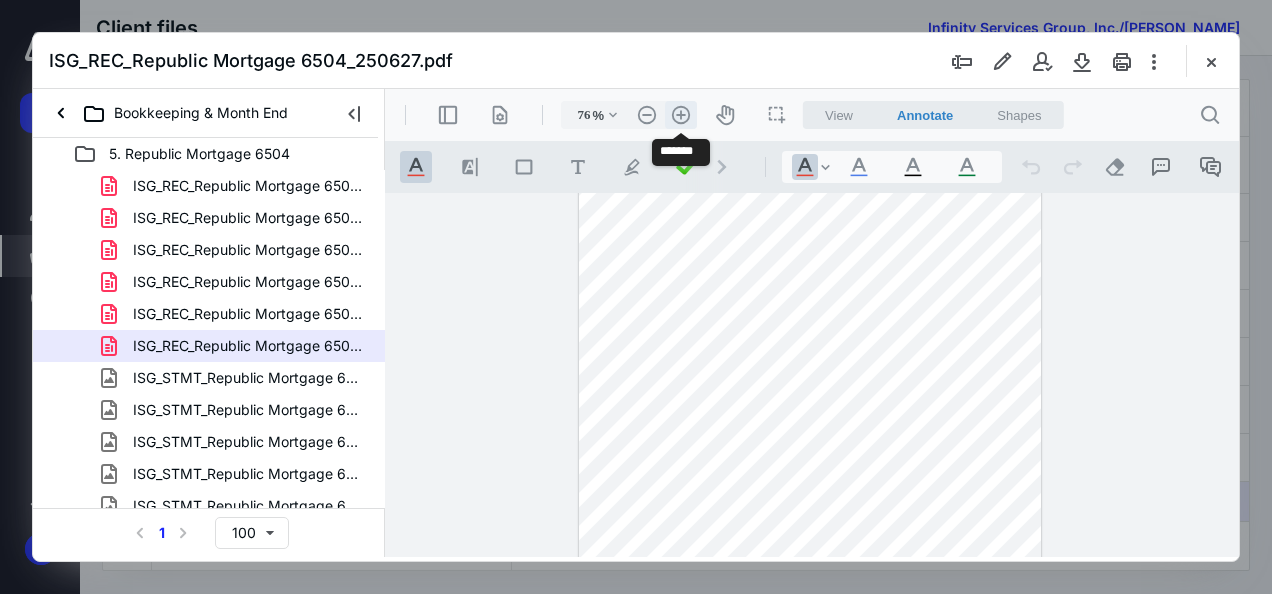 click on ".cls-1{fill:#abb0c4;} icon - header - zoom - in - line" at bounding box center (681, 115) 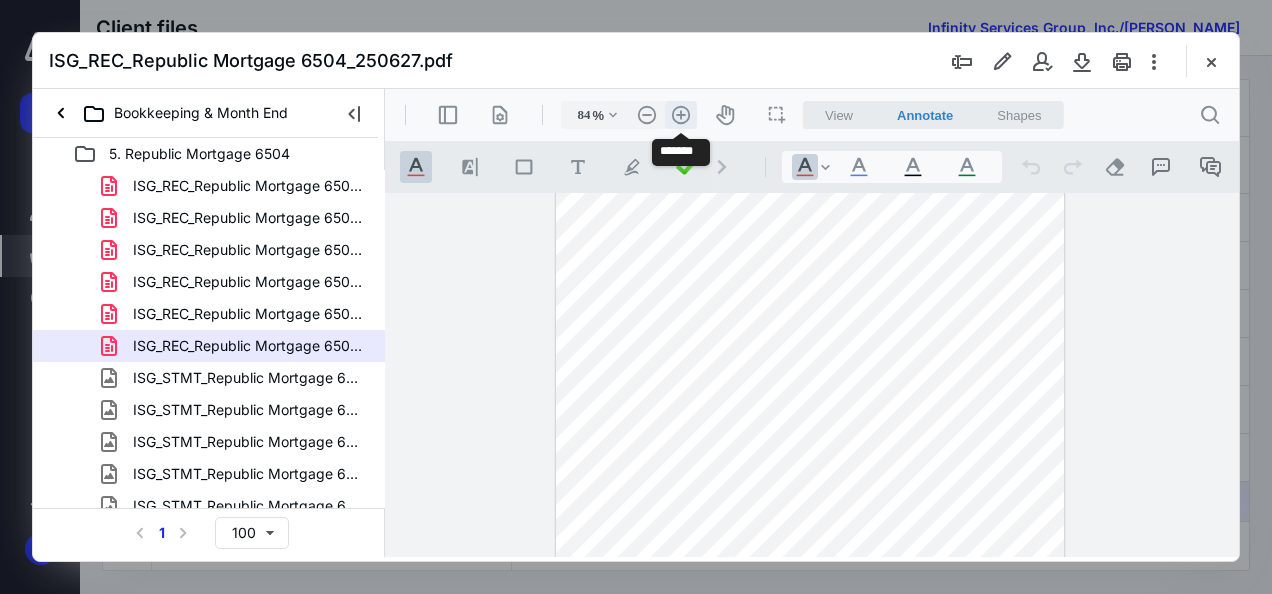 click on ".cls-1{fill:#abb0c4;} icon - header - zoom - in - line" at bounding box center (681, 115) 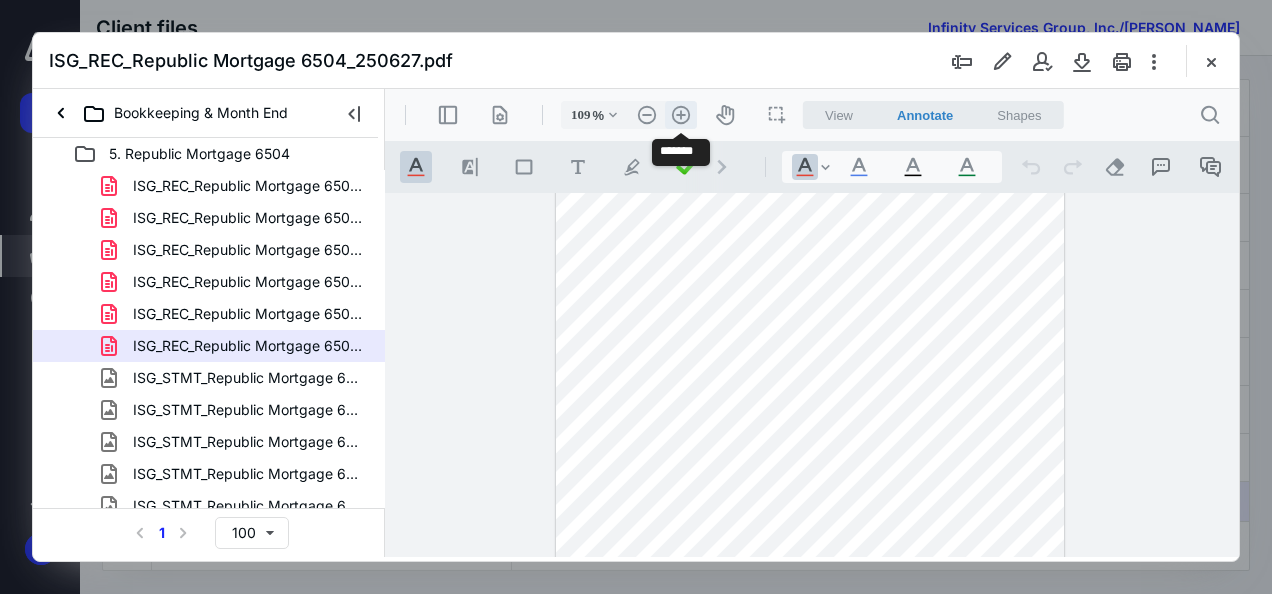 scroll, scrollTop: 178, scrollLeft: 0, axis: vertical 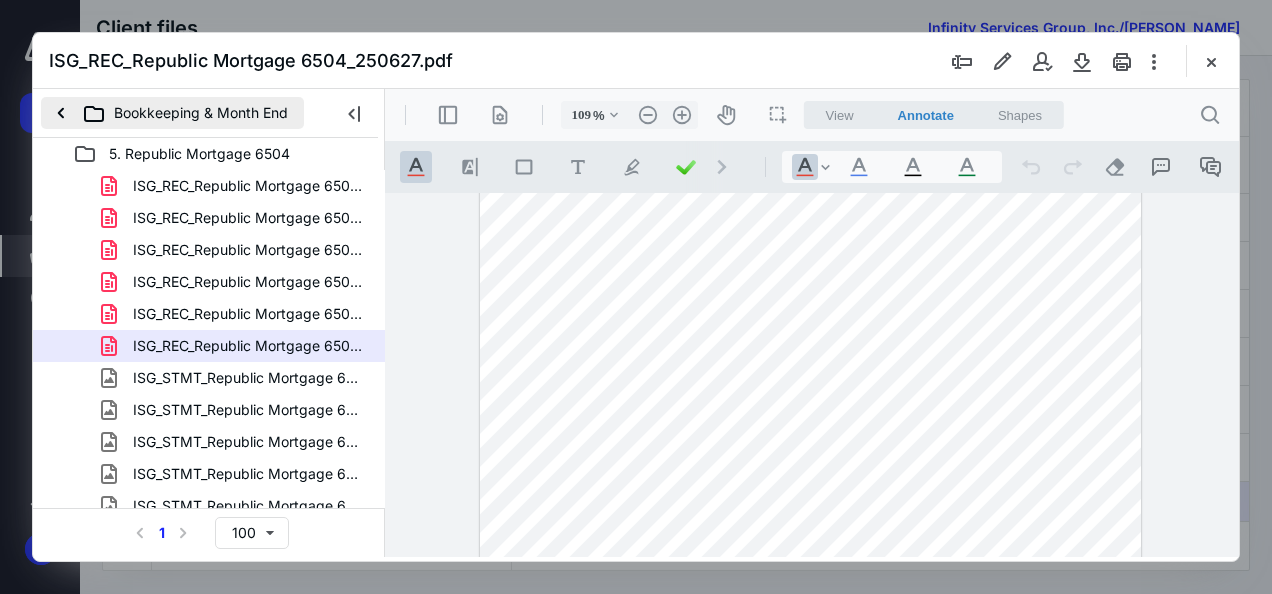 click on "Bookkeeping & Month End" at bounding box center [172, 113] 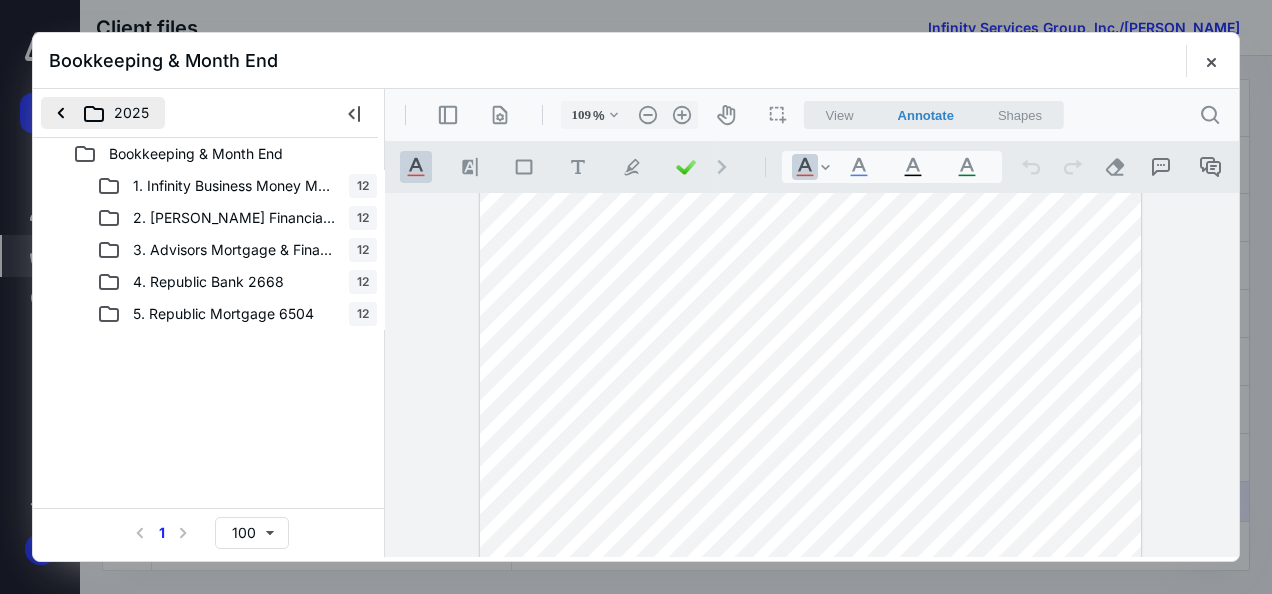 click on "2025" at bounding box center (103, 113) 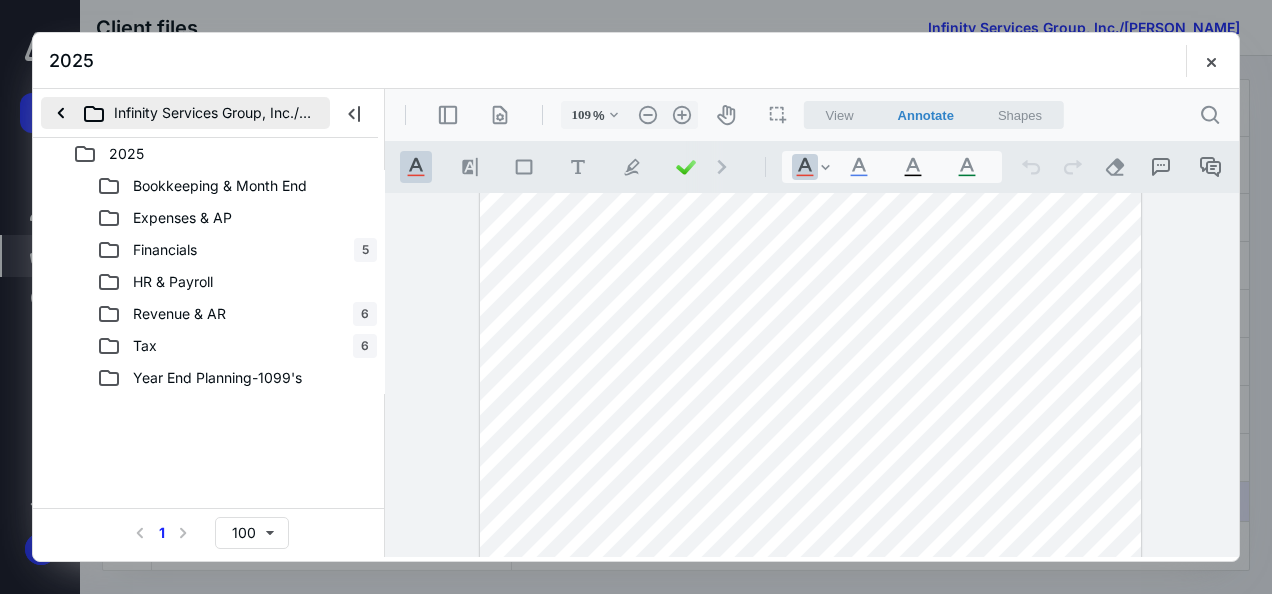 click on "Infinity Services Group, Inc./Horvath" at bounding box center [185, 113] 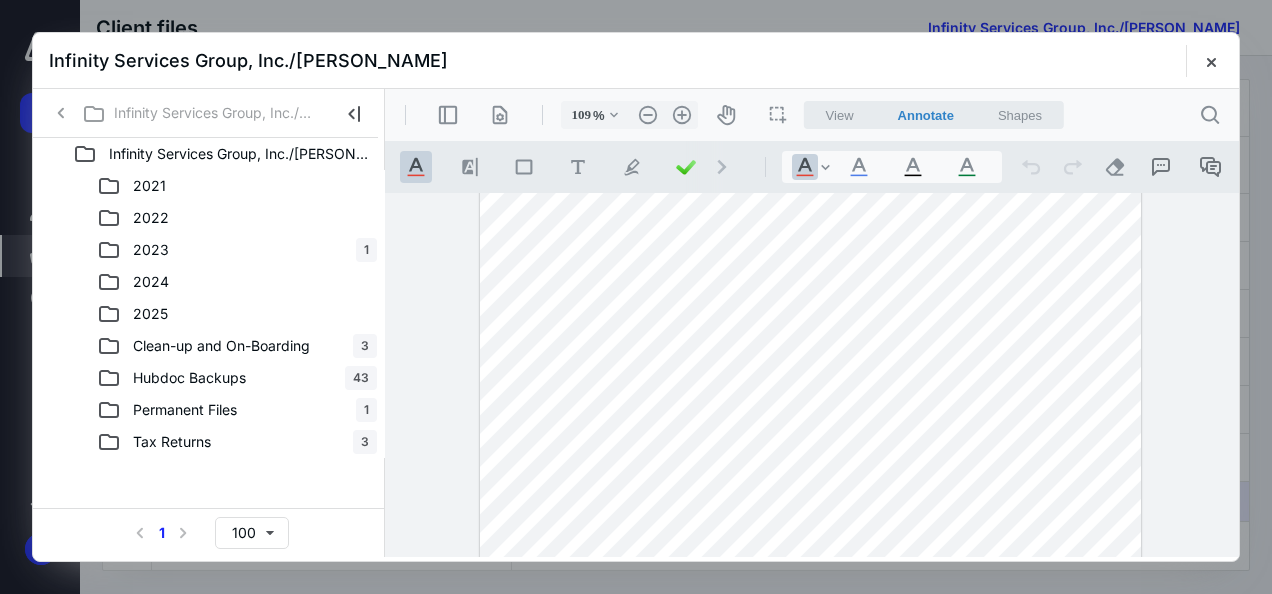 click 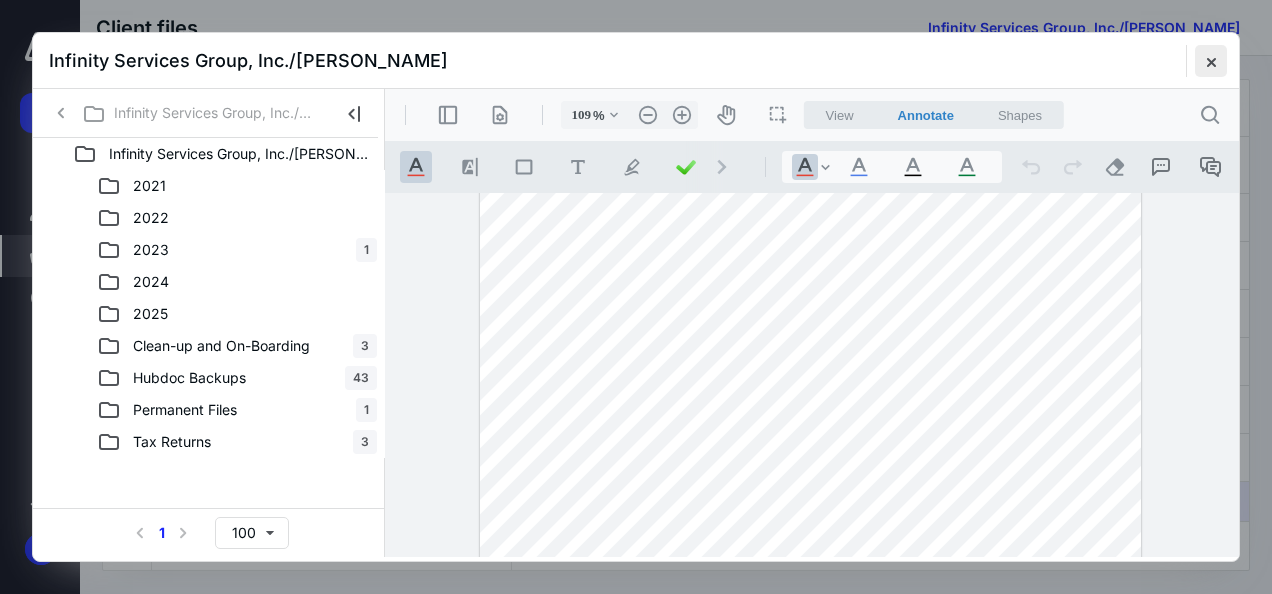 click at bounding box center [1211, 61] 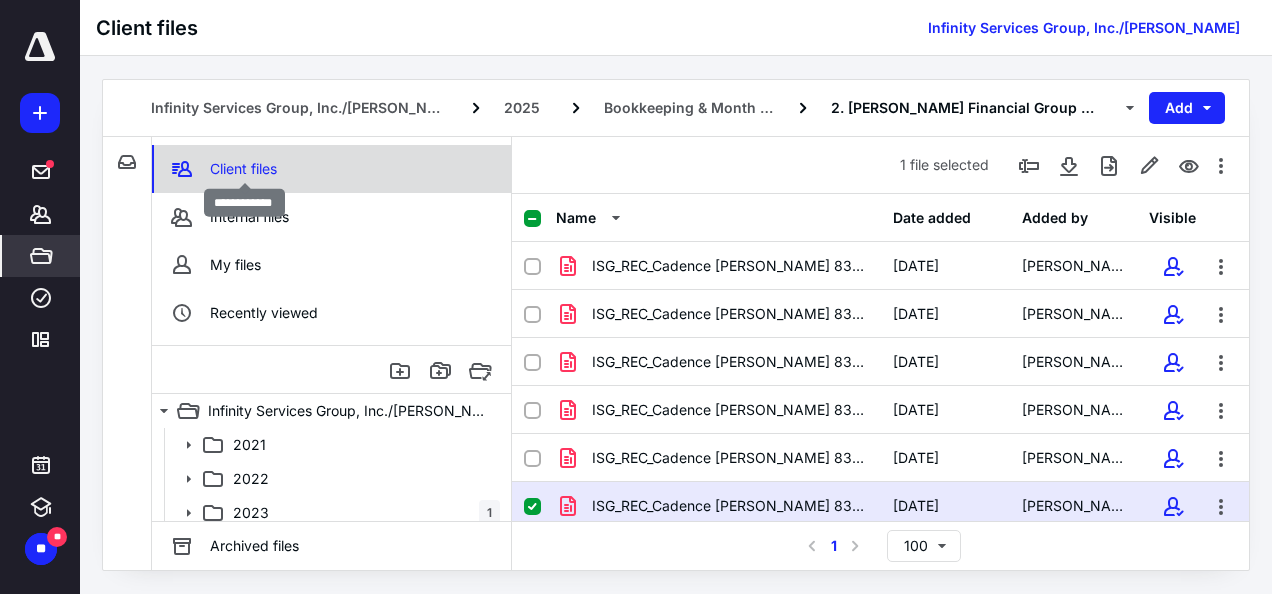 click on "Client files" at bounding box center [243, 169] 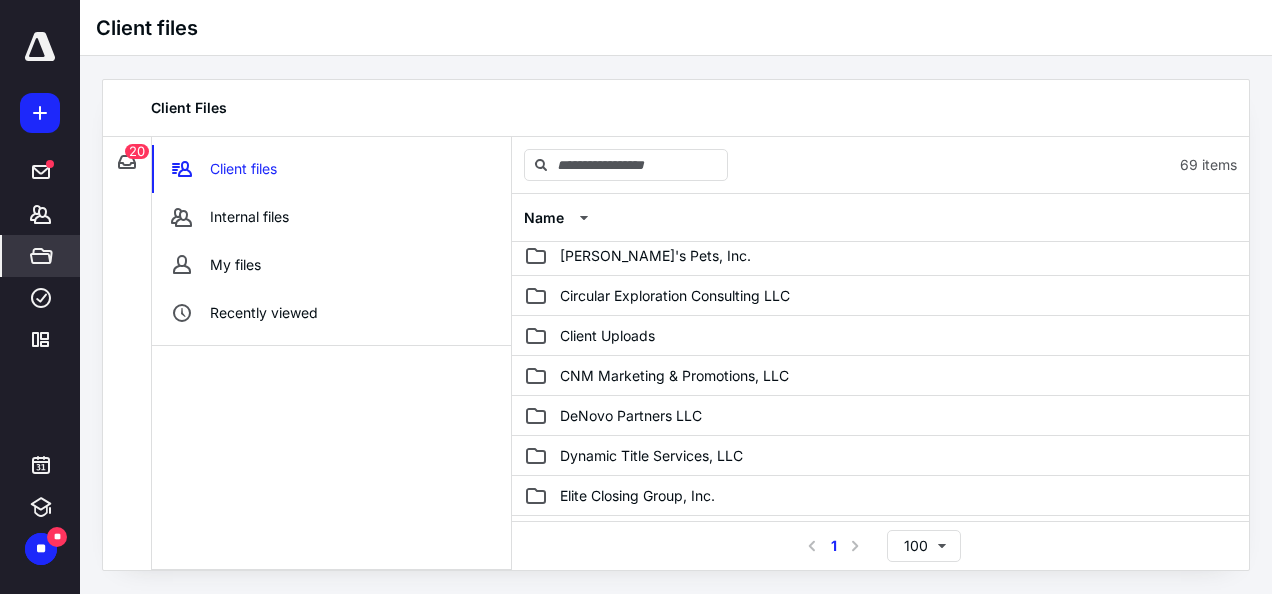 scroll, scrollTop: 454, scrollLeft: 0, axis: vertical 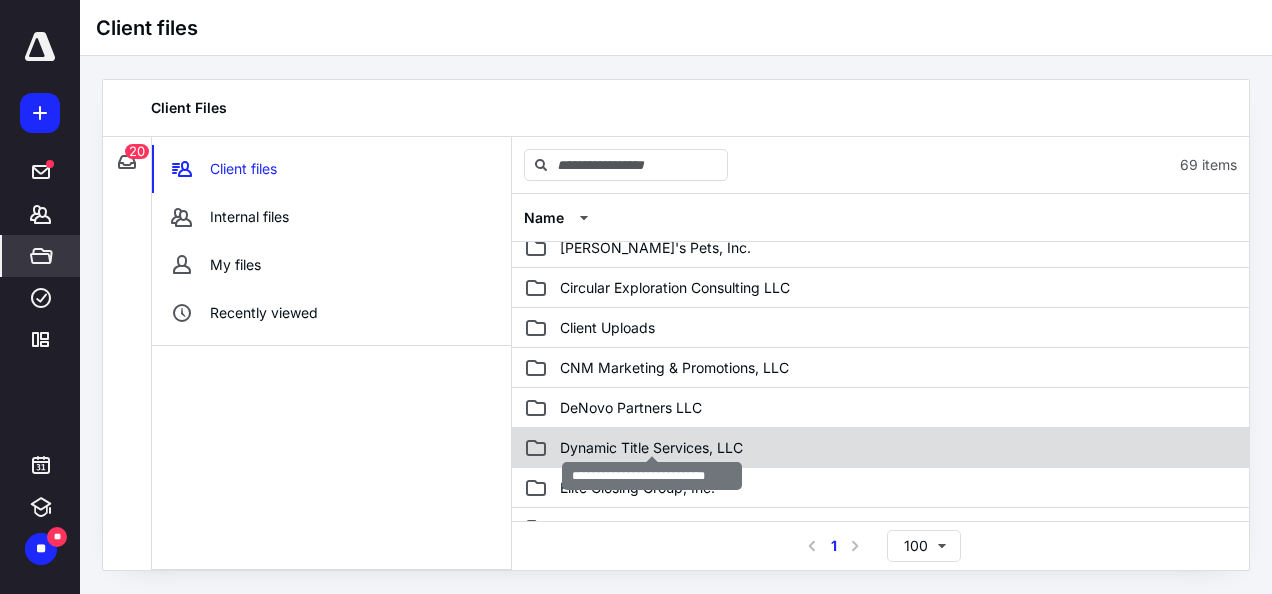 click on "Dynamic Title Services, LLC" at bounding box center (651, 448) 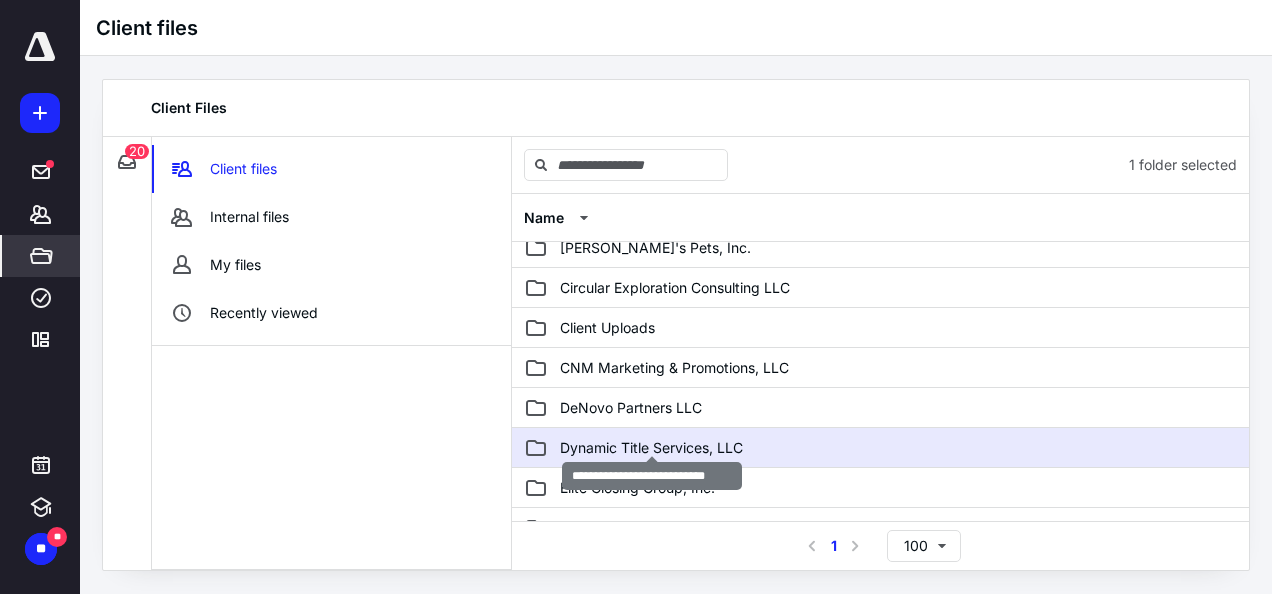 click on "Dynamic Title Services, LLC" at bounding box center [651, 448] 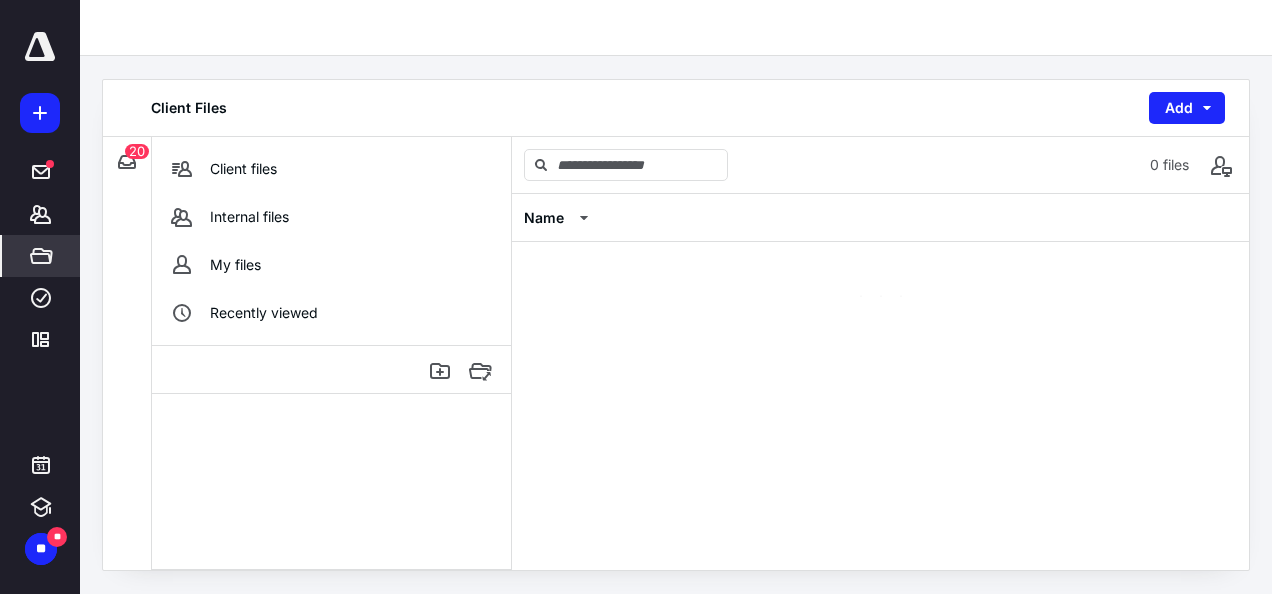 scroll, scrollTop: 0, scrollLeft: 0, axis: both 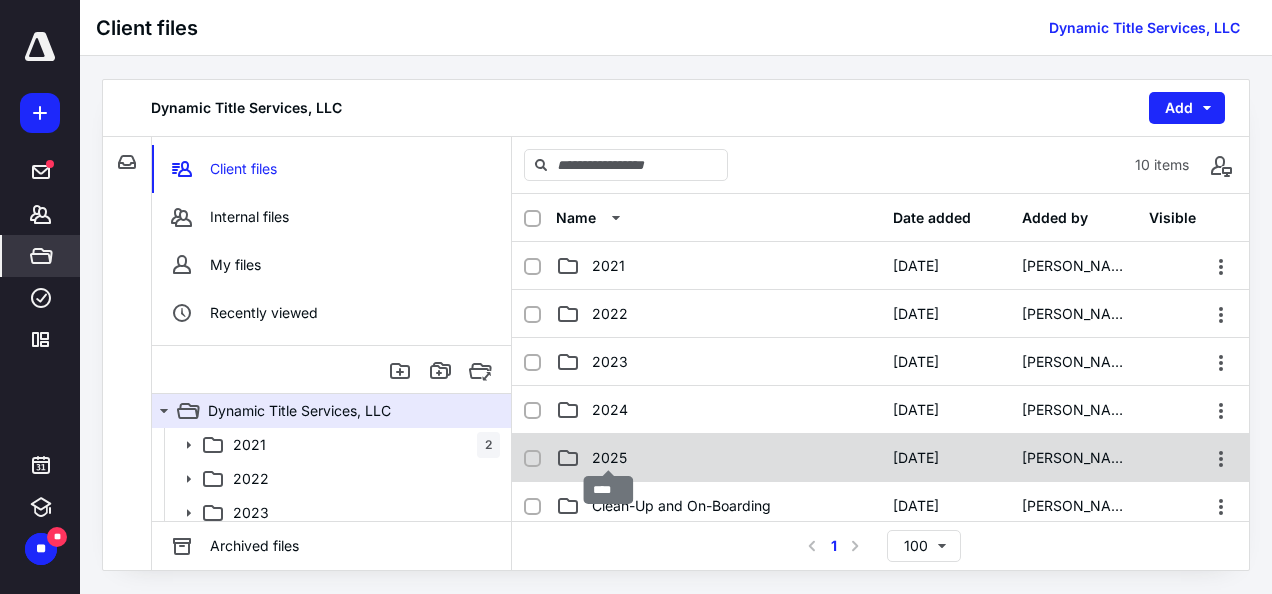 click on "2025" at bounding box center (609, 458) 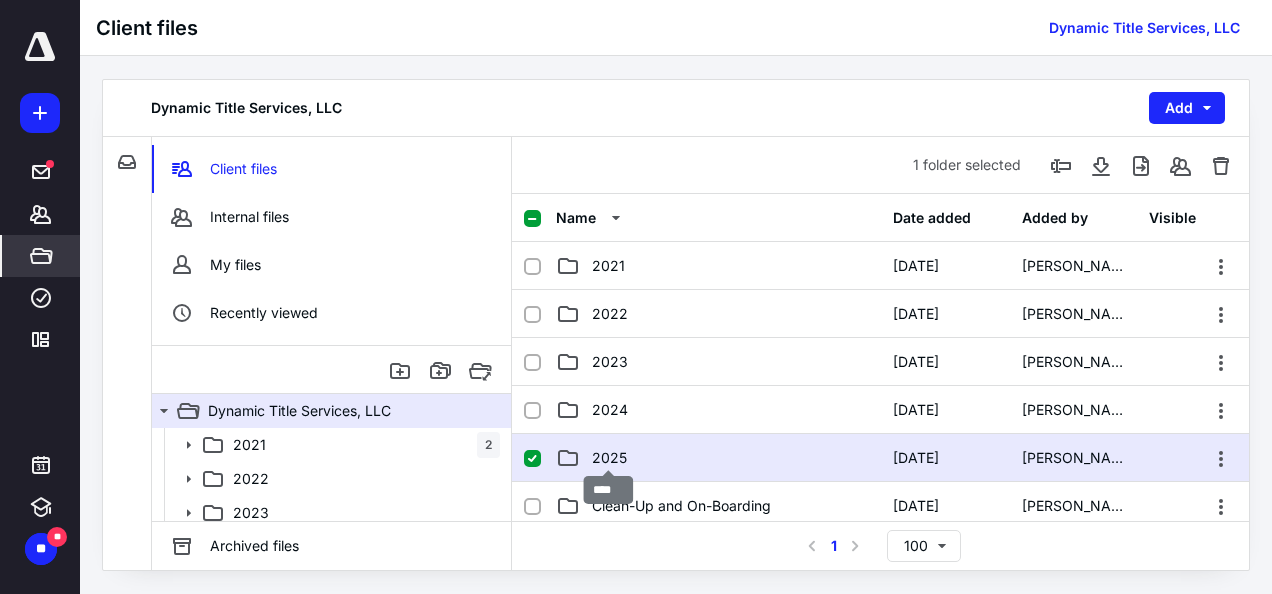 click on "2025" at bounding box center (609, 458) 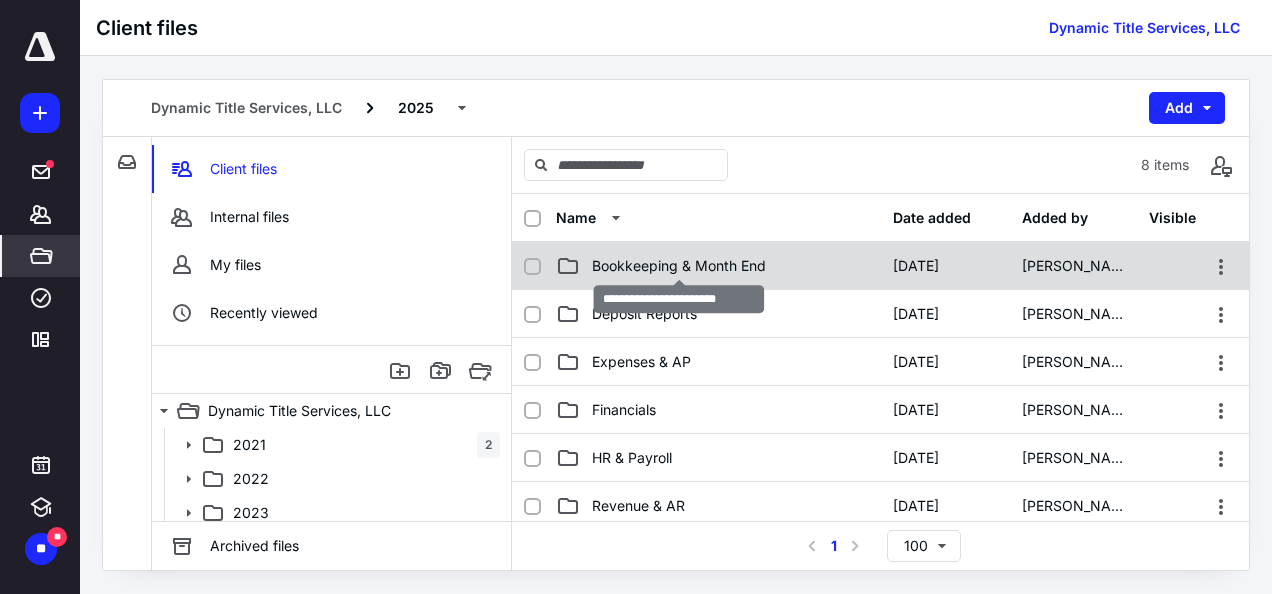click on "Bookkeeping & Month End" at bounding box center (679, 266) 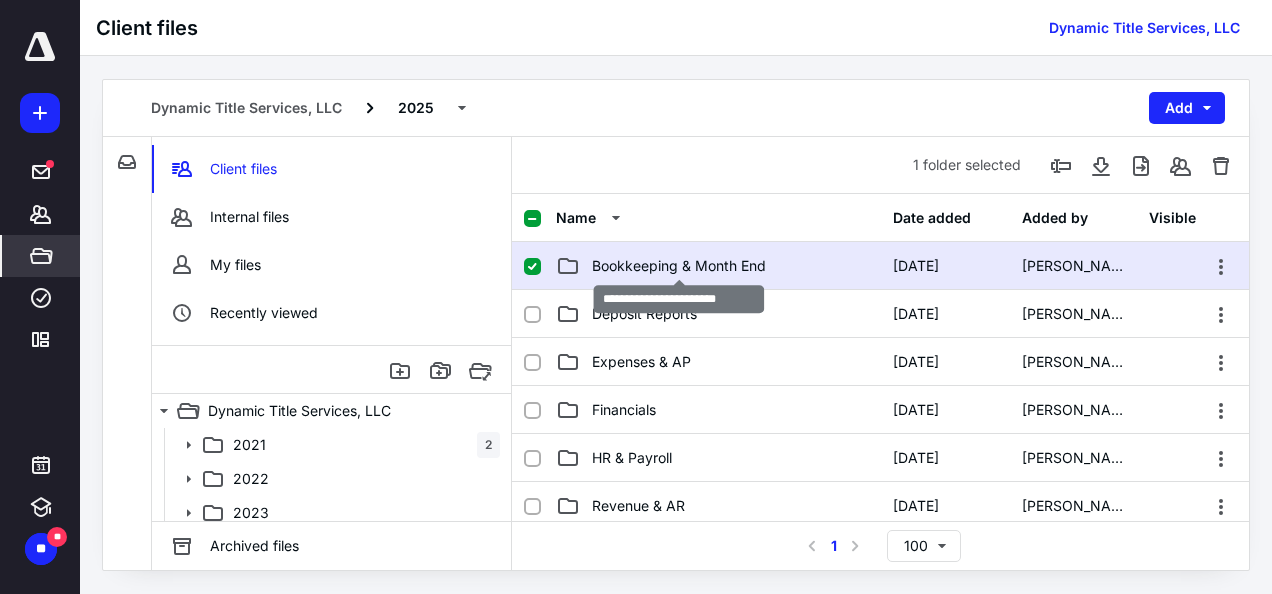 click on "Bookkeeping & Month End" at bounding box center [679, 266] 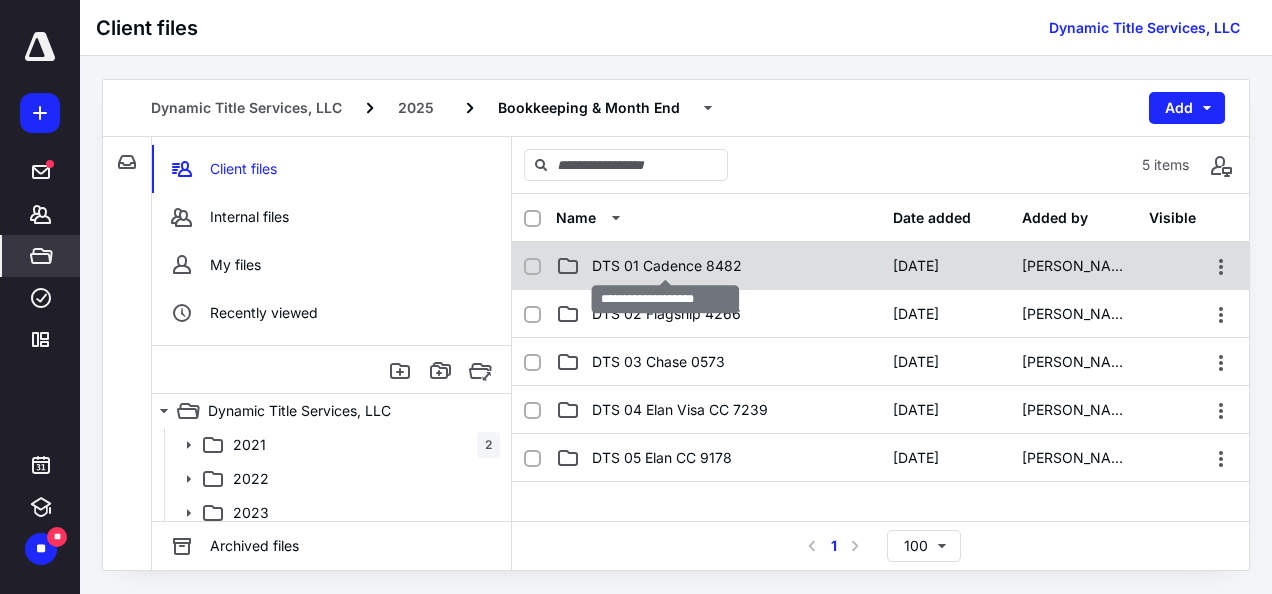 click on "DTS 01 Cadence 8482" at bounding box center (667, 266) 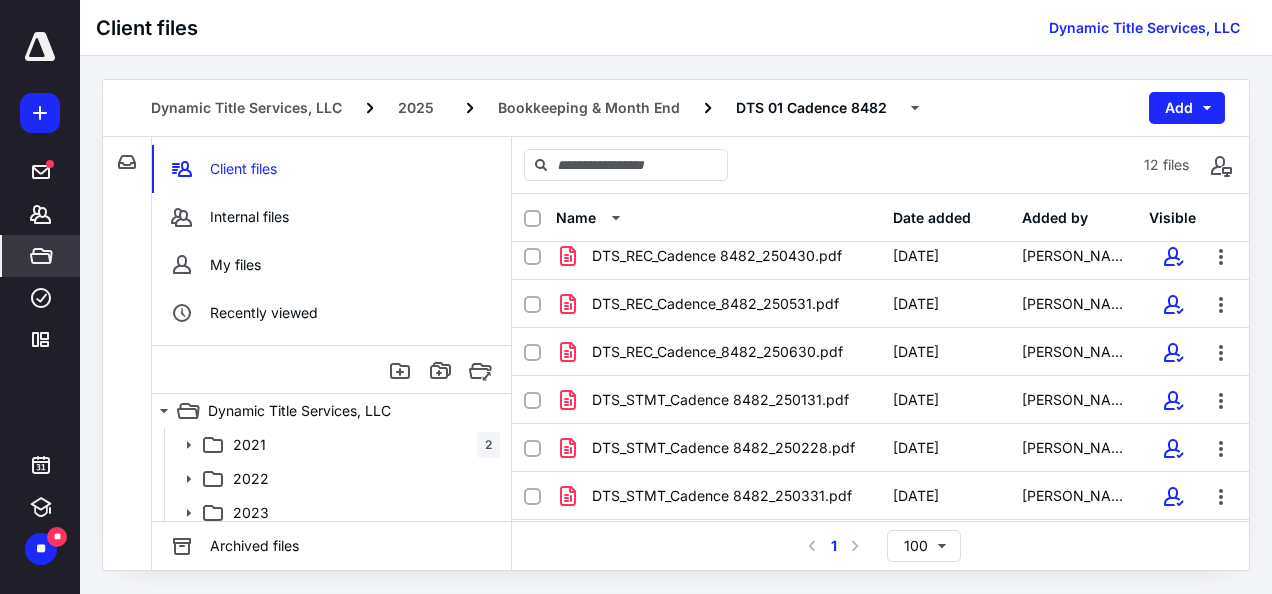 scroll, scrollTop: 149, scrollLeft: 0, axis: vertical 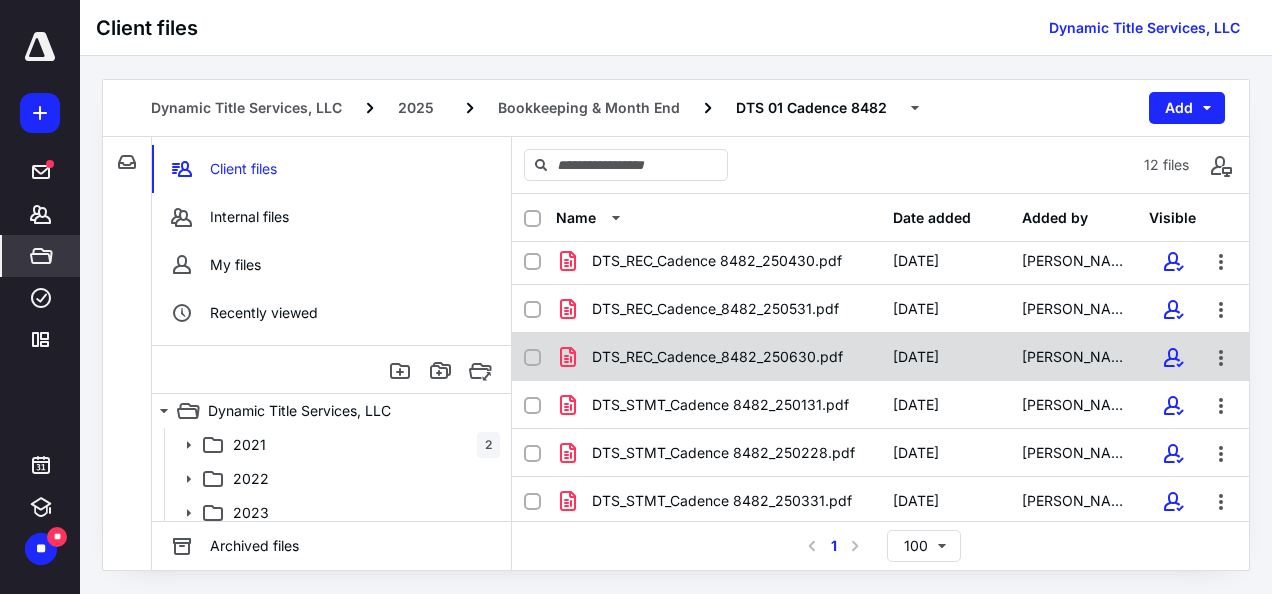 click on "DTS_REC_Cadence_8482_250630.pdf" at bounding box center [718, 357] 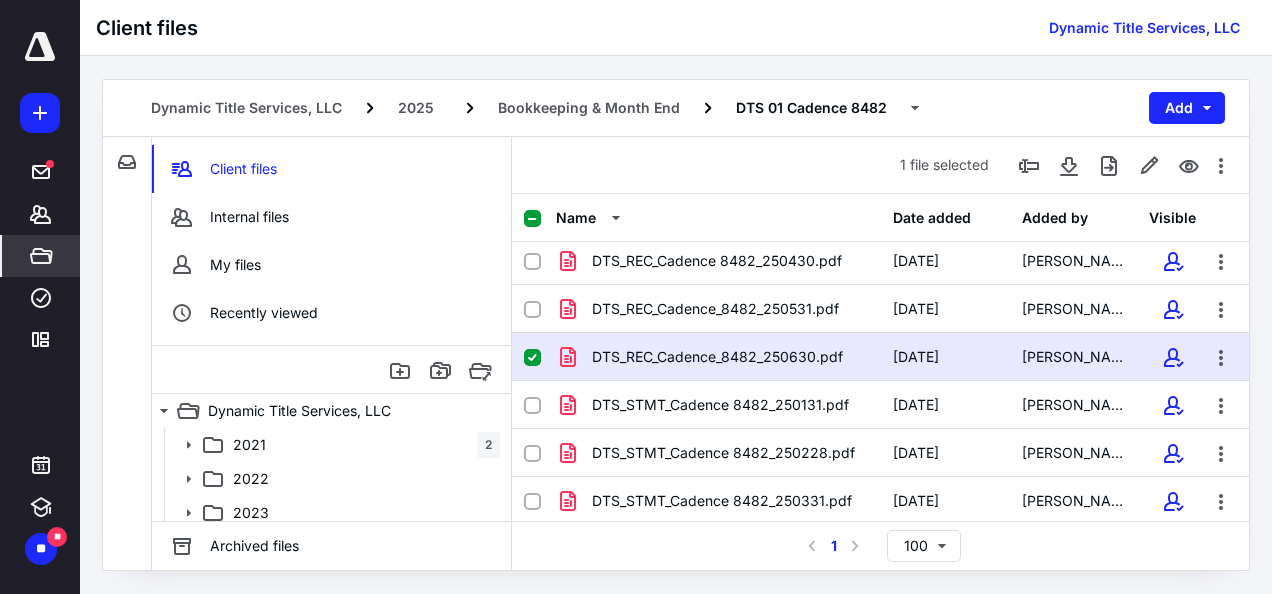 click on "DTS_REC_Cadence_8482_250630.pdf" at bounding box center (718, 357) 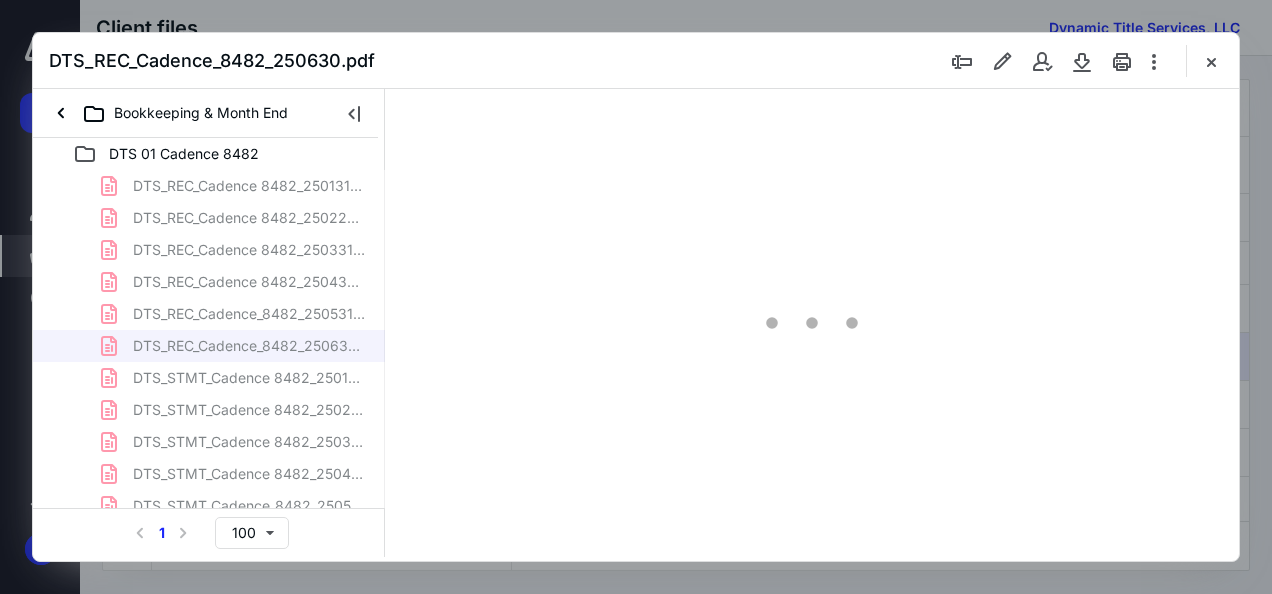 scroll, scrollTop: 0, scrollLeft: 0, axis: both 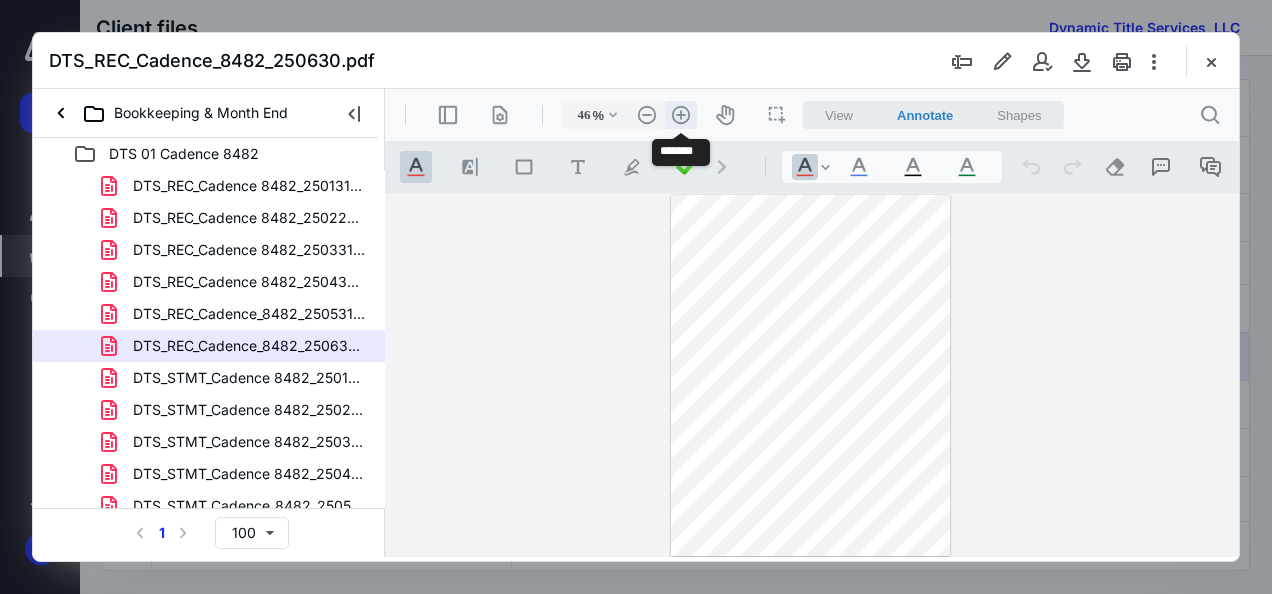 click on ".cls-1{fill:#abb0c4;} icon - header - zoom - in - line" at bounding box center [681, 115] 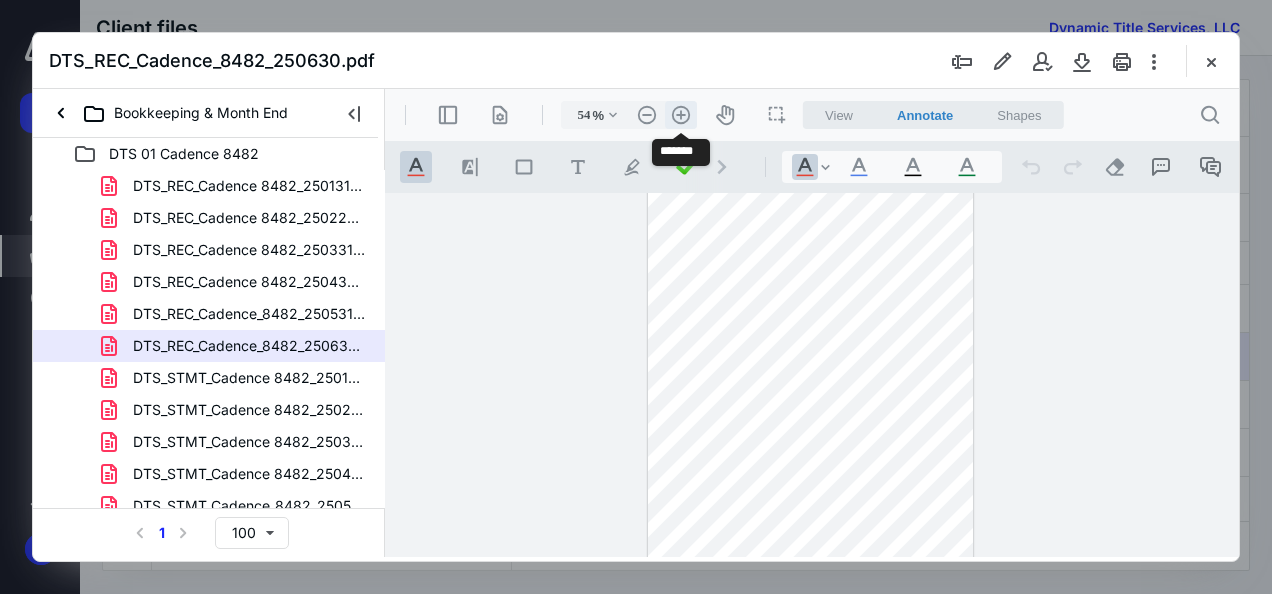 click on ".cls-1{fill:#abb0c4;} icon - header - zoom - in - line" at bounding box center (681, 115) 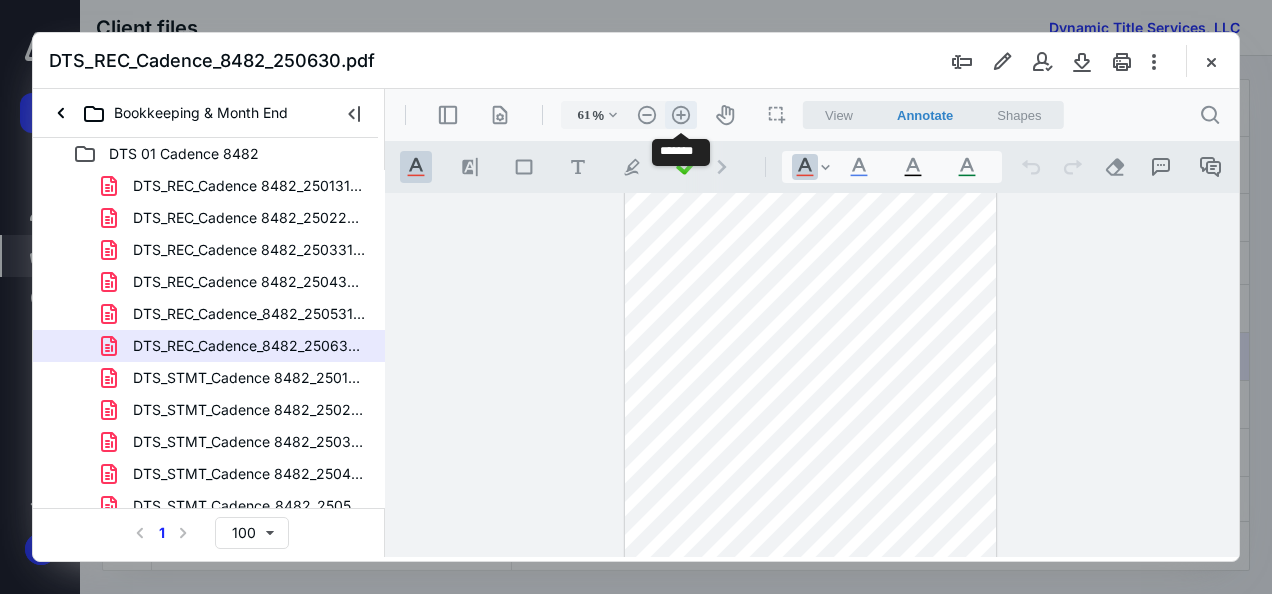 click on ".cls-1{fill:#abb0c4;} icon - header - zoom - in - line" at bounding box center (681, 115) 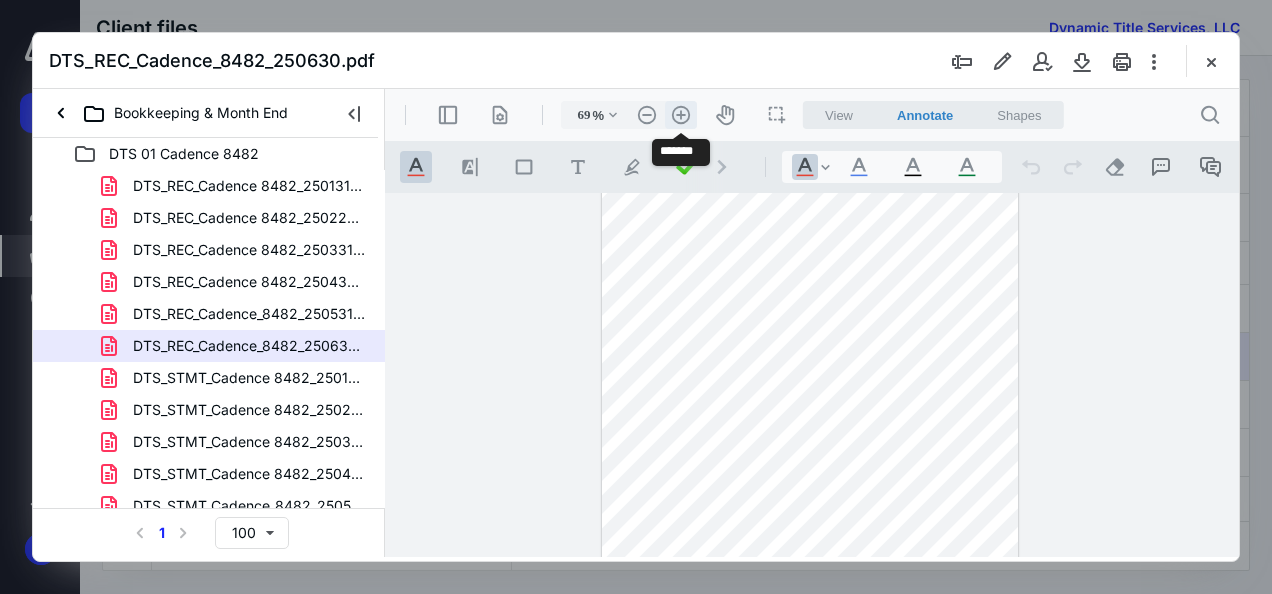 click on ".cls-1{fill:#abb0c4;} icon - header - zoom - in - line" at bounding box center [681, 115] 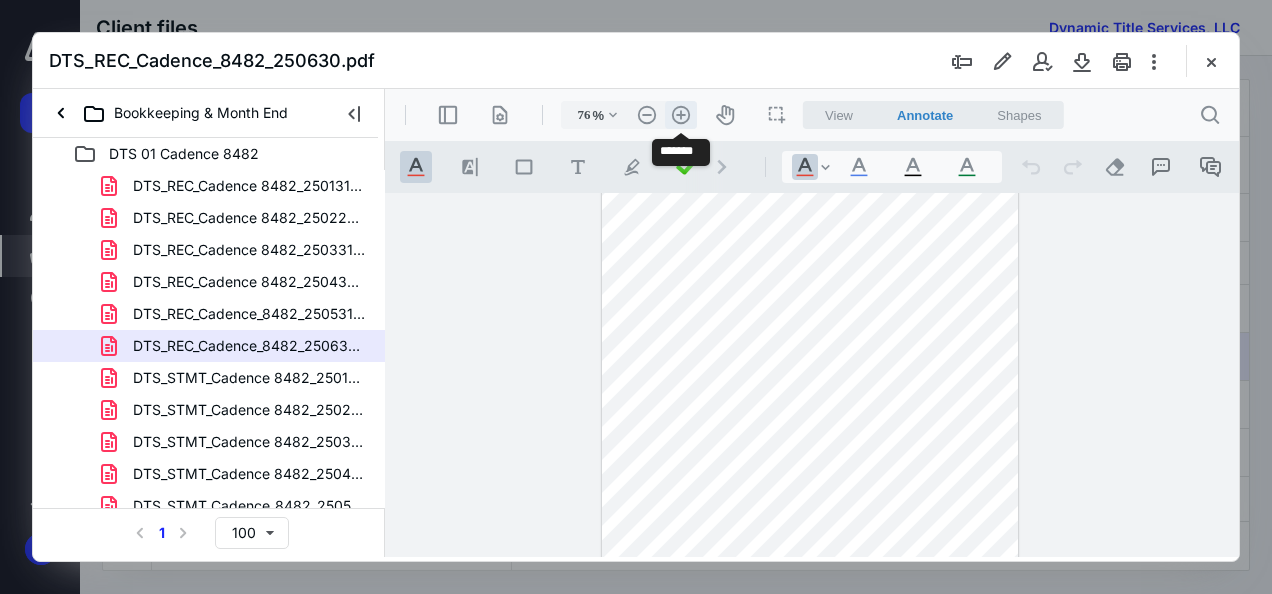 click on ".cls-1{fill:#abb0c4;} icon - header - zoom - in - line" at bounding box center [681, 115] 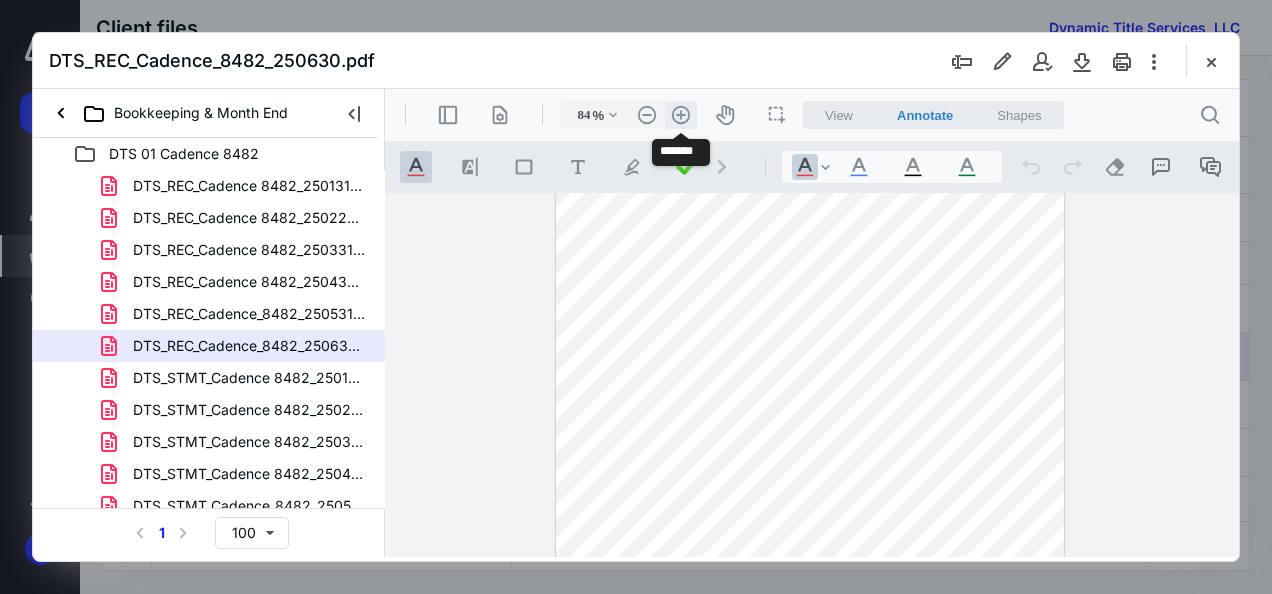 click on ".cls-1{fill:#abb0c4;} icon - header - zoom - in - line" at bounding box center (681, 115) 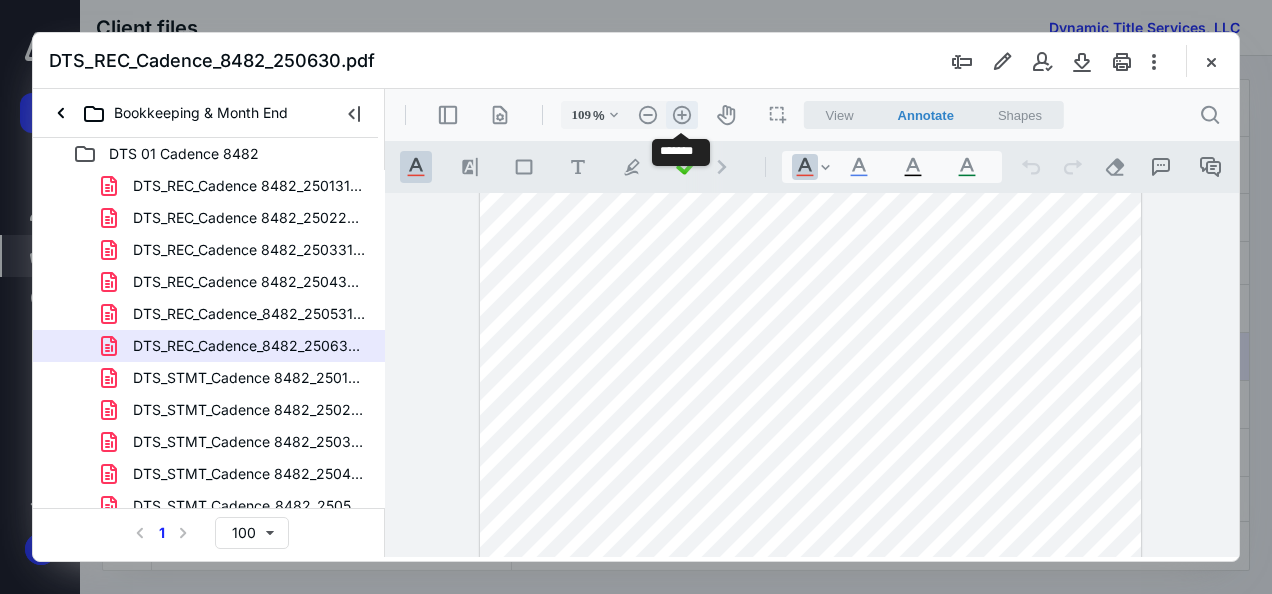 click on ".cls-1{fill:#abb0c4;} icon - header - zoom - in - line" at bounding box center (682, 115) 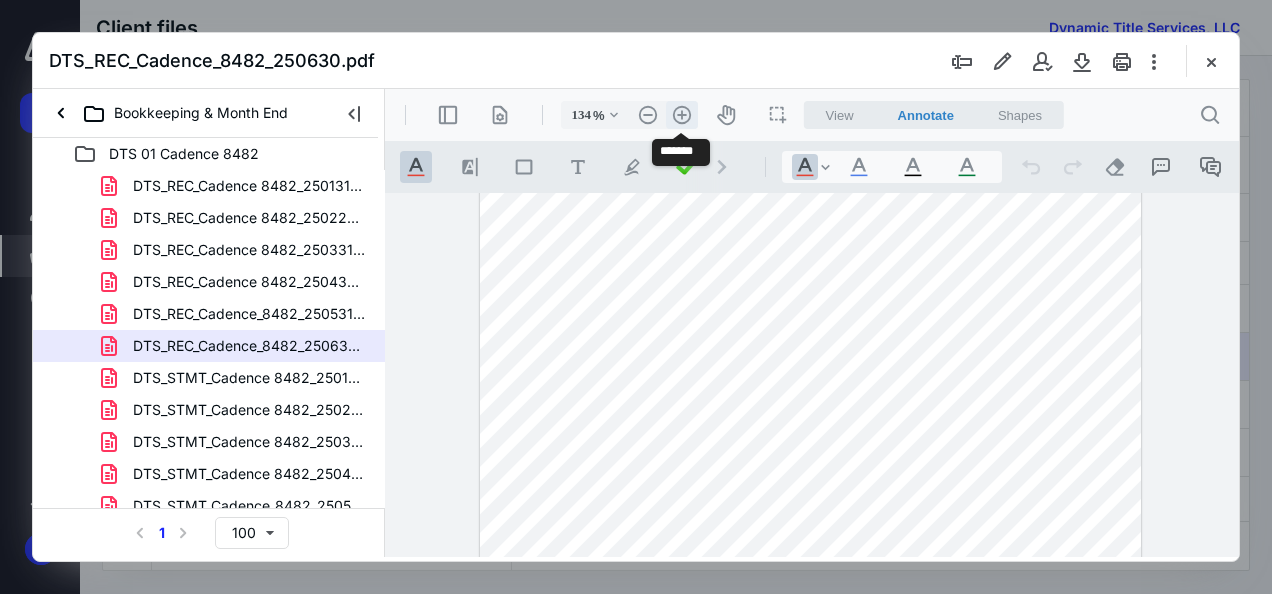 scroll, scrollTop: 249, scrollLeft: 0, axis: vertical 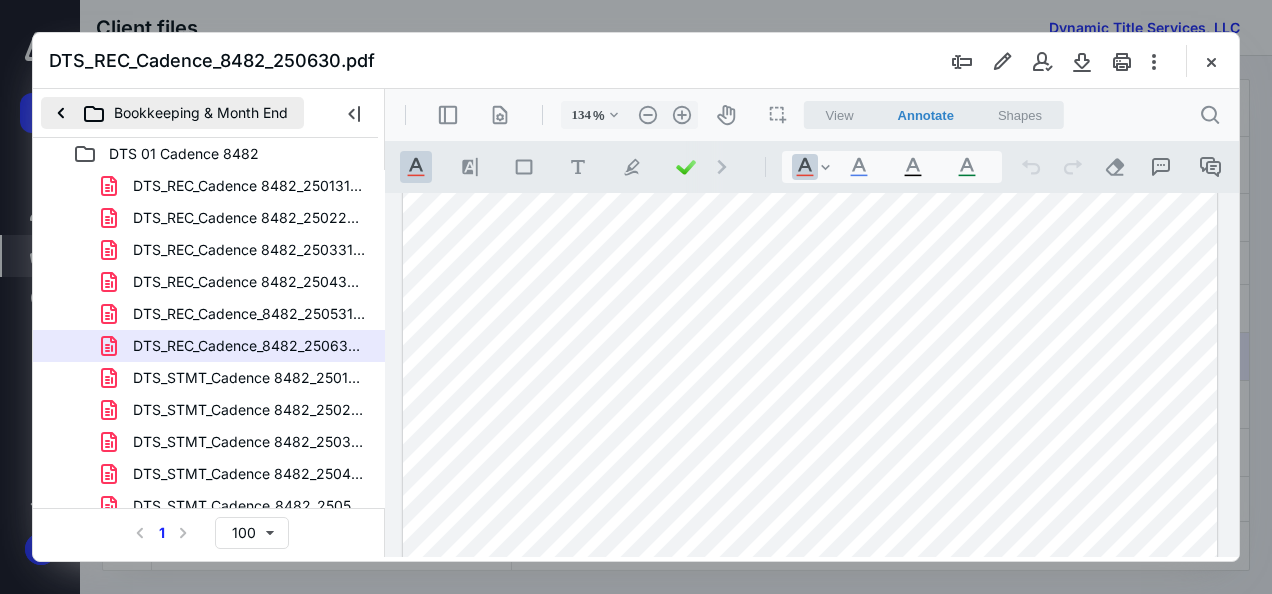 click on "Bookkeeping & Month End" at bounding box center [172, 113] 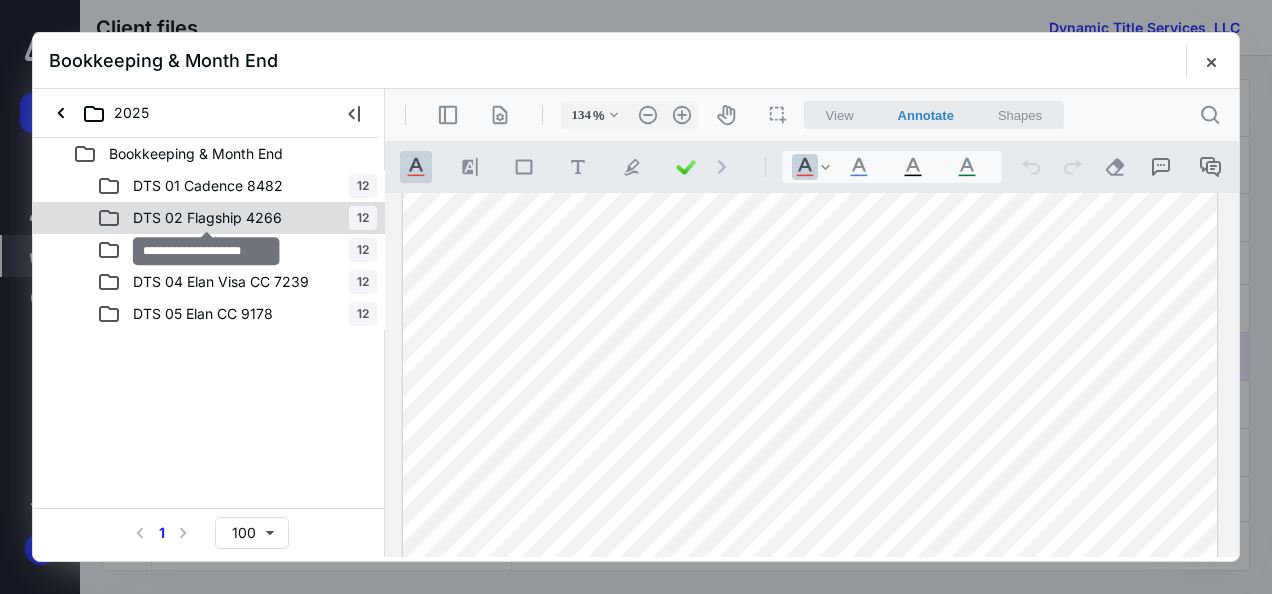 click on "DTS 02 Flagship 4266" at bounding box center [207, 218] 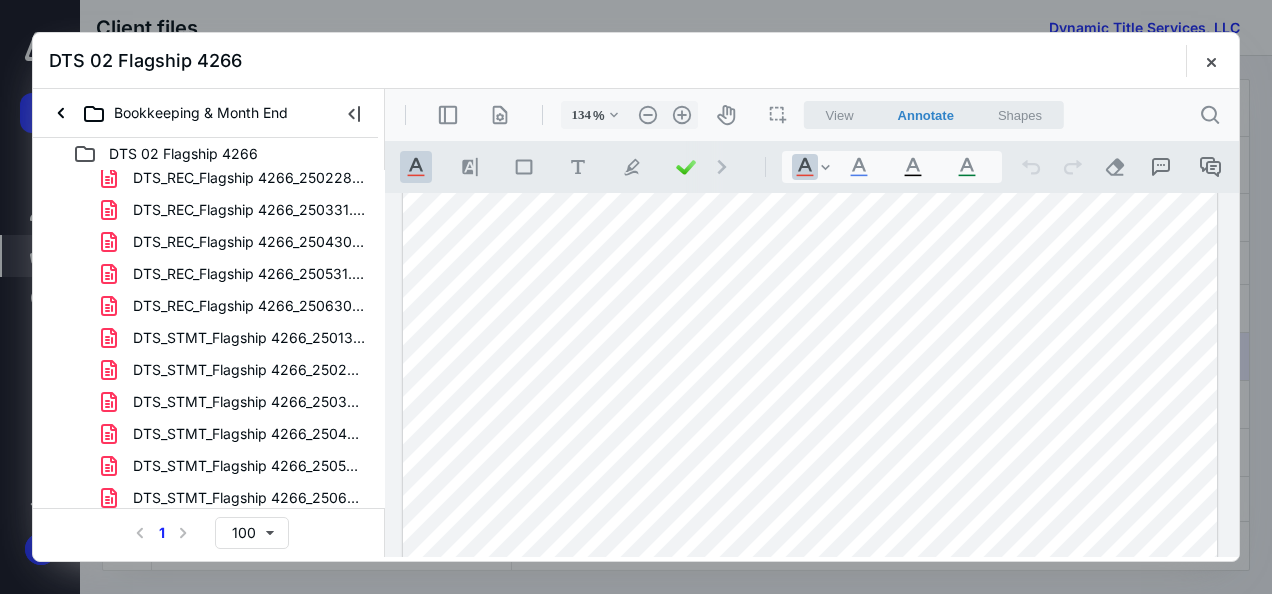 scroll, scrollTop: 44, scrollLeft: 0, axis: vertical 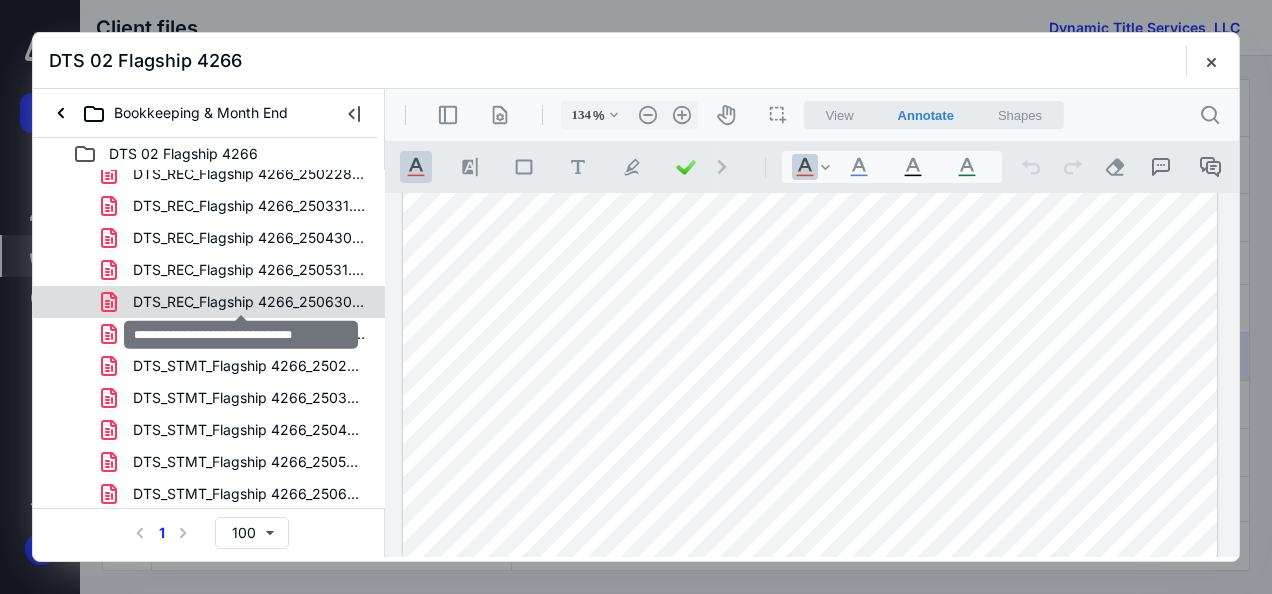 click on "DTS_REC_Flagship 4266_250630.pdf" at bounding box center [249, 302] 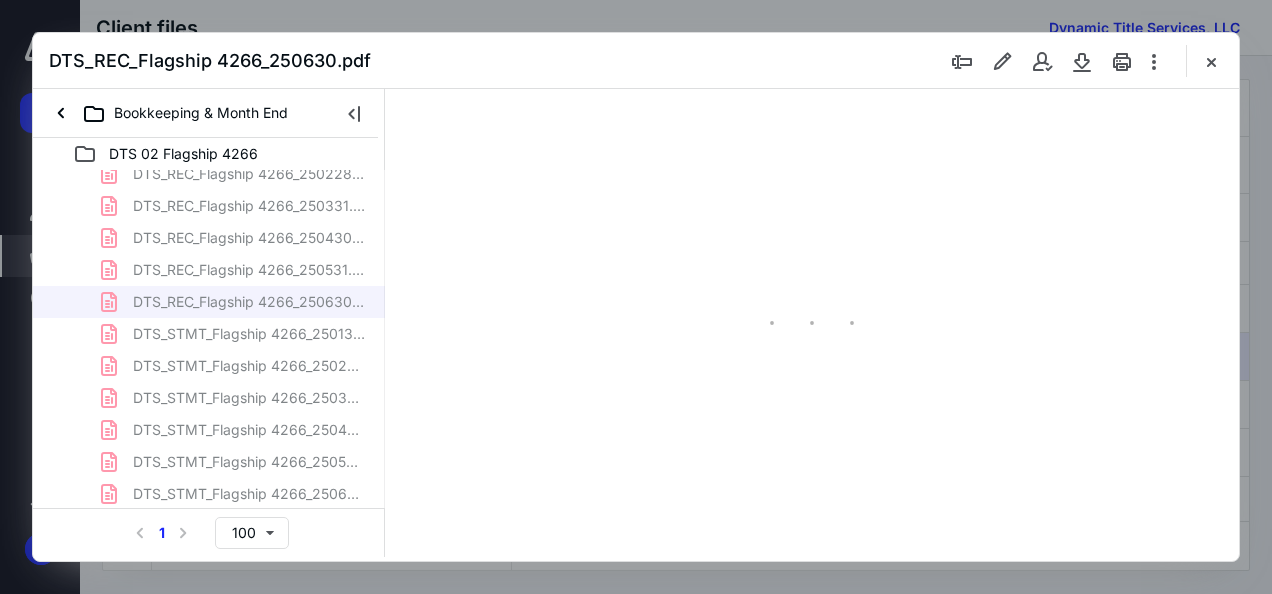 scroll, scrollTop: 106, scrollLeft: 0, axis: vertical 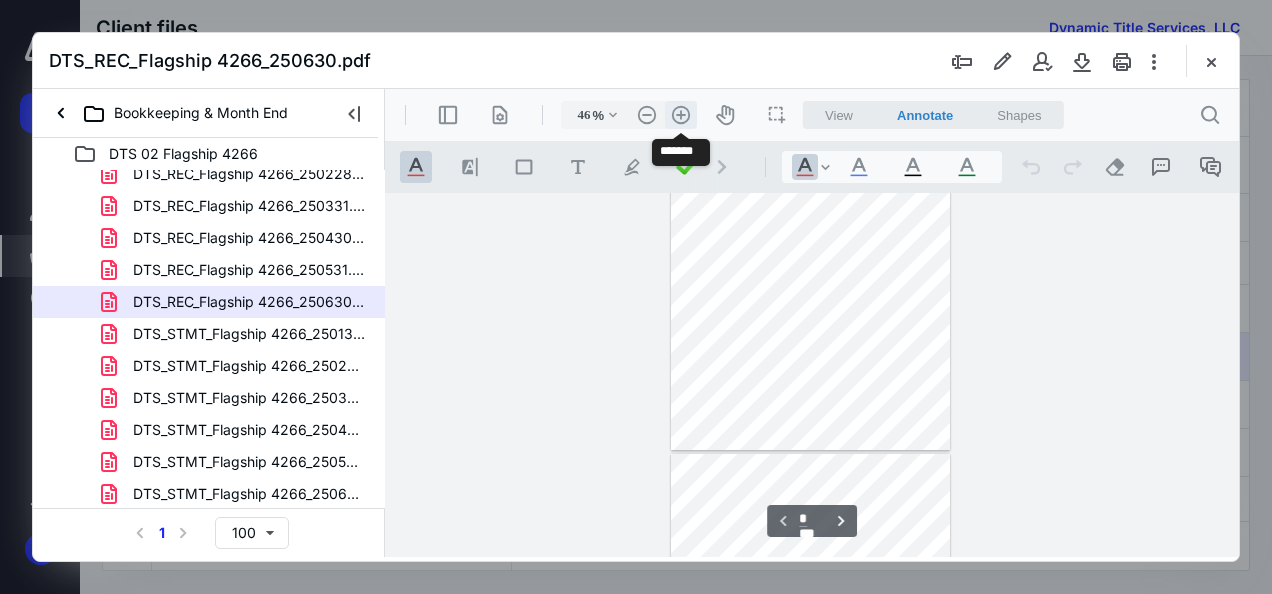 click on ".cls-1{fill:#abb0c4;} icon - header - zoom - in - line" at bounding box center [681, 115] 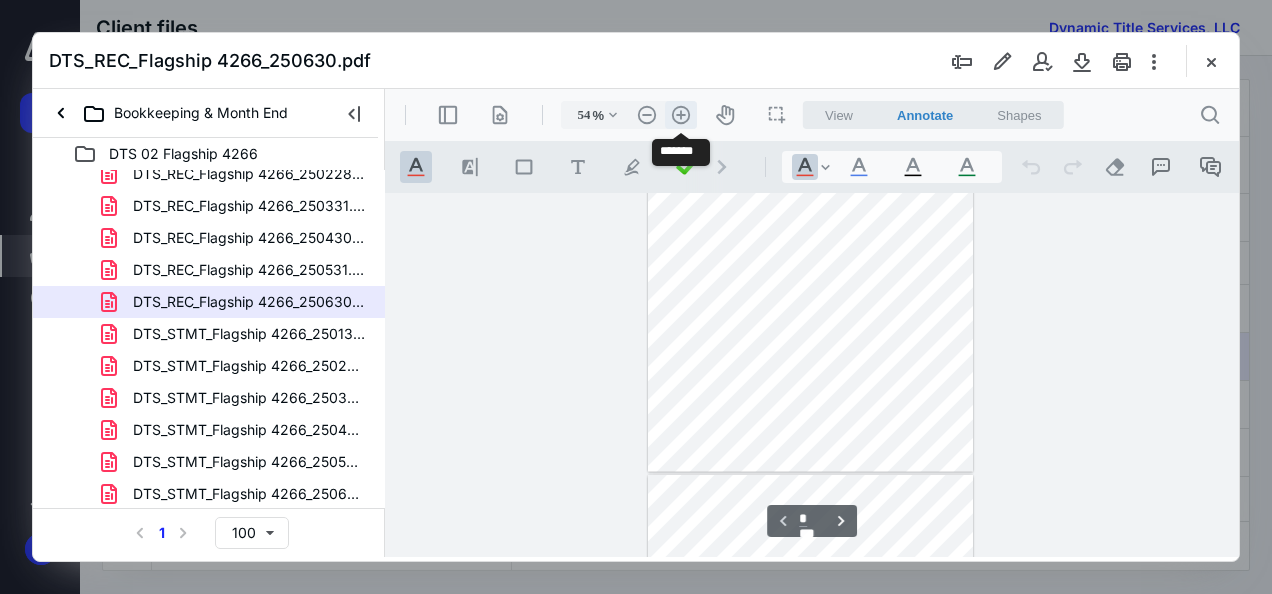 click on ".cls-1{fill:#abb0c4;} icon - header - zoom - in - line" at bounding box center (681, 115) 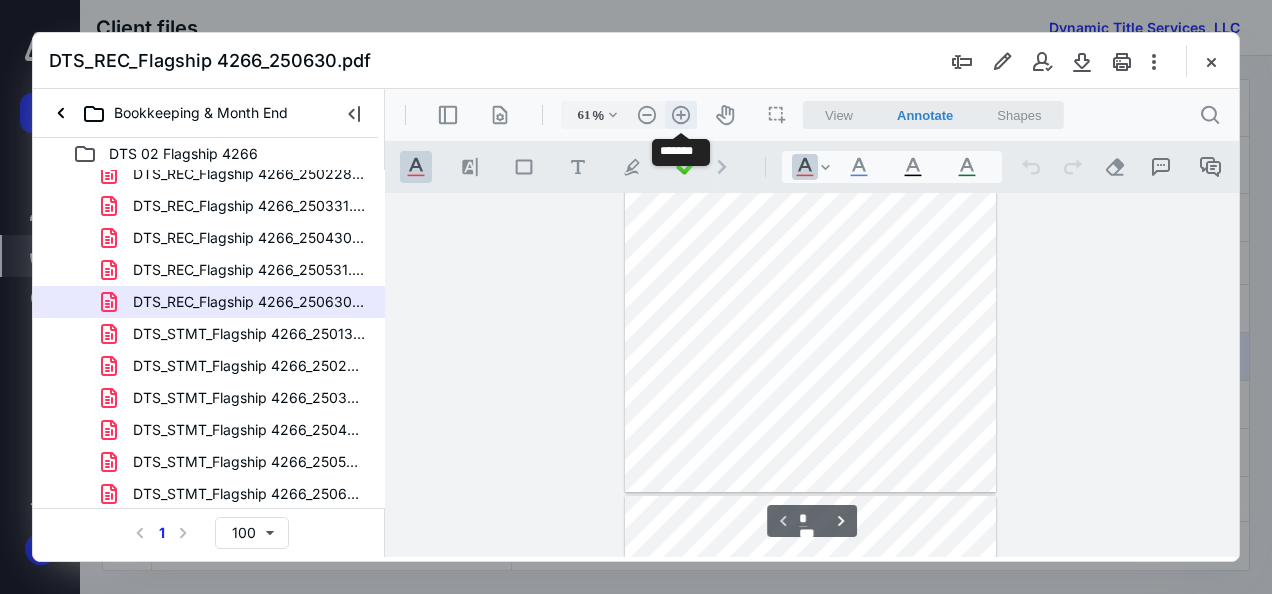 click on ".cls-1{fill:#abb0c4;} icon - header - zoom - in - line" at bounding box center [681, 115] 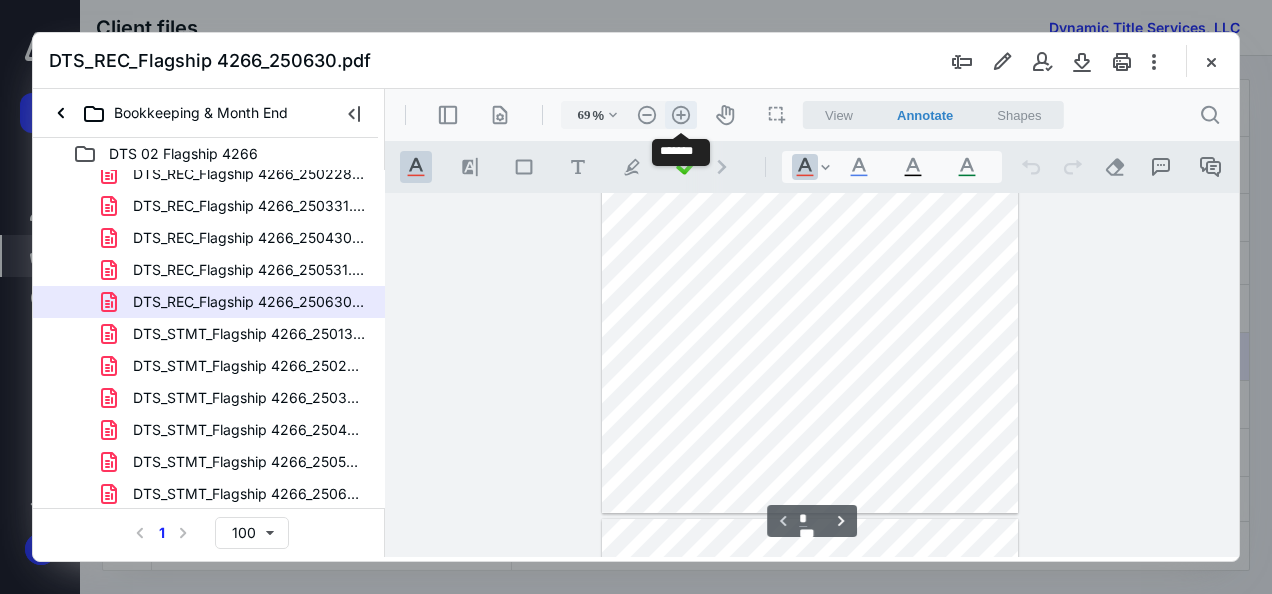 click on ".cls-1{fill:#abb0c4;} icon - header - zoom - in - line" at bounding box center [681, 115] 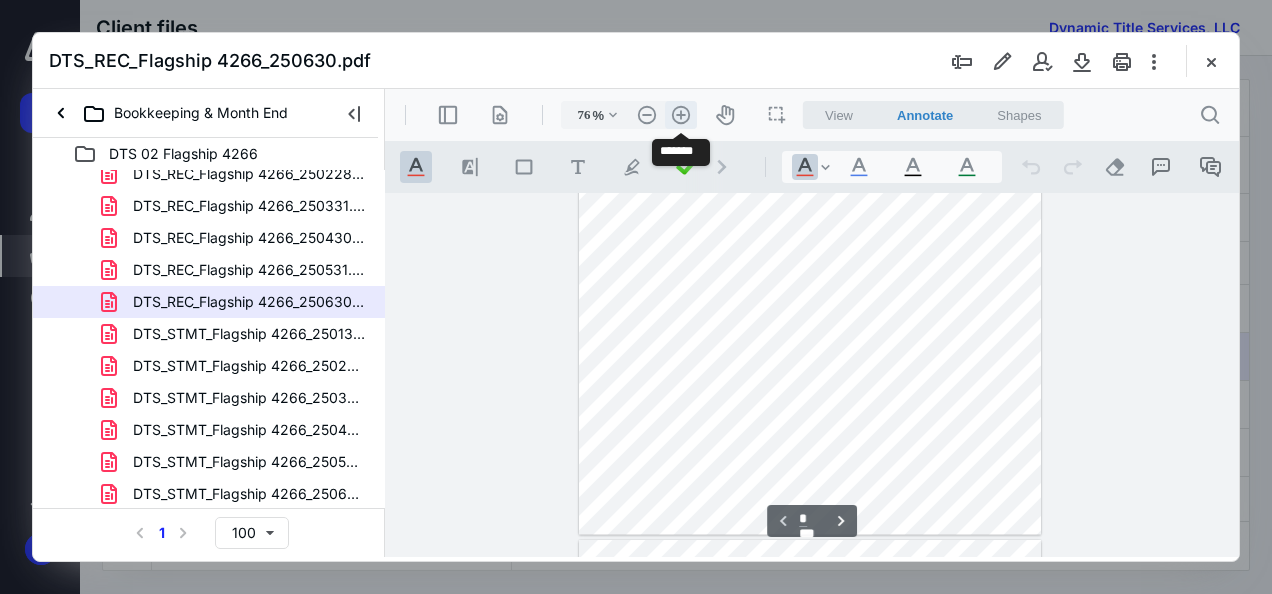 click on ".cls-1{fill:#abb0c4;} icon - header - zoom - in - line" at bounding box center [681, 115] 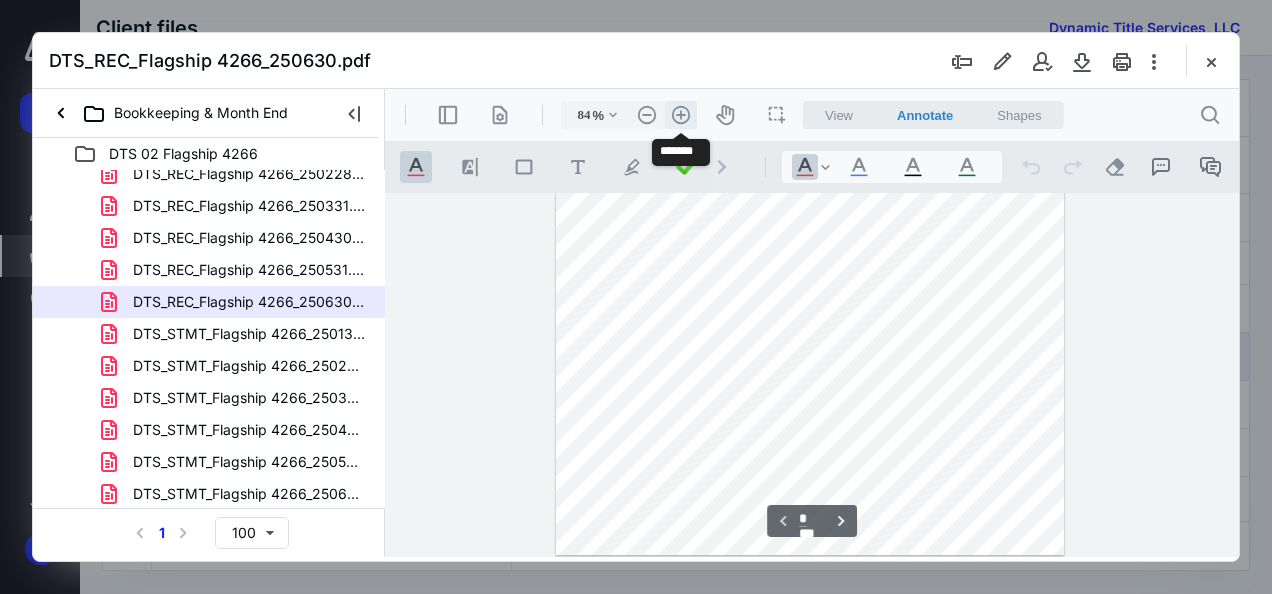 click on ".cls-1{fill:#abb0c4;} icon - header - zoom - in - line" at bounding box center (681, 115) 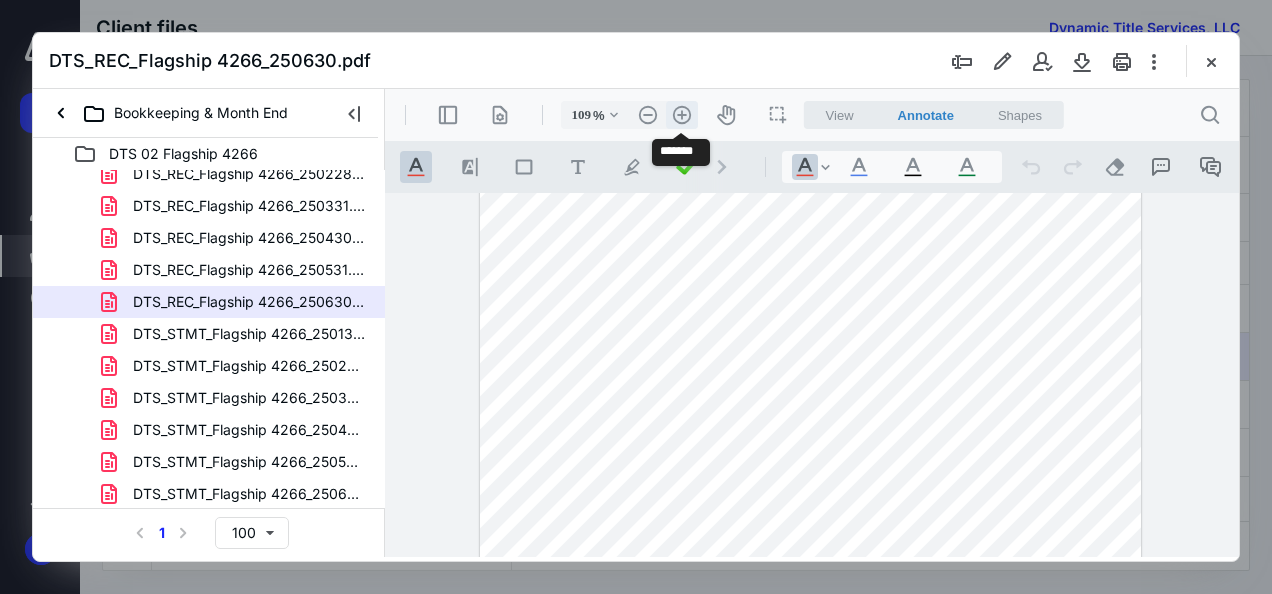 click on ".cls-1{fill:#abb0c4;} icon - header - zoom - in - line" at bounding box center [682, 115] 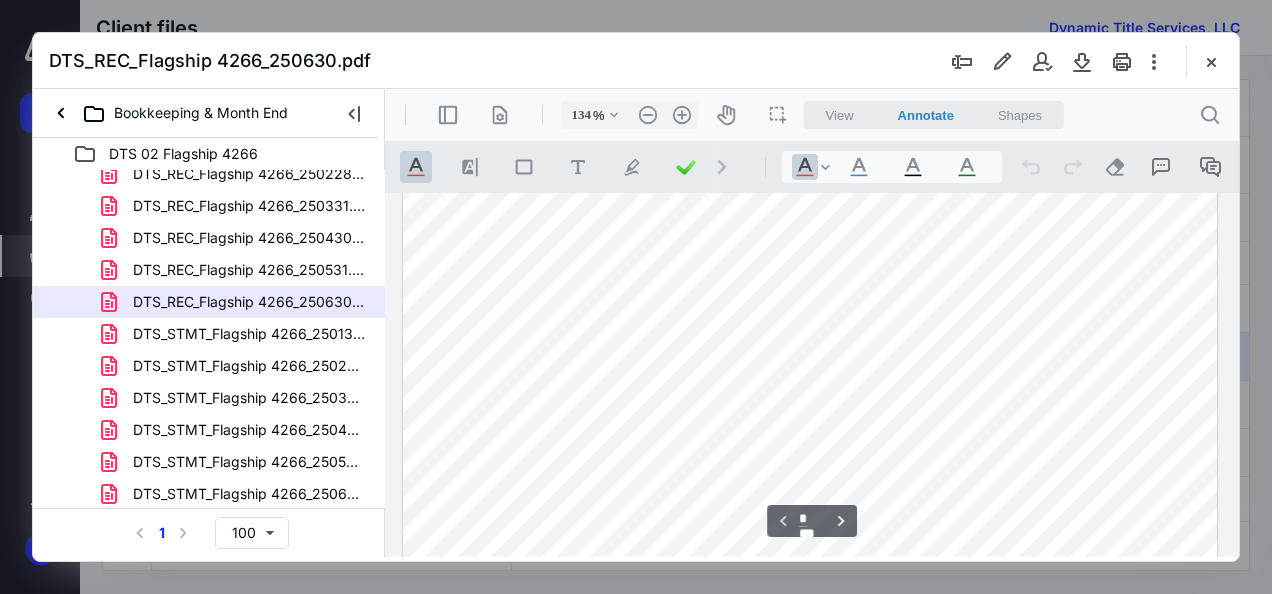 scroll, scrollTop: 0, scrollLeft: 0, axis: both 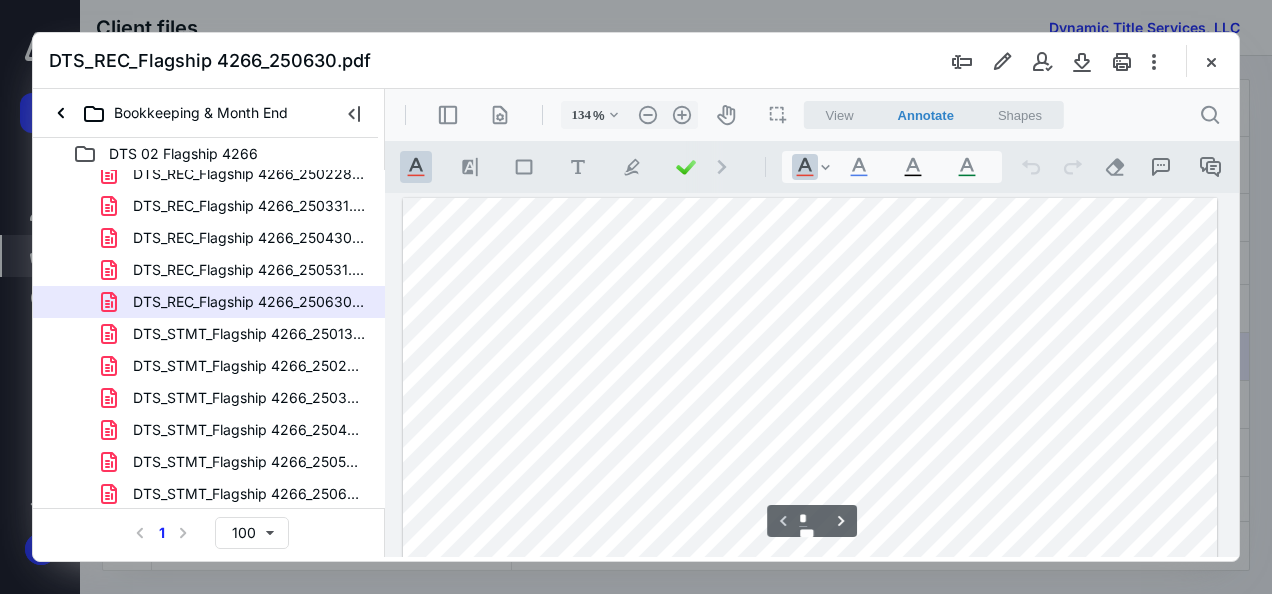 drag, startPoint x: 1233, startPoint y: 319, endPoint x: 1624, endPoint y: 291, distance: 392.00128 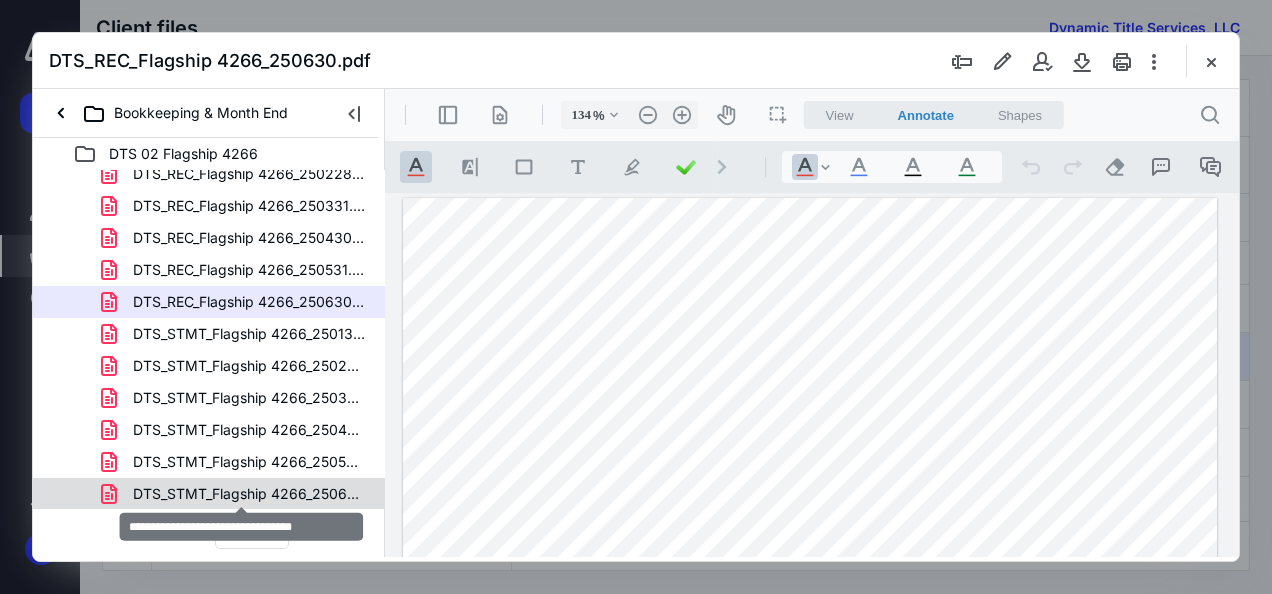 click on "DTS_STMT_Flagship 4266_250630.pdf" at bounding box center (249, 494) 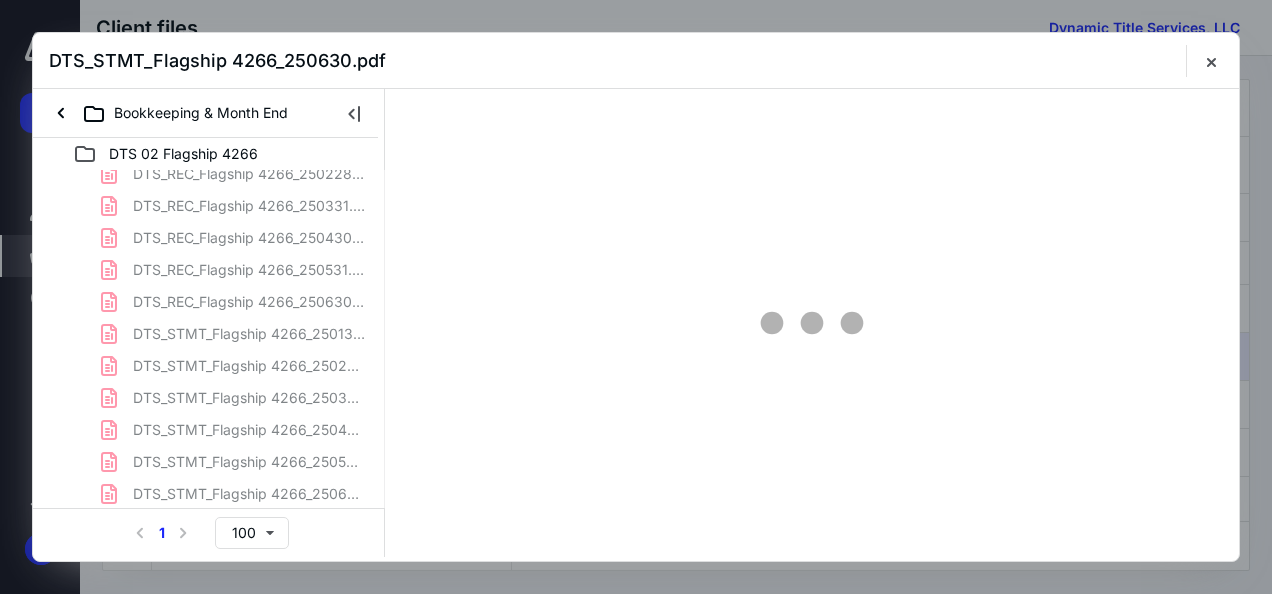 click on "DTS_REC_Flagship 4266_250131.pdf DTS_REC_Flagship 4266_250228.pdf DTS_REC_Flagship 4266_250331.pdf DTS_REC_Flagship 4266_250430.pdf DTS_REC_Flagship 4266_250531.pdf DTS_REC_Flagship 4266_250630.pdf DTS_STMT_Flagship 4266_250131.pdf DTS_STMT_Flagship 4266_250228.pdf DTS_STMT_Flagship 4266_250331.pdf DTS_STMT_Flagship 4266_250430.pdf DTS_STMT_Flagship 4266_250531.pdf DTS_STMT_Flagship 4266_250630.pdf" at bounding box center (209, 318) 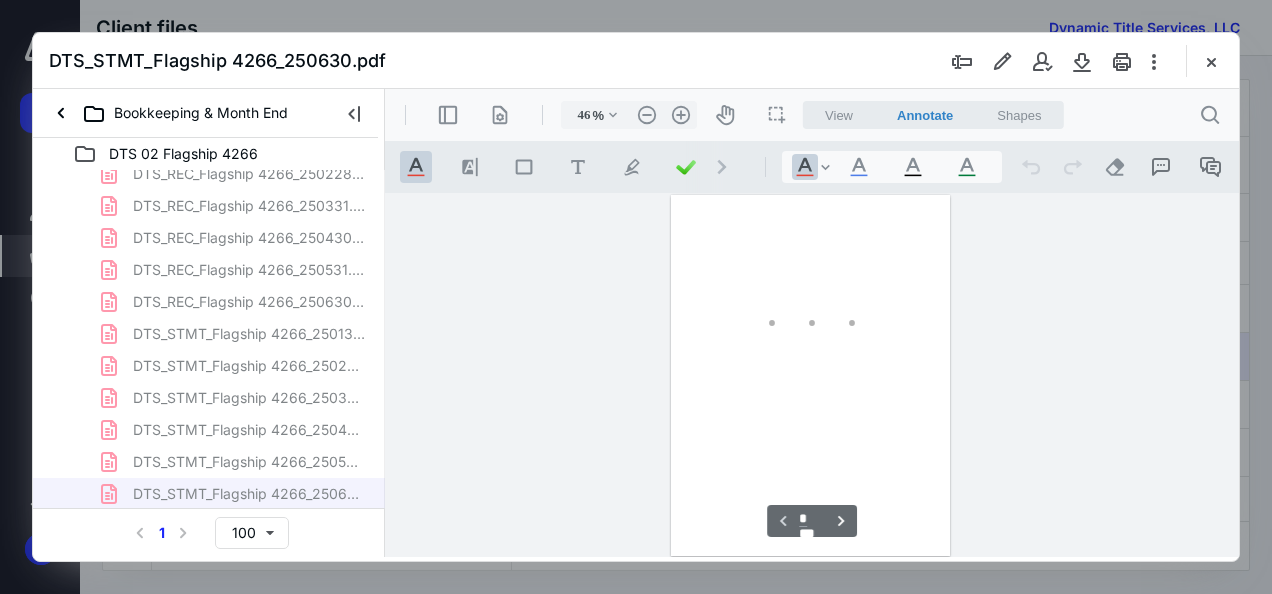 scroll, scrollTop: 106, scrollLeft: 0, axis: vertical 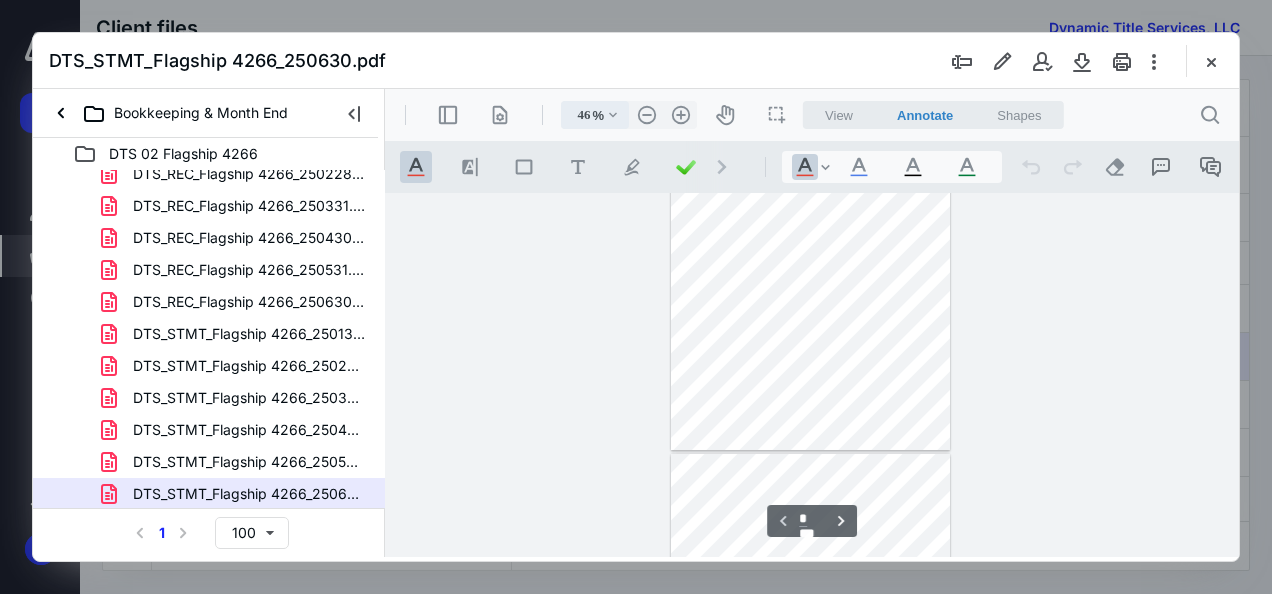 click on ".cls-1{fill:#abb0c4;} icon - chevron - down" at bounding box center (613, 115) 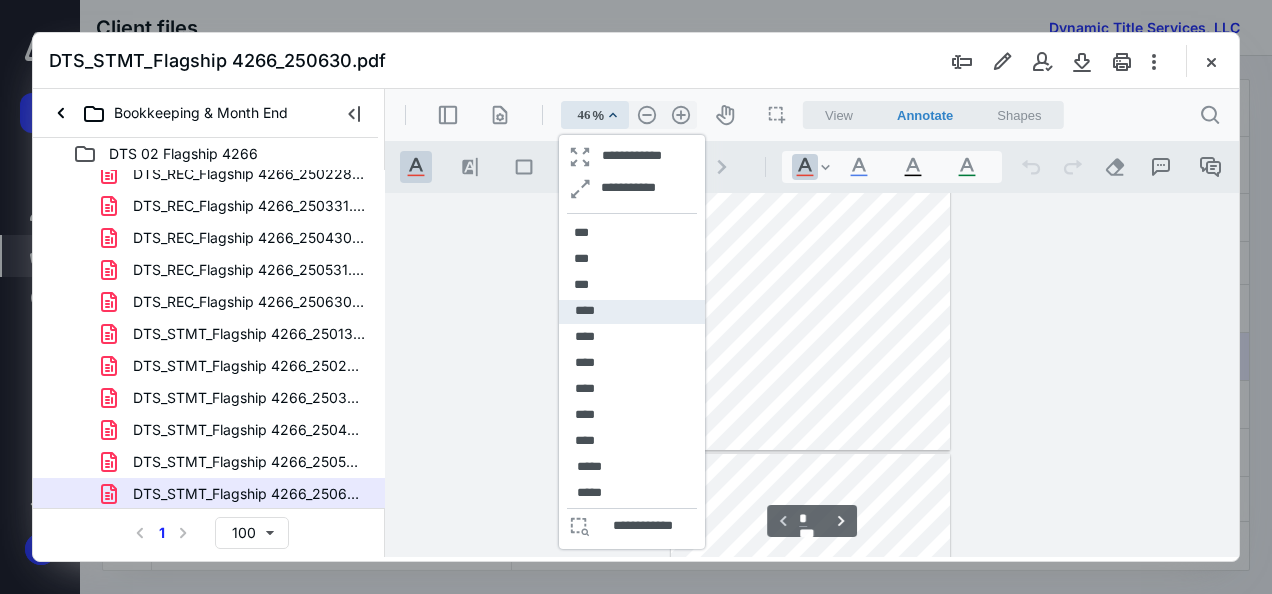 click on "****" at bounding box center (632, 312) 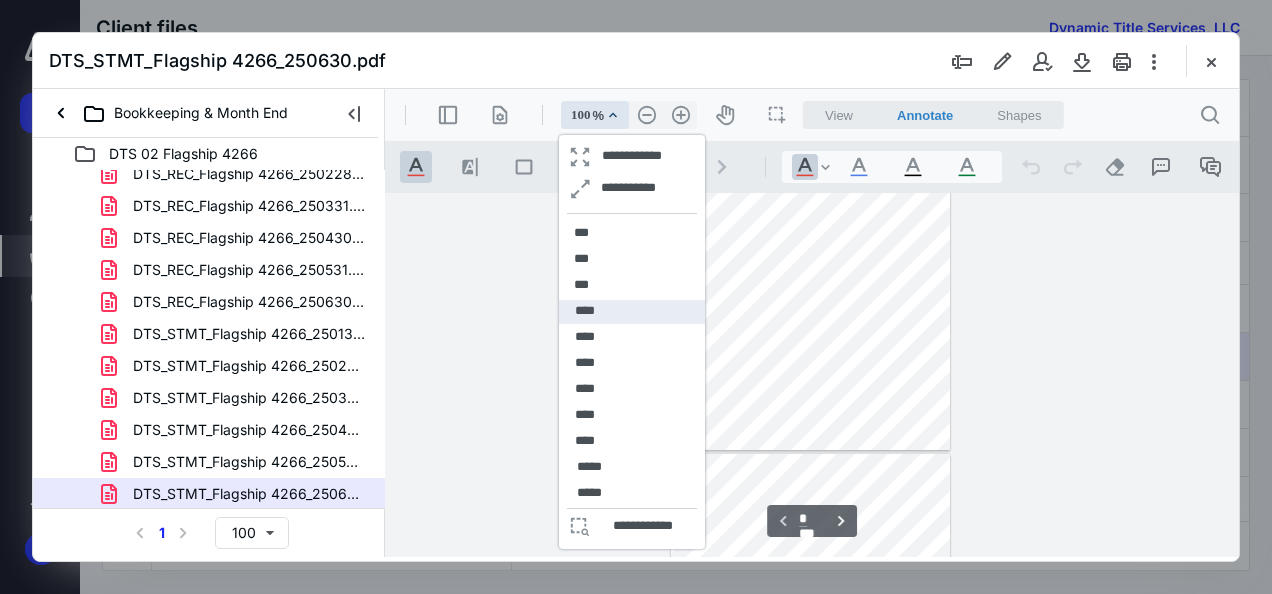 scroll, scrollTop: 388, scrollLeft: 0, axis: vertical 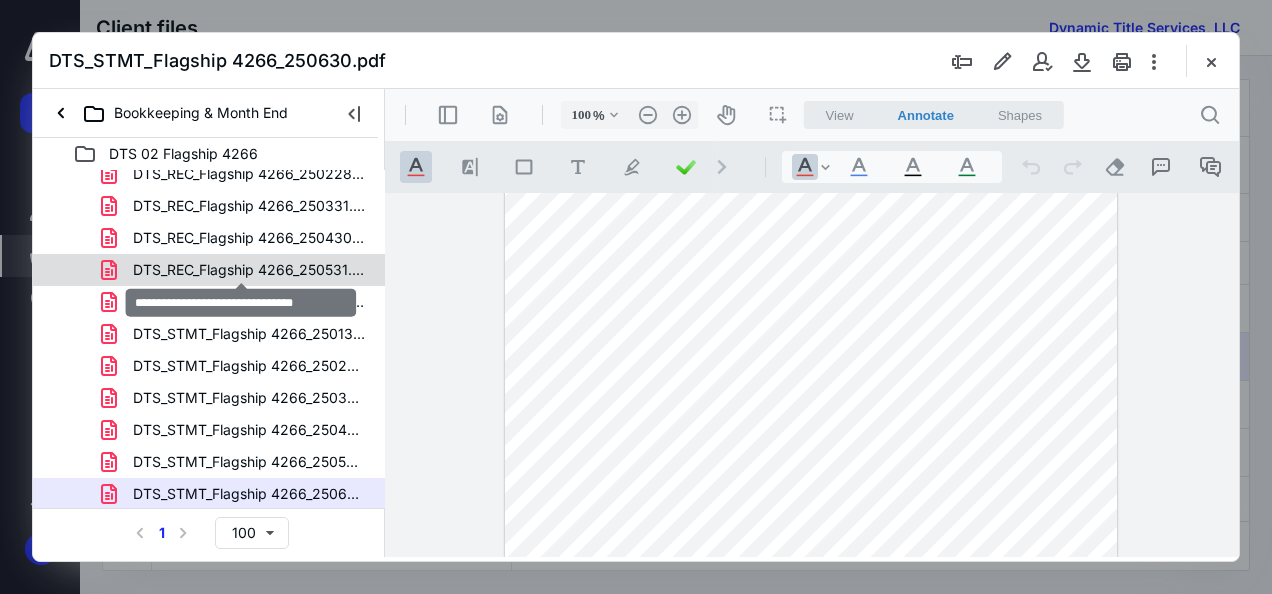 click on "DTS_REC_Flagship 4266_250531.pdf" at bounding box center (249, 270) 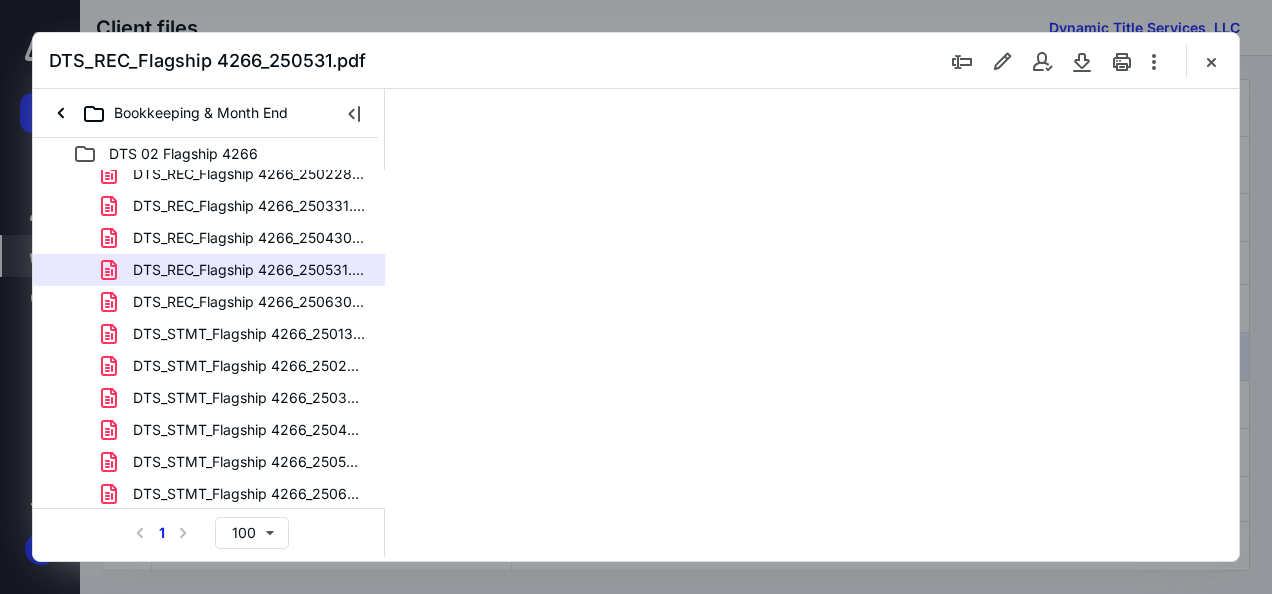 scroll, scrollTop: 106, scrollLeft: 0, axis: vertical 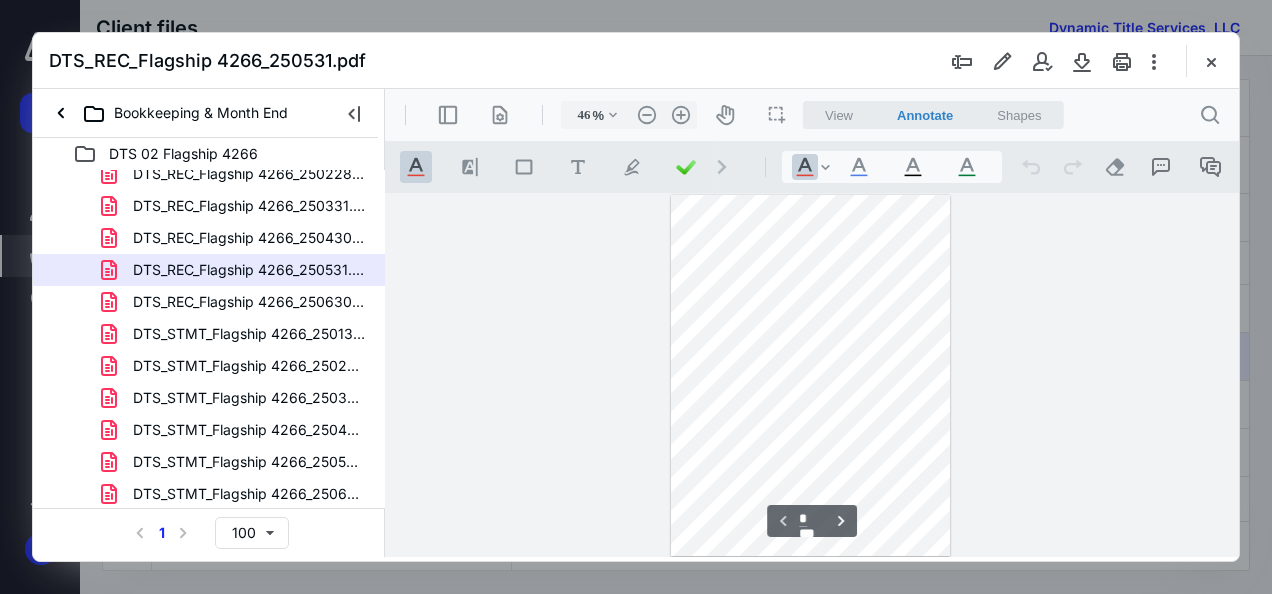 drag, startPoint x: 1235, startPoint y: 265, endPoint x: 1627, endPoint y: 275, distance: 392.12753 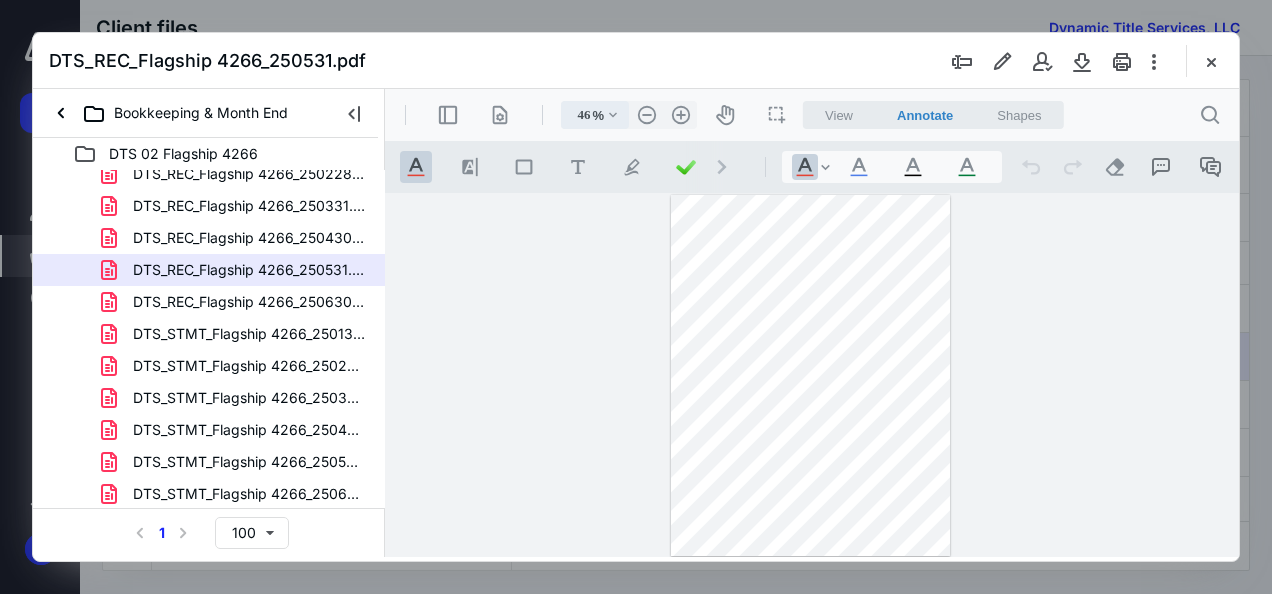 click on ".cls-1{fill:#abb0c4;} icon - chevron - down" at bounding box center [613, 115] 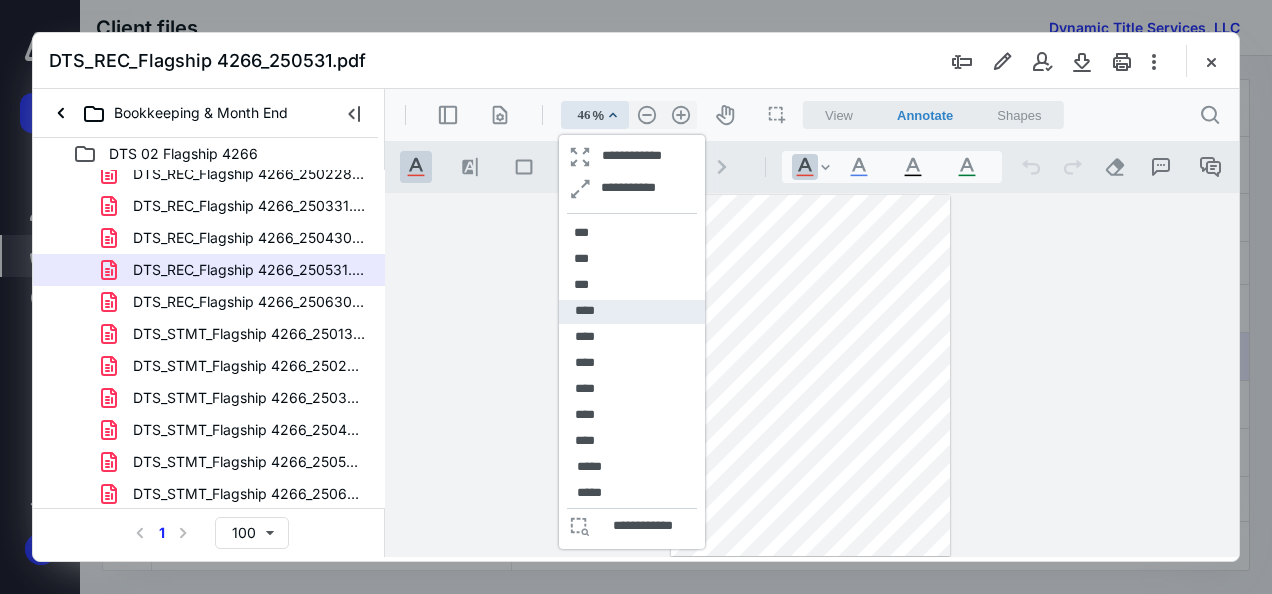 click on "****" at bounding box center (632, 312) 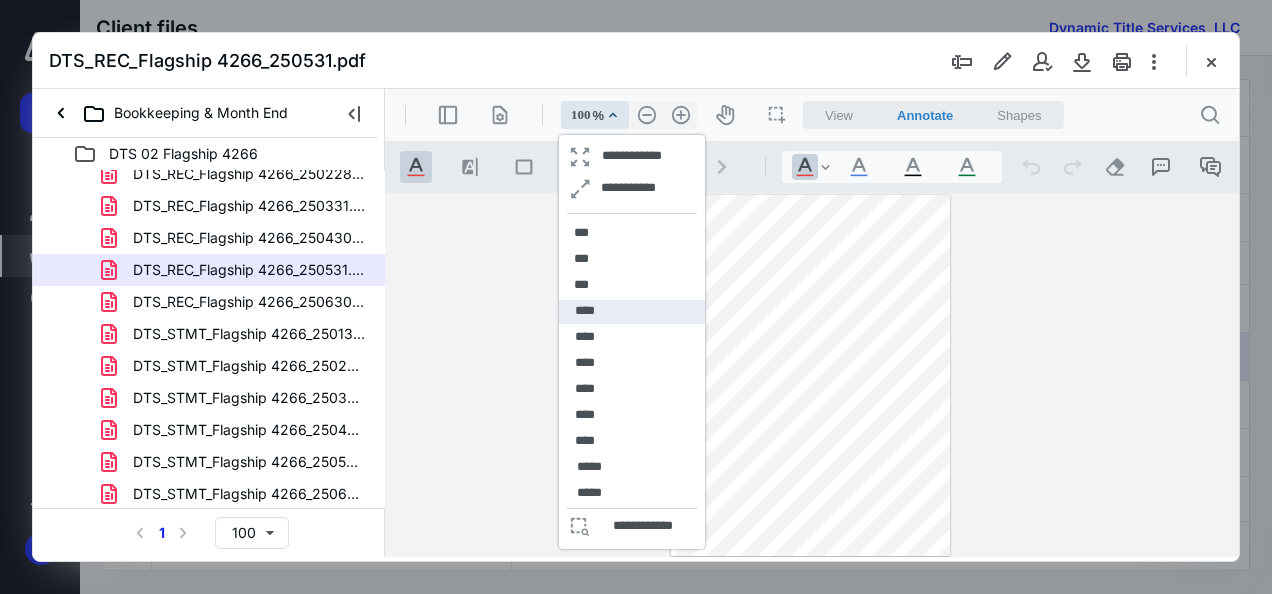 scroll, scrollTop: 155, scrollLeft: 0, axis: vertical 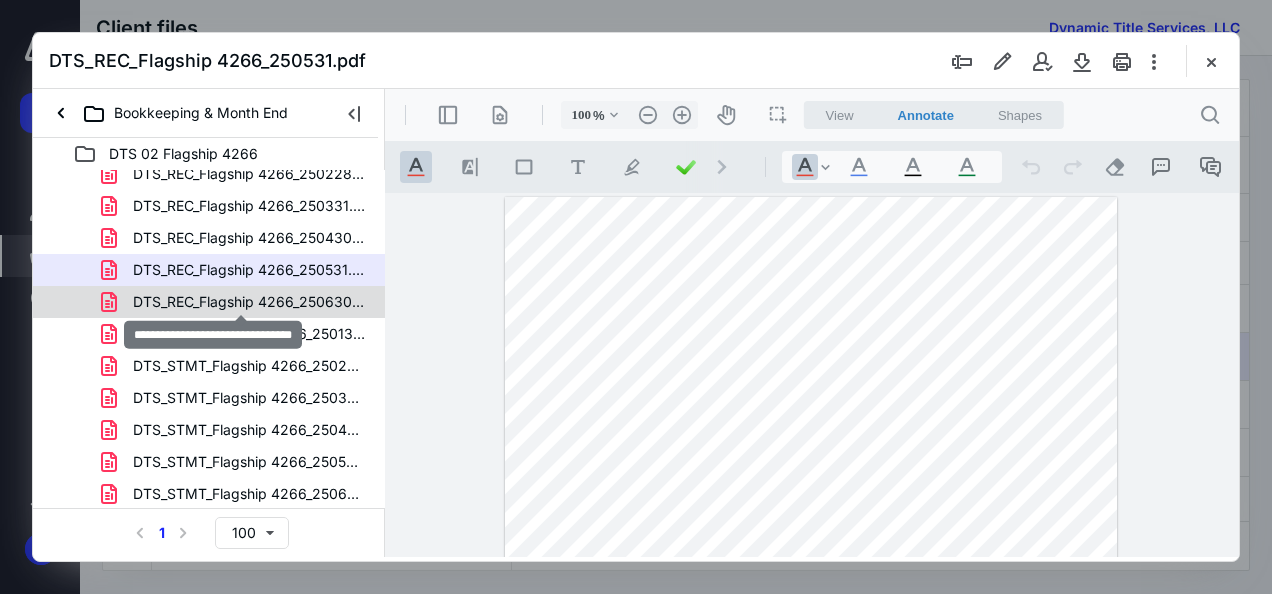 click on "DTS_REC_Flagship 4266_250630.pdf" at bounding box center [249, 302] 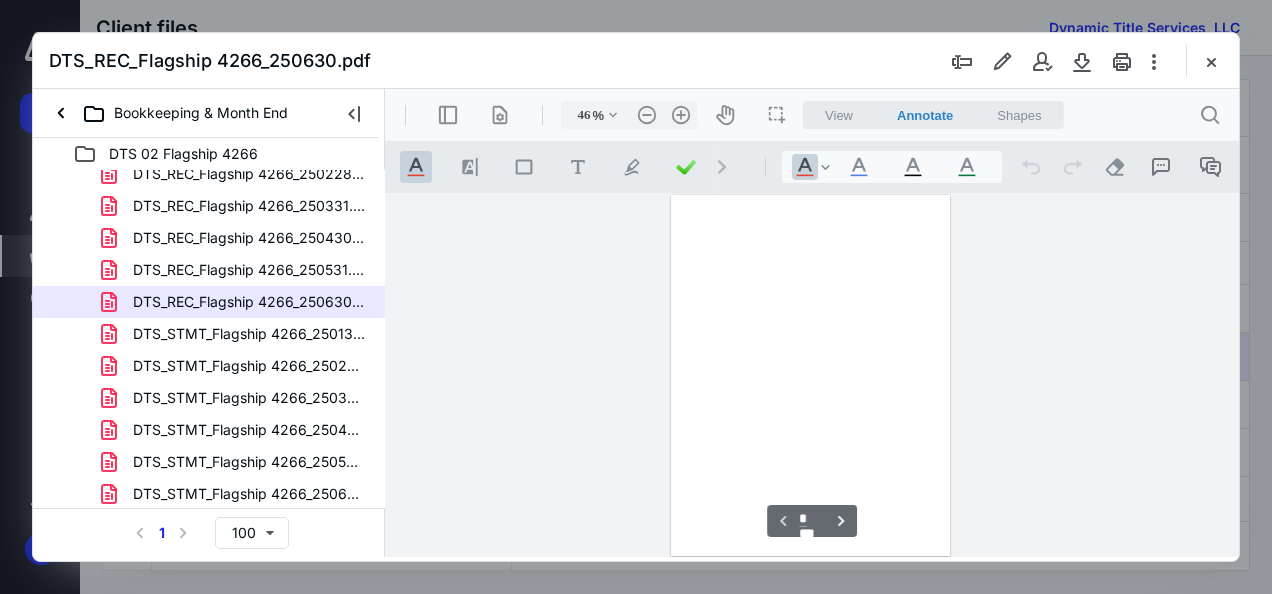 scroll, scrollTop: 106, scrollLeft: 0, axis: vertical 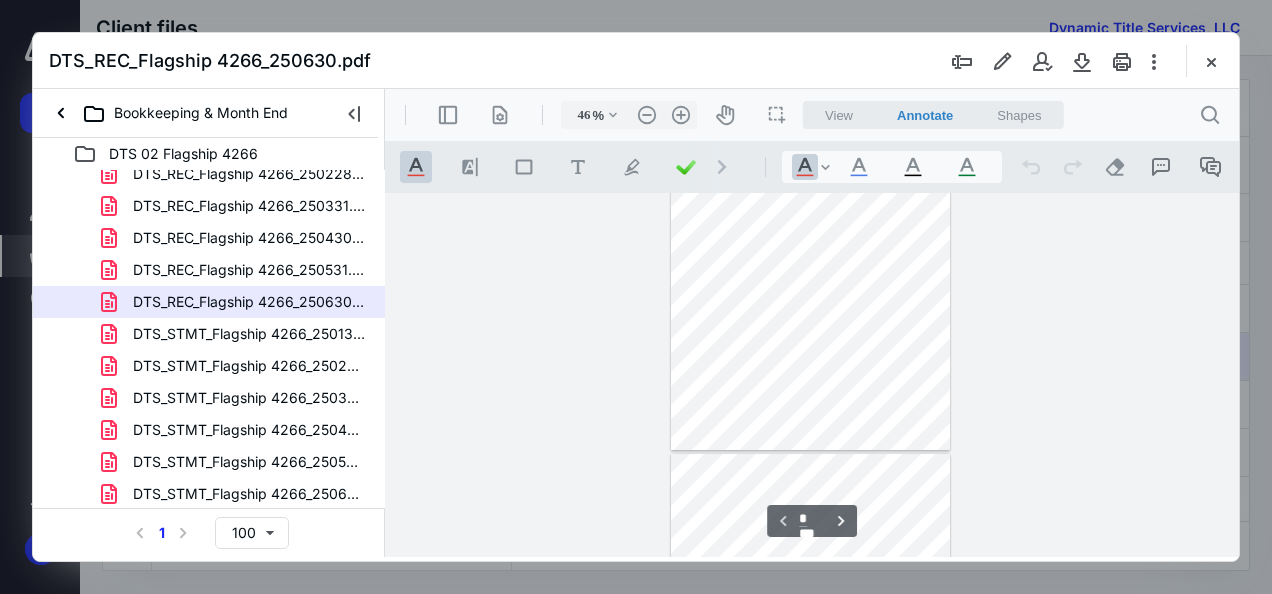 drag, startPoint x: 611, startPoint y: 113, endPoint x: 604, endPoint y: 131, distance: 19.313208 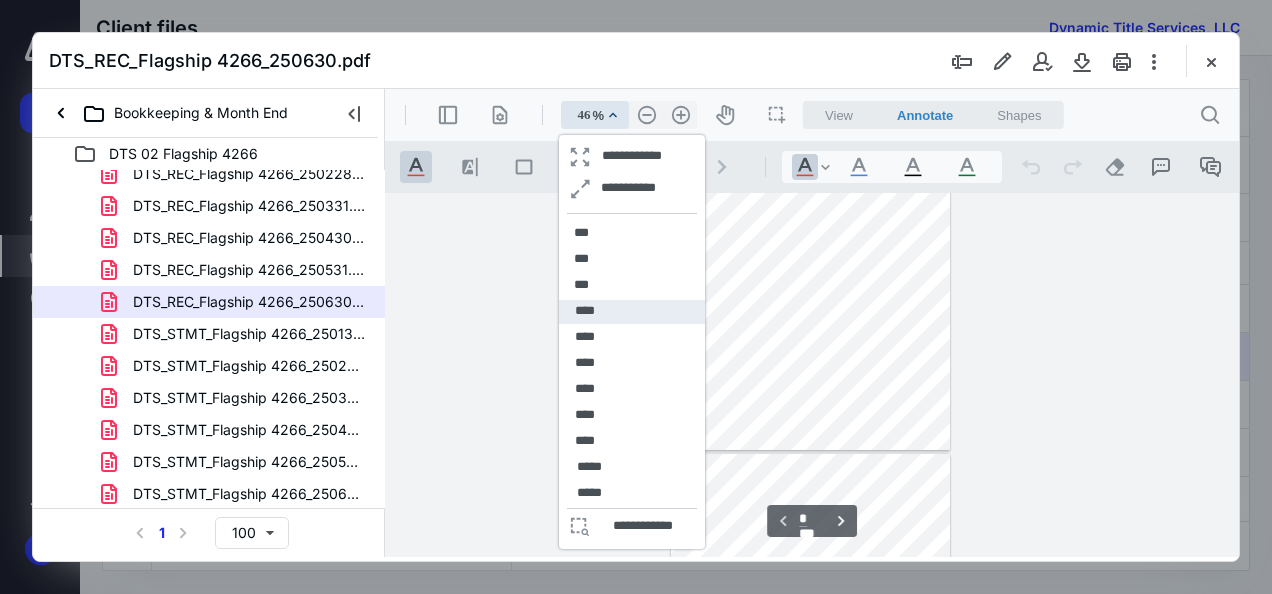 click on "****" at bounding box center [632, 312] 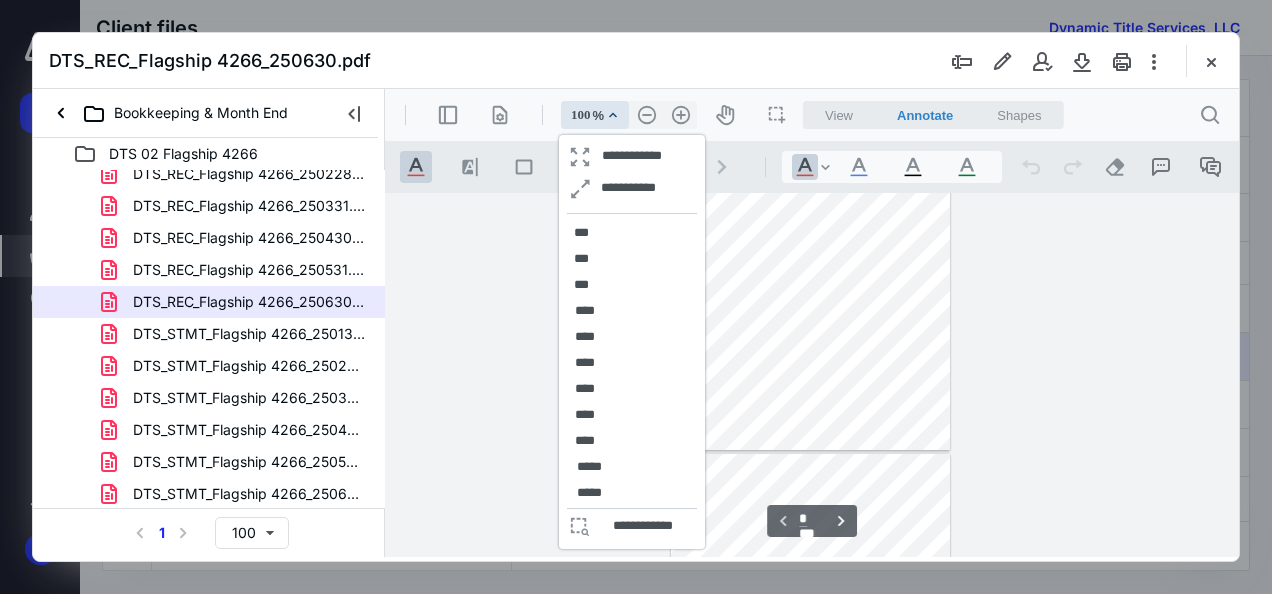 scroll, scrollTop: 388, scrollLeft: 0, axis: vertical 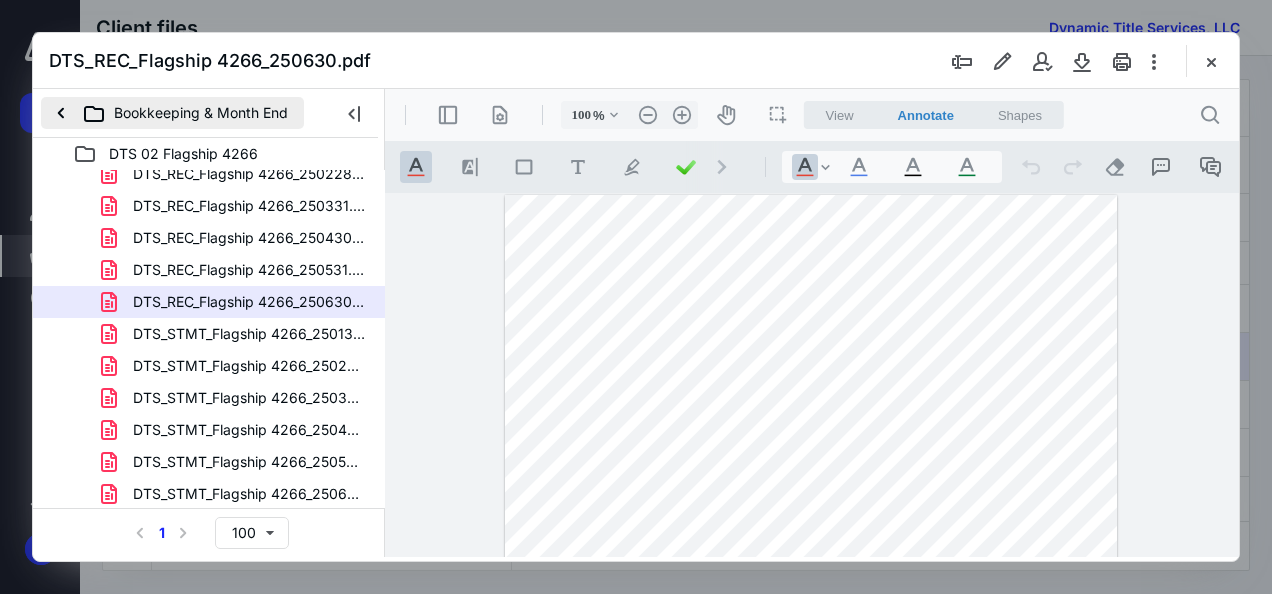 click on "Bookkeeping & Month End" at bounding box center (172, 113) 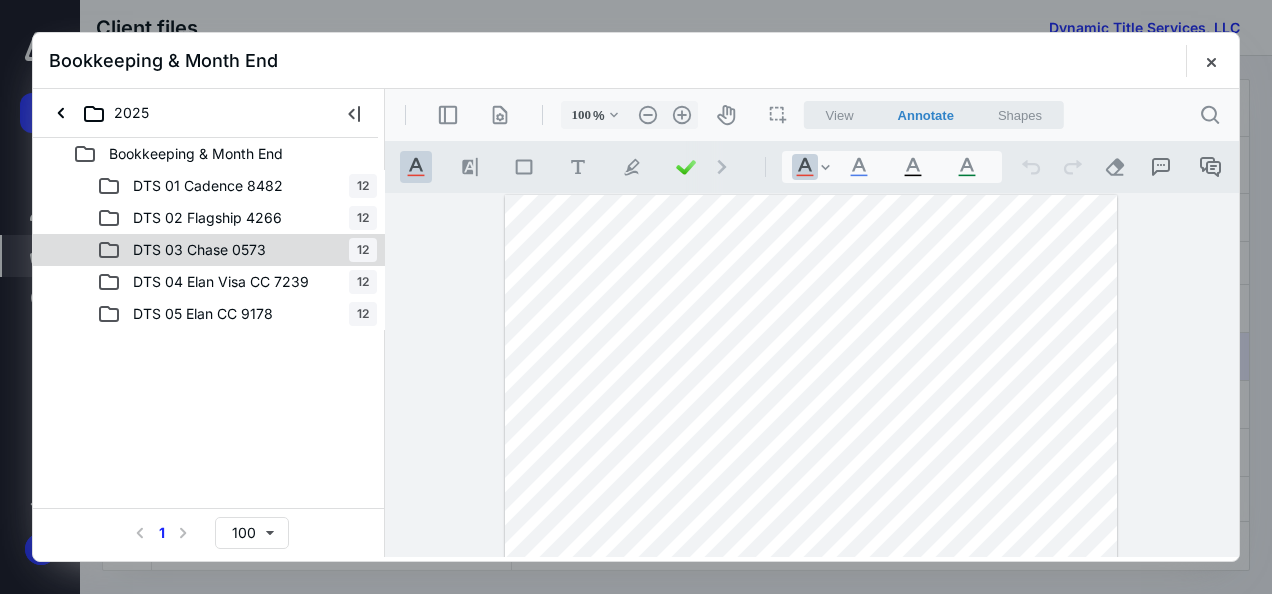 click on "DTS 03 Chase 0573" at bounding box center (199, 250) 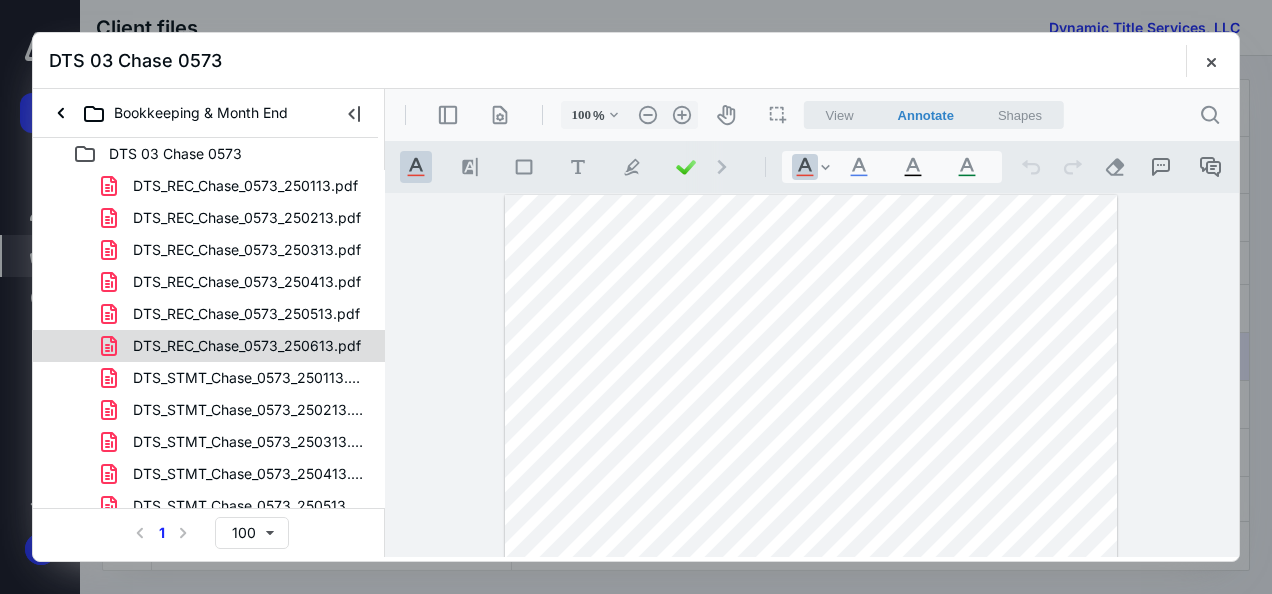 drag, startPoint x: 211, startPoint y: 248, endPoint x: 313, endPoint y: 350, distance: 144.24979 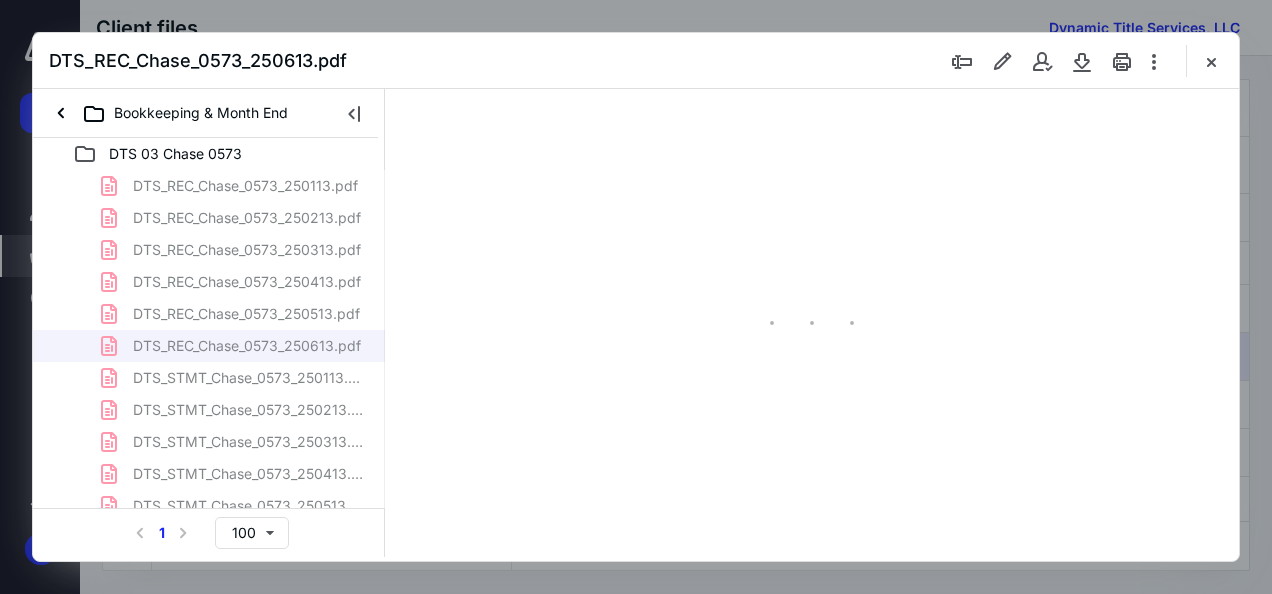 scroll, scrollTop: 106, scrollLeft: 0, axis: vertical 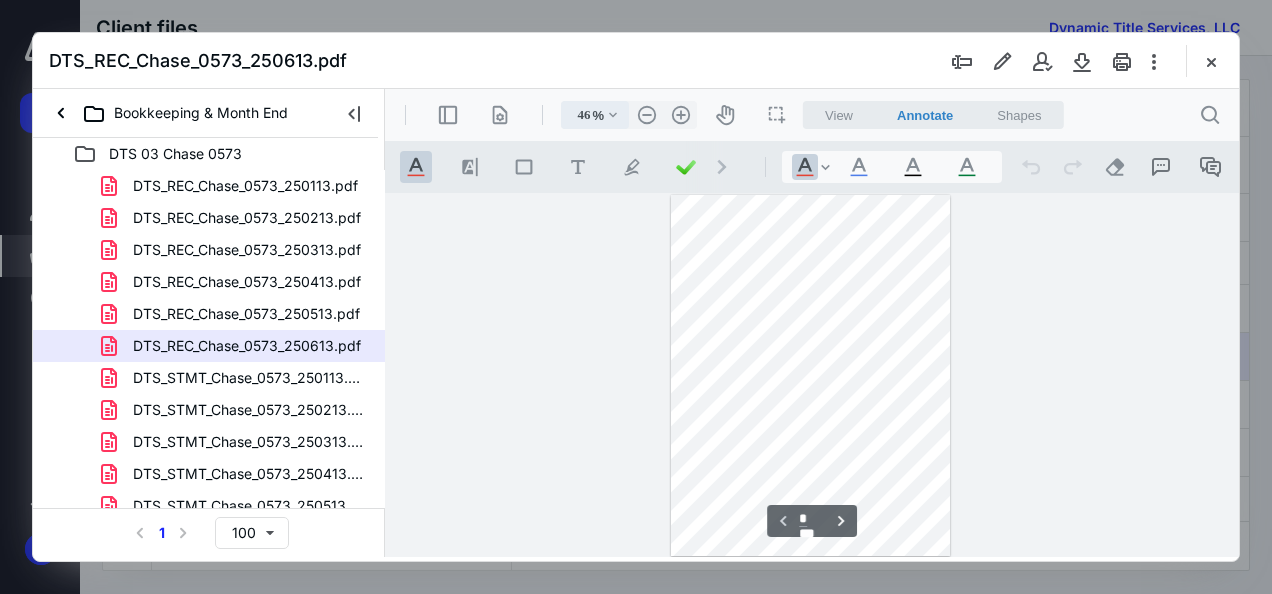 click on ".cls-1{fill:#abb0c4;} icon - chevron - down" at bounding box center (613, 115) 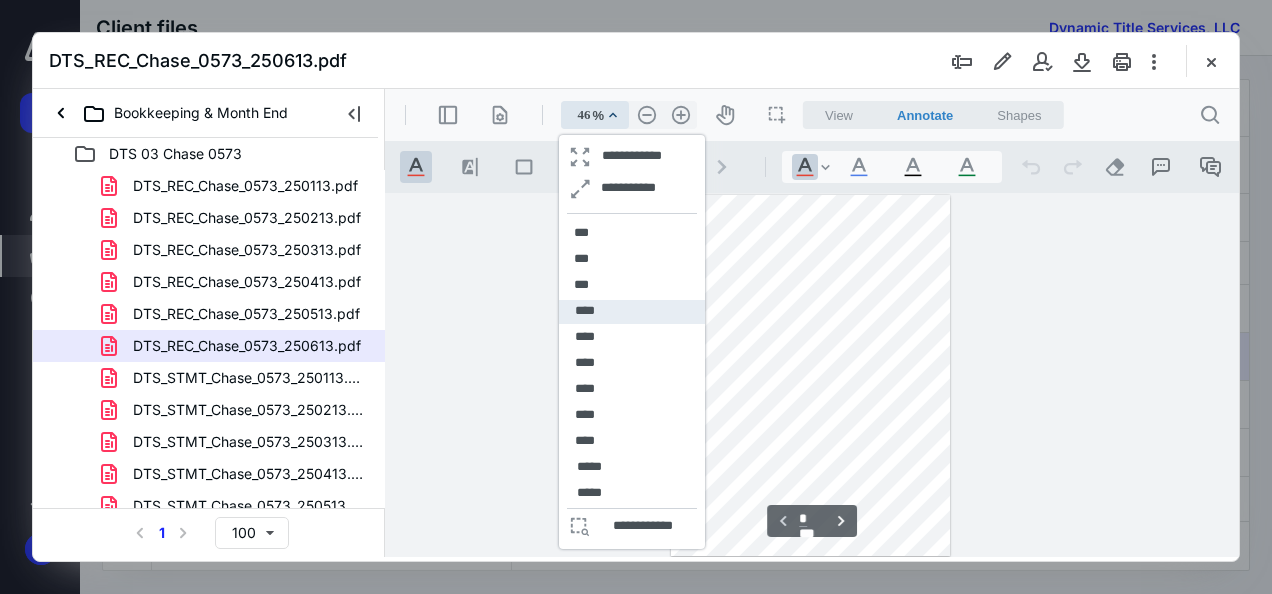 click on "****" at bounding box center (632, 312) 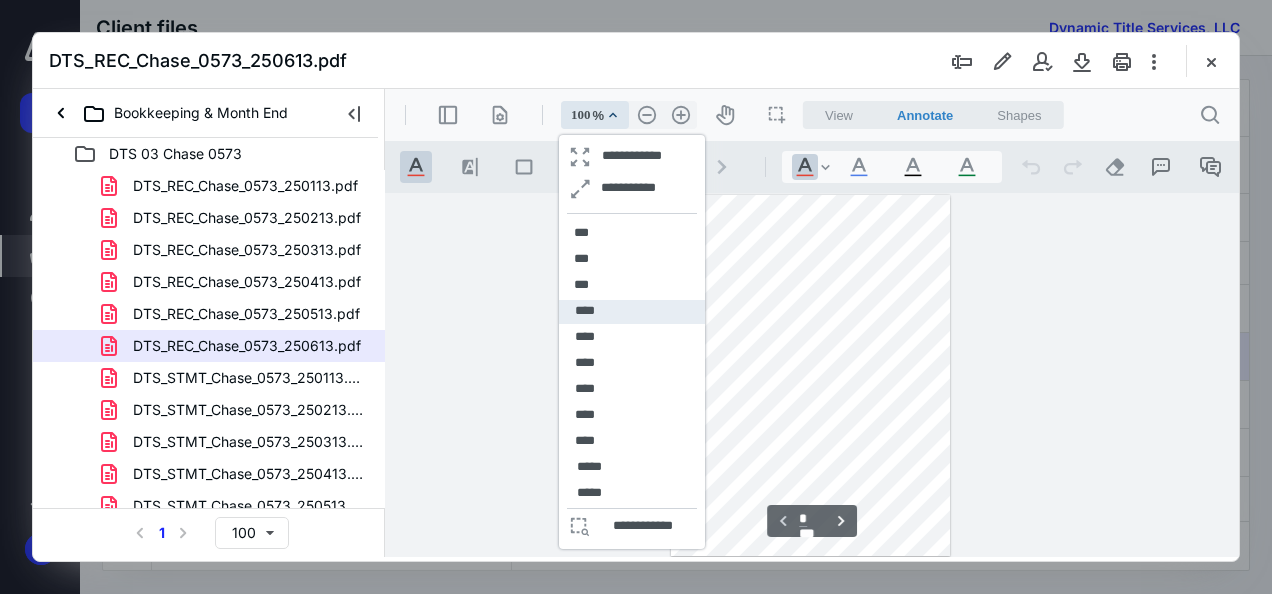 scroll, scrollTop: 155, scrollLeft: 0, axis: vertical 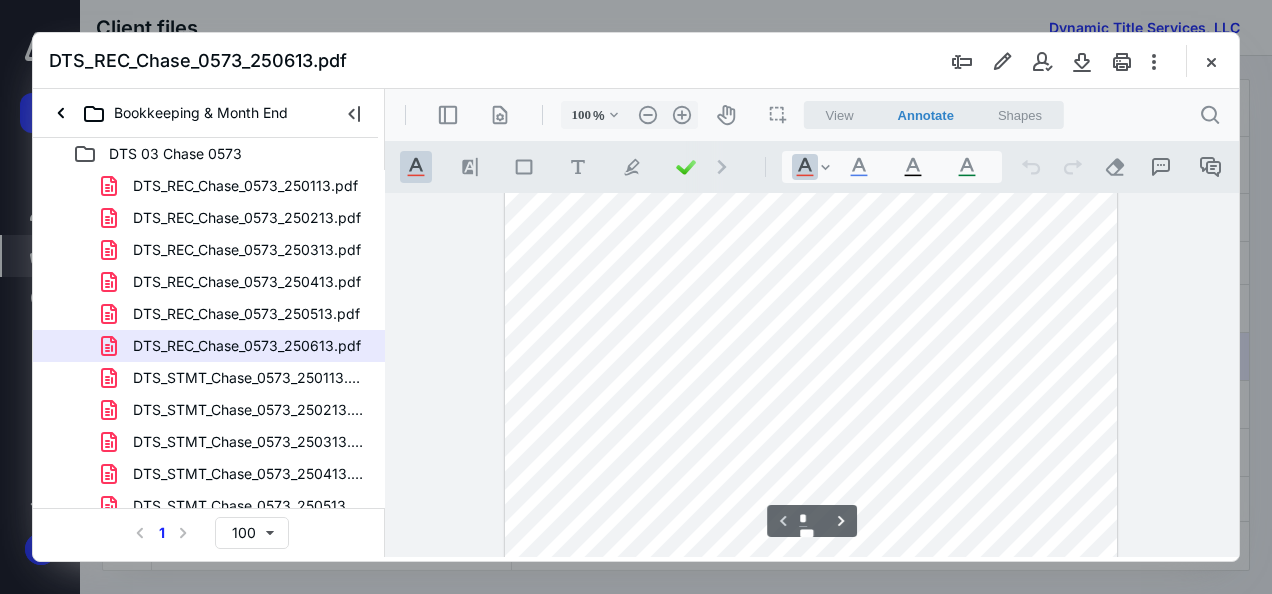 drag, startPoint x: 1229, startPoint y: 251, endPoint x: 1225, endPoint y: 229, distance: 22.36068 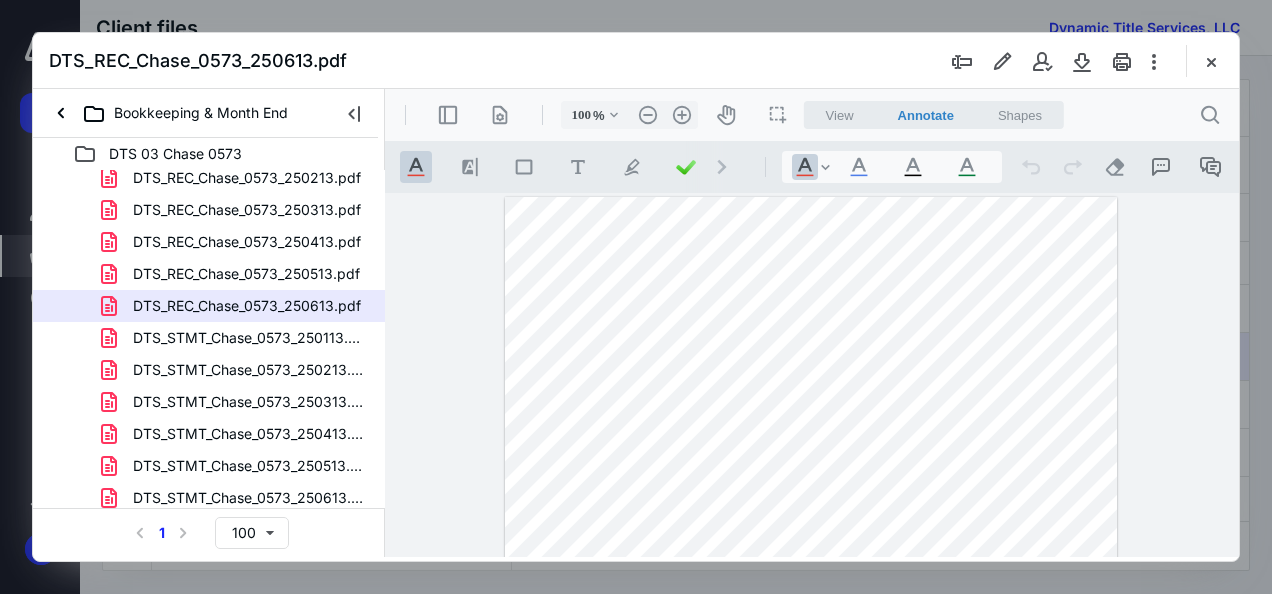 scroll, scrollTop: 44, scrollLeft: 0, axis: vertical 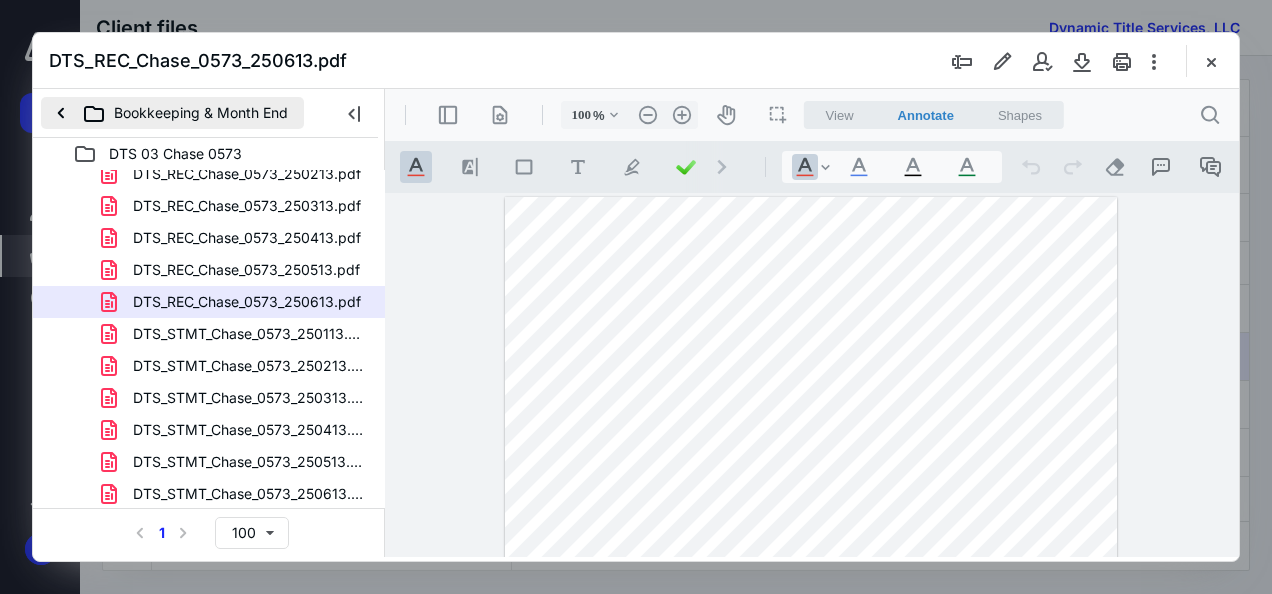 click on "Bookkeeping & Month End" at bounding box center [172, 113] 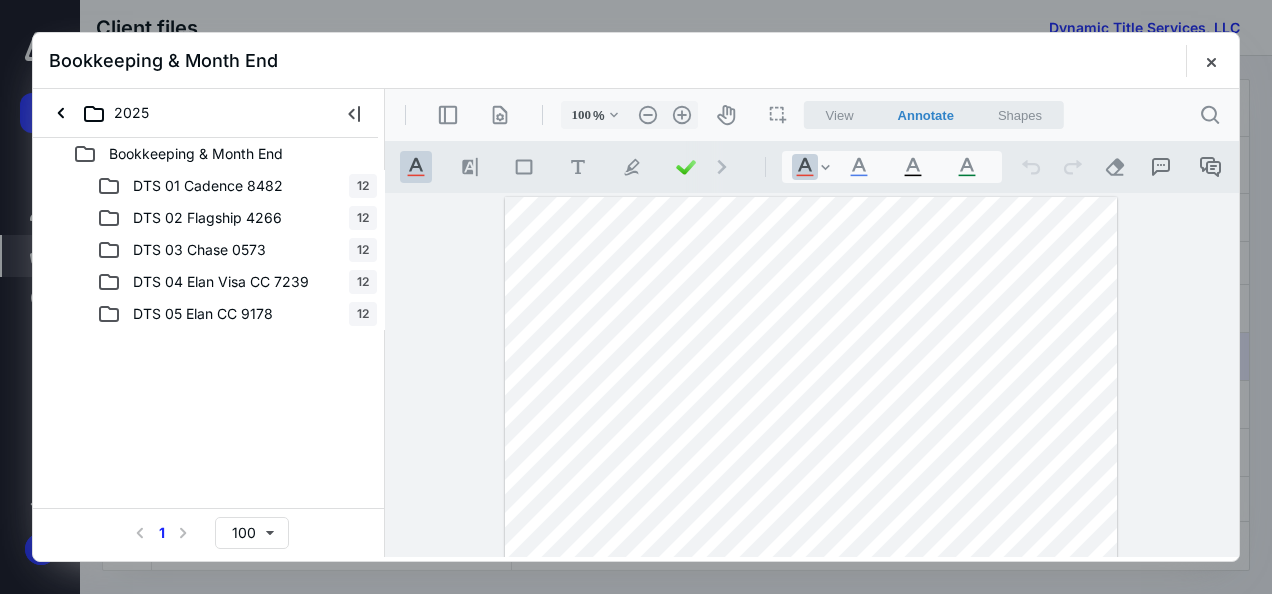 click on "DTS 04 Elan Visa CC 7239" at bounding box center (221, 282) 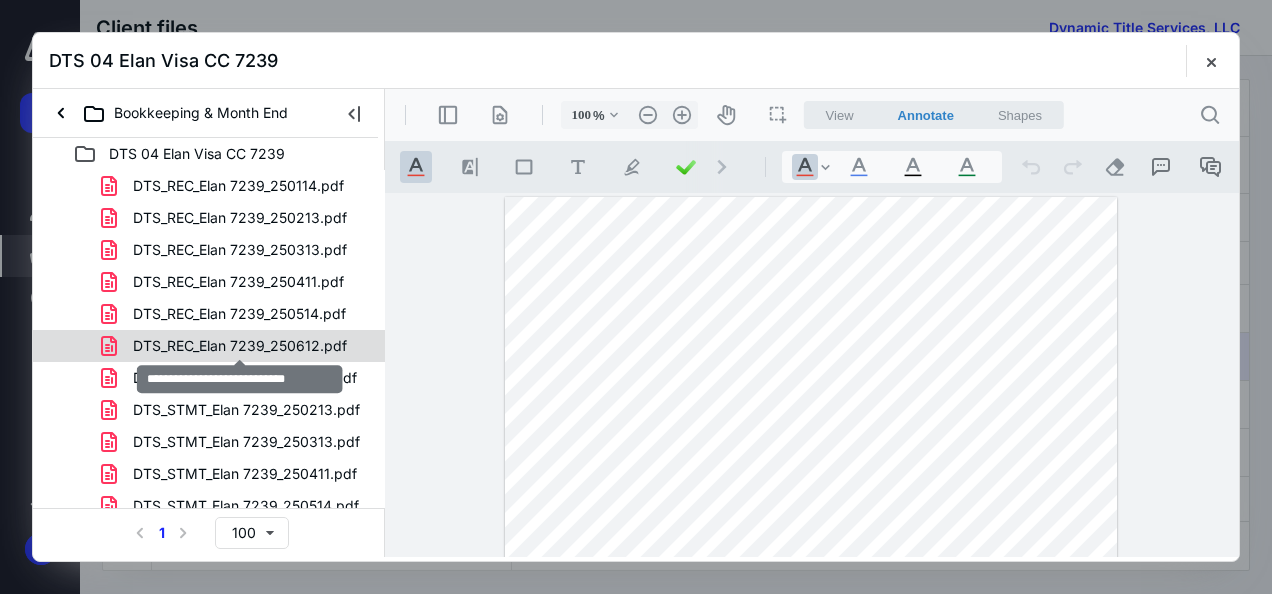 click on "DTS_REC_Elan 7239_250612.pdf" at bounding box center [240, 346] 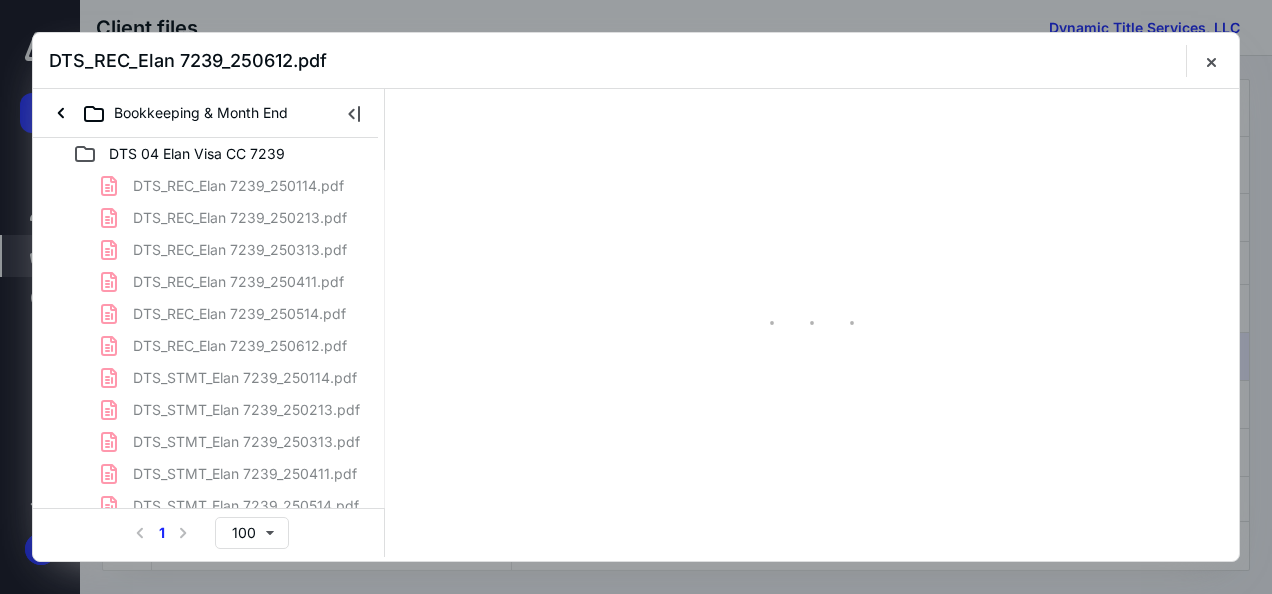 click on "DTS_REC_Elan 7239_250114.pdf DTS_REC_Elan 7239_250213.pdf DTS_REC_Elan 7239_250313.pdf DTS_REC_Elan 7239_250411.pdf DTS_REC_Elan 7239_250514.pdf DTS_REC_Elan 7239_250612.pdf DTS_STMT_Elan 7239_250114.pdf DTS_STMT_Elan 7239_250213.pdf DTS_STMT_Elan 7239_250313.pdf DTS_STMT_Elan 7239_250411.pdf DTS_STMT_Elan 7239_250514.pdf DTS_STMT_Elan 7239_250612.pdf" at bounding box center (209, 362) 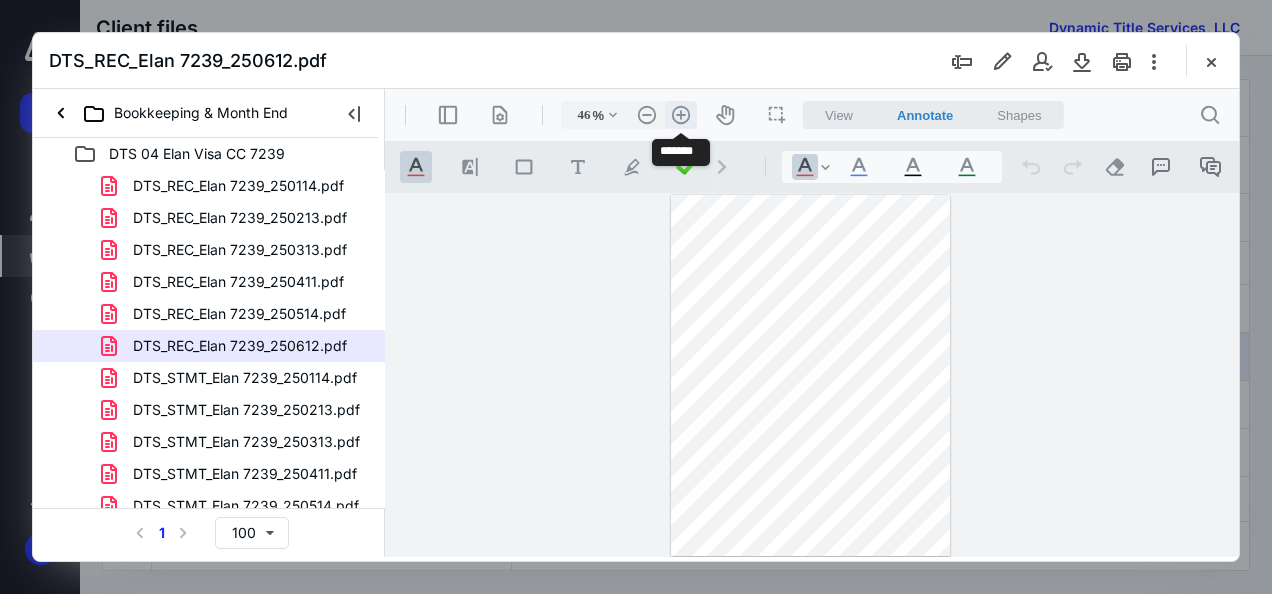 click on ".cls-1{fill:#abb0c4;} icon - header - zoom - in - line" at bounding box center [681, 115] 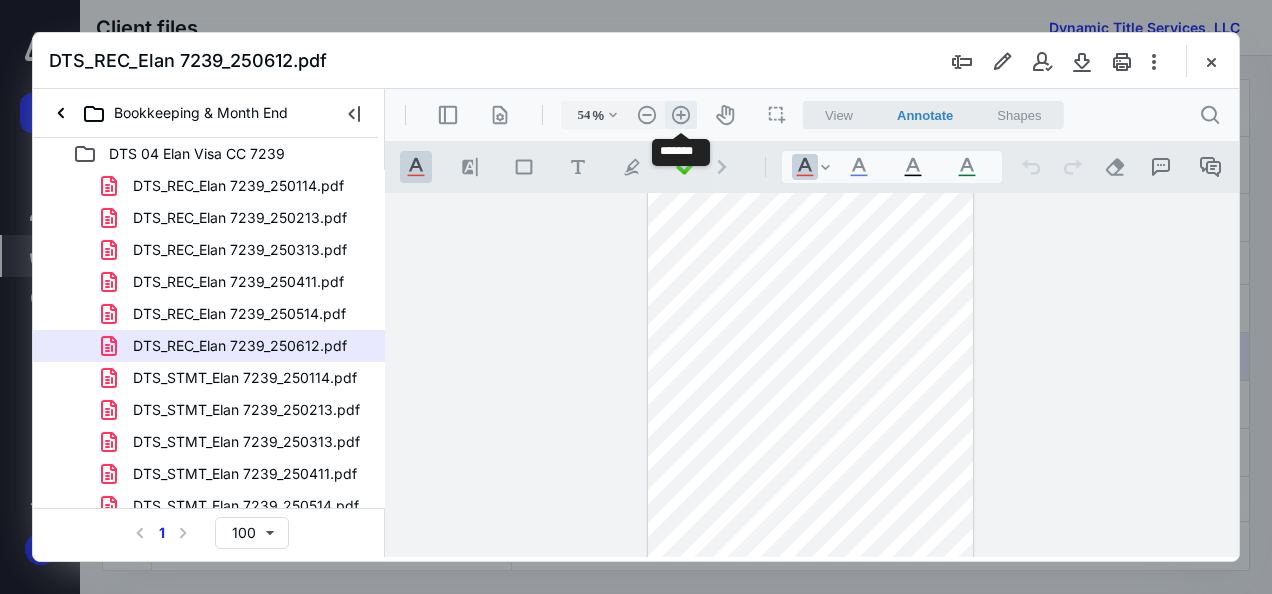 click on ".cls-1{fill:#abb0c4;} icon - header - zoom - in - line" at bounding box center (681, 115) 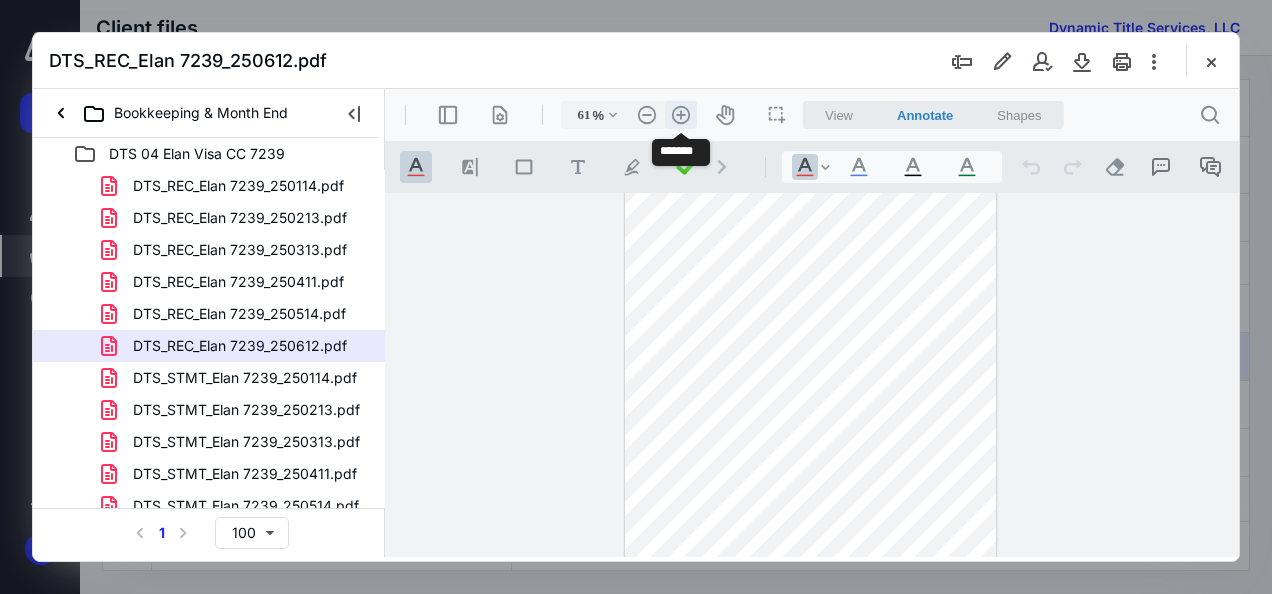 click on ".cls-1{fill:#abb0c4;} icon - header - zoom - in - line" at bounding box center [681, 115] 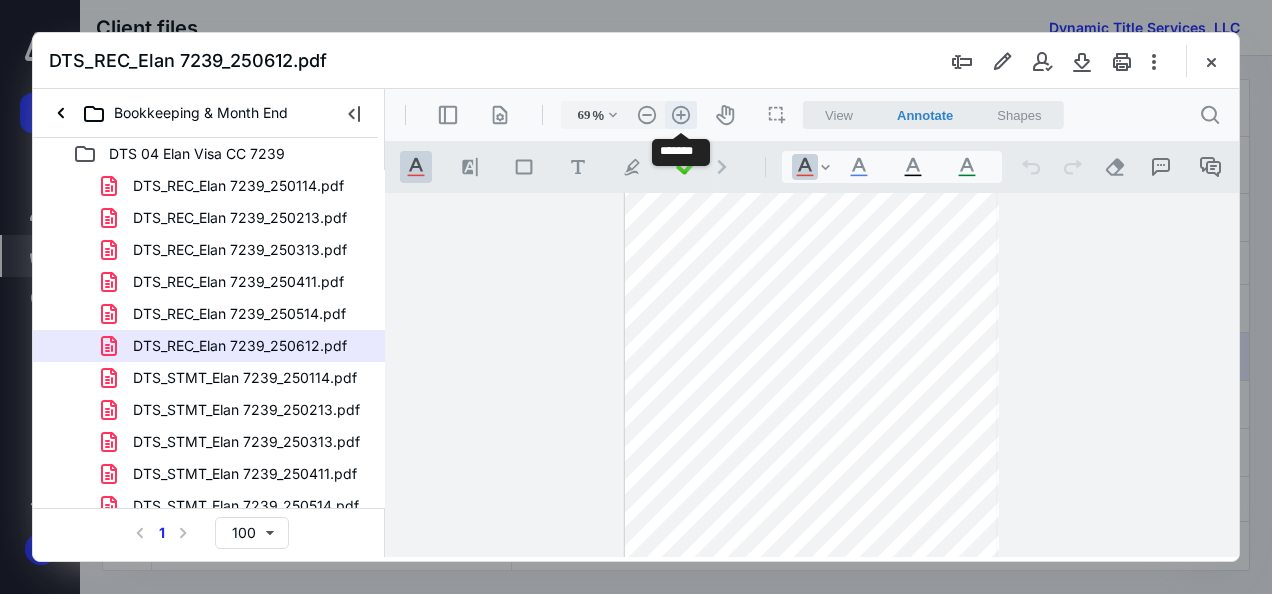 click on ".cls-1{fill:#abb0c4;} icon - header - zoom - in - line" at bounding box center [681, 115] 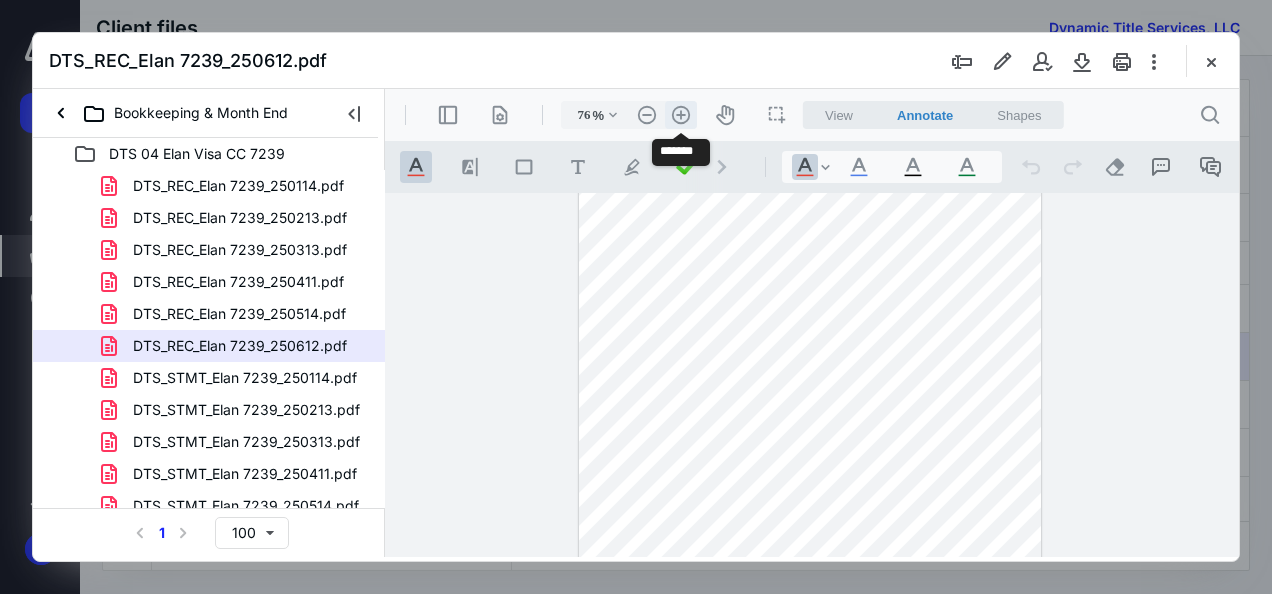 click on ".cls-1{fill:#abb0c4;} icon - header - zoom - in - line" at bounding box center (681, 115) 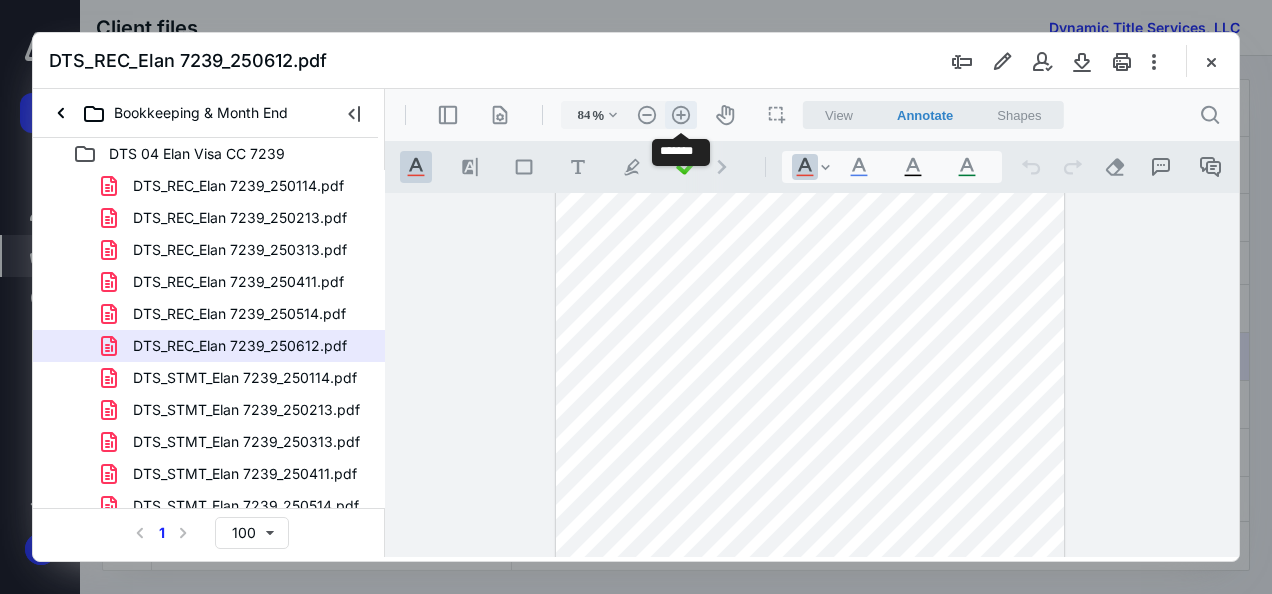 click on ".cls-1{fill:#abb0c4;} icon - header - zoom - in - line" at bounding box center [681, 115] 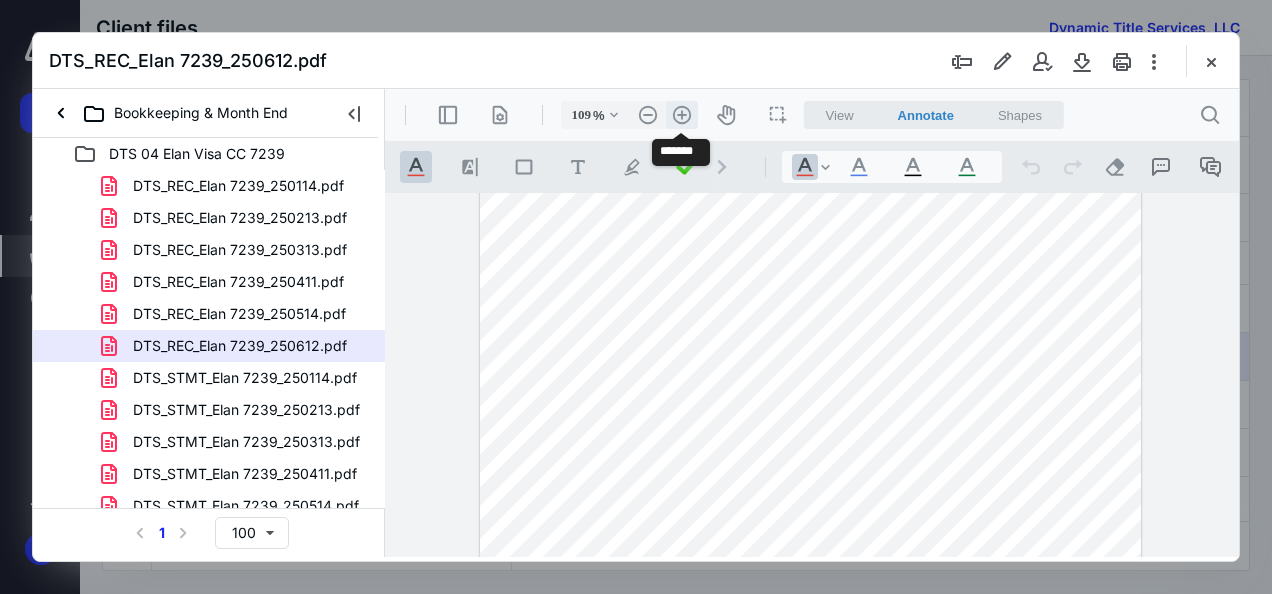 scroll, scrollTop: 178, scrollLeft: 0, axis: vertical 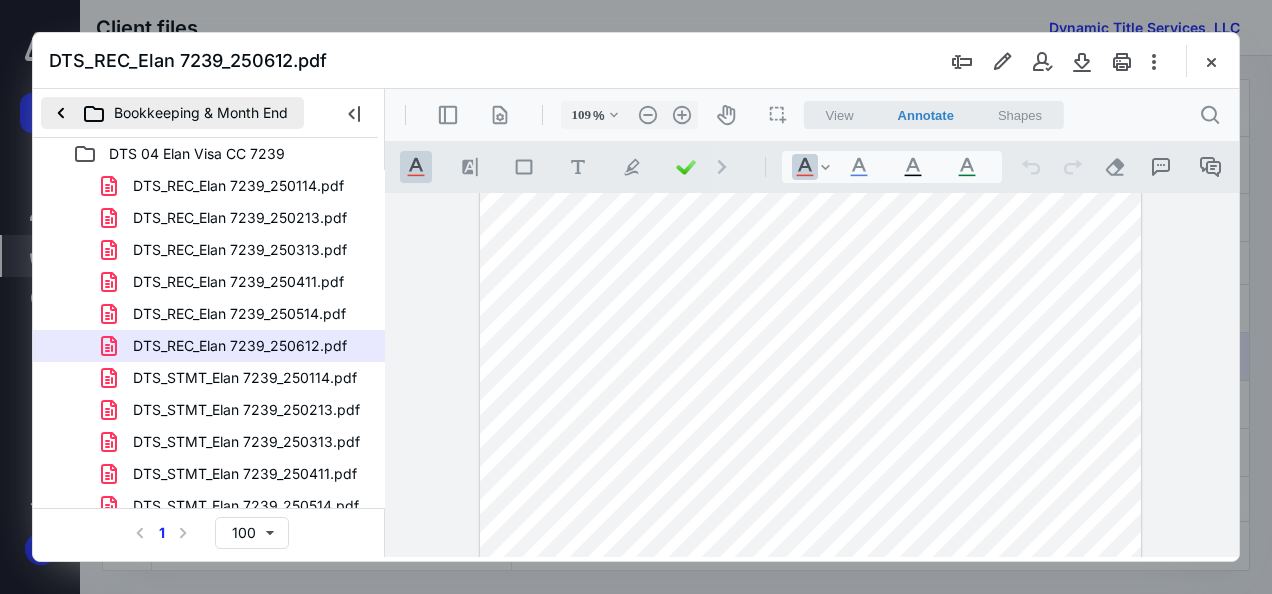 click on "Bookkeeping & Month End" at bounding box center (172, 113) 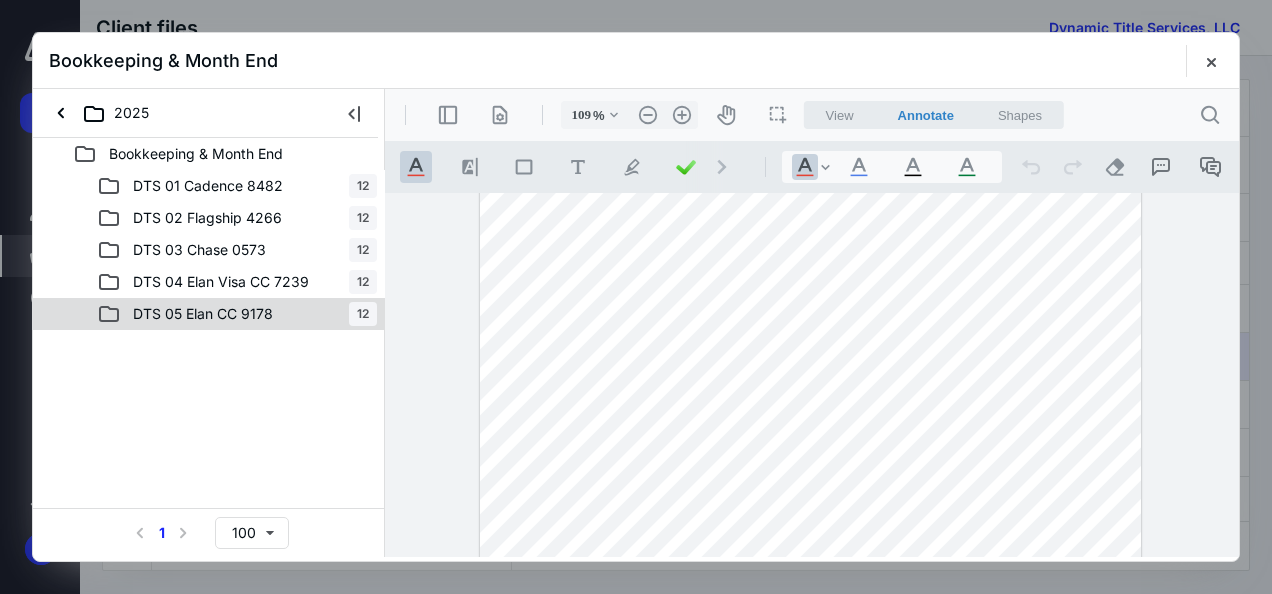 click on "DTS 05 Elan CC 9178" at bounding box center [203, 314] 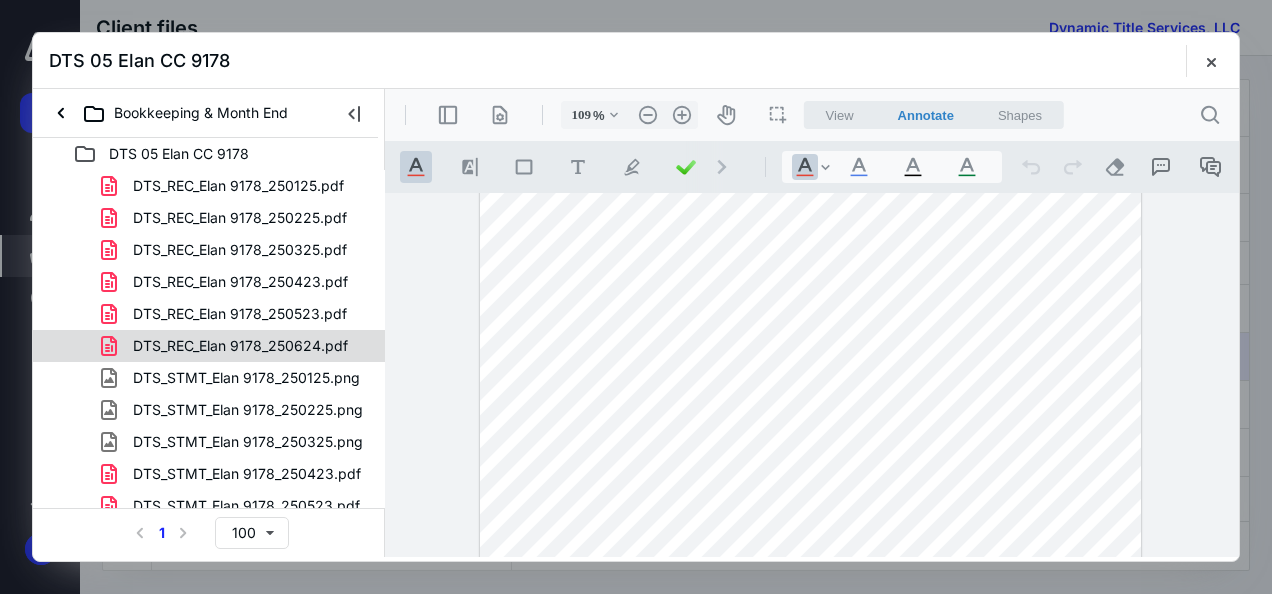 click on "DTS_REC_Elan 9178_250624.pdf" at bounding box center [228, 346] 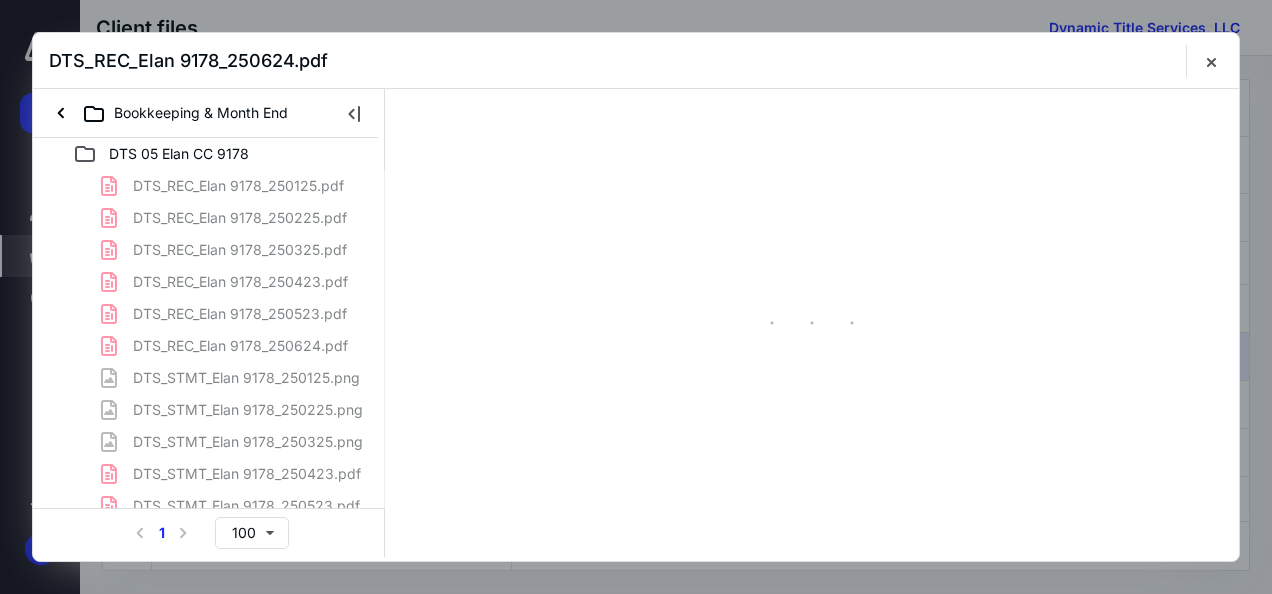 click on "DTS_REC_Elan 9178_250125.pdf DTS_REC_Elan 9178_250225.pdf DTS_REC_Elan 9178_250325.pdf DTS_REC_Elan 9178_250423.pdf DTS_REC_Elan 9178_250523.pdf DTS_REC_Elan 9178_250624.pdf DTS_STMT_Elan 9178_250125.png DTS_STMT_Elan 9178_250225.png DTS_STMT_Elan 9178_250325.png DTS_STMT_Elan 9178_250423.pdf DTS_STMT_Elan 9178_250523.pdf DTS_STMT_Elan 9178_250624.pdf" at bounding box center [209, 362] 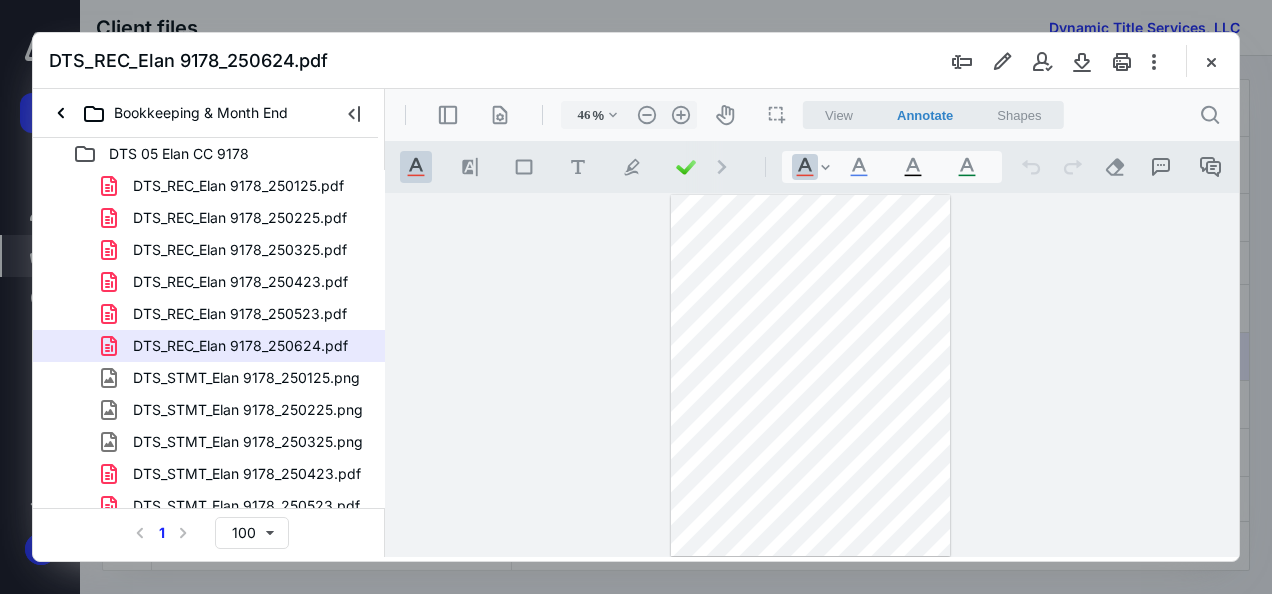scroll, scrollTop: 0, scrollLeft: 0, axis: both 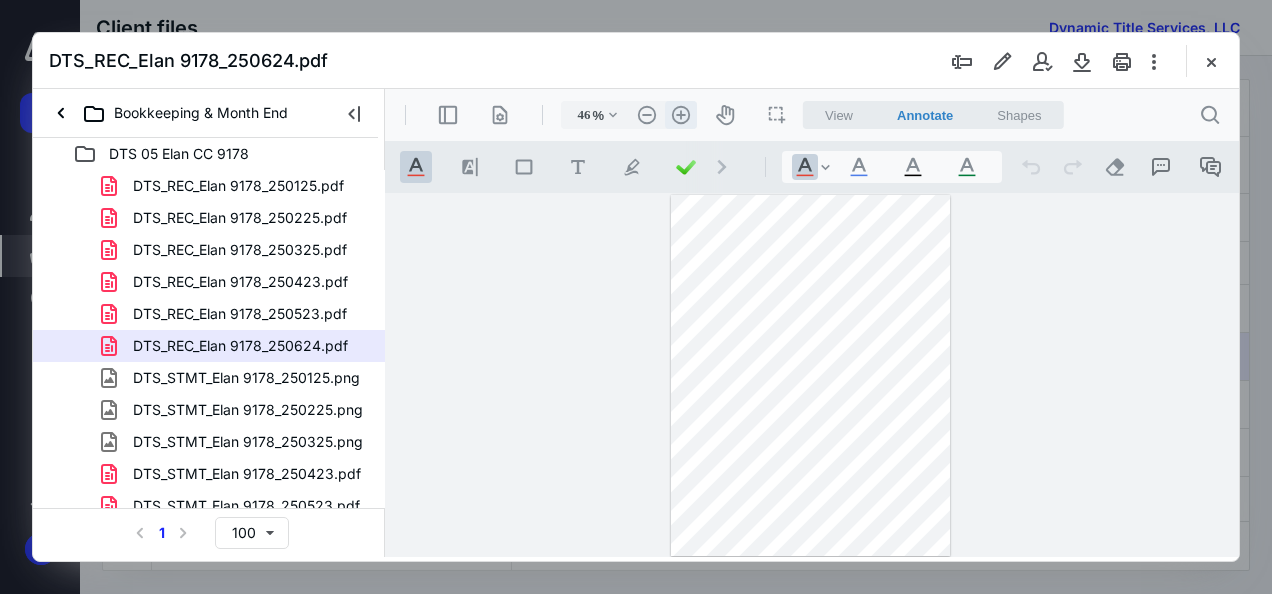 click on ".cls-1{fill:#abb0c4;} icon - header - zoom - in - line" at bounding box center (681, 115) 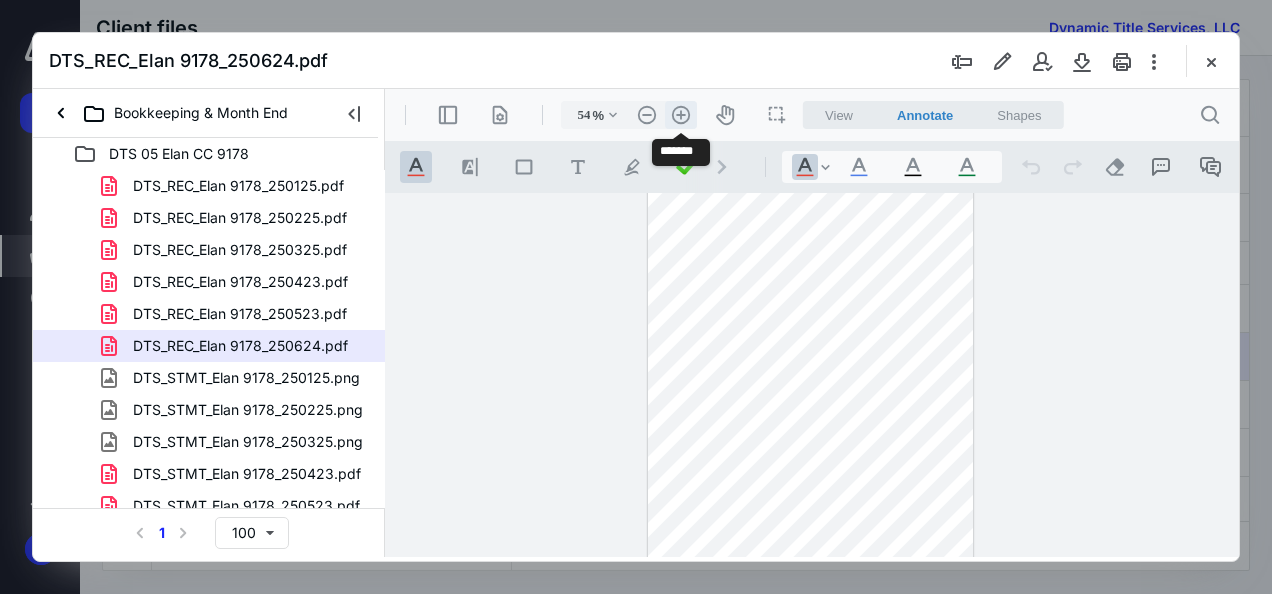 click on ".cls-1{fill:#abb0c4;} icon - header - zoom - in - line" at bounding box center [681, 115] 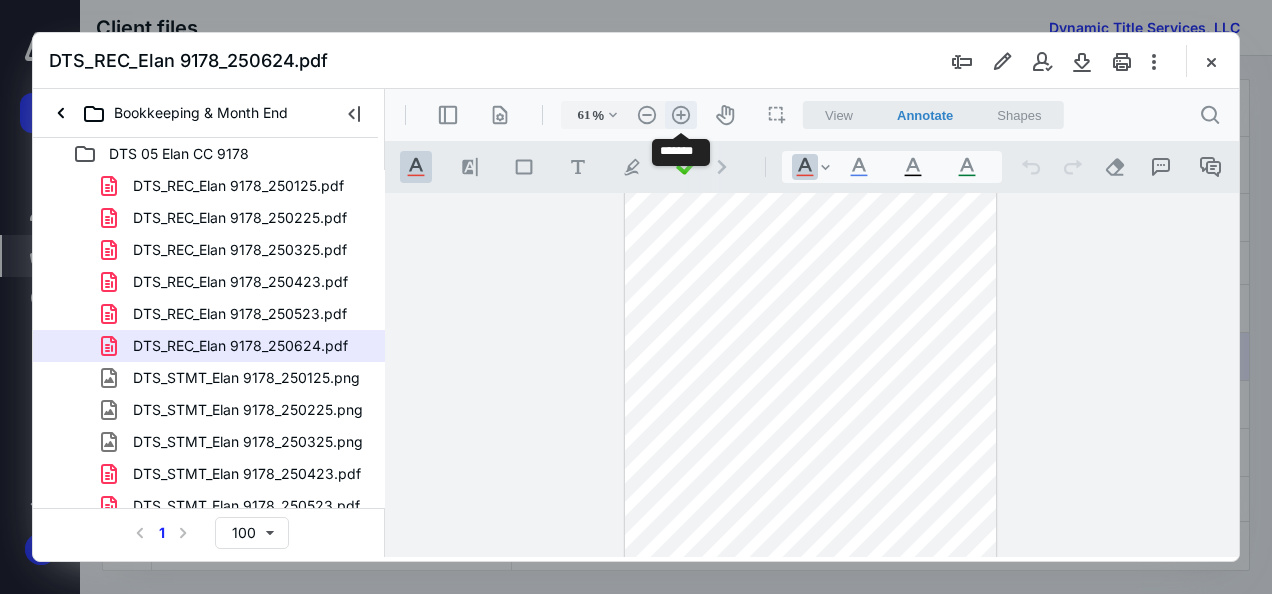 click on ".cls-1{fill:#abb0c4;} icon - header - zoom - in - line" at bounding box center (681, 115) 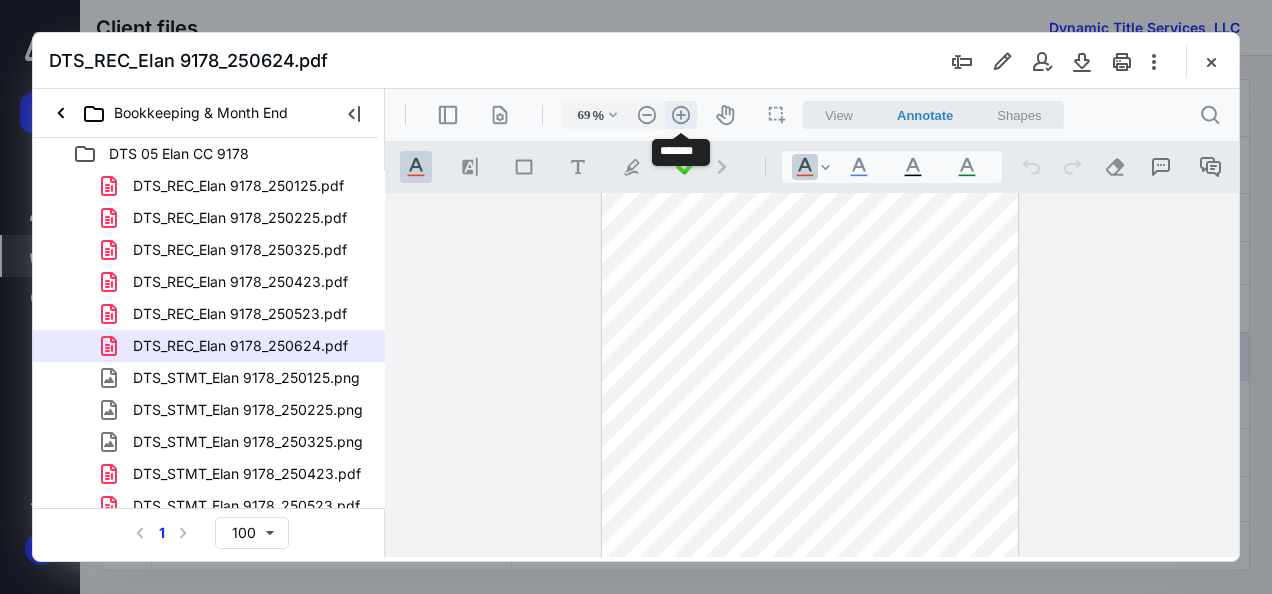 click on ".cls-1{fill:#abb0c4;} icon - header - zoom - in - line" at bounding box center [681, 115] 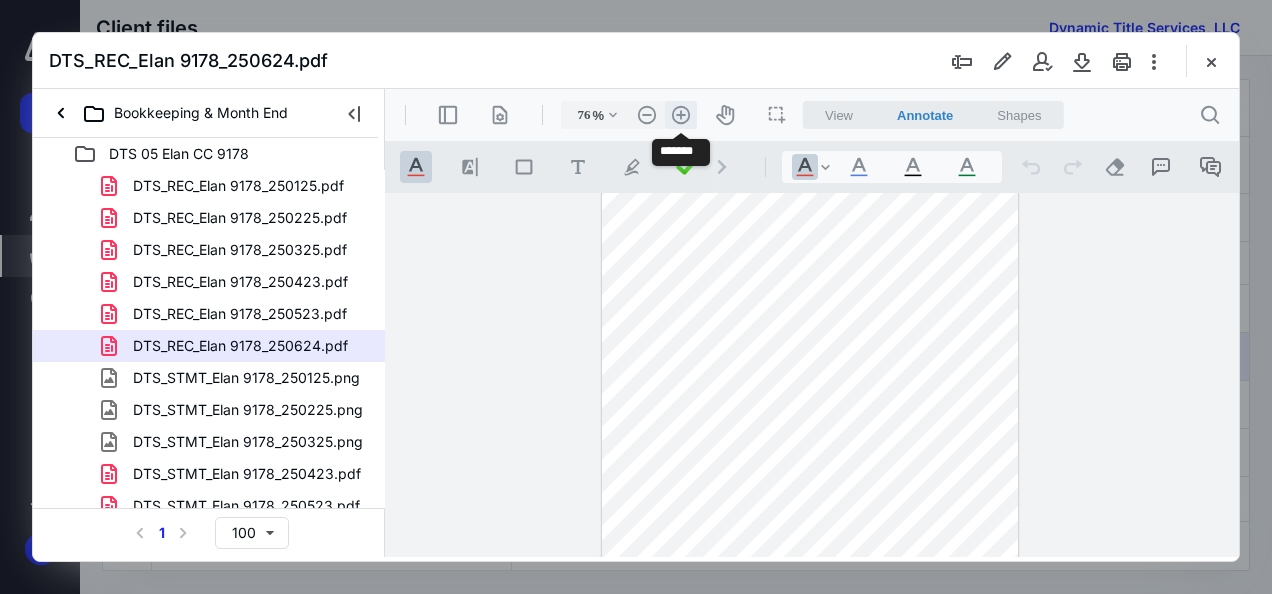 click on ".cls-1{fill:#abb0c4;} icon - header - zoom - in - line" at bounding box center (681, 115) 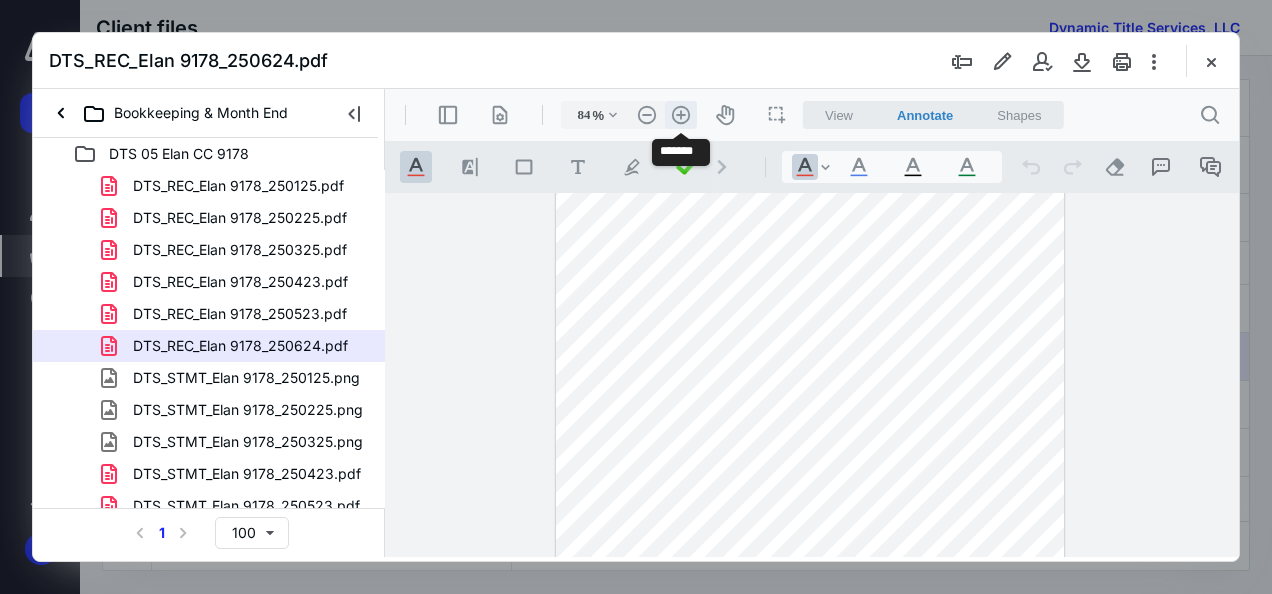 scroll, scrollTop: 106, scrollLeft: 0, axis: vertical 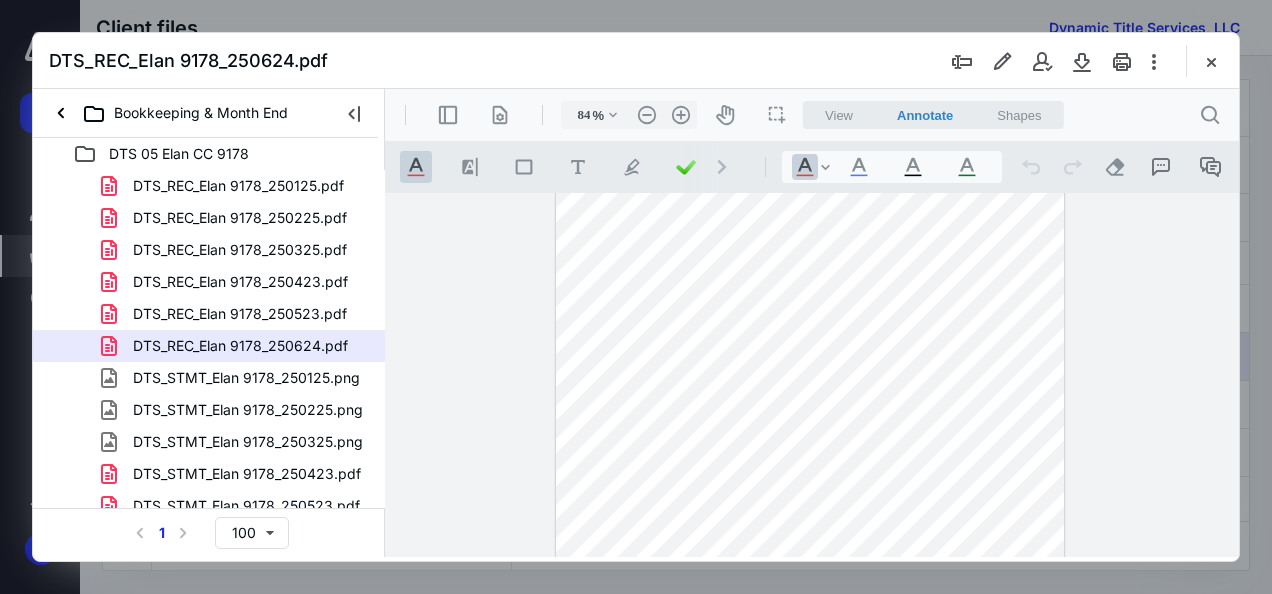 drag, startPoint x: 1227, startPoint y: 309, endPoint x: 1229, endPoint y: 227, distance: 82.02438 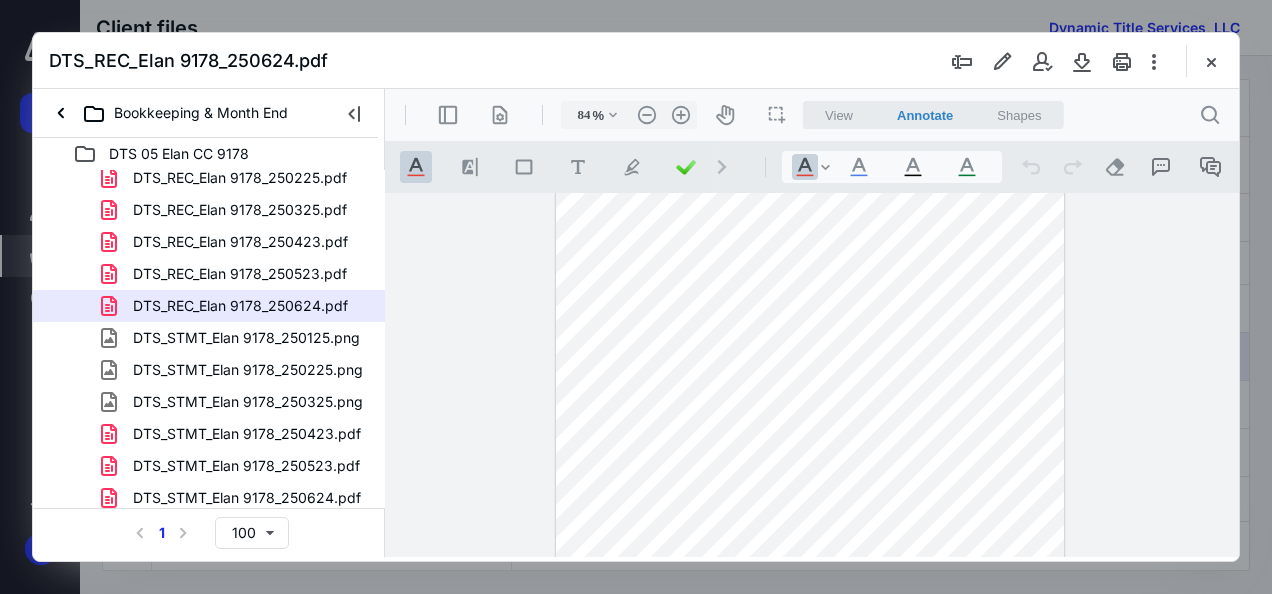scroll, scrollTop: 44, scrollLeft: 0, axis: vertical 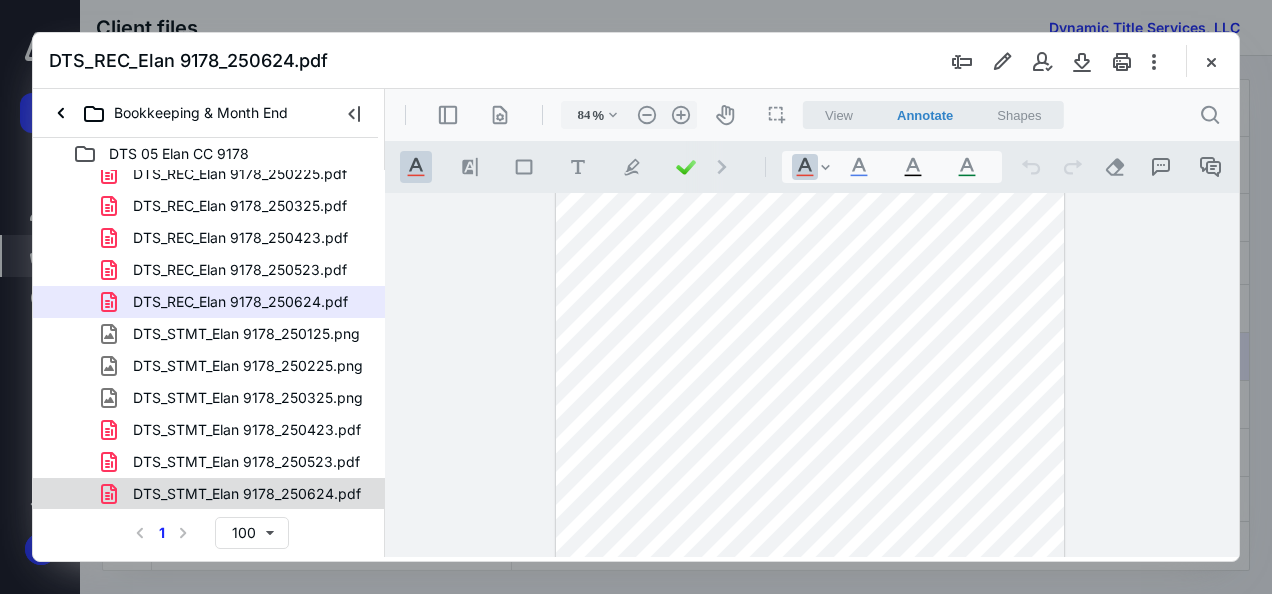 click on "DTS_STMT_Elan 9178_250624.pdf" at bounding box center (247, 494) 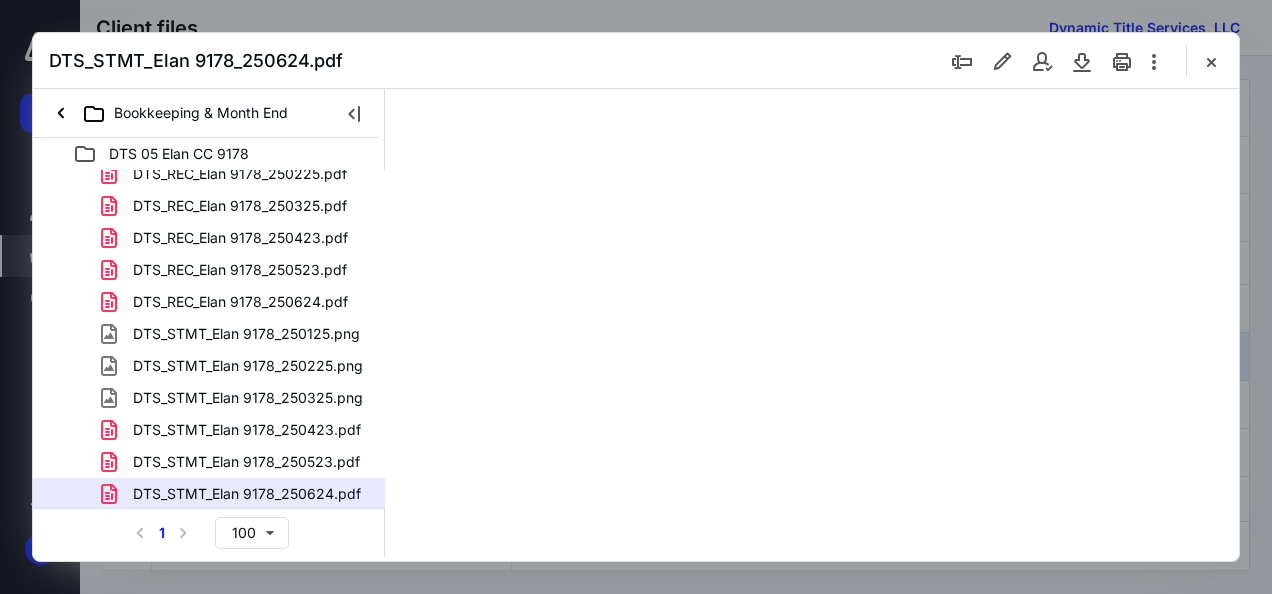 type on "46" 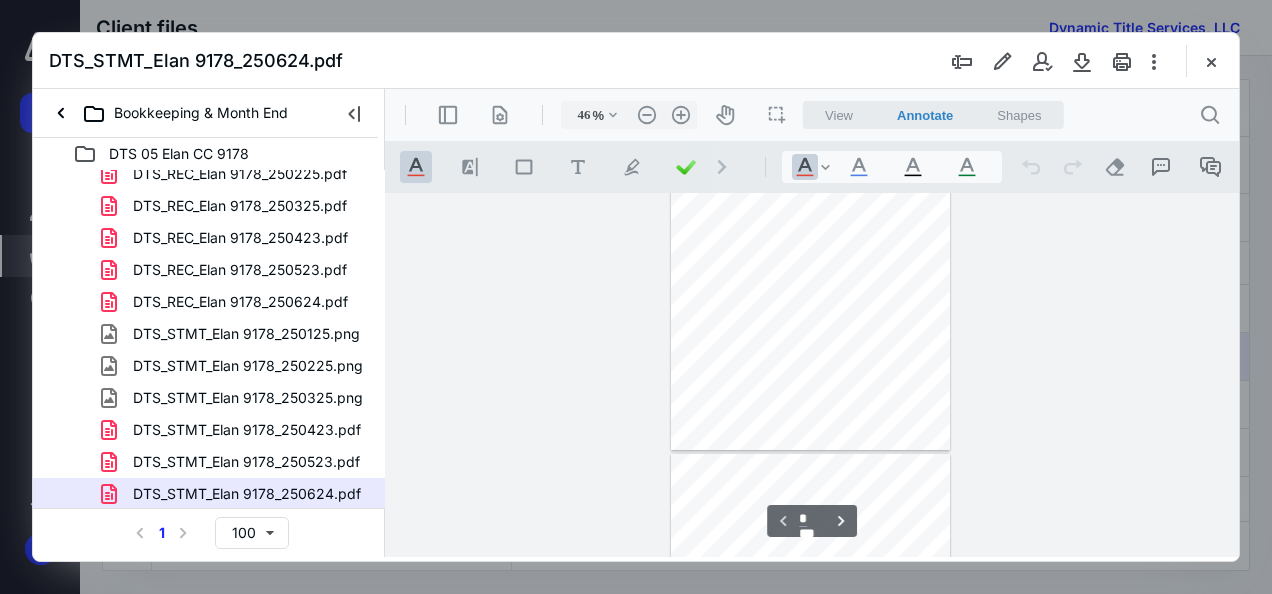 scroll, scrollTop: 0, scrollLeft: 0, axis: both 